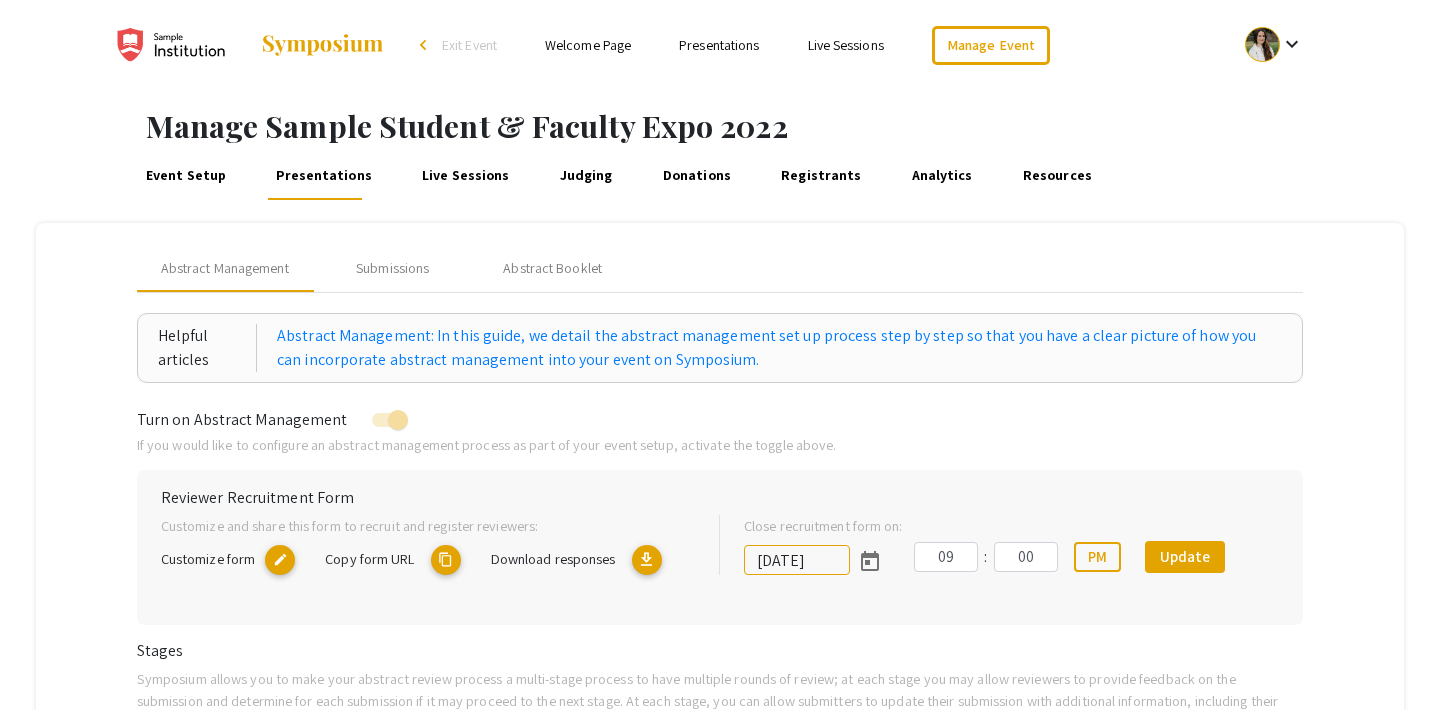 scroll, scrollTop: 114, scrollLeft: 0, axis: vertical 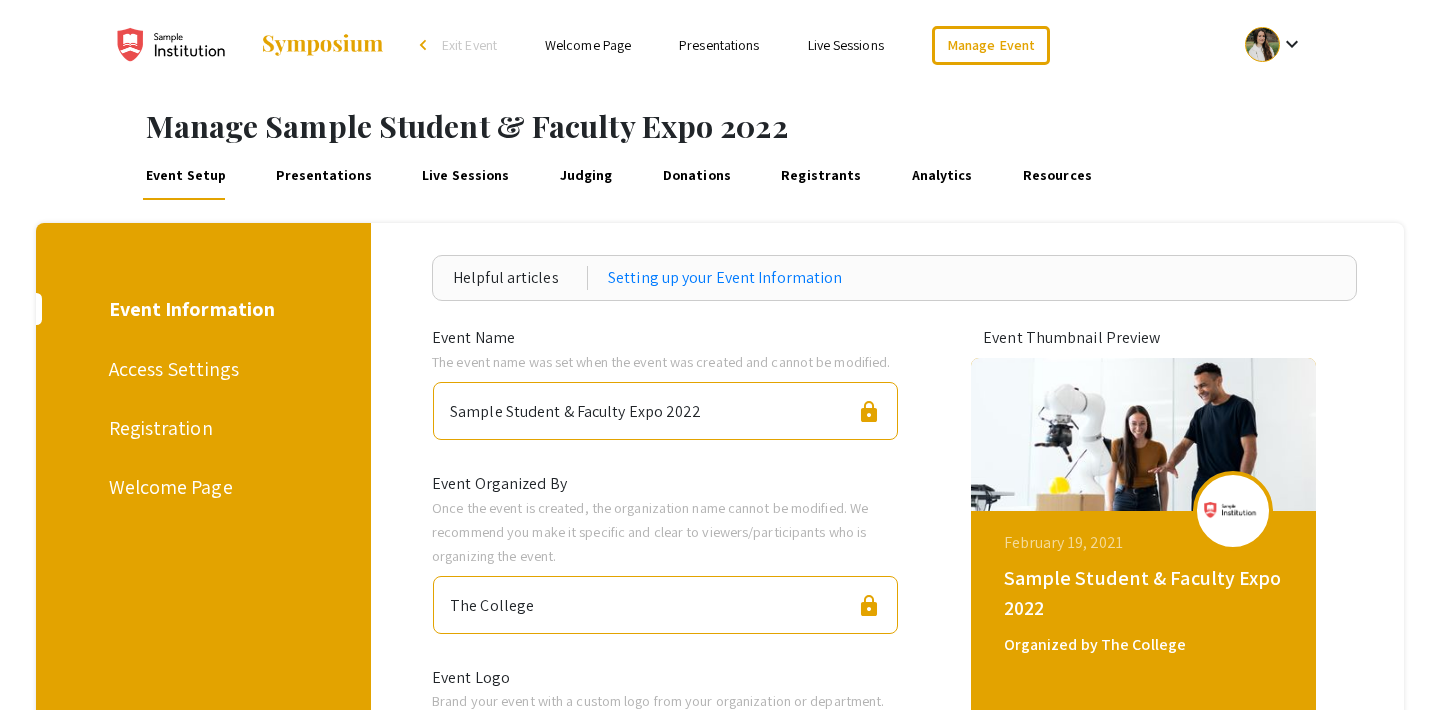 click on "Presentations" at bounding box center (324, 176) 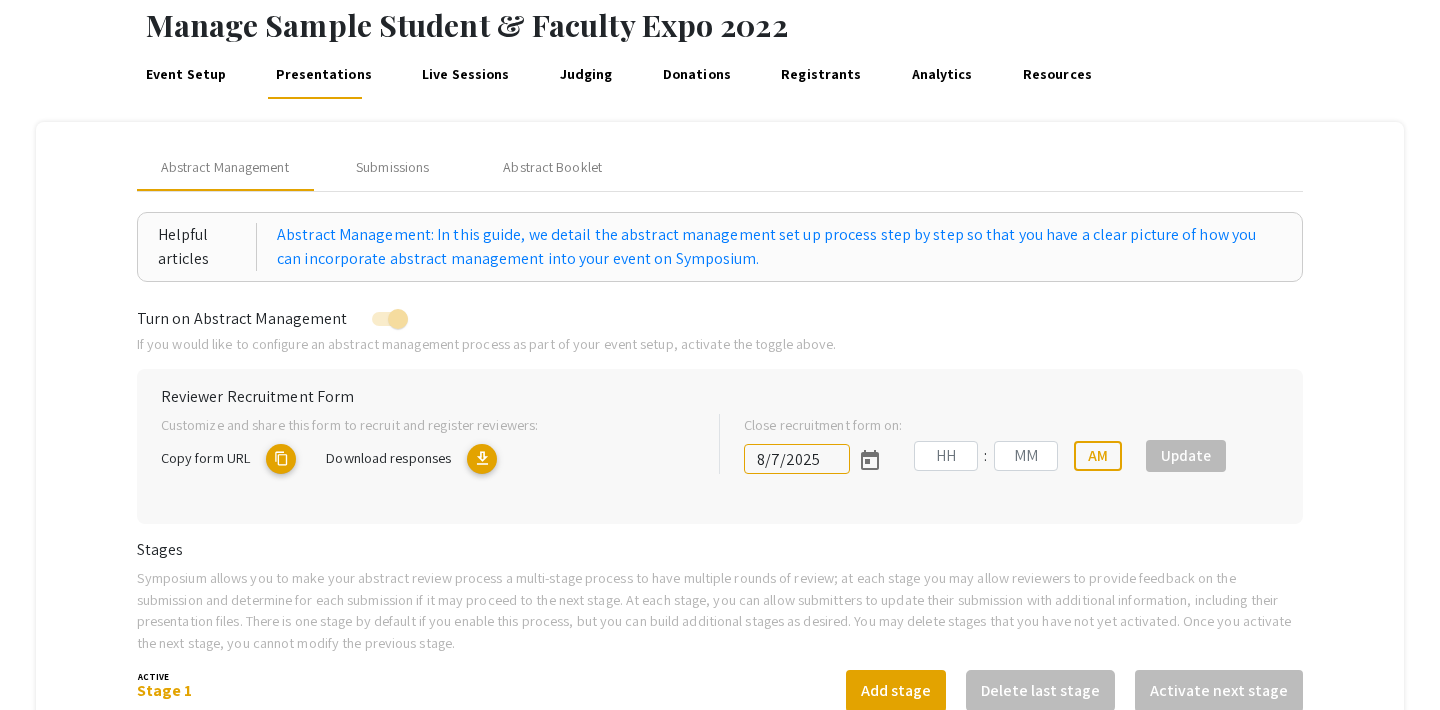 scroll, scrollTop: 44, scrollLeft: 0, axis: vertical 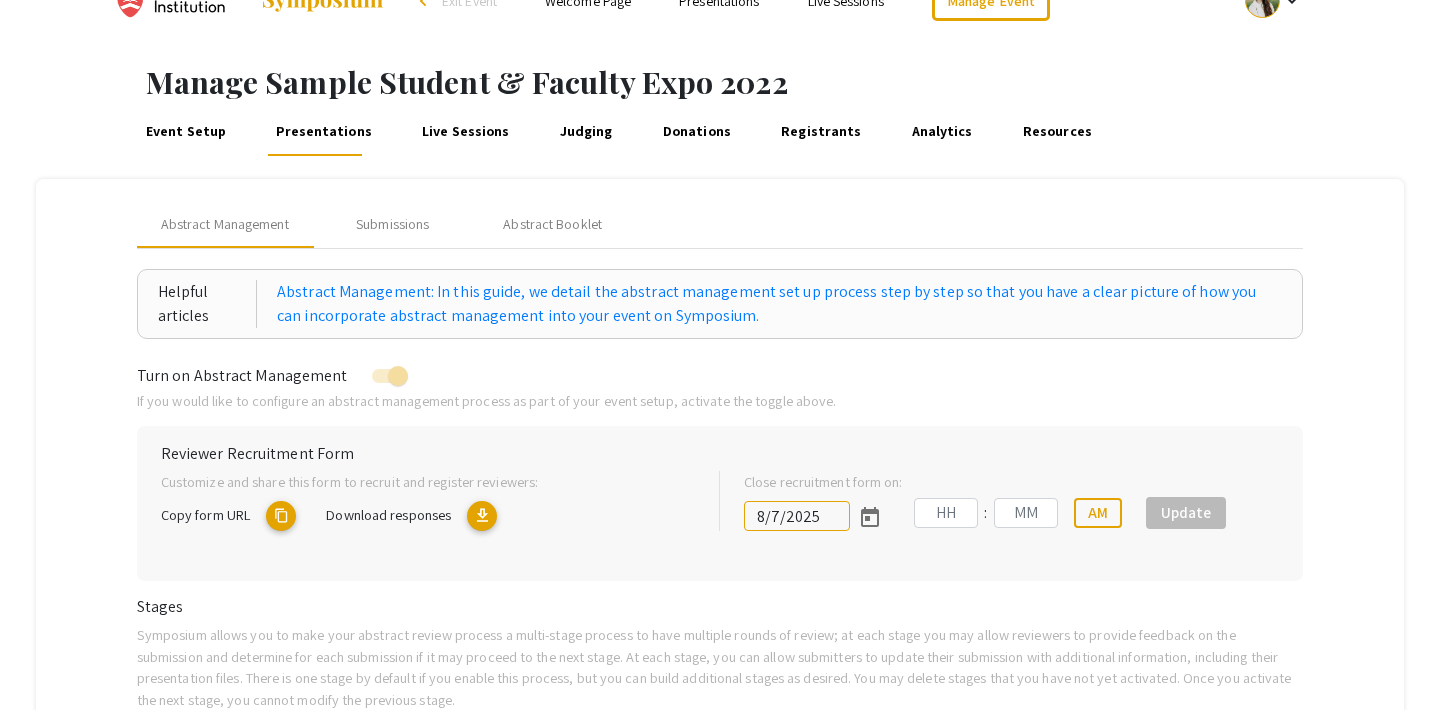 type on "7/8/2022" 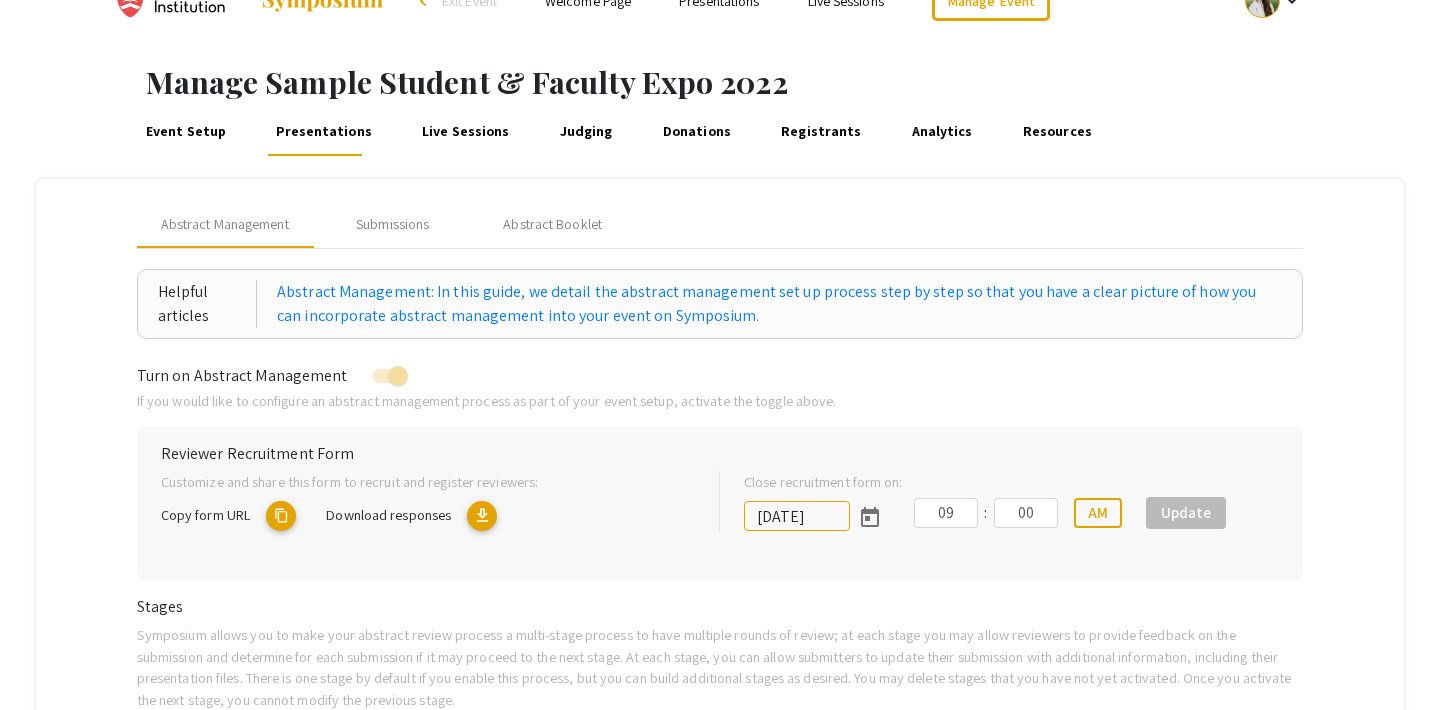 scroll, scrollTop: 0, scrollLeft: 0, axis: both 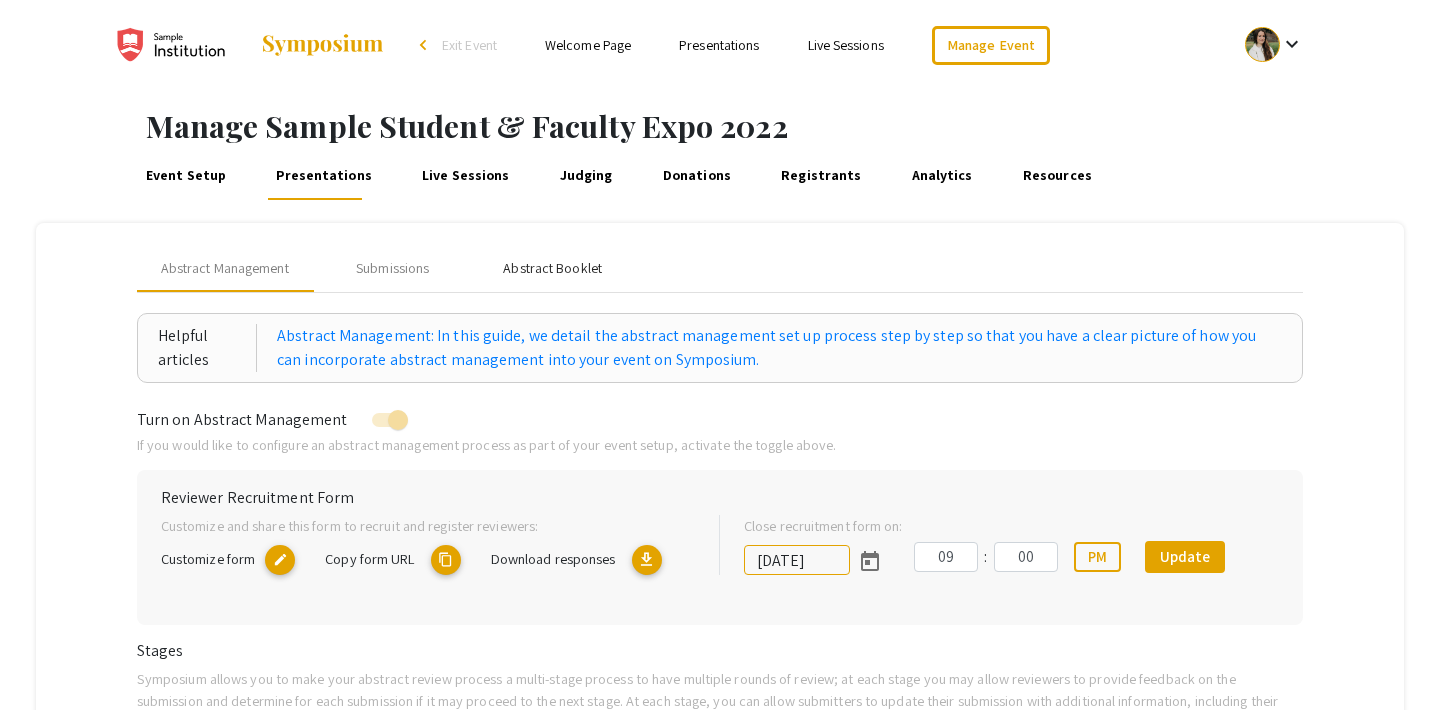 click on "Abstract Booklet" at bounding box center (552, 268) 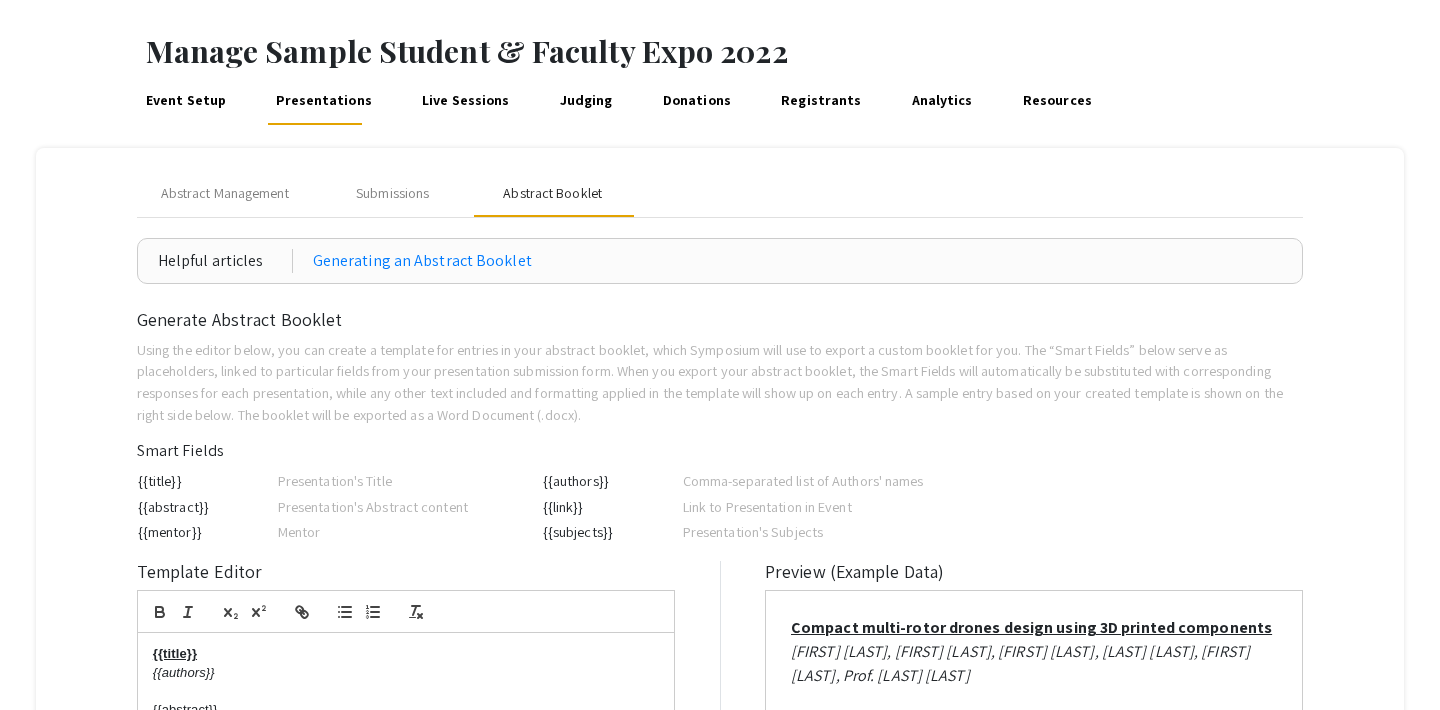 scroll, scrollTop: 0, scrollLeft: 0, axis: both 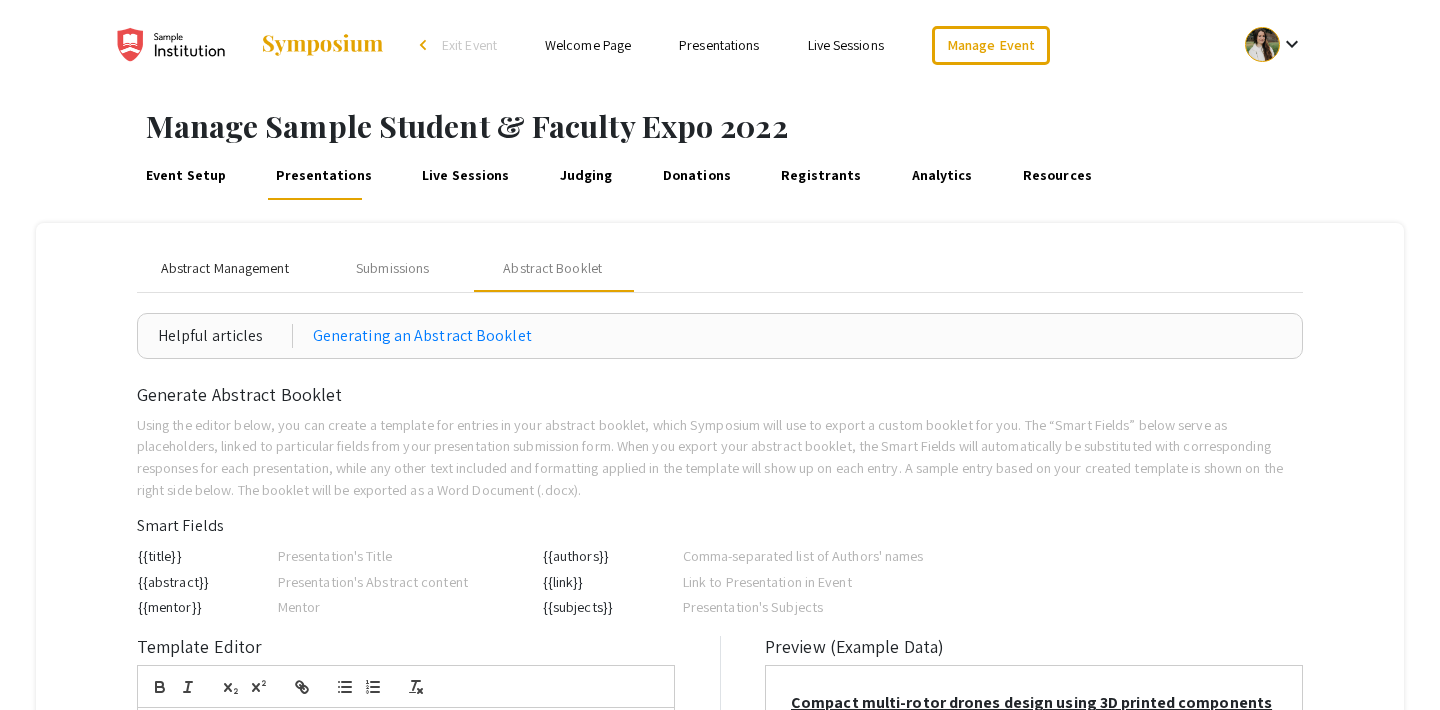 click on "Abstract Management" at bounding box center (225, 268) 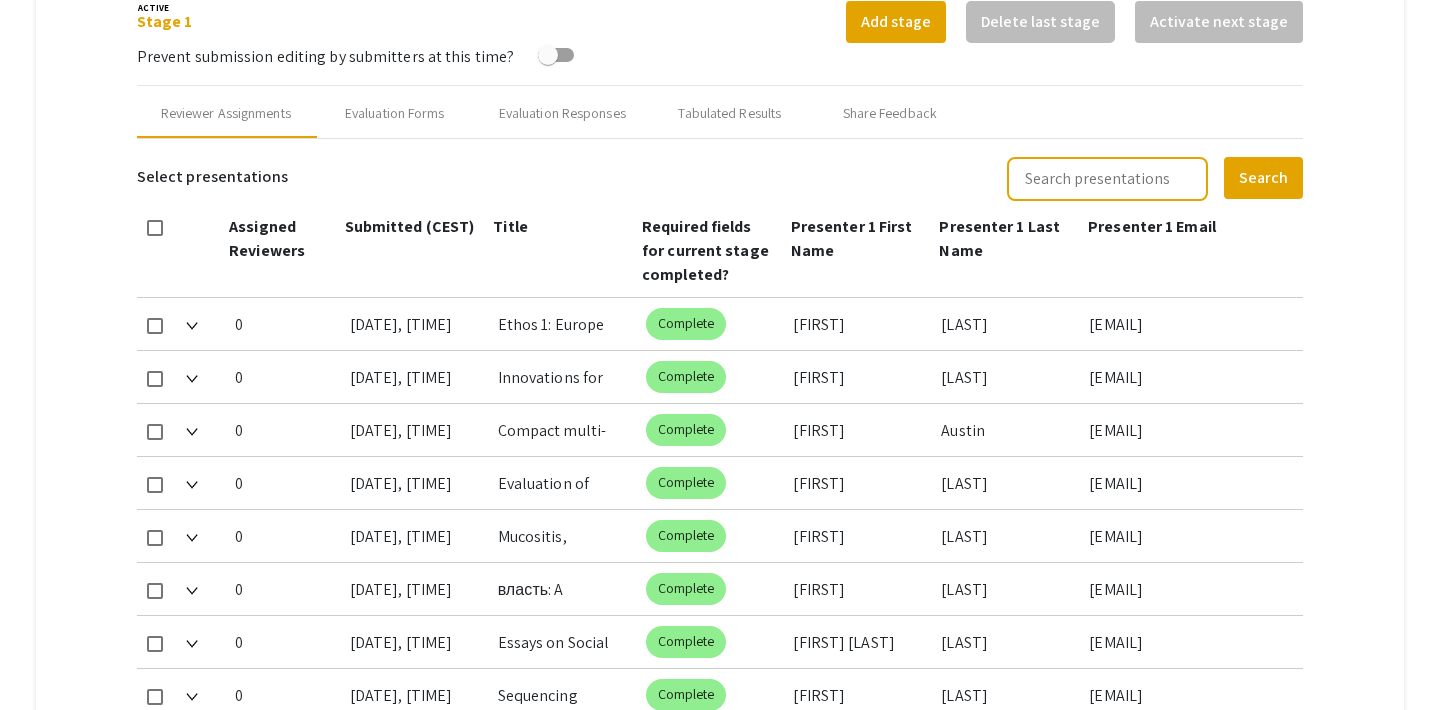 scroll, scrollTop: 757, scrollLeft: 0, axis: vertical 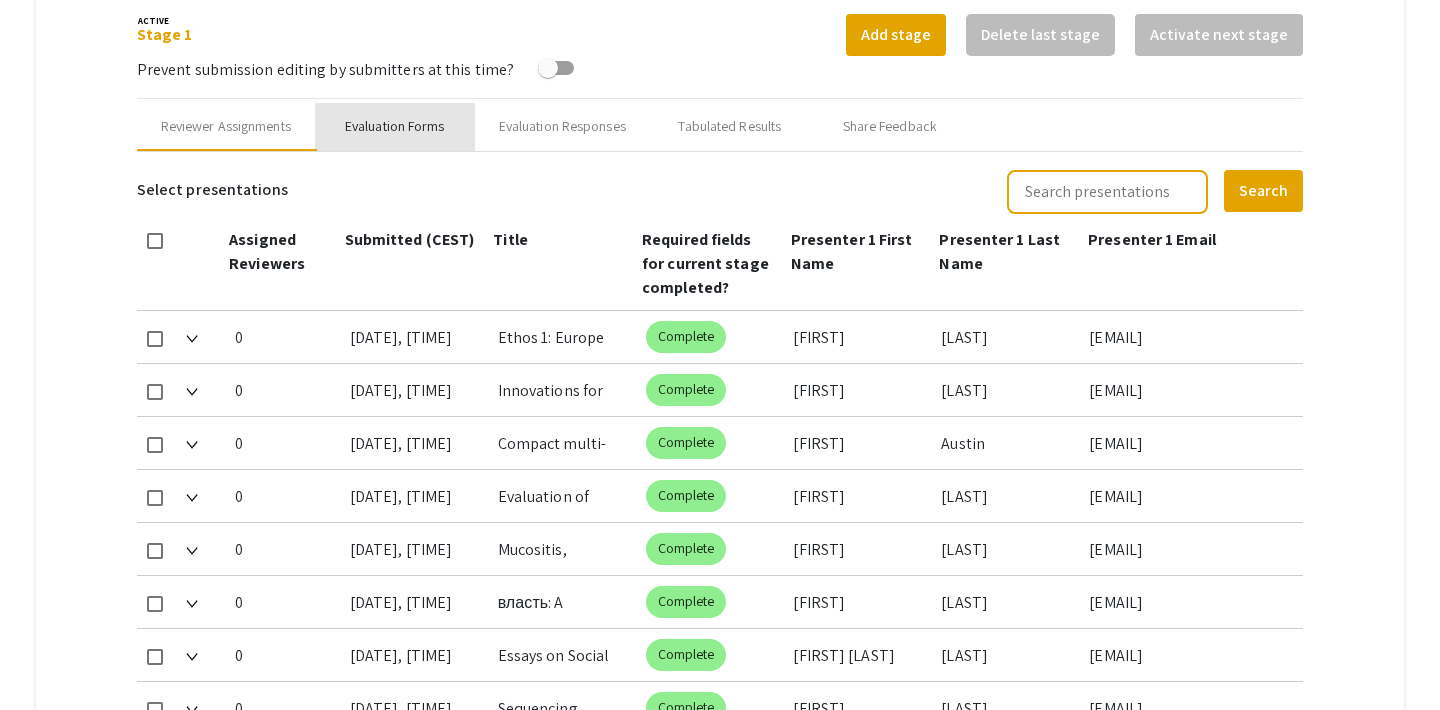 click on "Evaluation Forms" at bounding box center [395, 127] 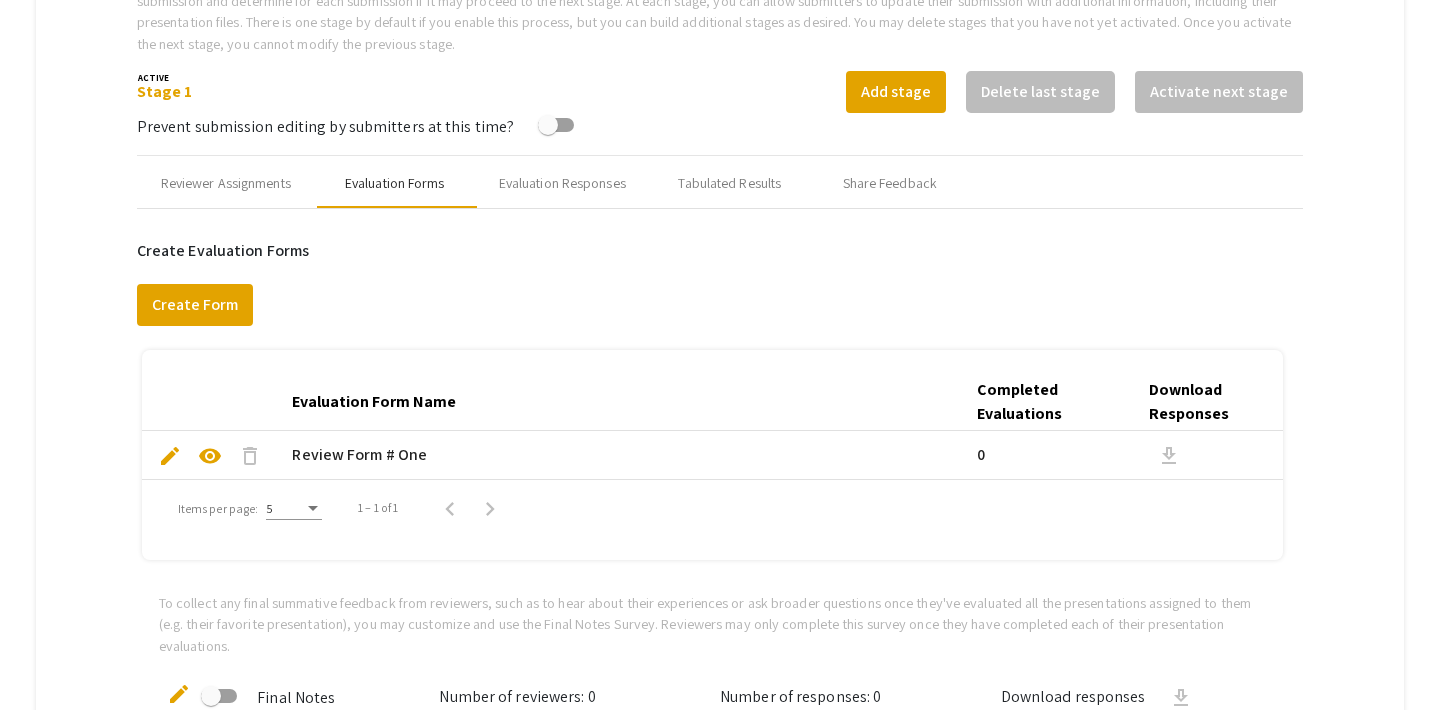 scroll, scrollTop: 679, scrollLeft: 0, axis: vertical 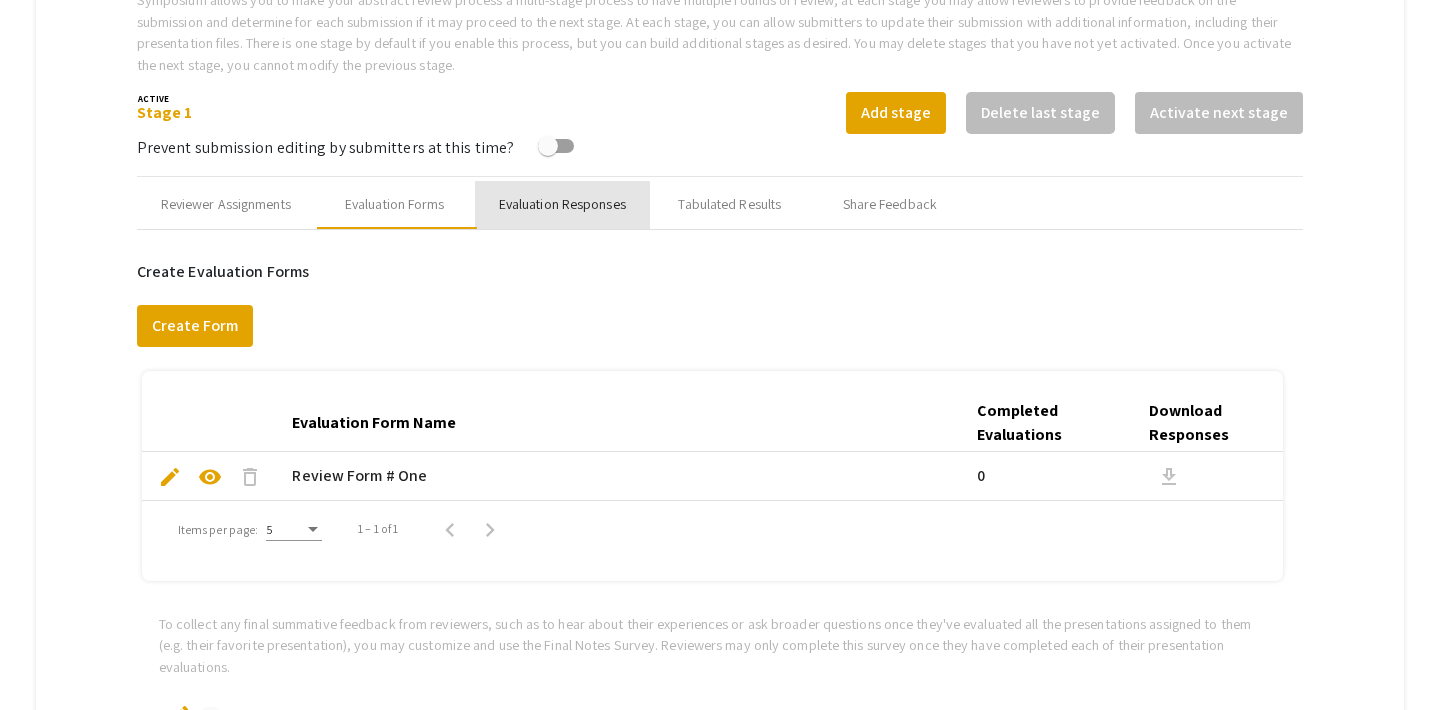 click on "Evaluation Responses" at bounding box center [562, 204] 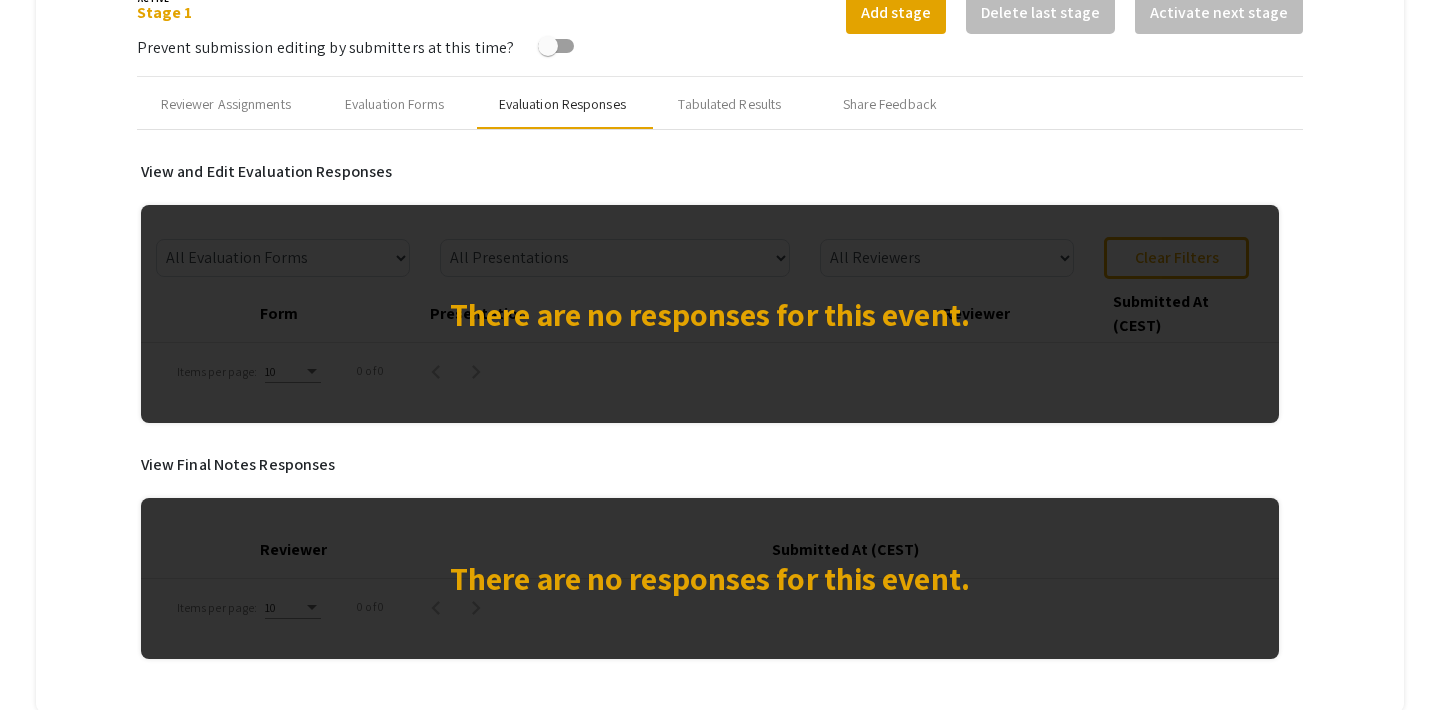 scroll, scrollTop: 778, scrollLeft: 0, axis: vertical 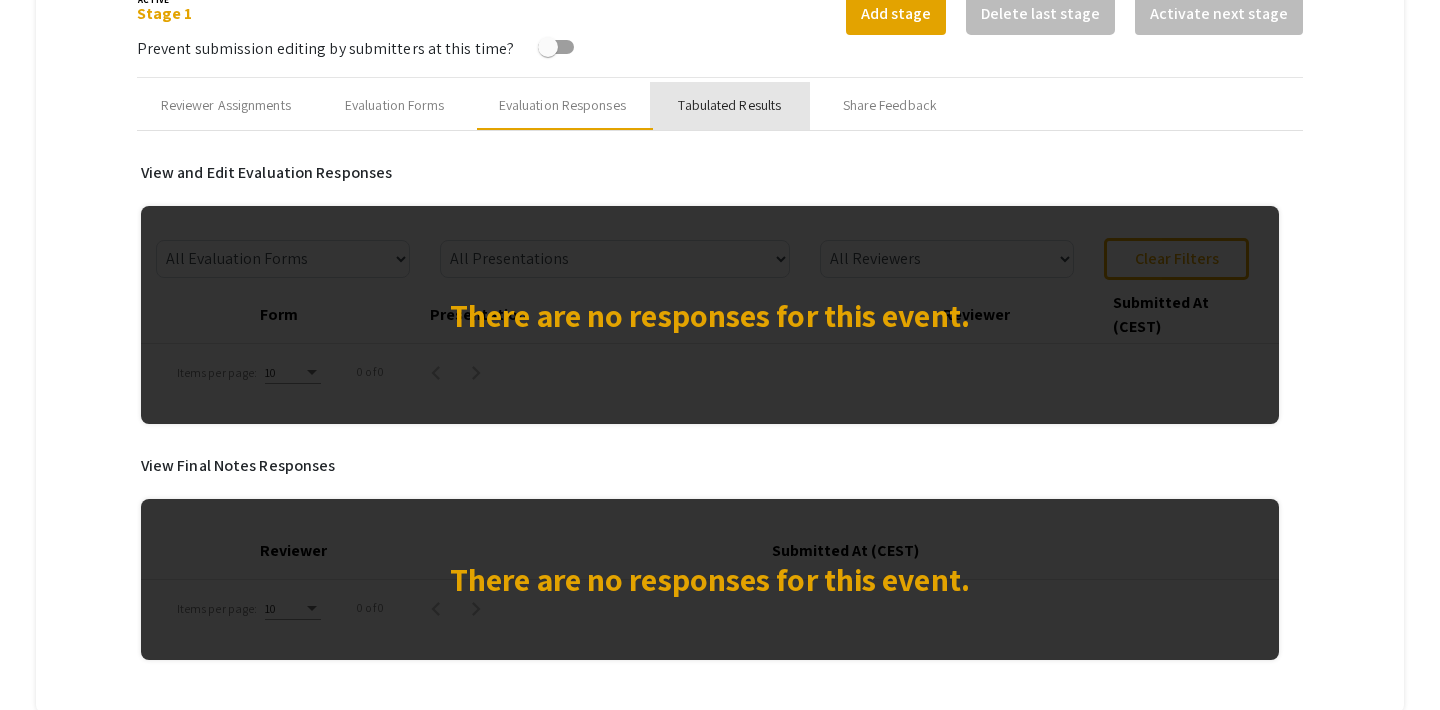 click on "Tabulated Results" at bounding box center (729, 105) 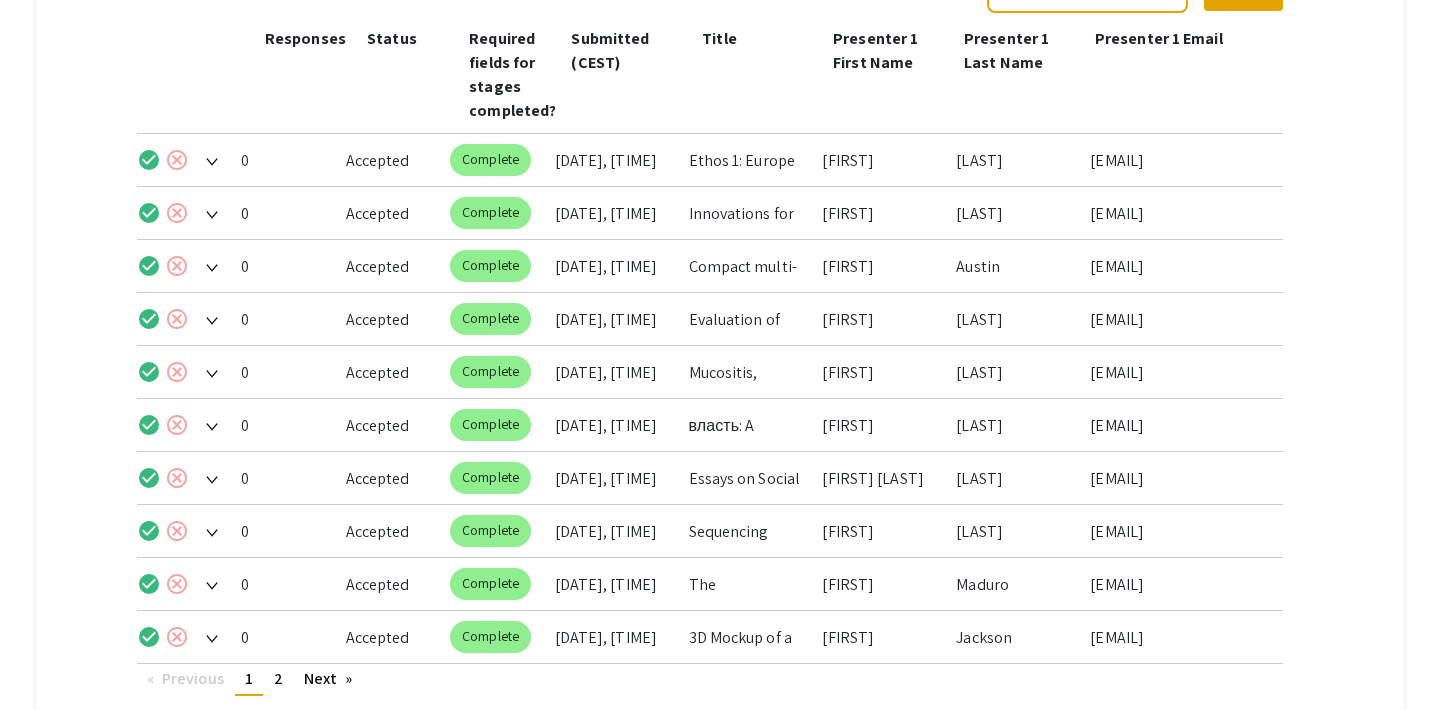 scroll, scrollTop: 959, scrollLeft: 0, axis: vertical 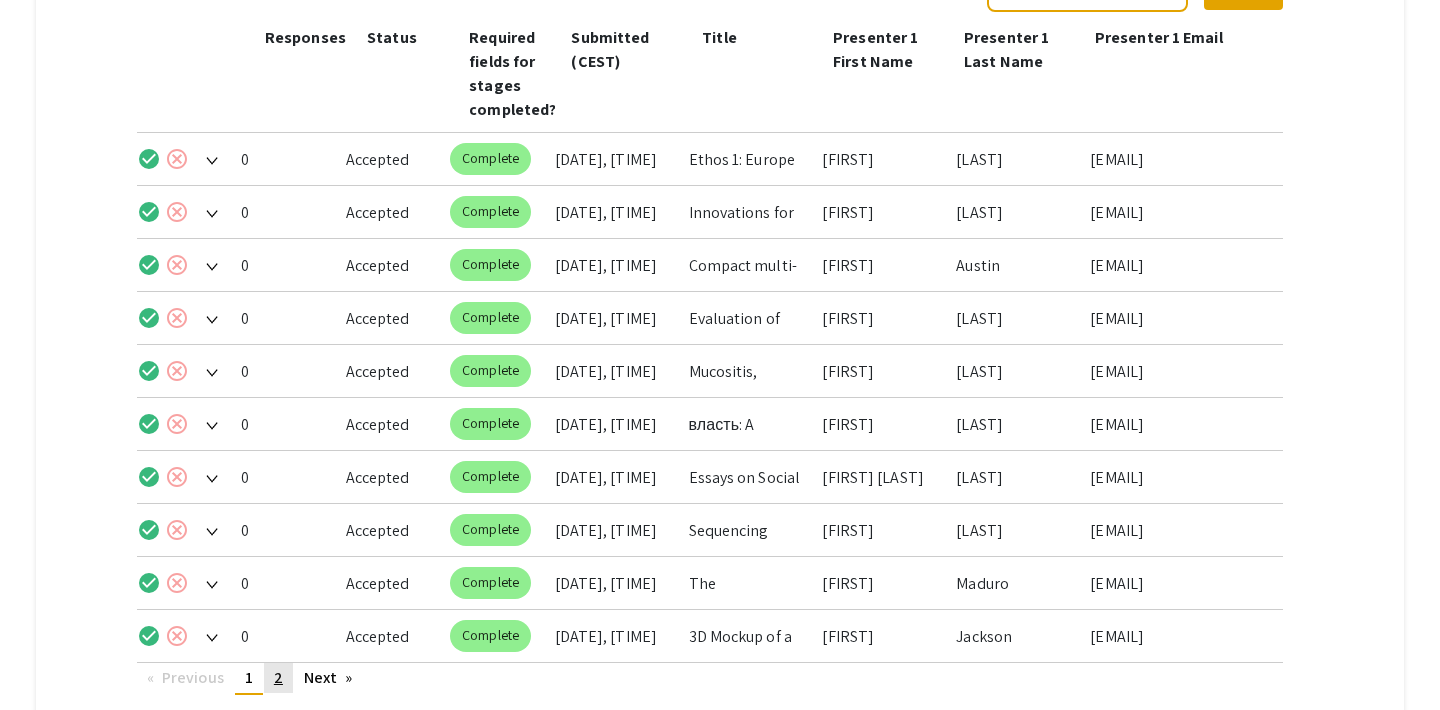 click on "2" at bounding box center [278, 677] 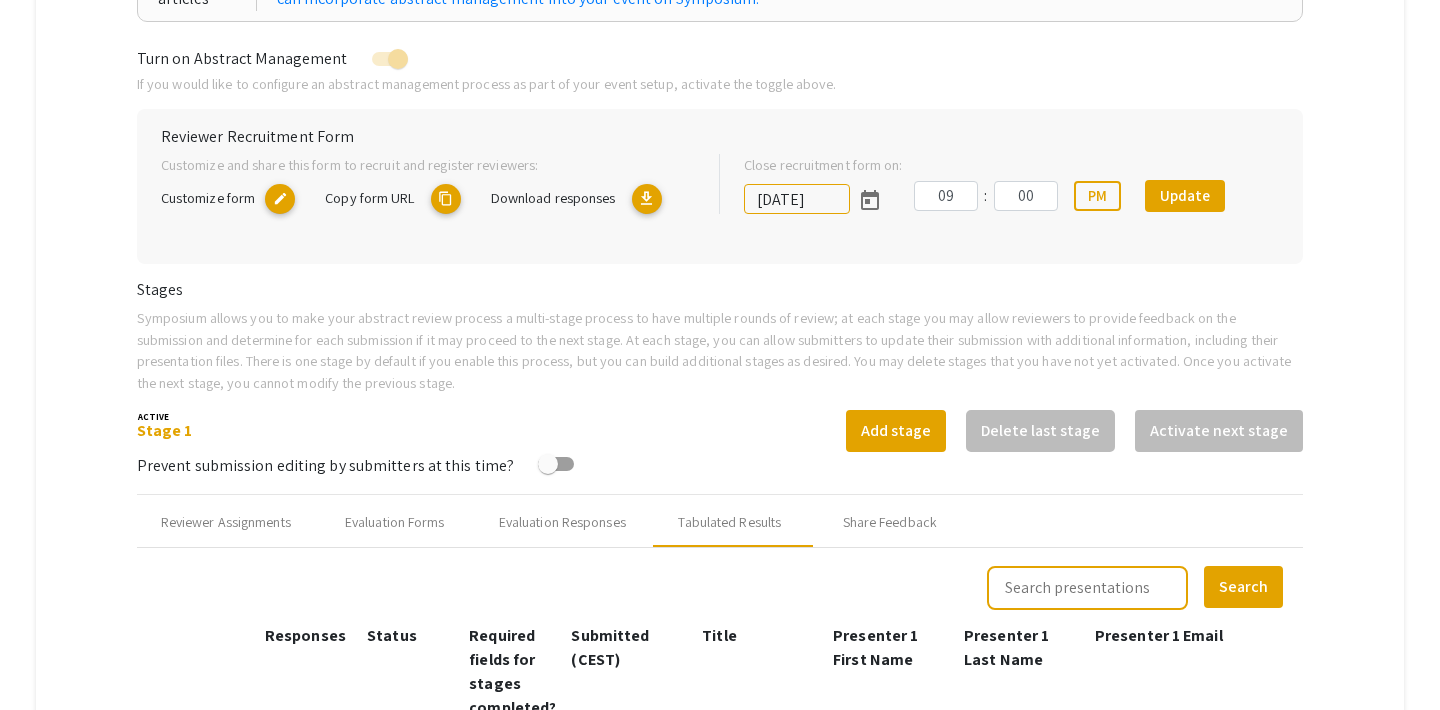 scroll, scrollTop: 360, scrollLeft: 0, axis: vertical 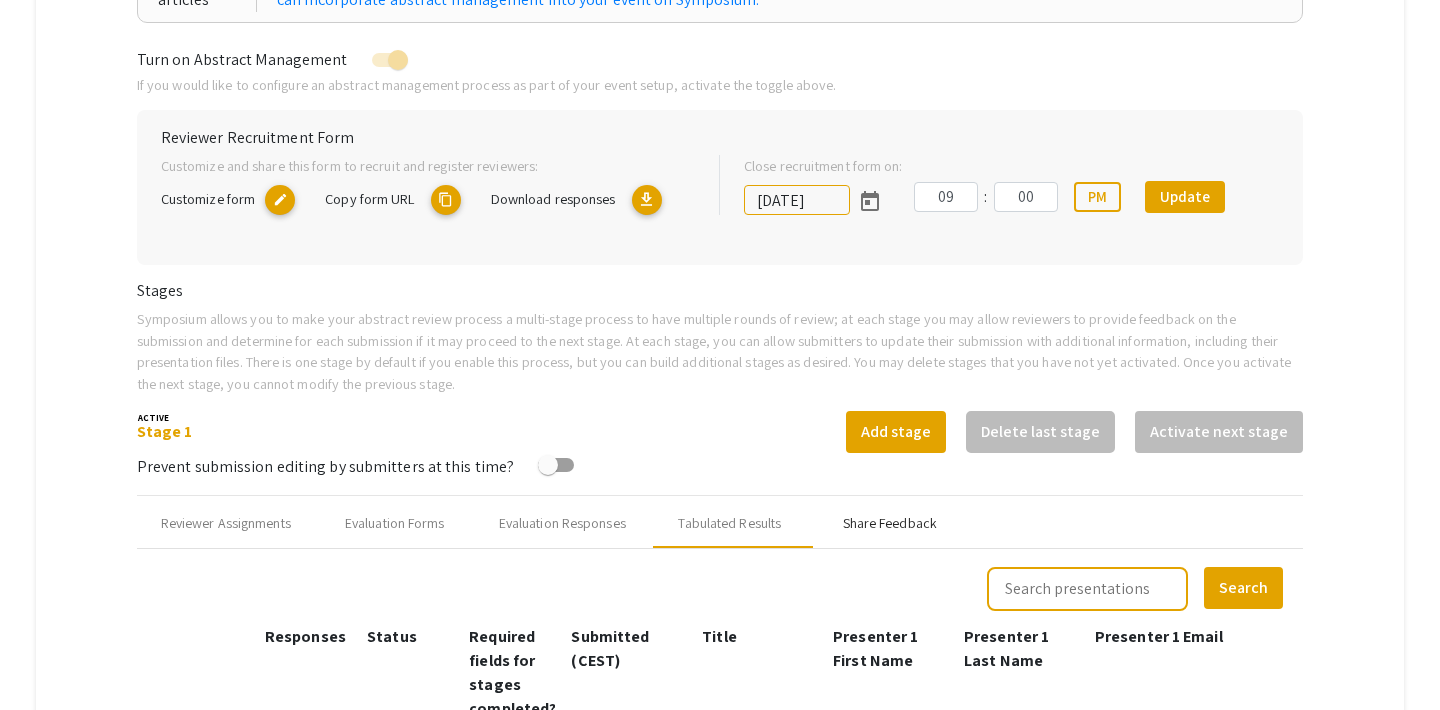 click on "Share Feedback" at bounding box center (890, 523) 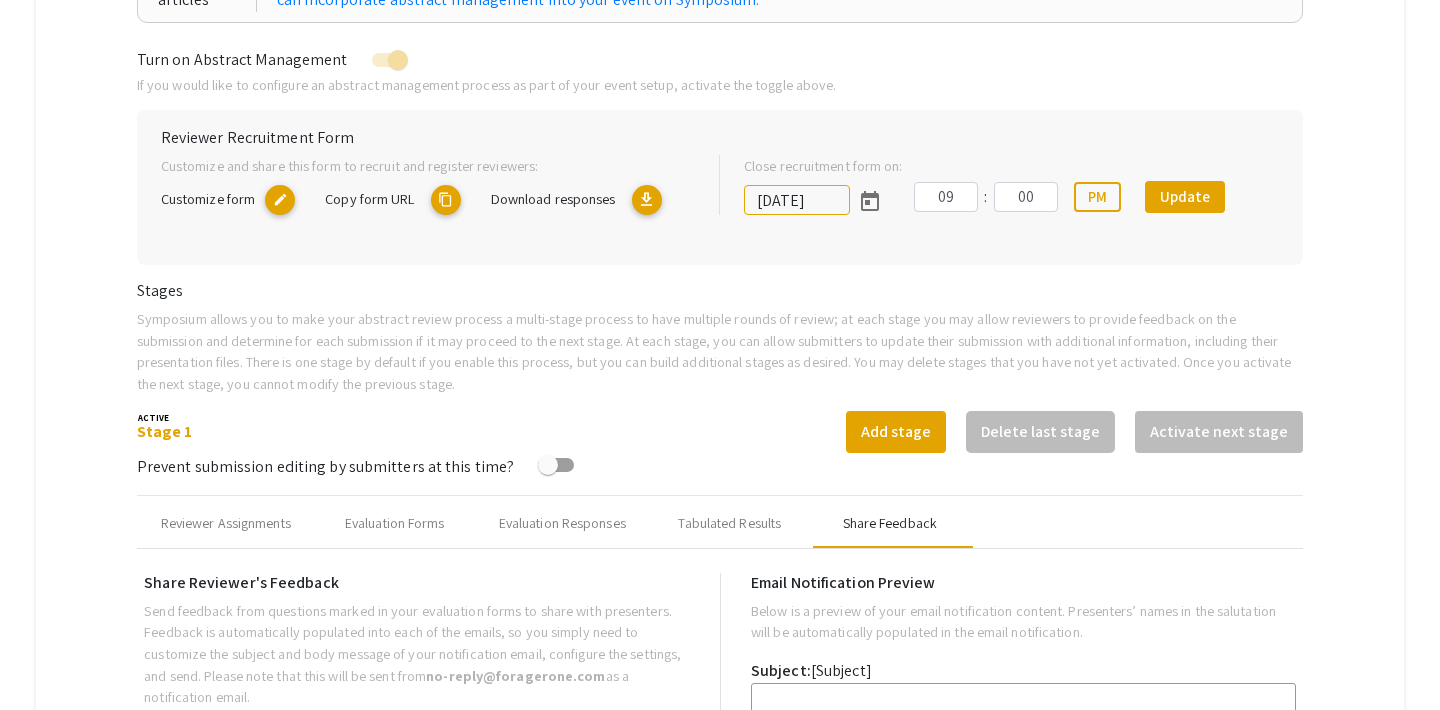 type on "Test Email for multiple co-presenters" 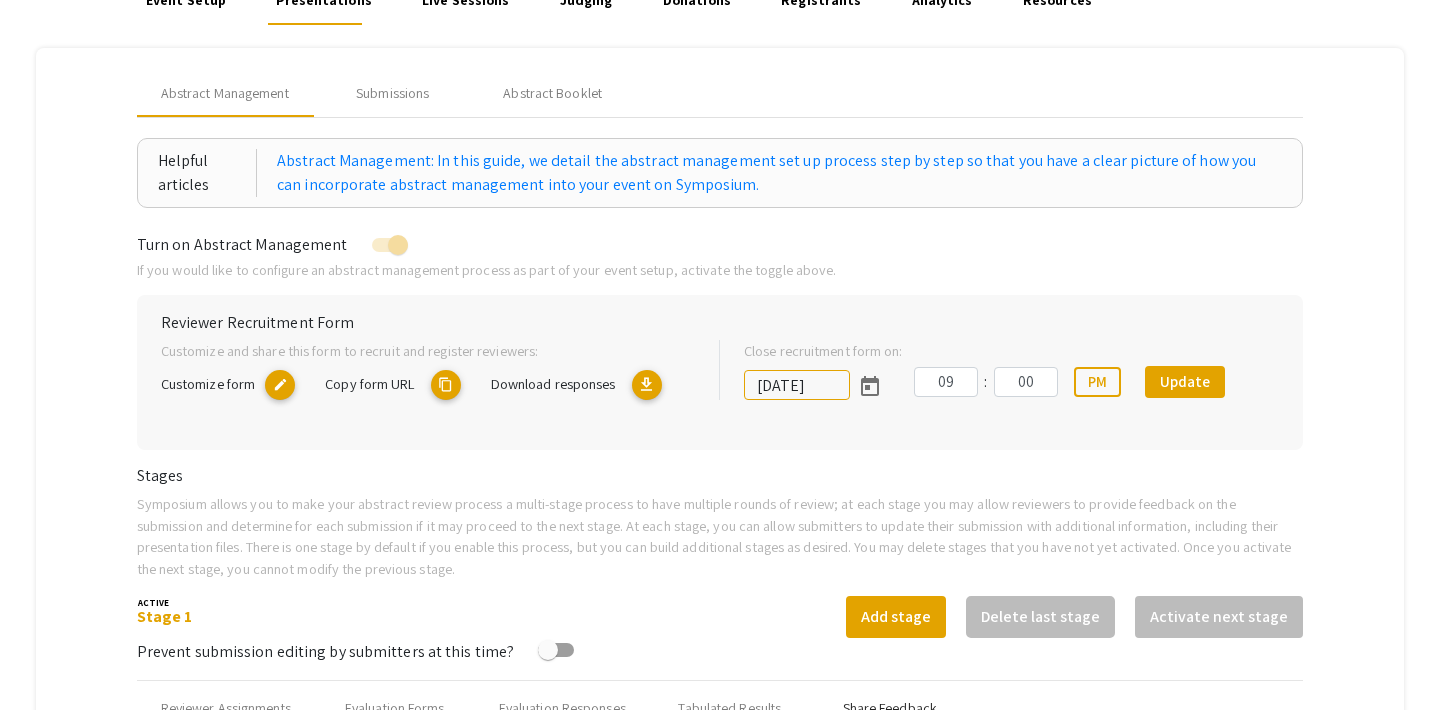 scroll, scrollTop: 0, scrollLeft: 0, axis: both 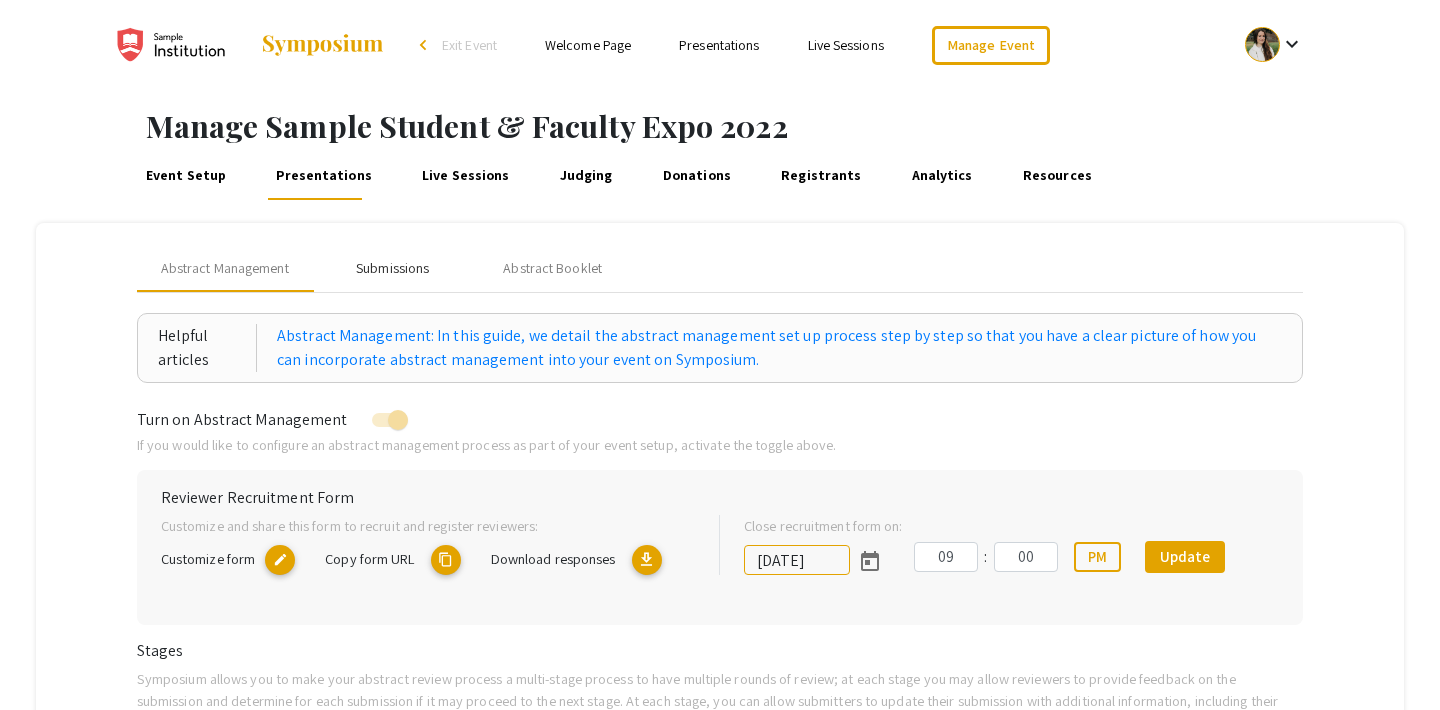 click on "Submissions" at bounding box center (392, 268) 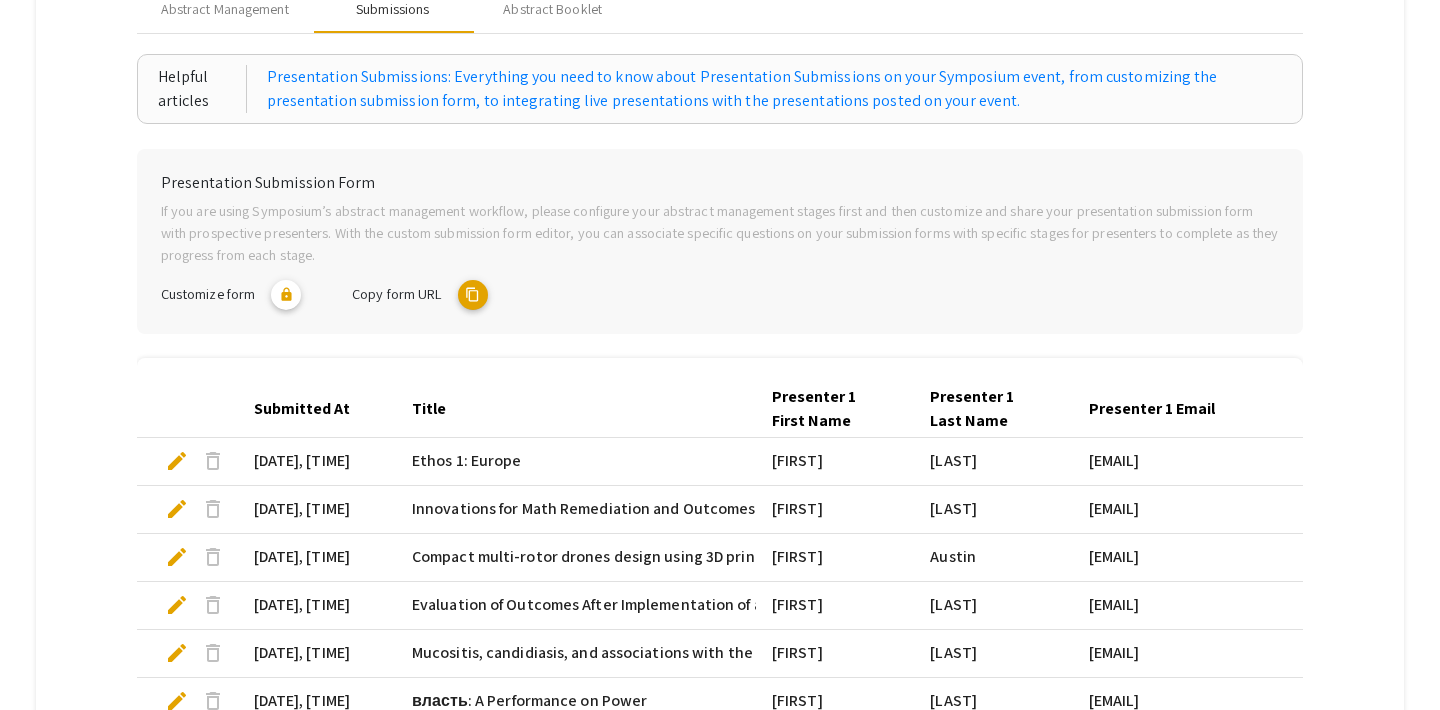 scroll, scrollTop: 182, scrollLeft: 0, axis: vertical 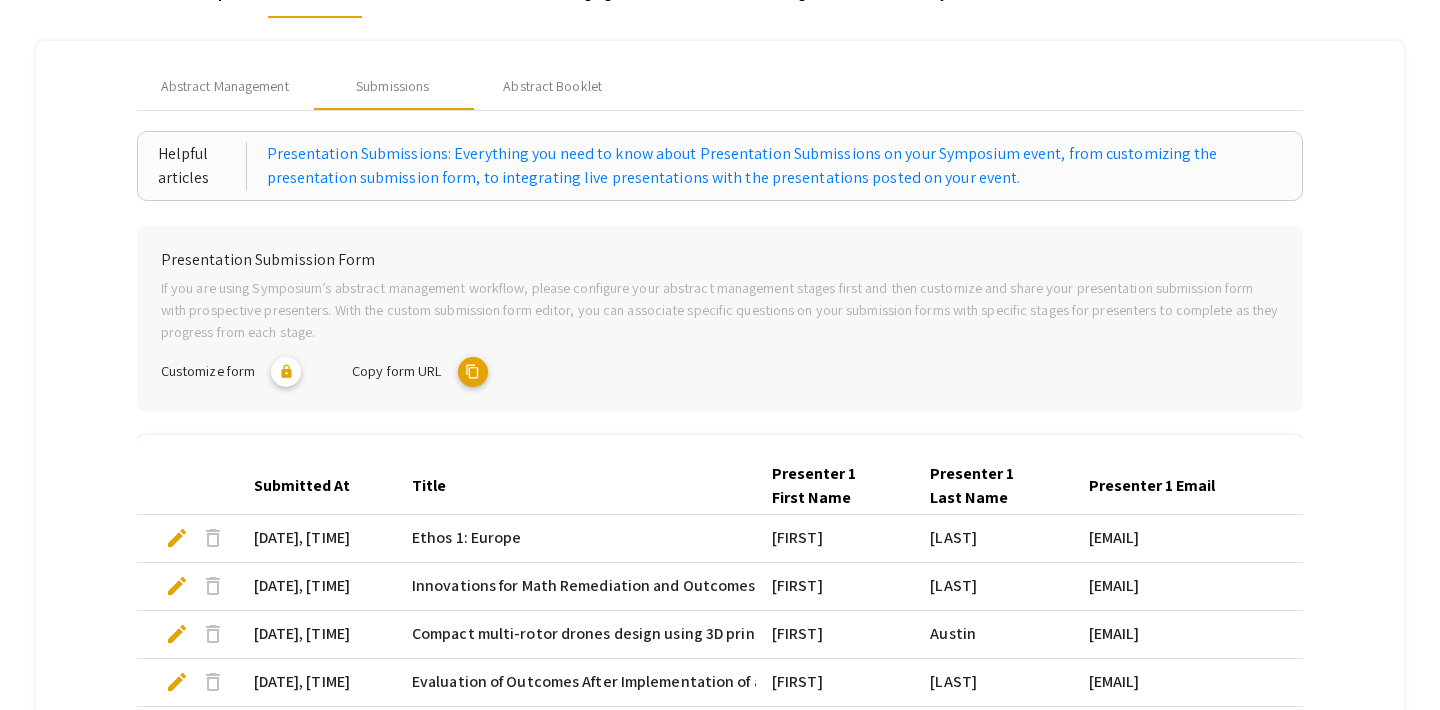 click on "content_copy" at bounding box center [473, 372] 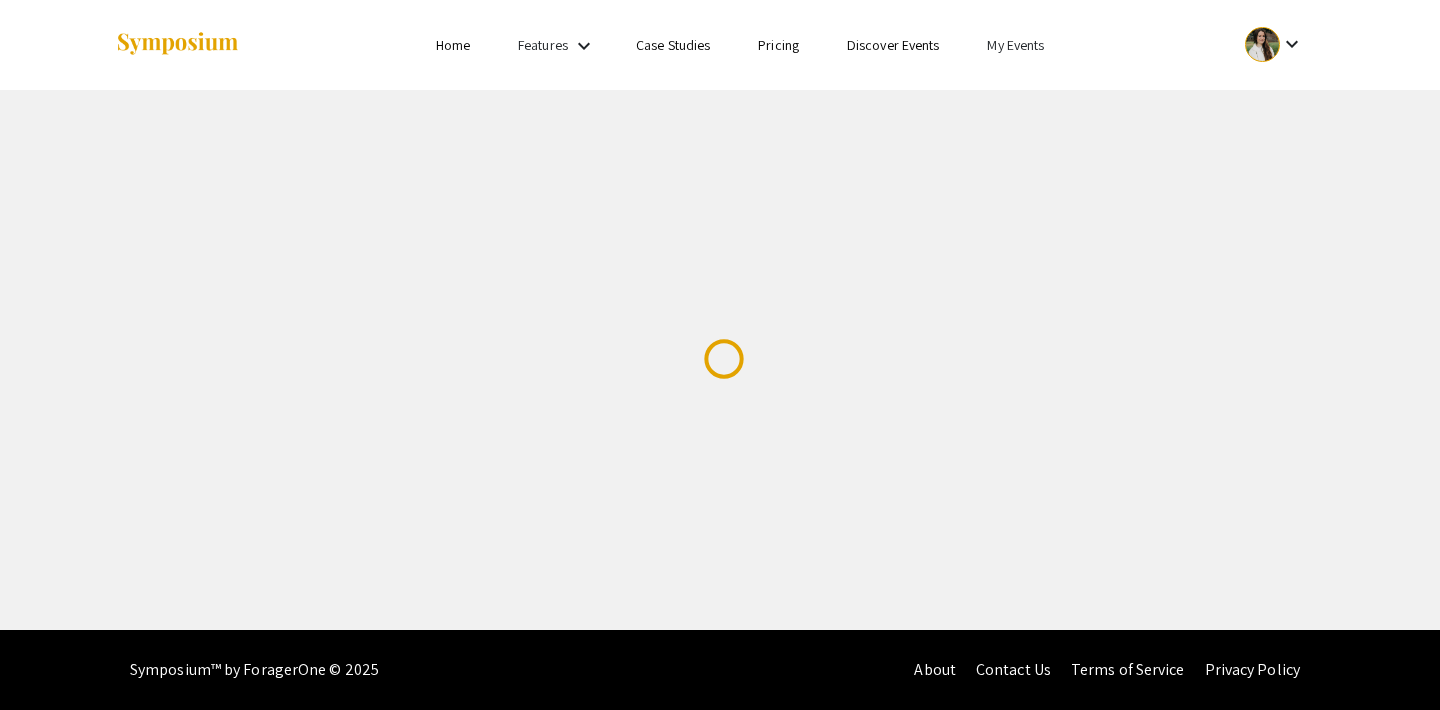 scroll, scrollTop: 0, scrollLeft: 0, axis: both 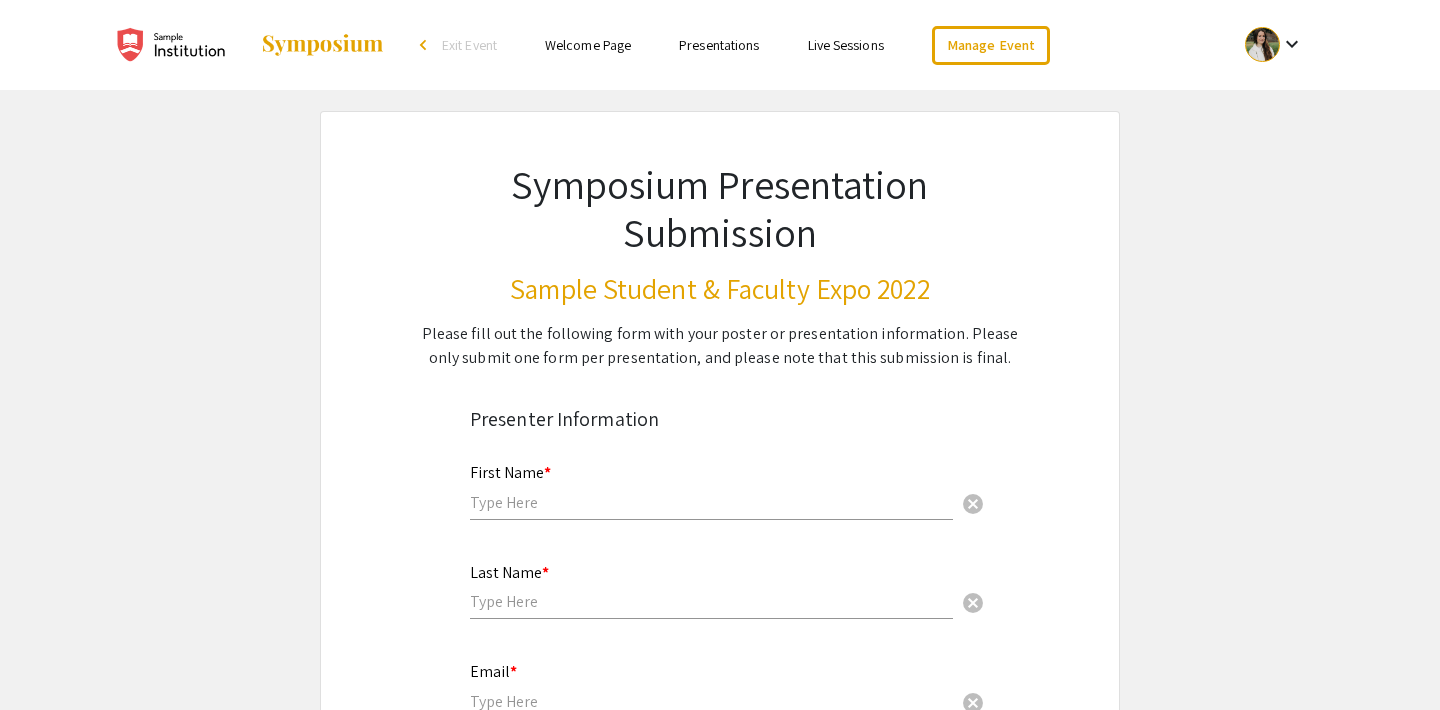 click on "Exit Event" at bounding box center (469, 45) 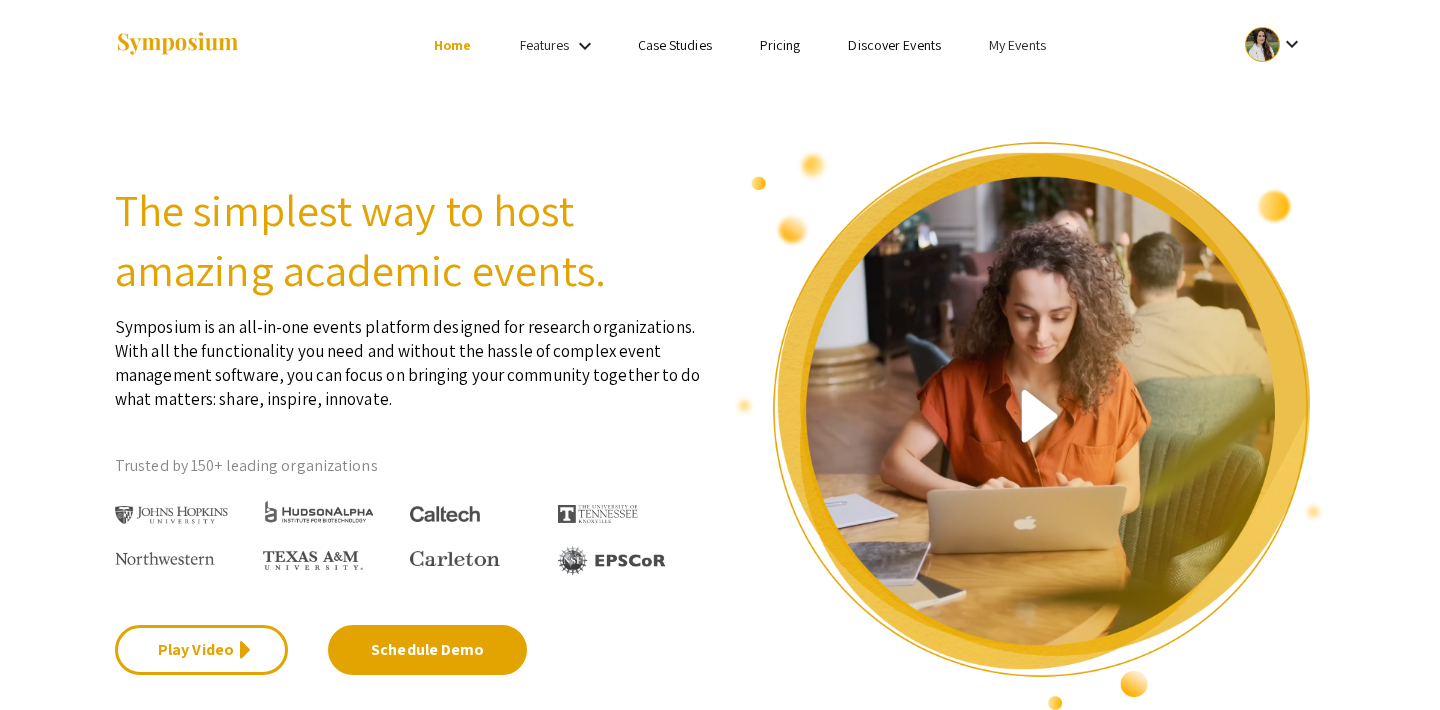 click on "My Events" at bounding box center [1017, 45] 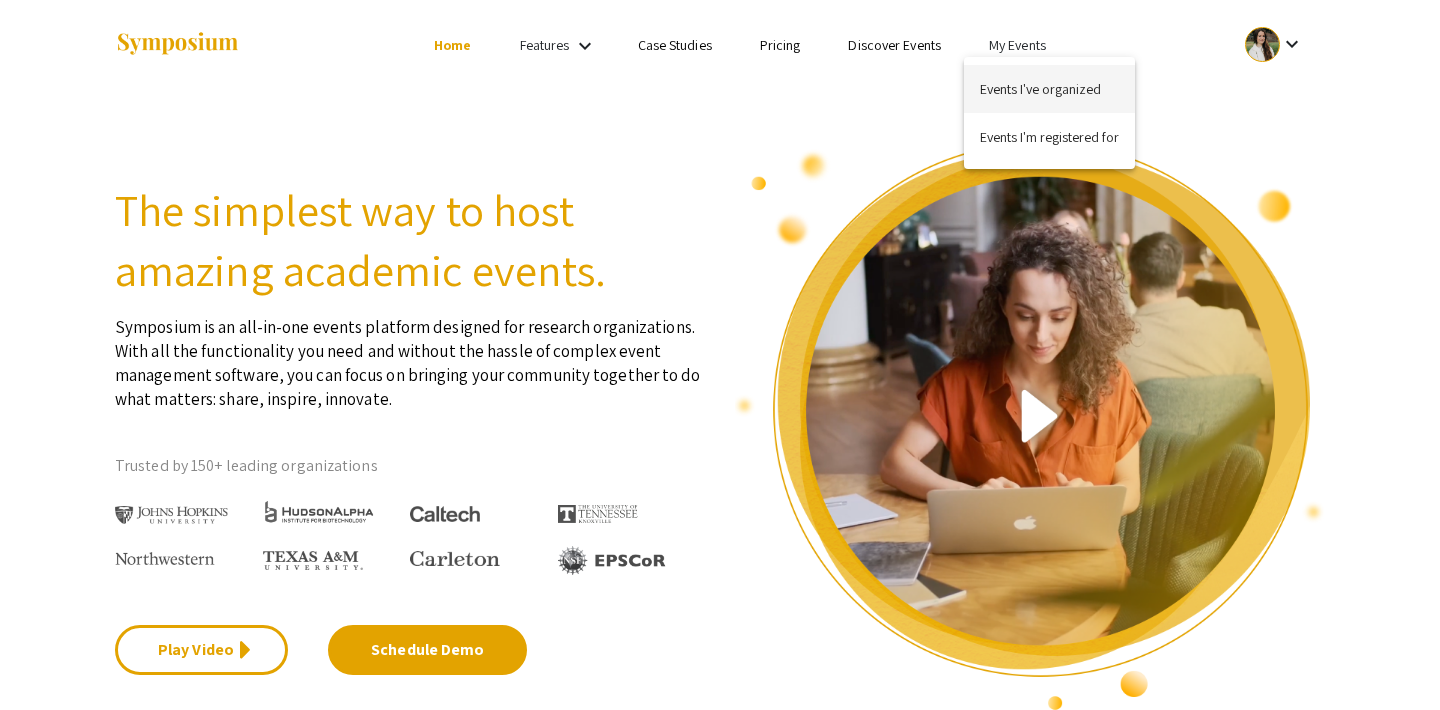 click on "Events I've organized" at bounding box center [1049, 89] 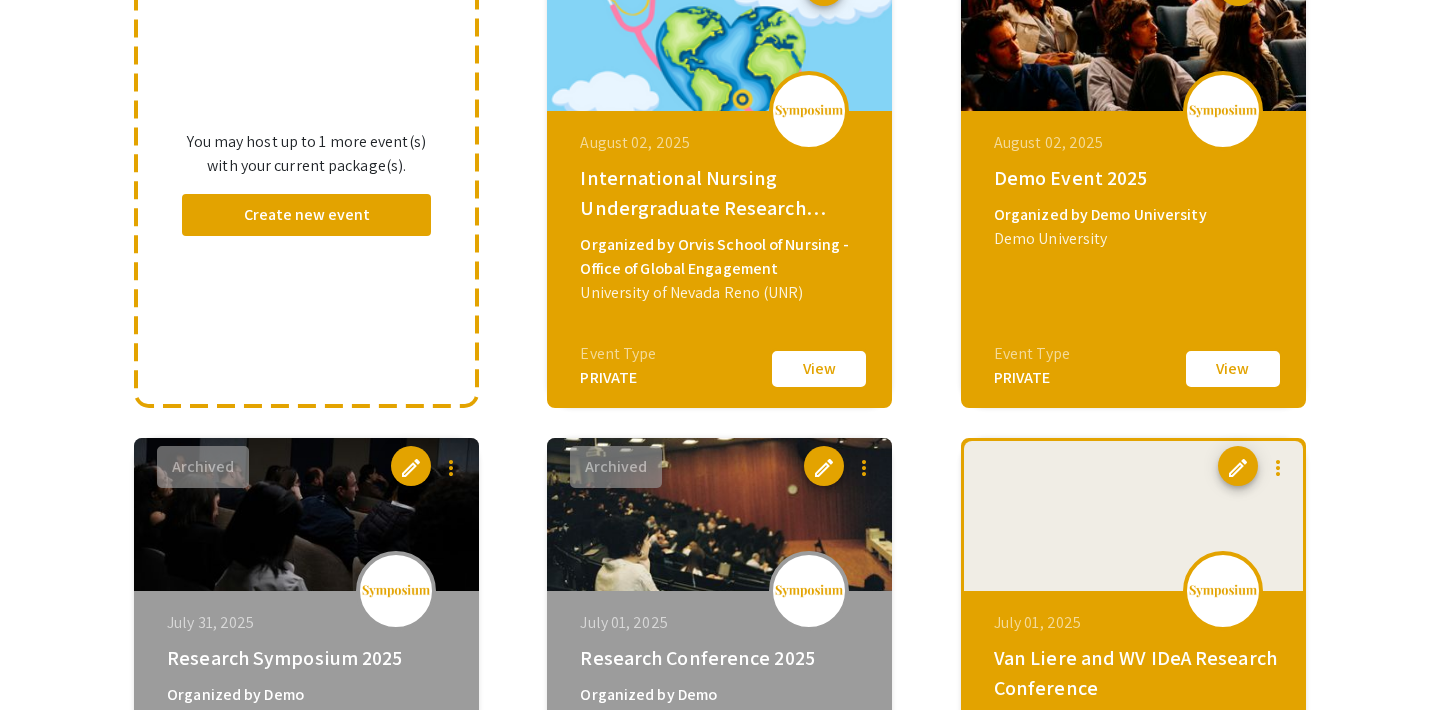 scroll, scrollTop: 320, scrollLeft: 0, axis: vertical 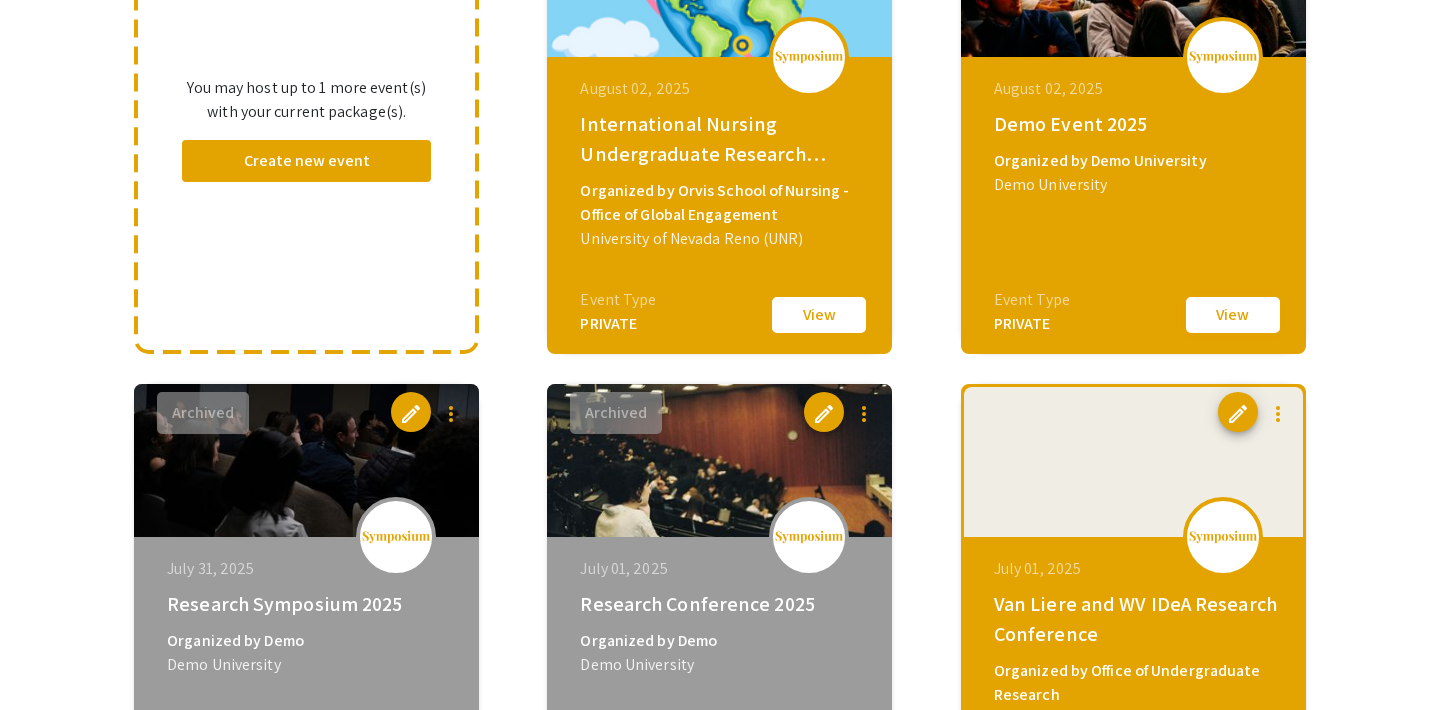 click on "View" 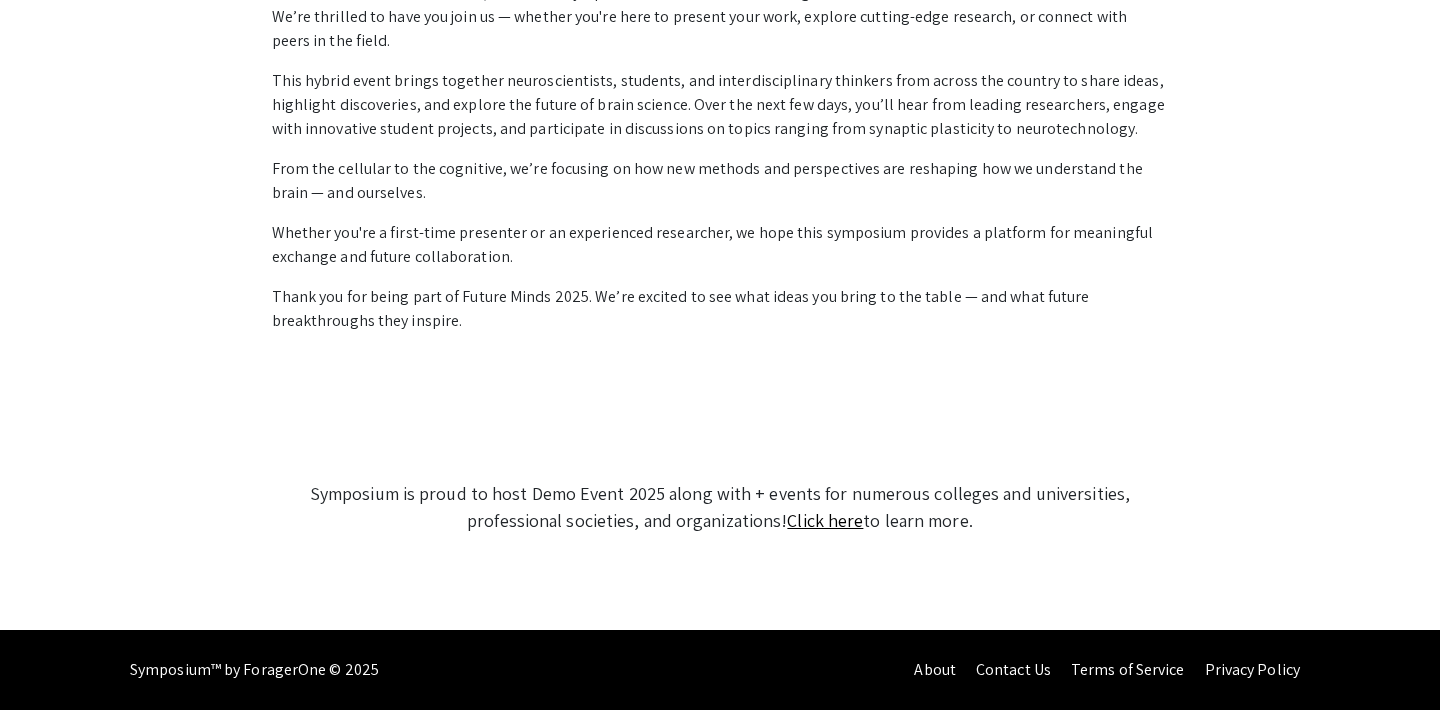 scroll, scrollTop: 0, scrollLeft: 0, axis: both 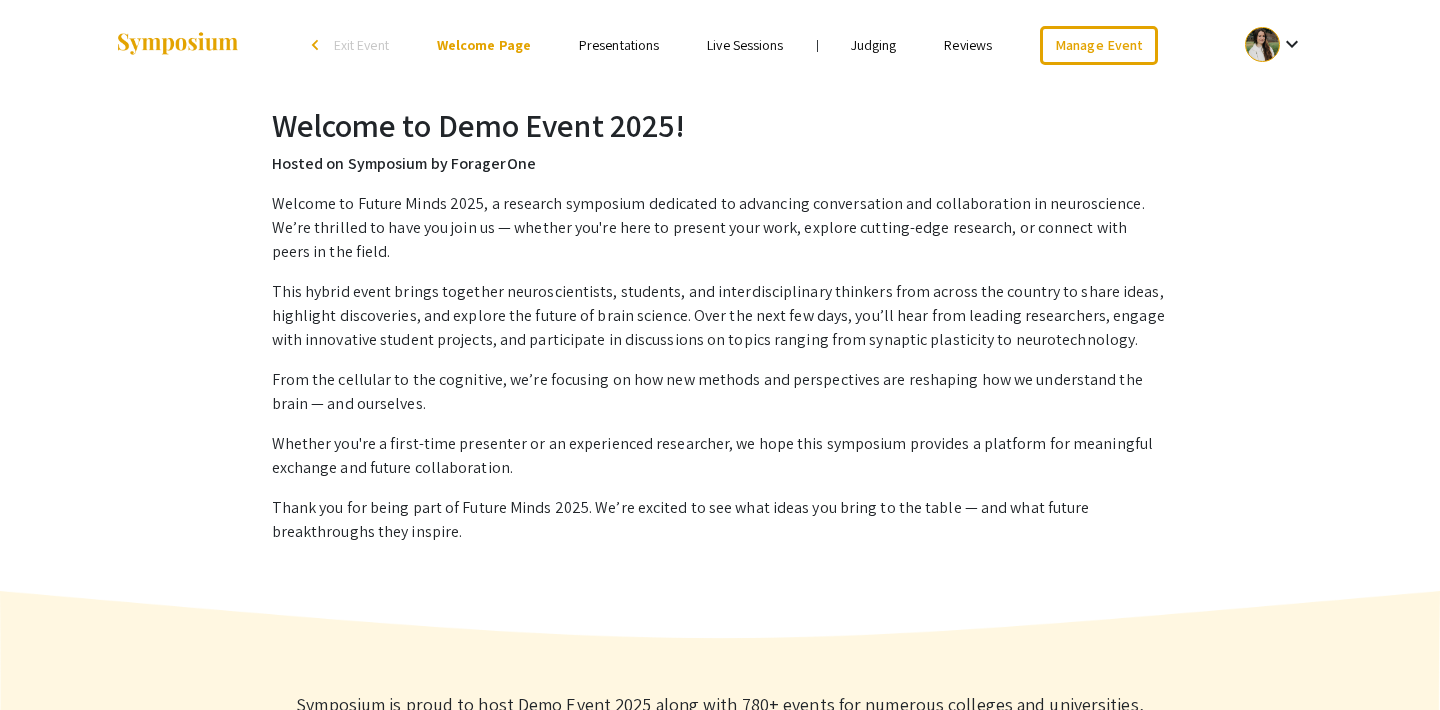 click on "Judging" at bounding box center (874, 45) 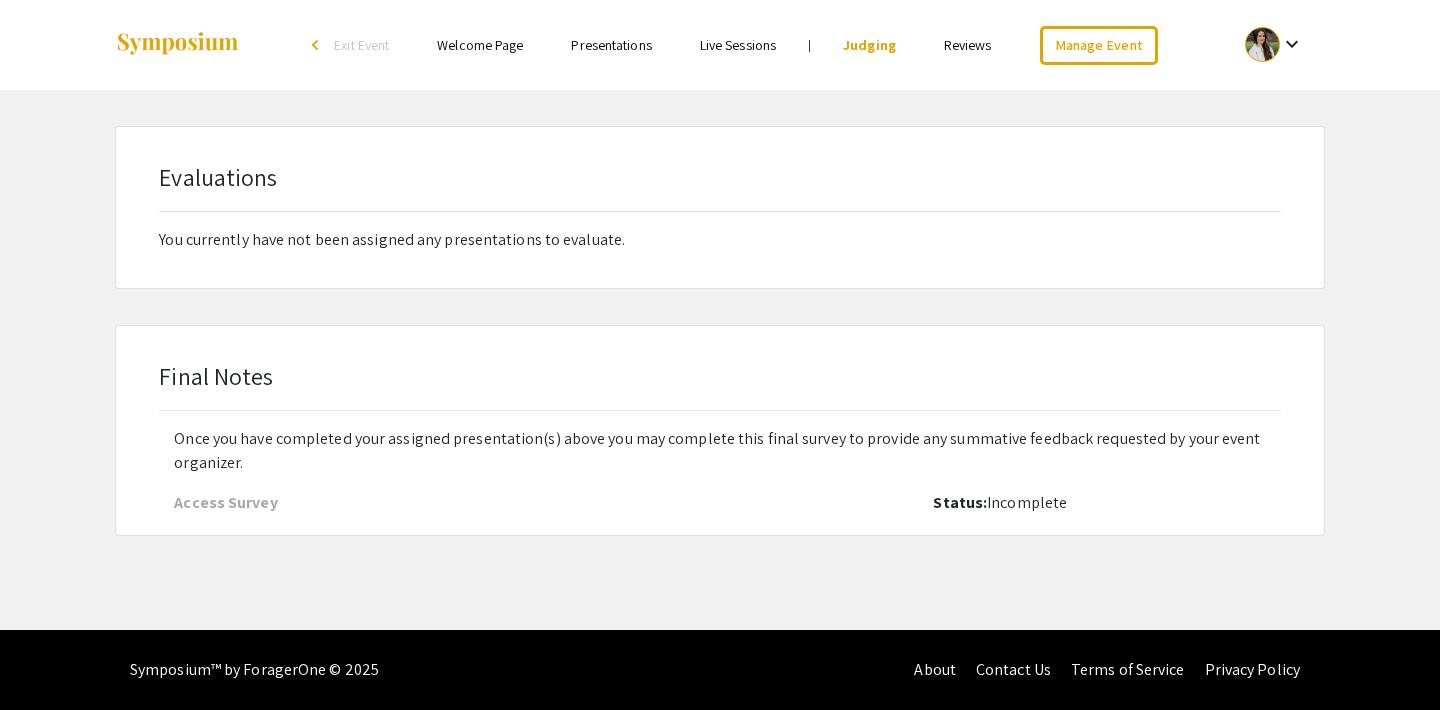 click on "Reviews" at bounding box center (968, 45) 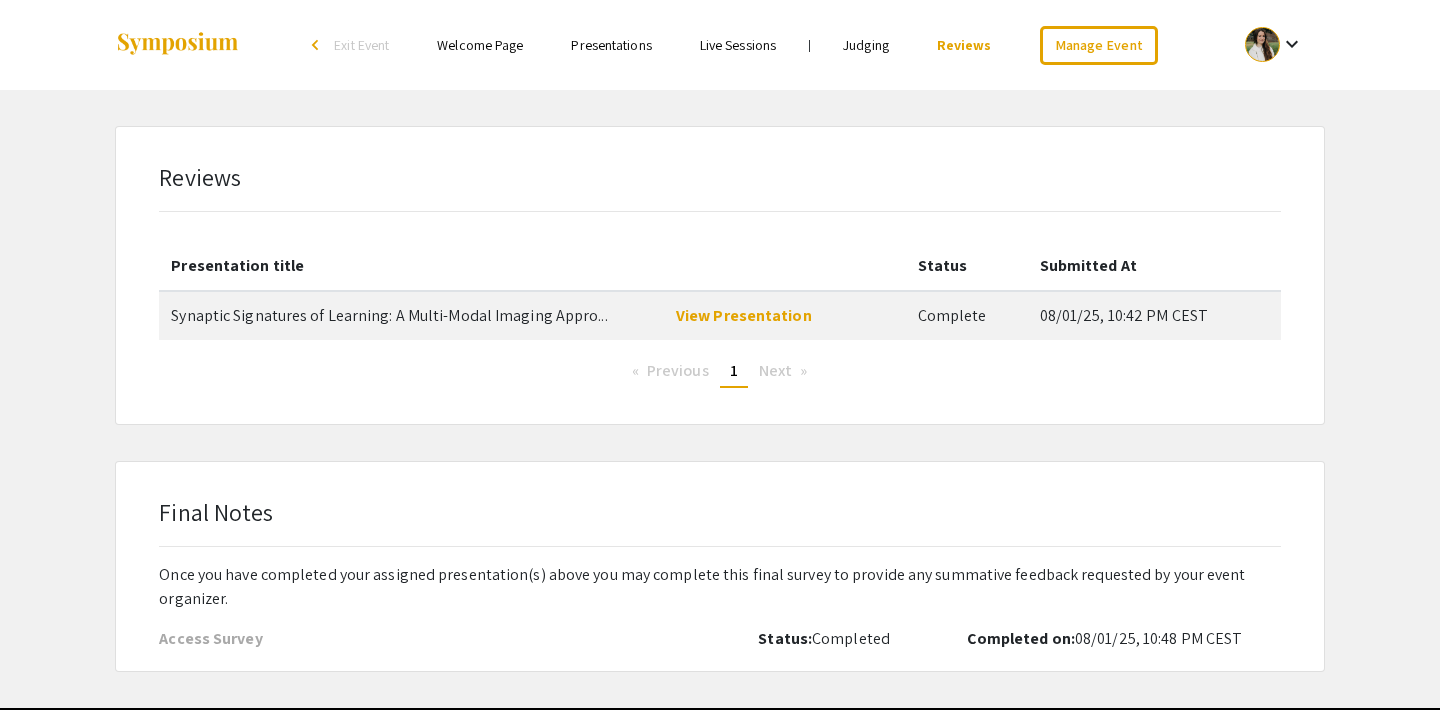 click on "Welcome Page" at bounding box center (480, 45) 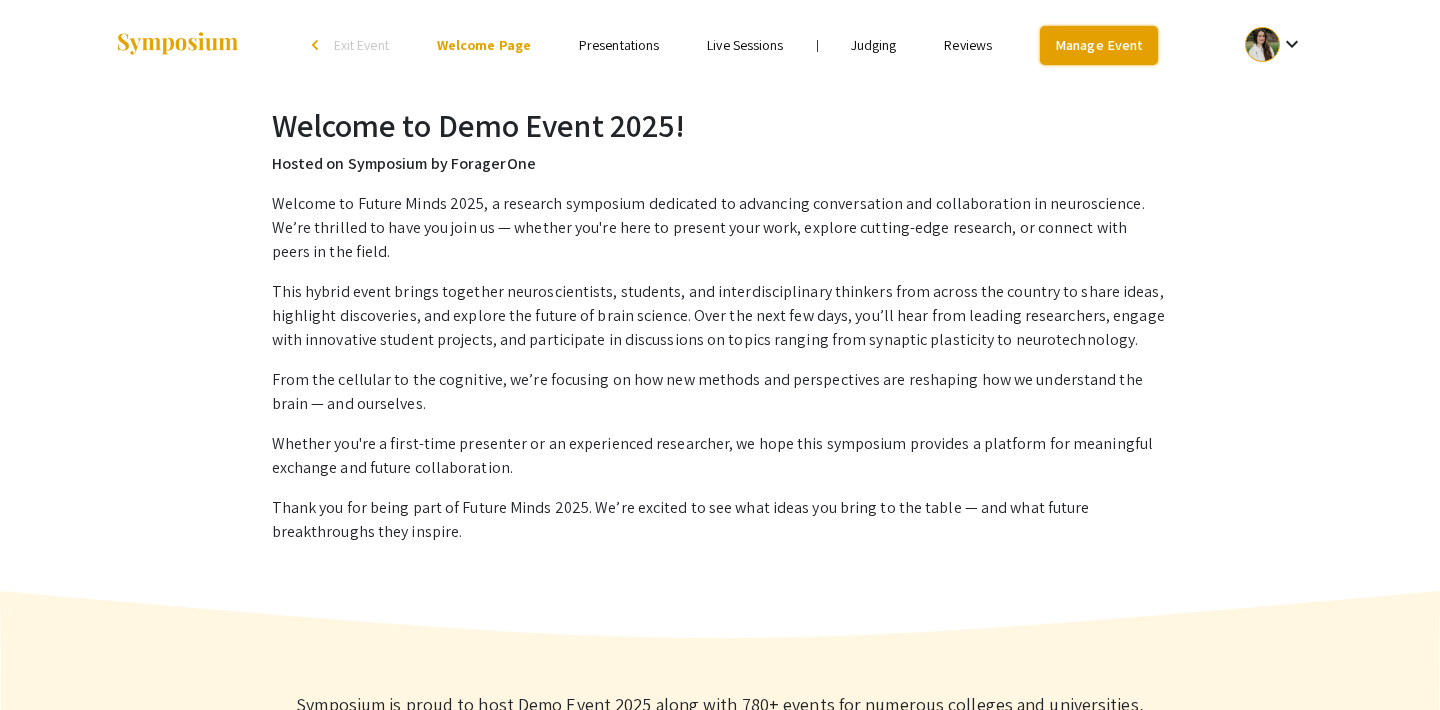 click on "Manage Event" at bounding box center (1099, 45) 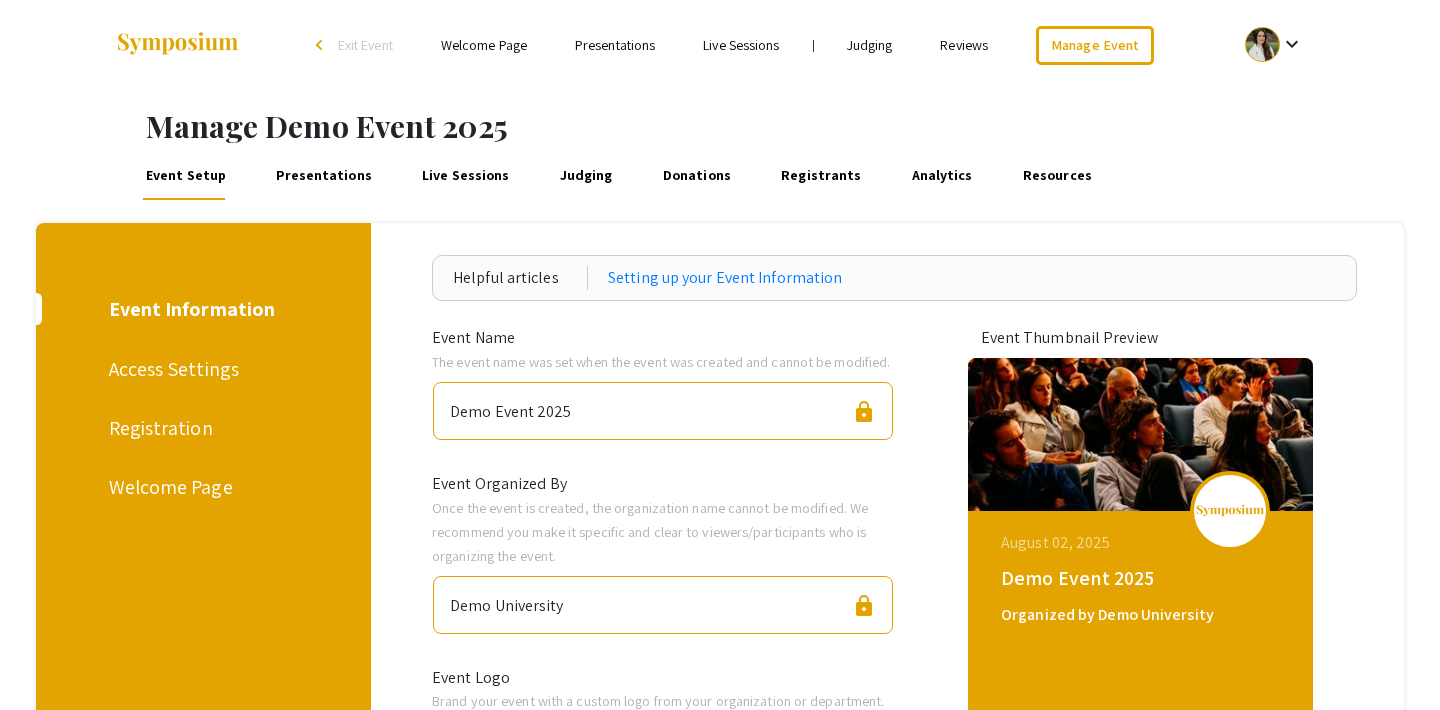 click on "Presentations" at bounding box center [324, 176] 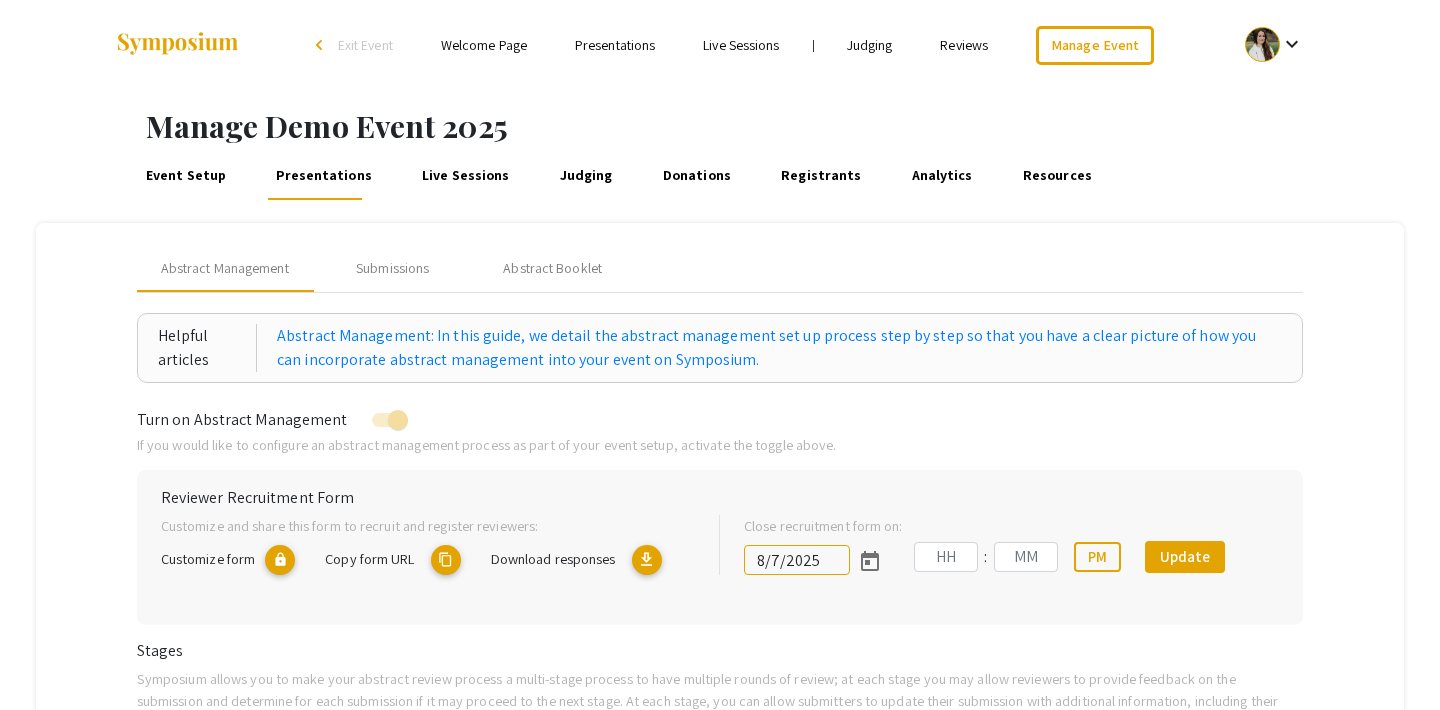 type on "8/1/2025" 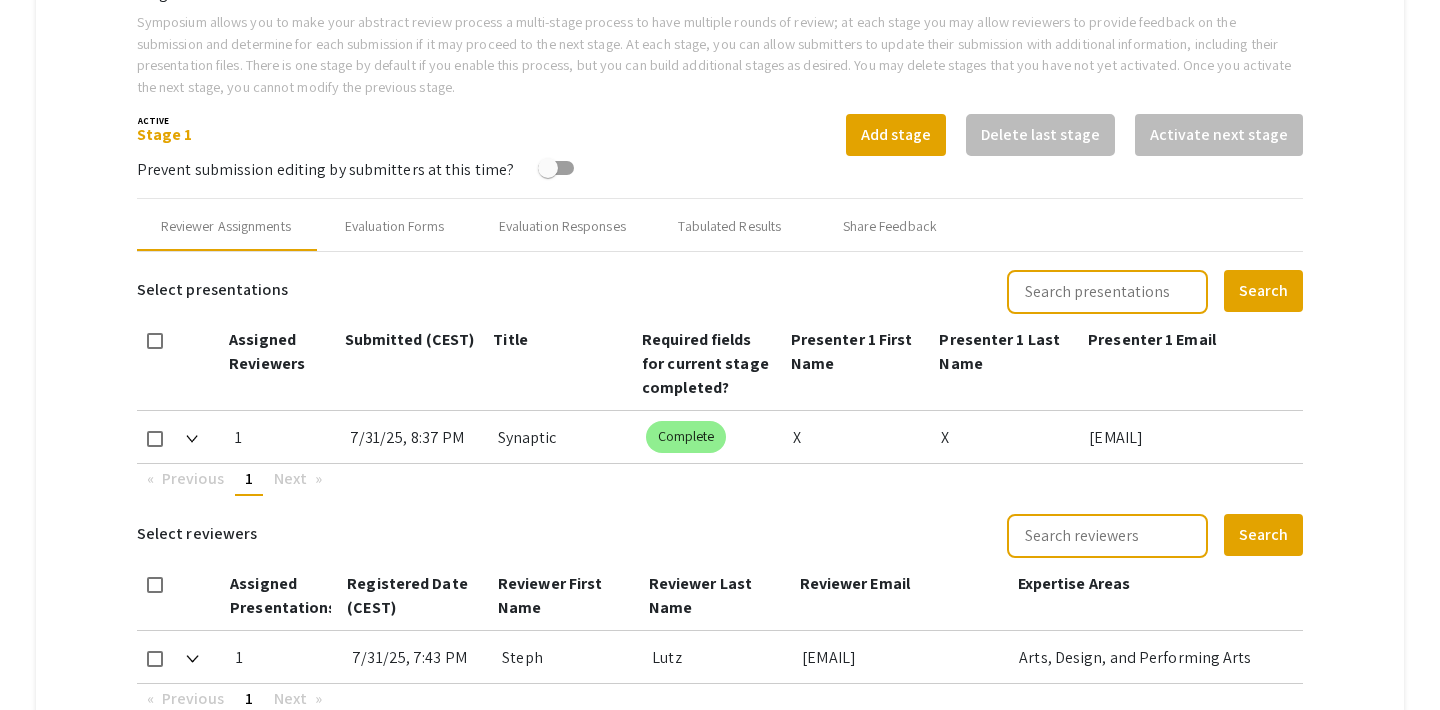 scroll, scrollTop: 654, scrollLeft: 0, axis: vertical 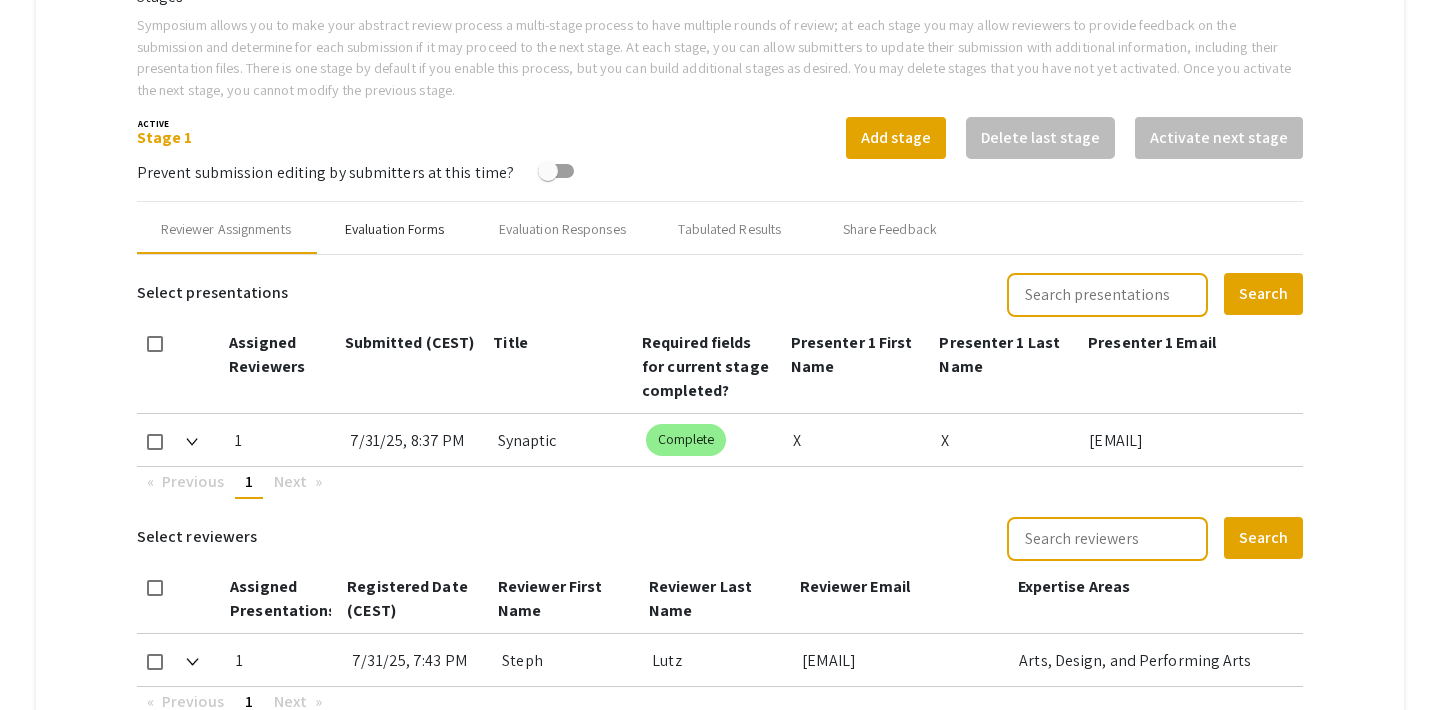 click on "Evaluation Forms" at bounding box center (395, 229) 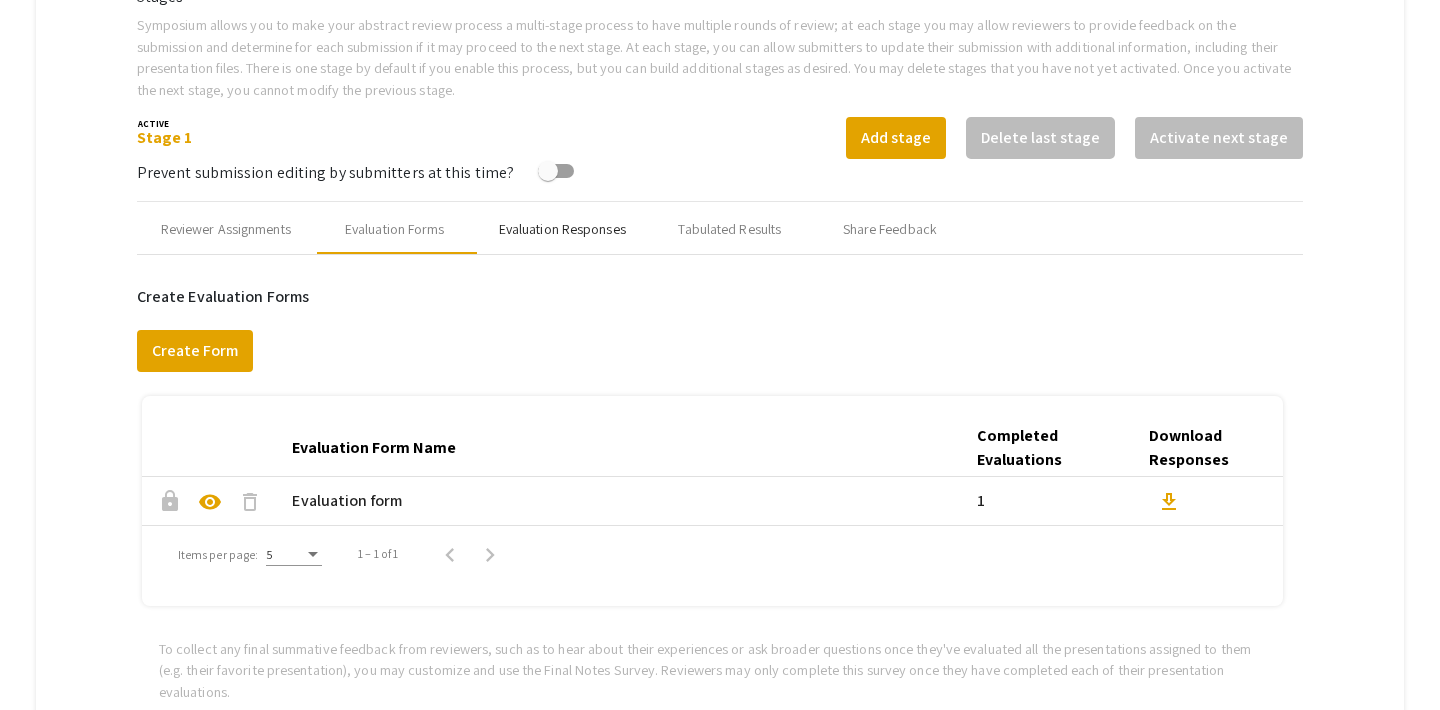 click on "Evaluation Responses" at bounding box center [562, 229] 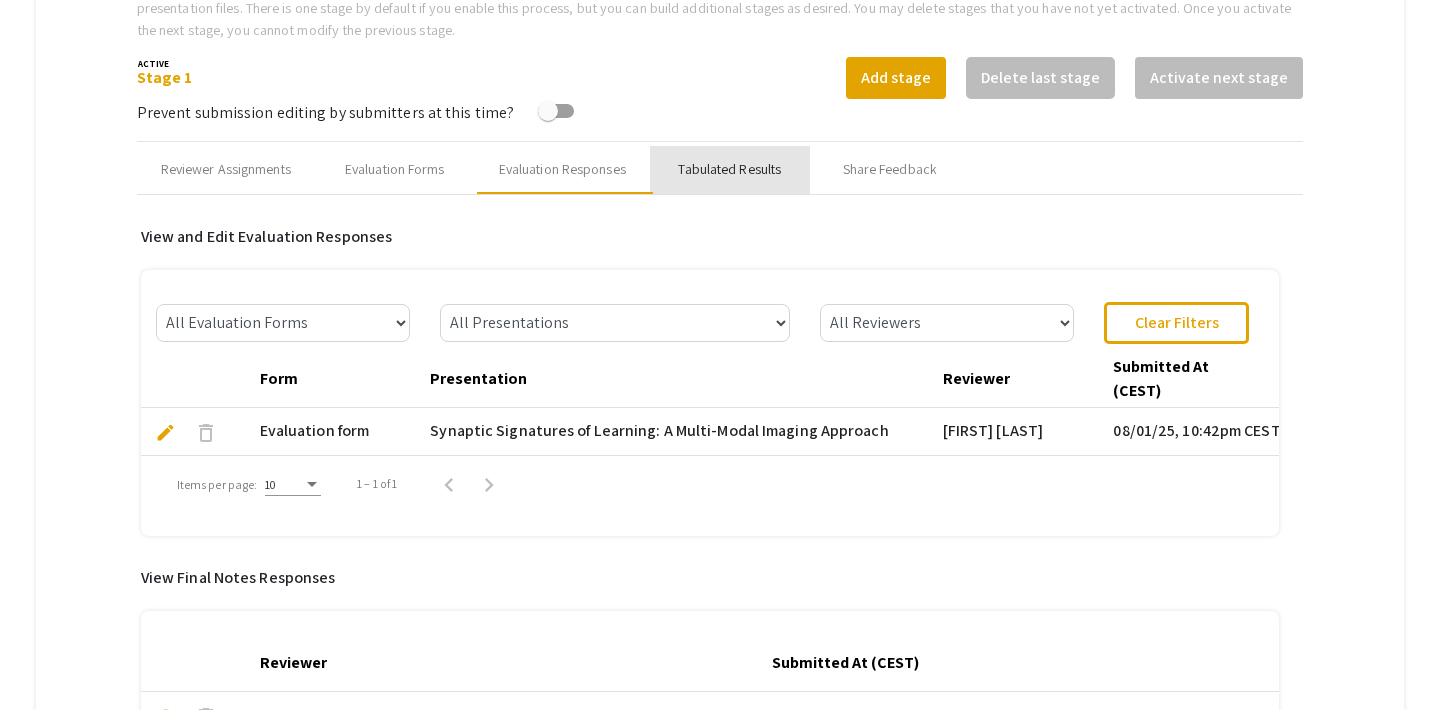 click on "Tabulated Results" at bounding box center (729, 169) 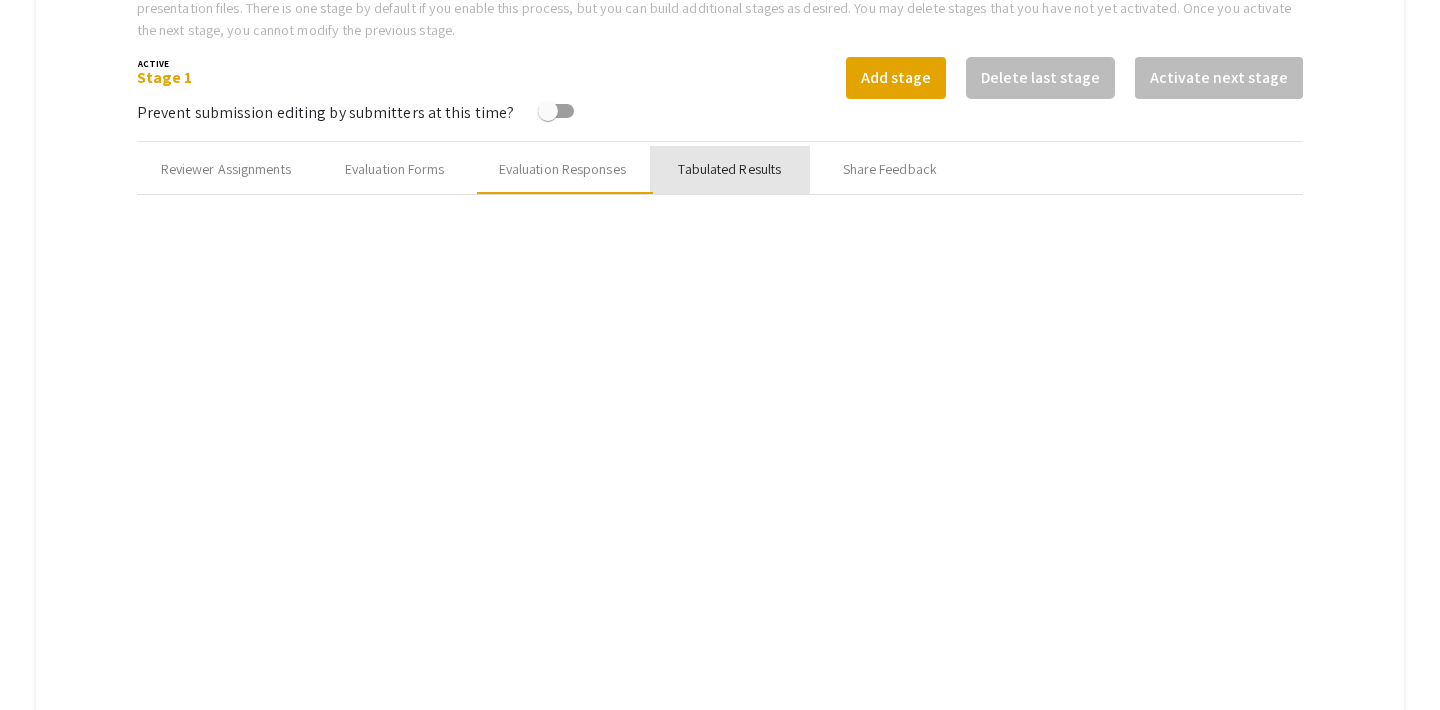 scroll, scrollTop: 619, scrollLeft: 0, axis: vertical 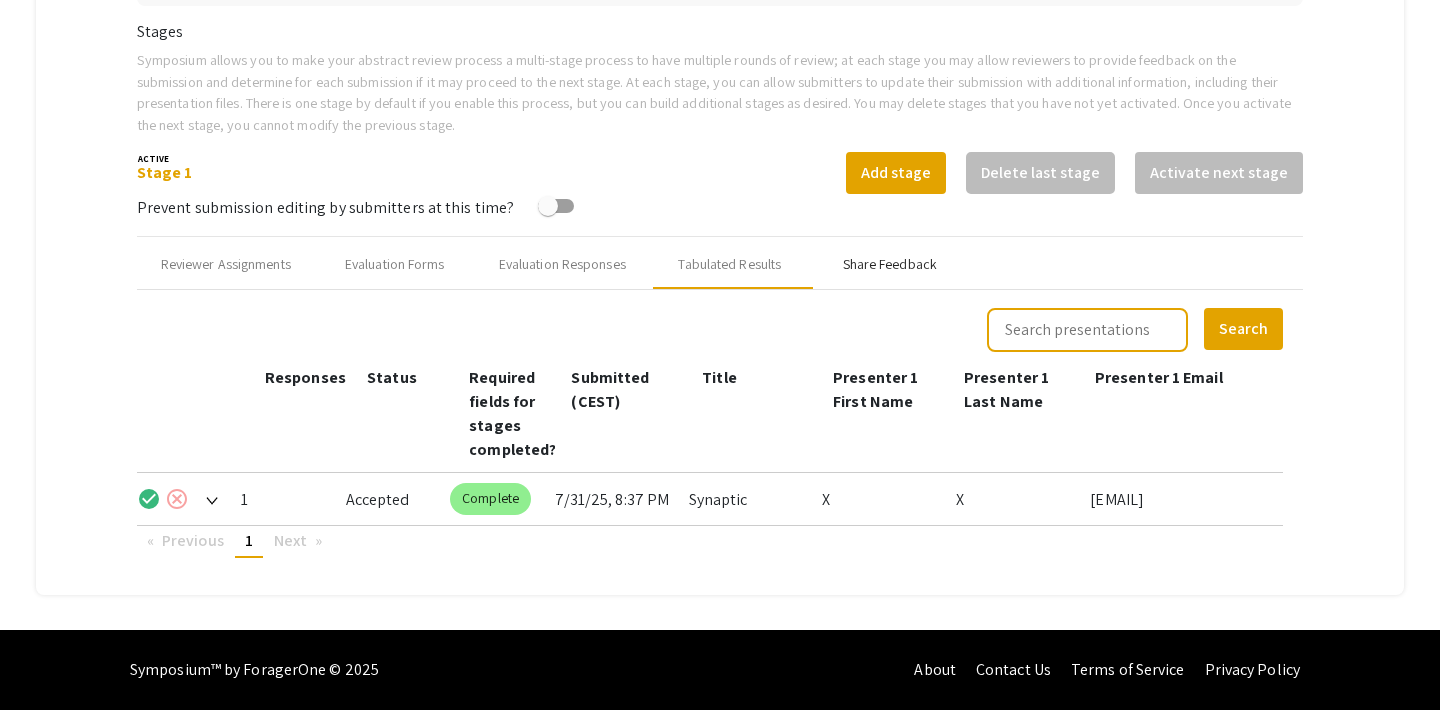 click on "Share Feedback" at bounding box center (890, 264) 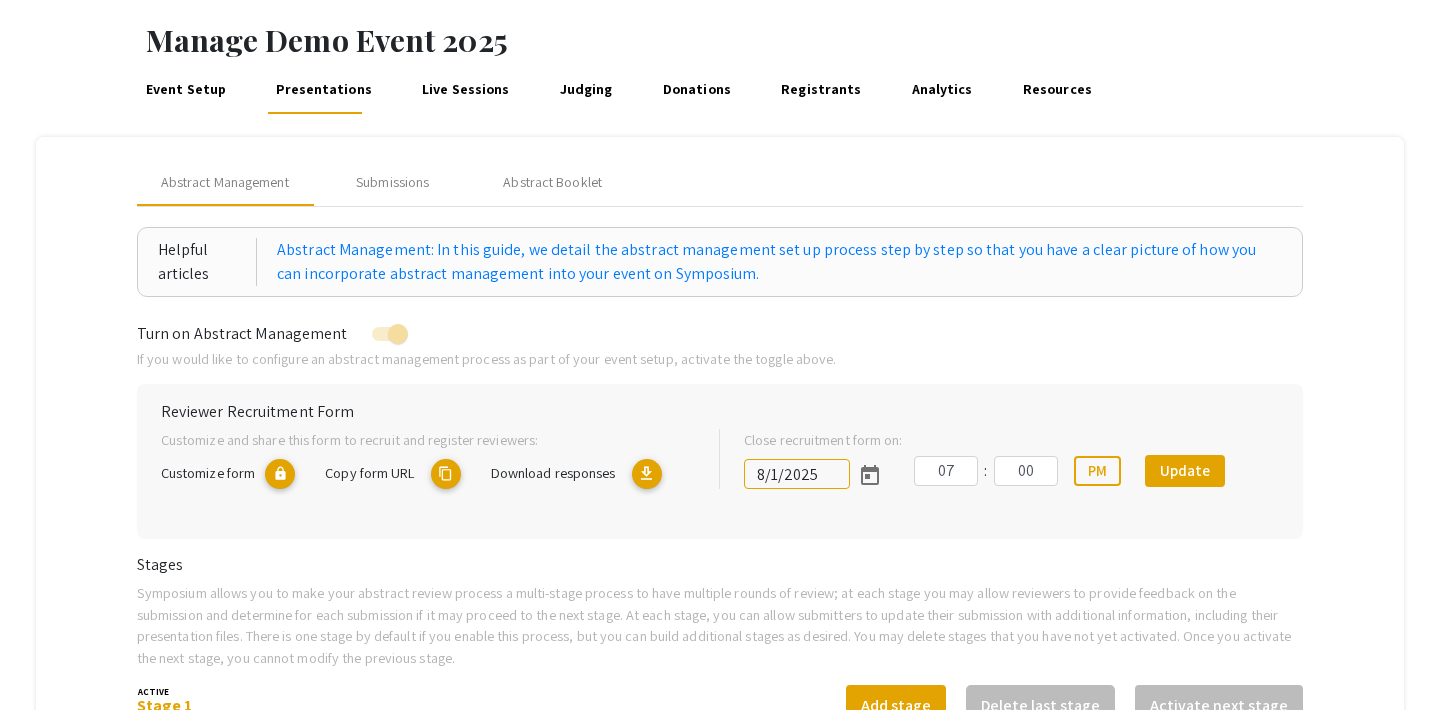 scroll, scrollTop: 0, scrollLeft: 0, axis: both 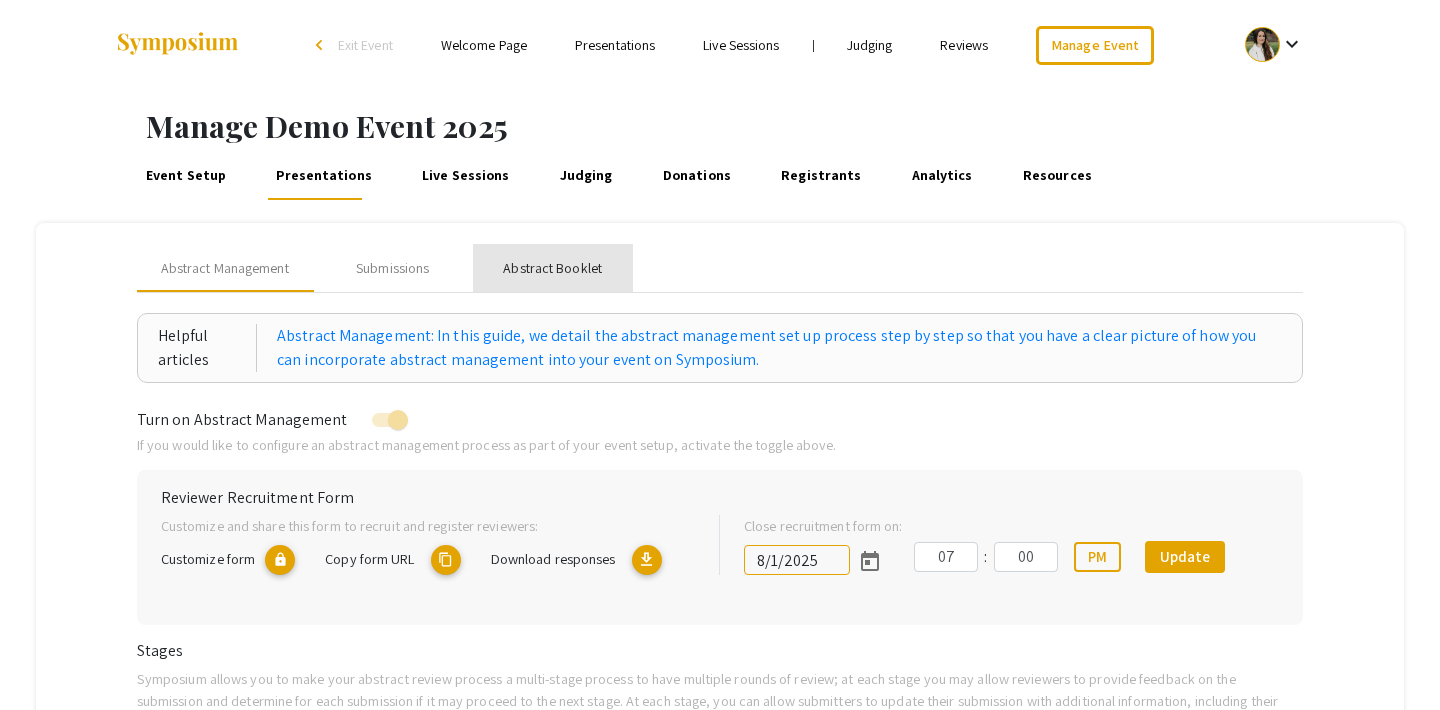 click on "Abstract Booklet" at bounding box center [552, 268] 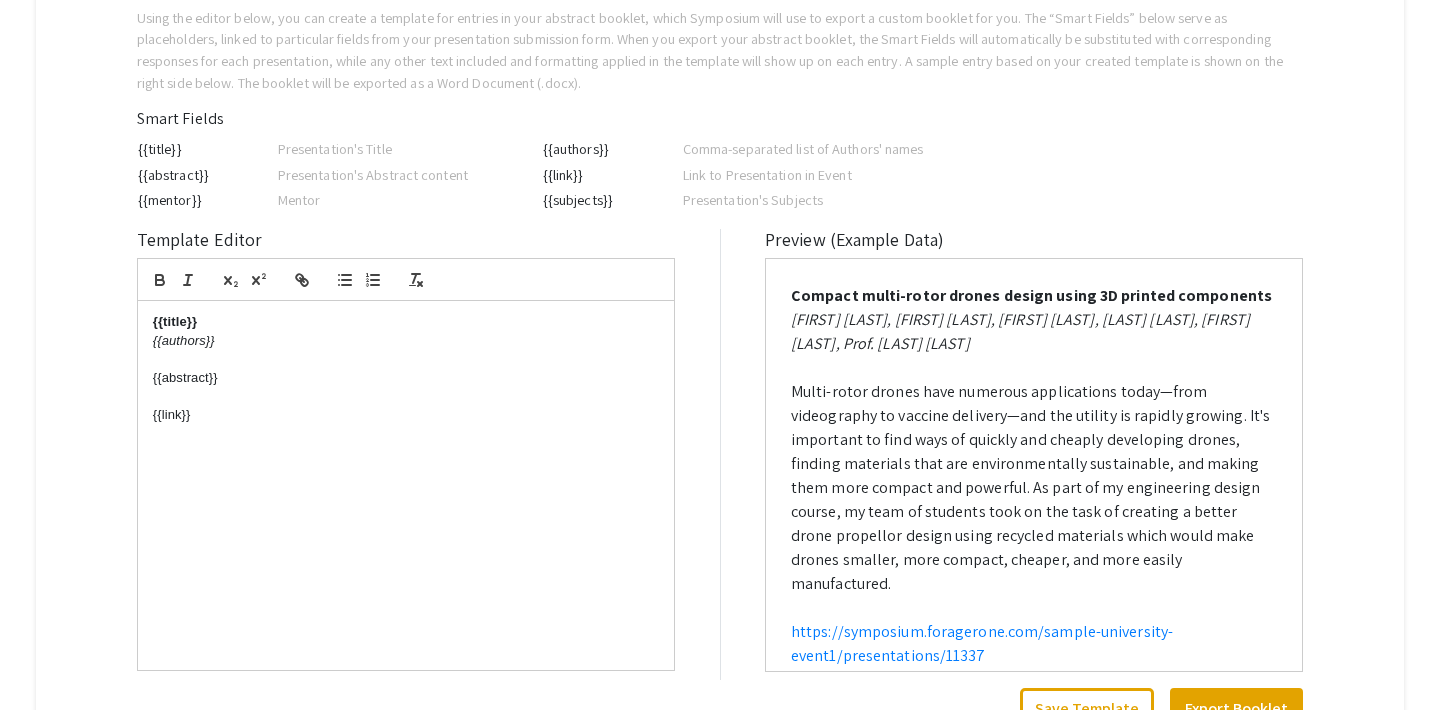 scroll, scrollTop: 0, scrollLeft: 0, axis: both 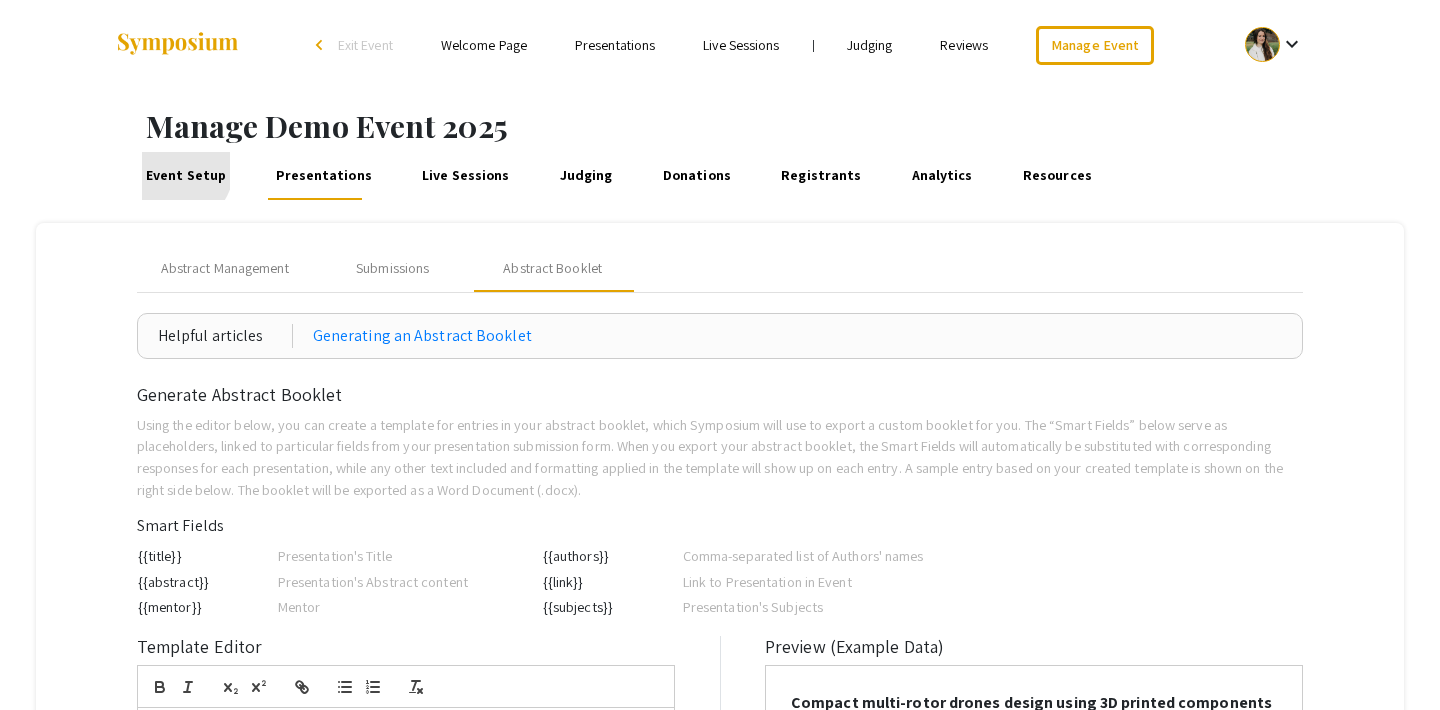 click on "Event Setup" at bounding box center [185, 176] 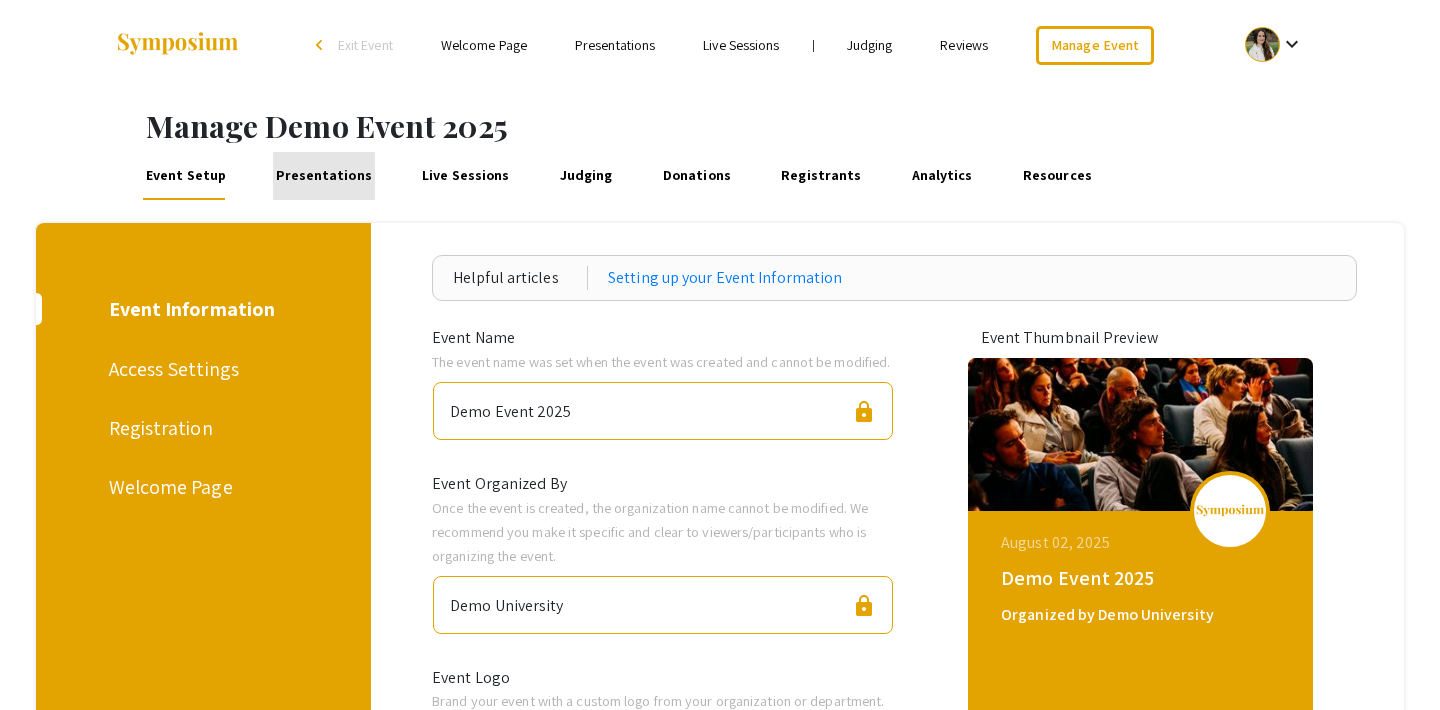 click on "Presentations" at bounding box center (324, 176) 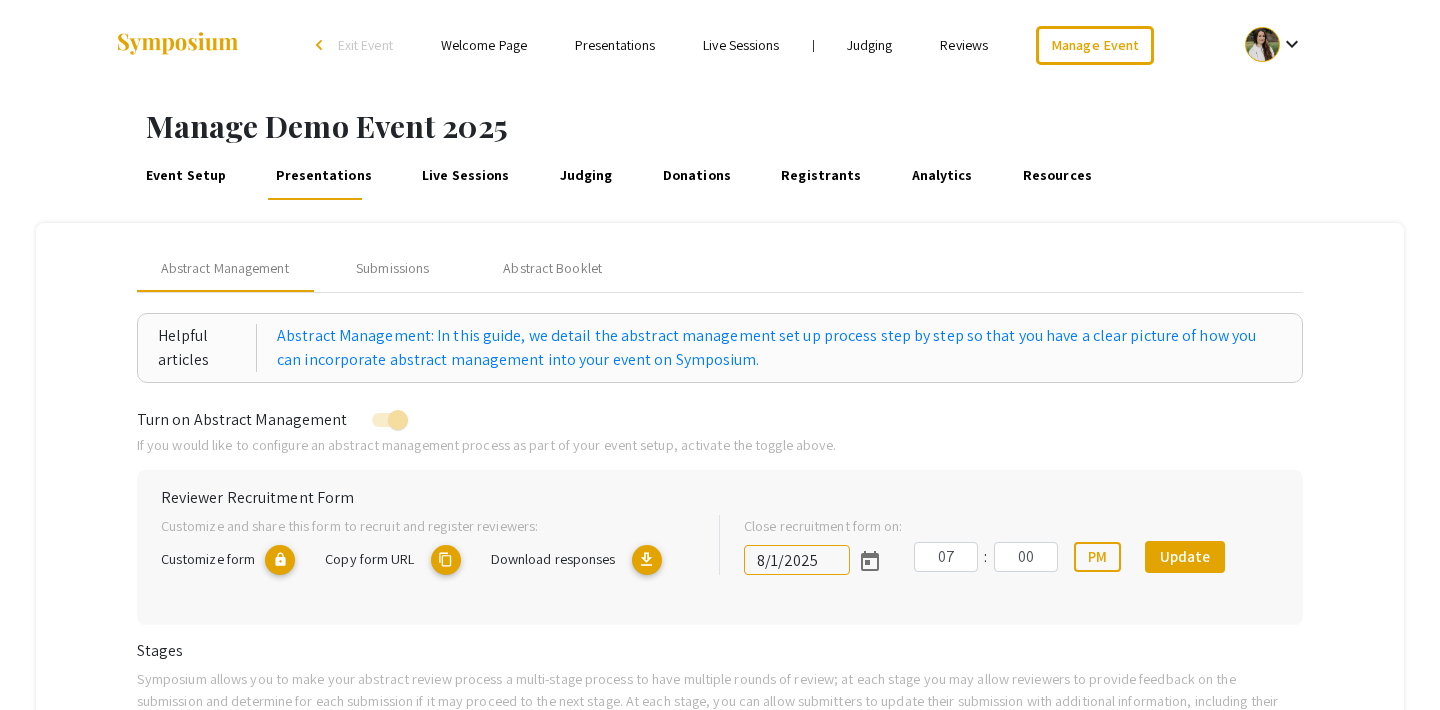 click on "Judging" at bounding box center [870, 45] 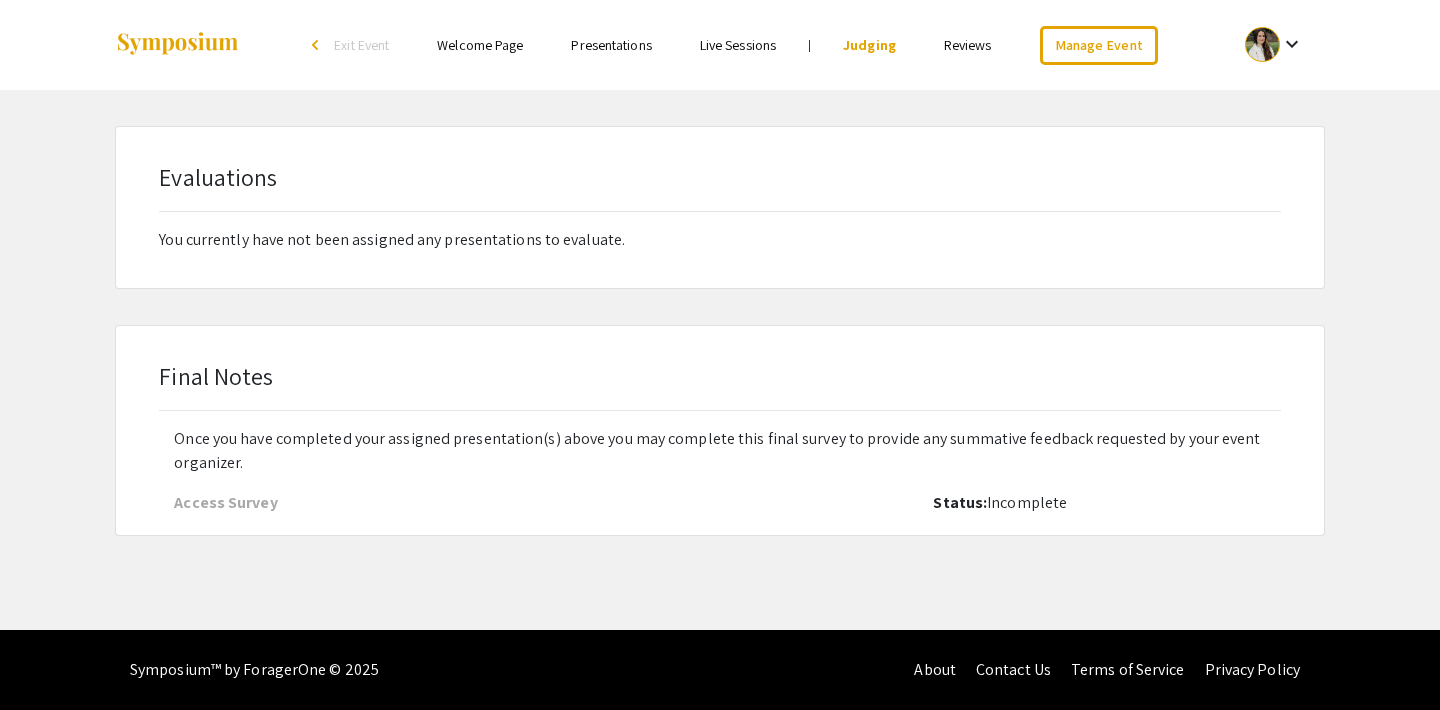 click on "Reviews" at bounding box center [968, 45] 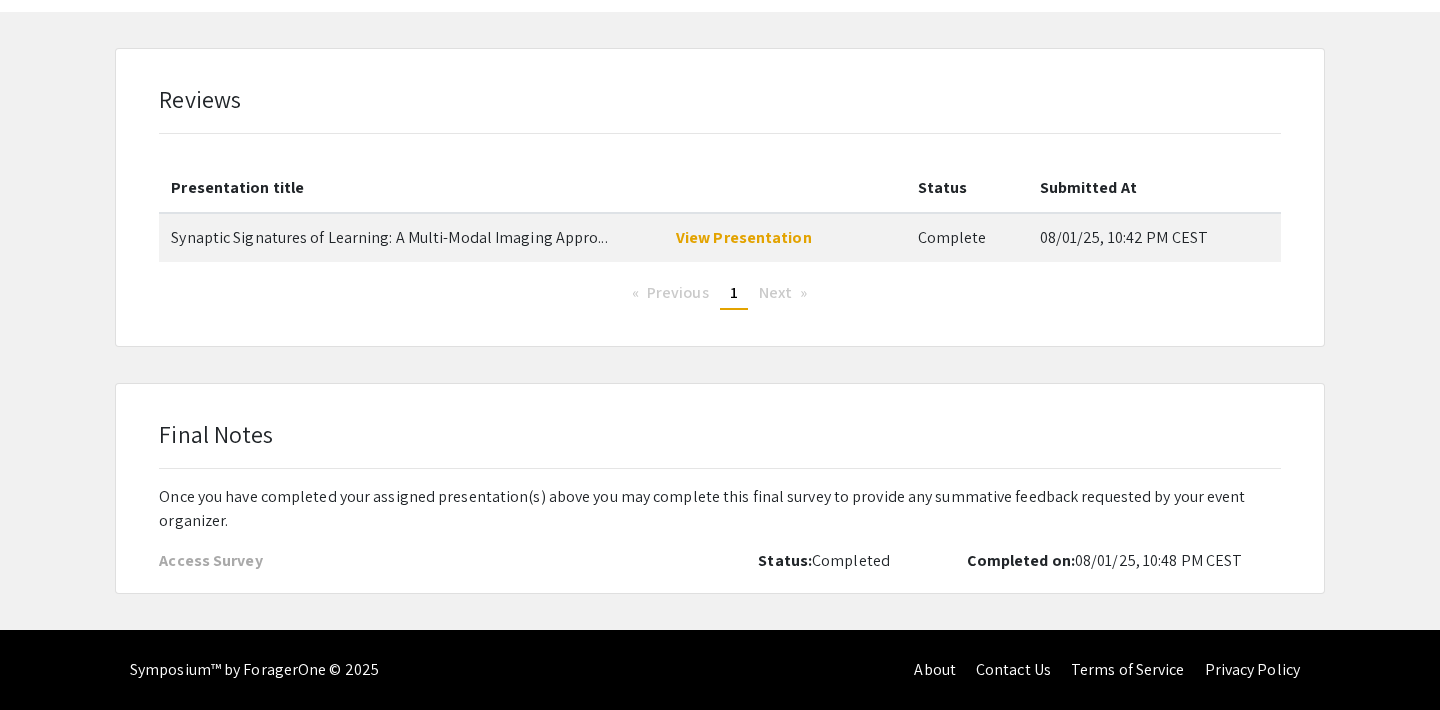 scroll, scrollTop: 0, scrollLeft: 0, axis: both 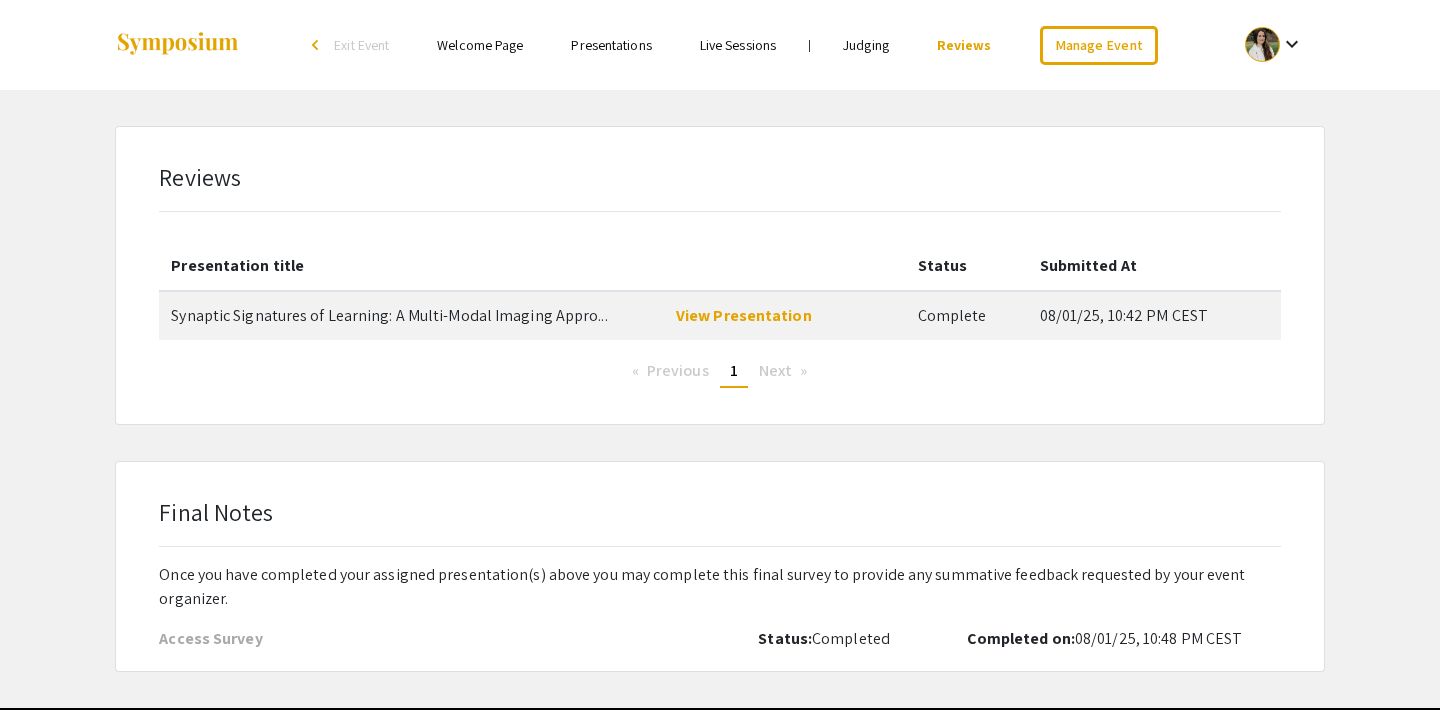 click at bounding box center [1262, 44] 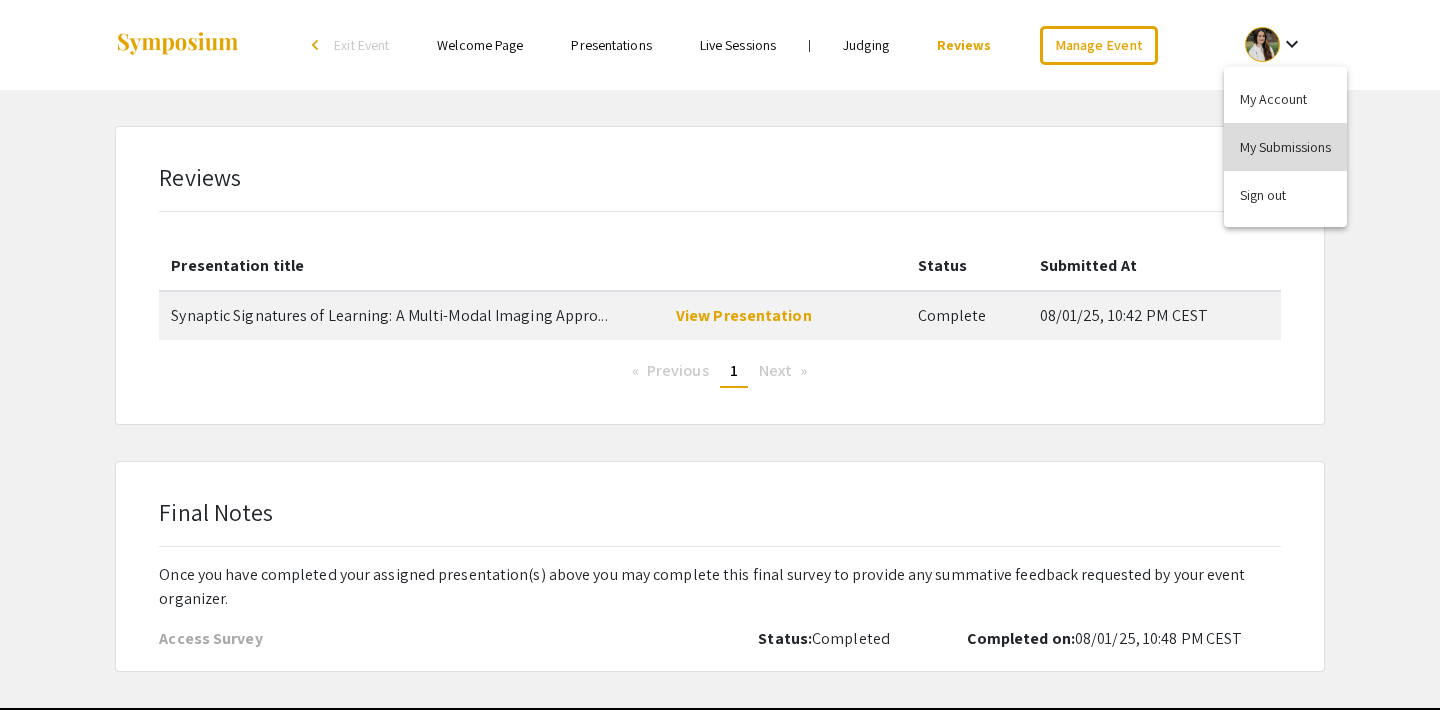 click on "My Submissions" at bounding box center (1285, 147) 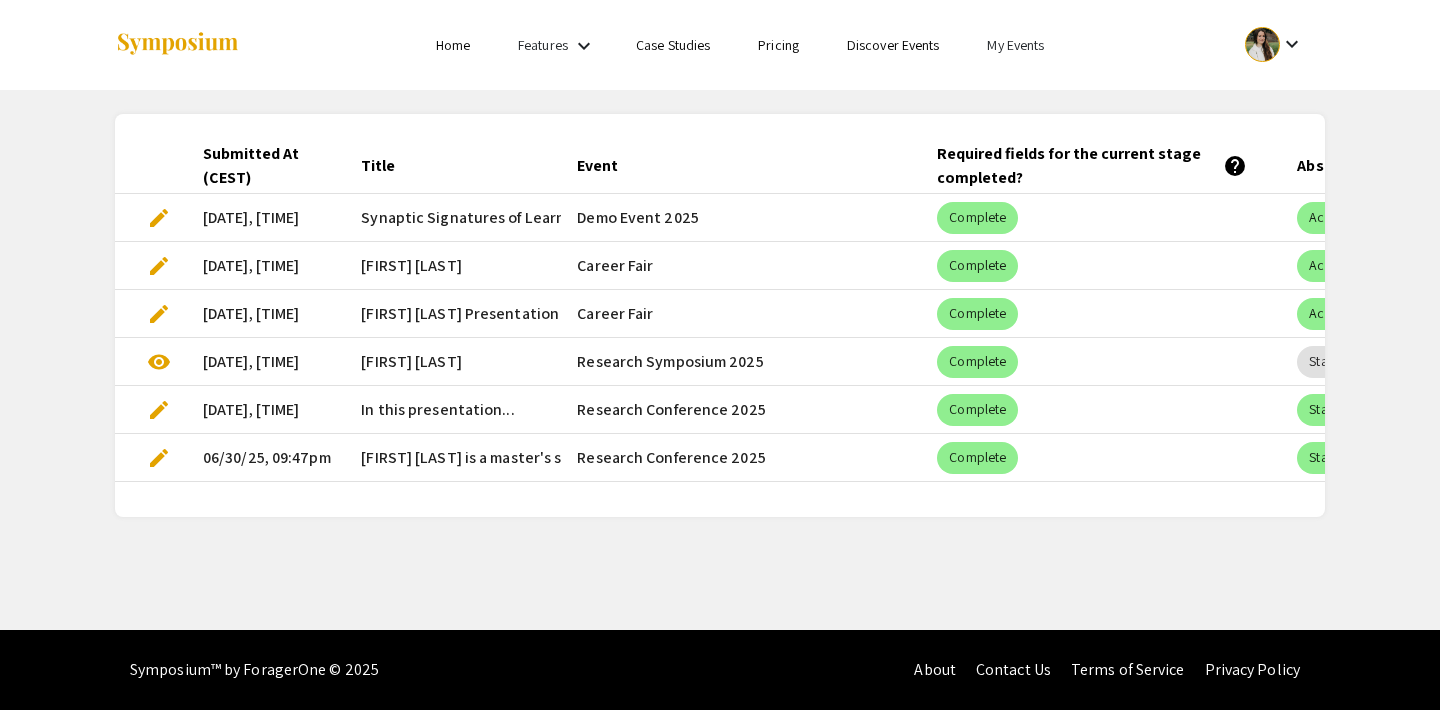 click at bounding box center [1262, 44] 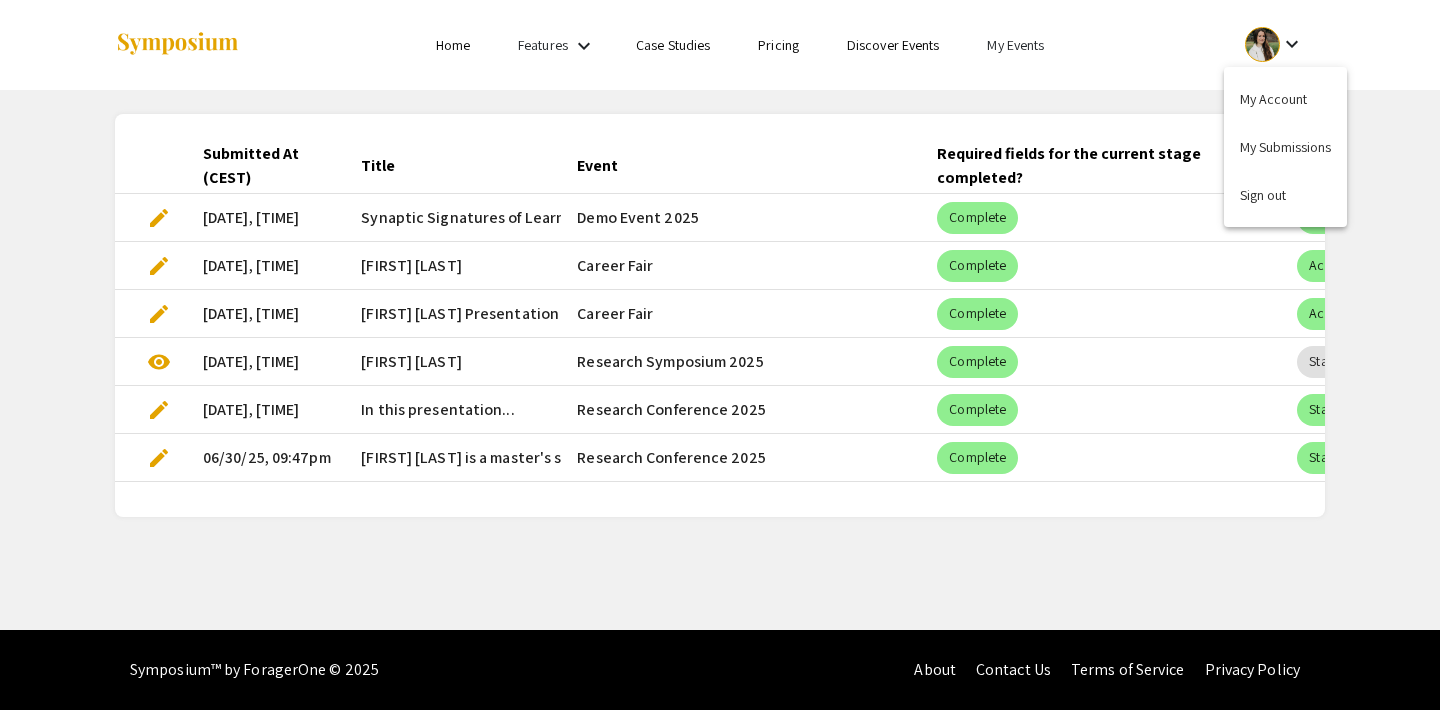 click at bounding box center (720, 355) 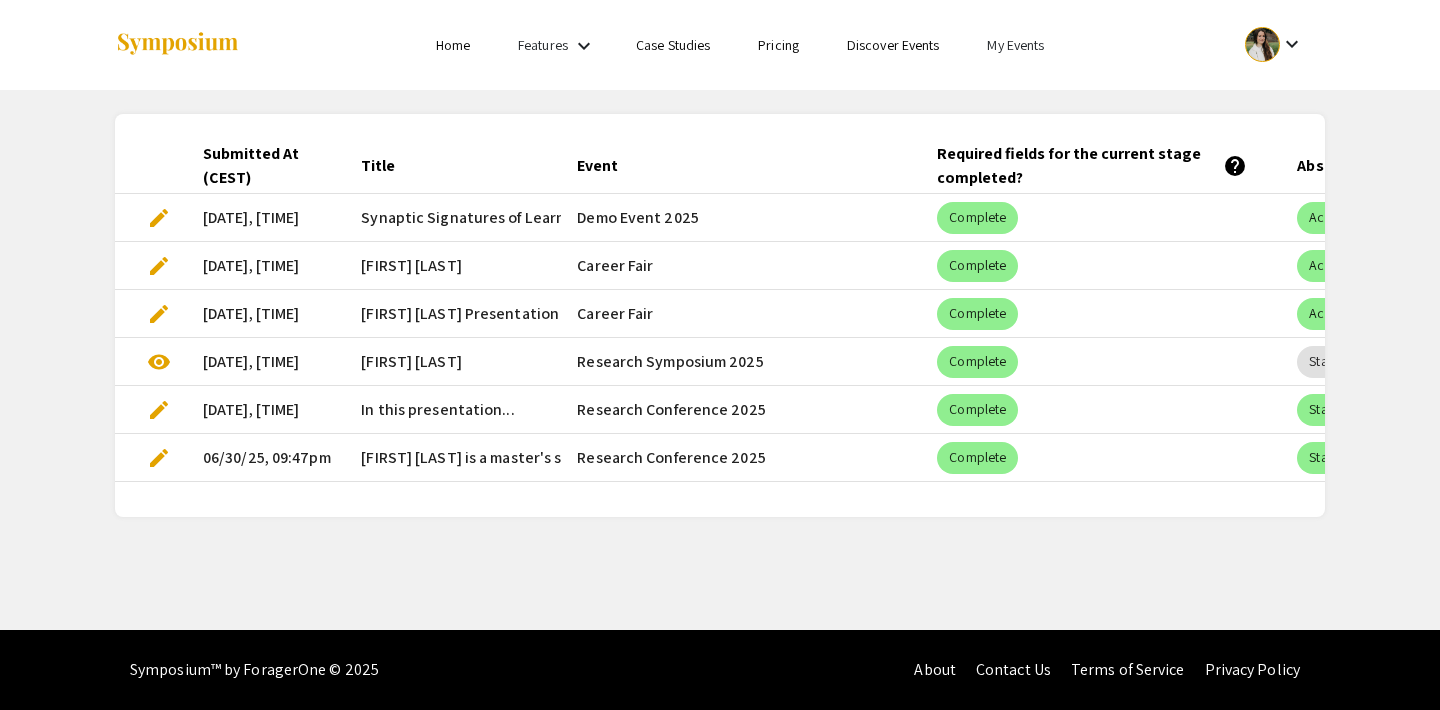 click on "keyboard_arrow_down" at bounding box center (1125, 45) 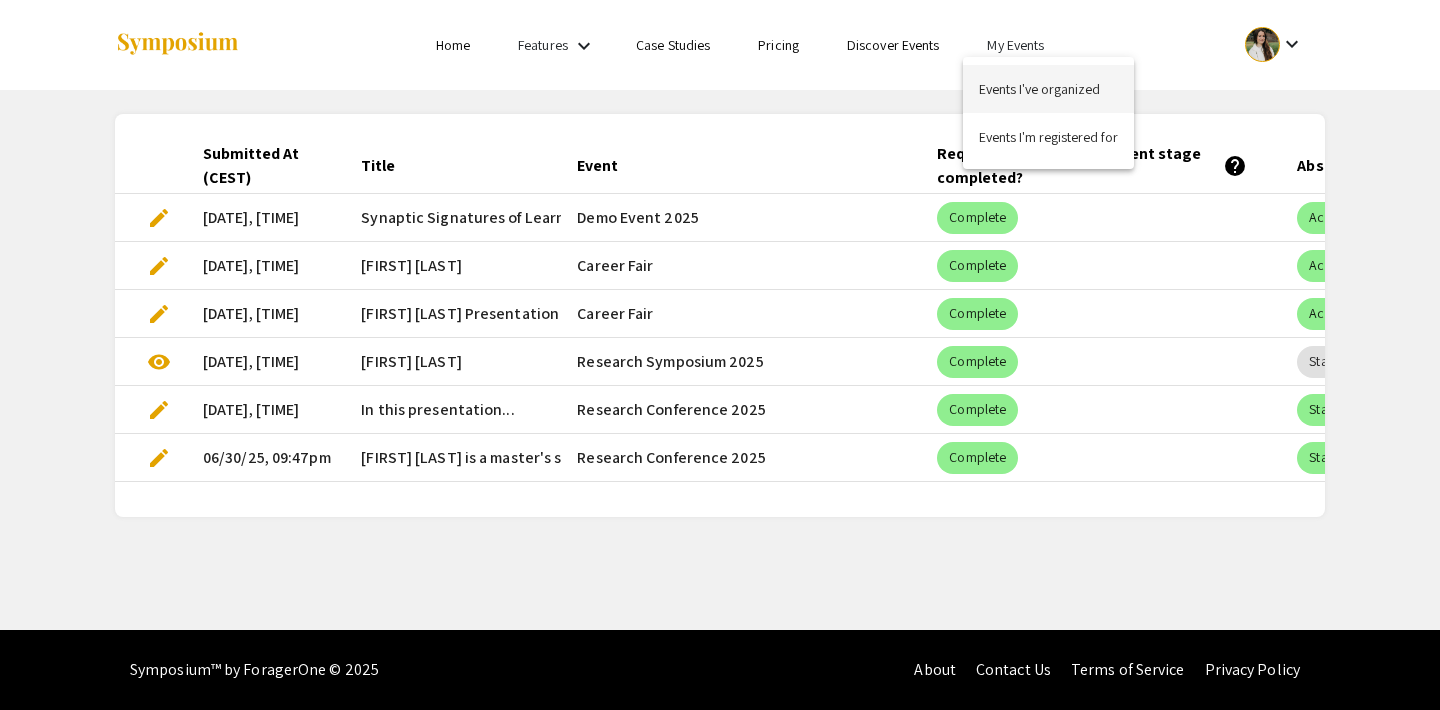 click on "Events I've organized" at bounding box center [1048, 89] 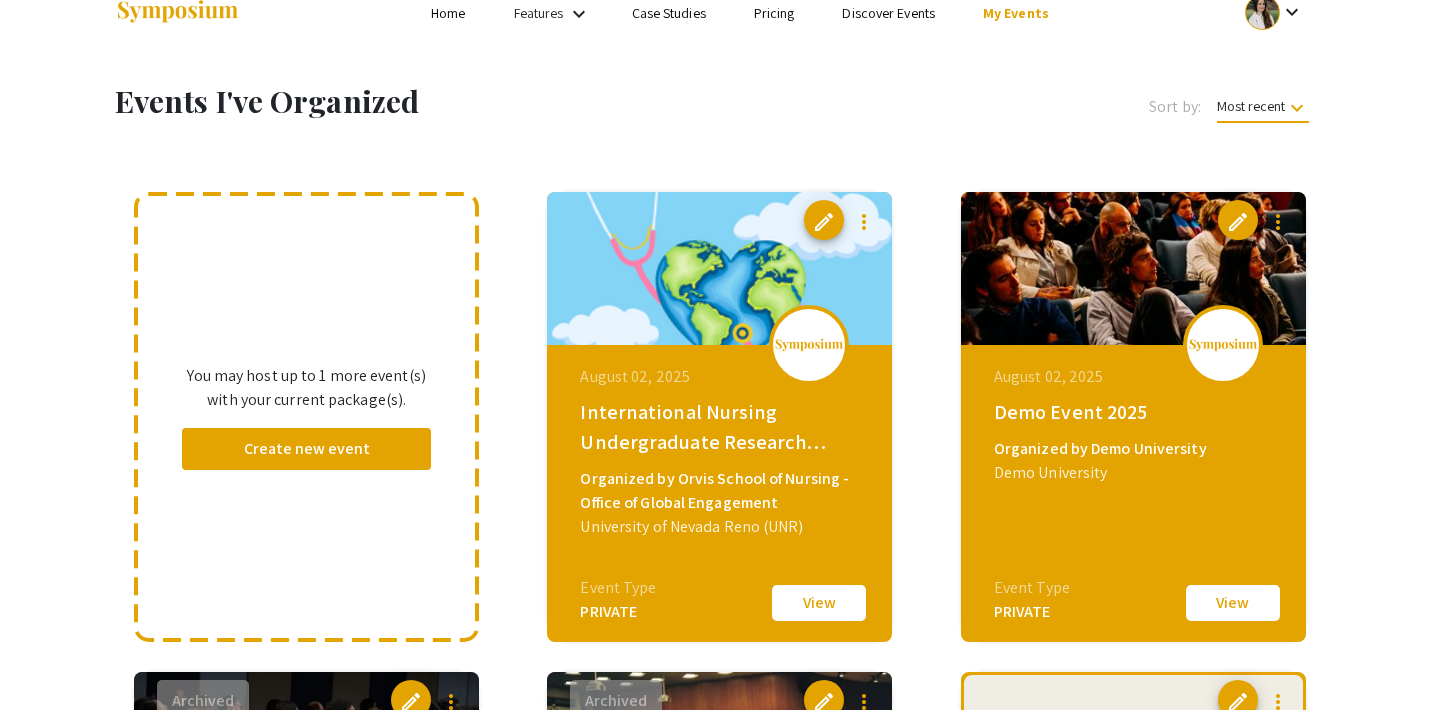scroll, scrollTop: 62, scrollLeft: 0, axis: vertical 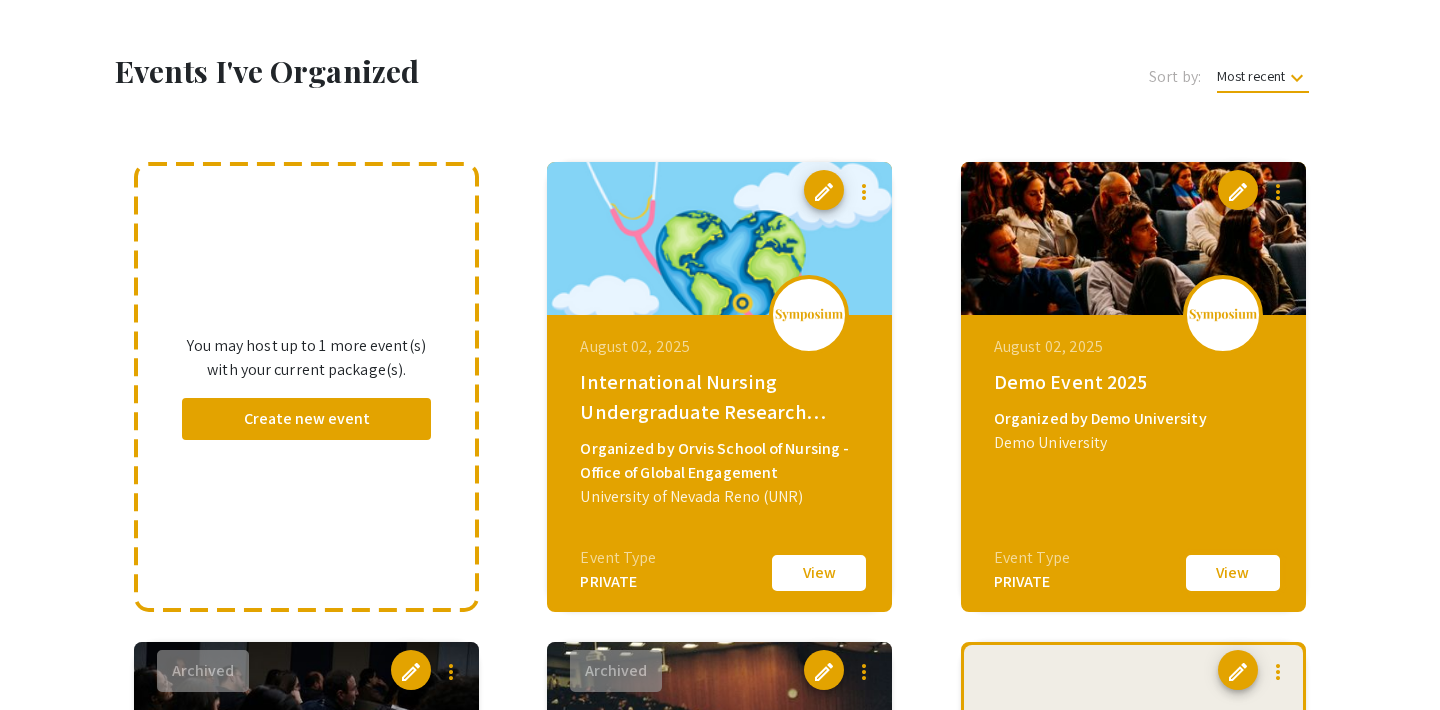 click on "View" 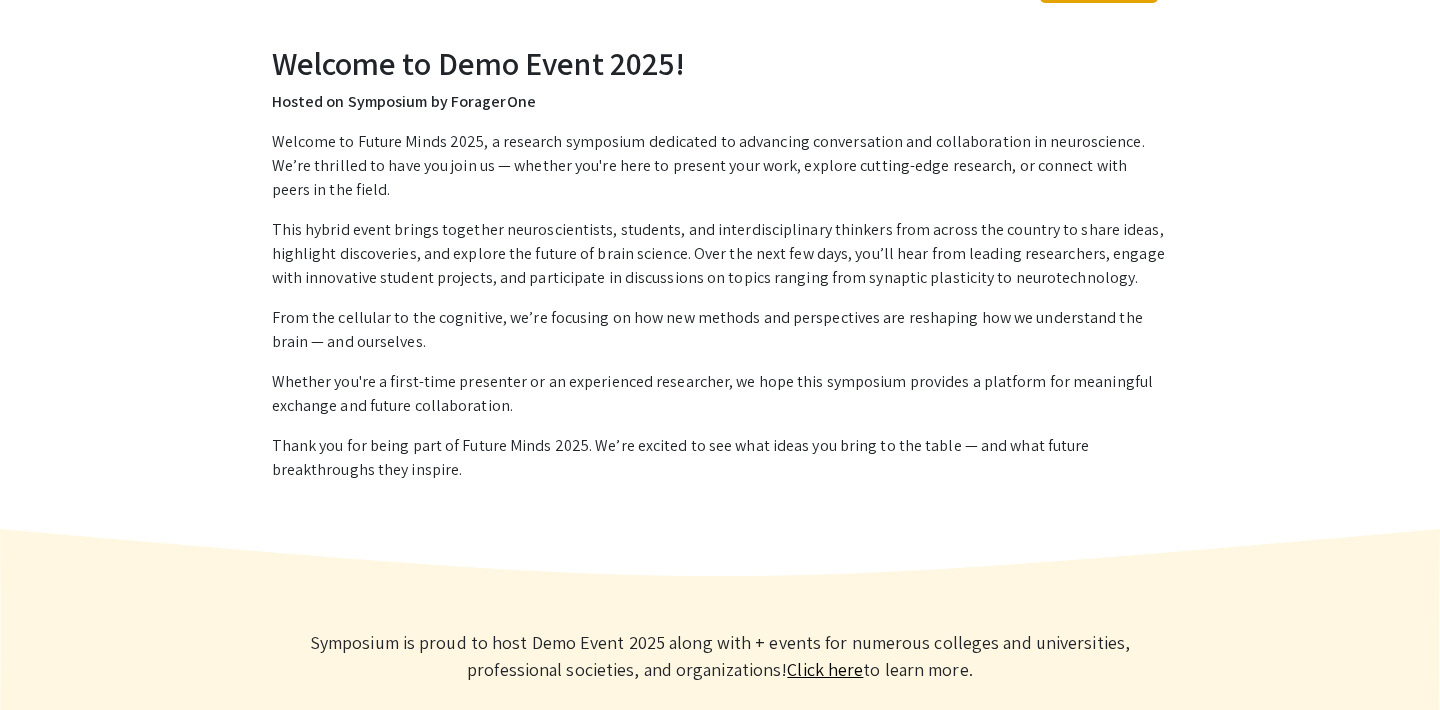 scroll, scrollTop: 0, scrollLeft: 0, axis: both 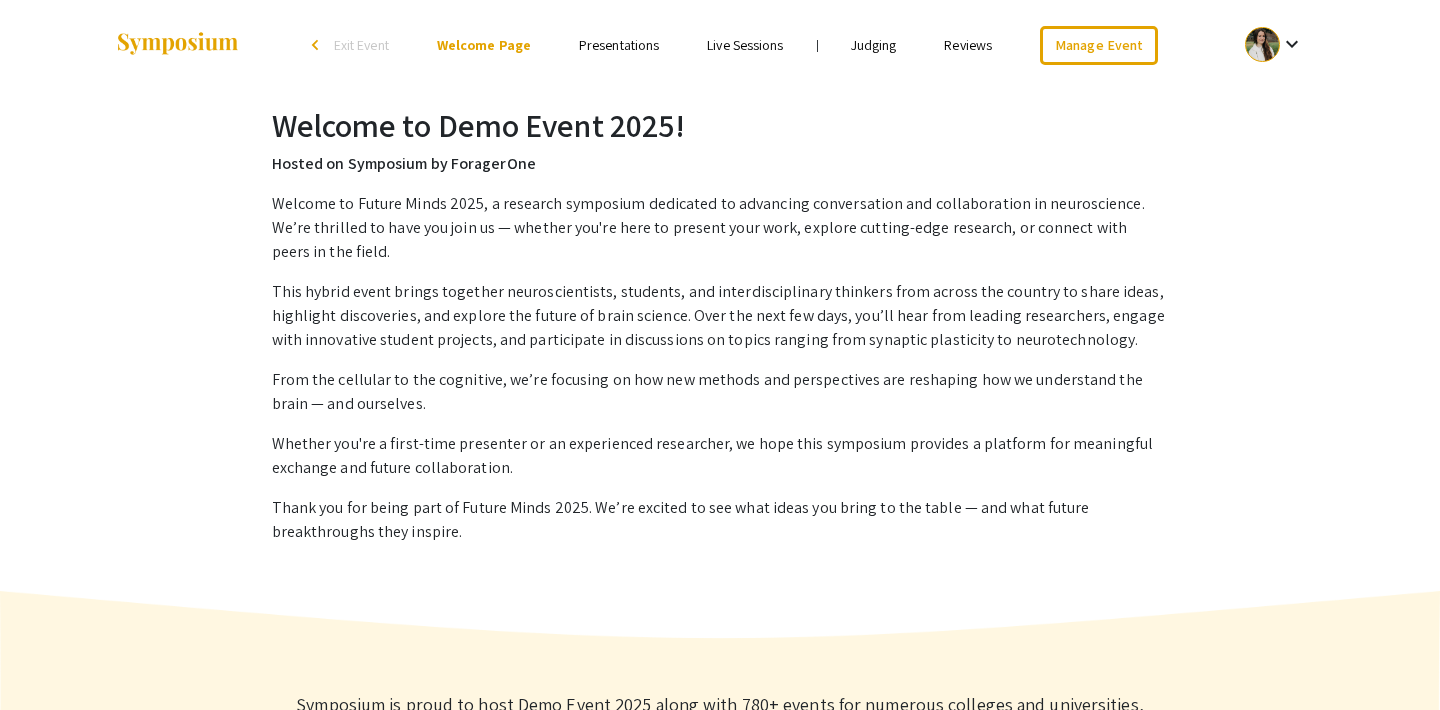click on "Reviews" at bounding box center [968, 45] 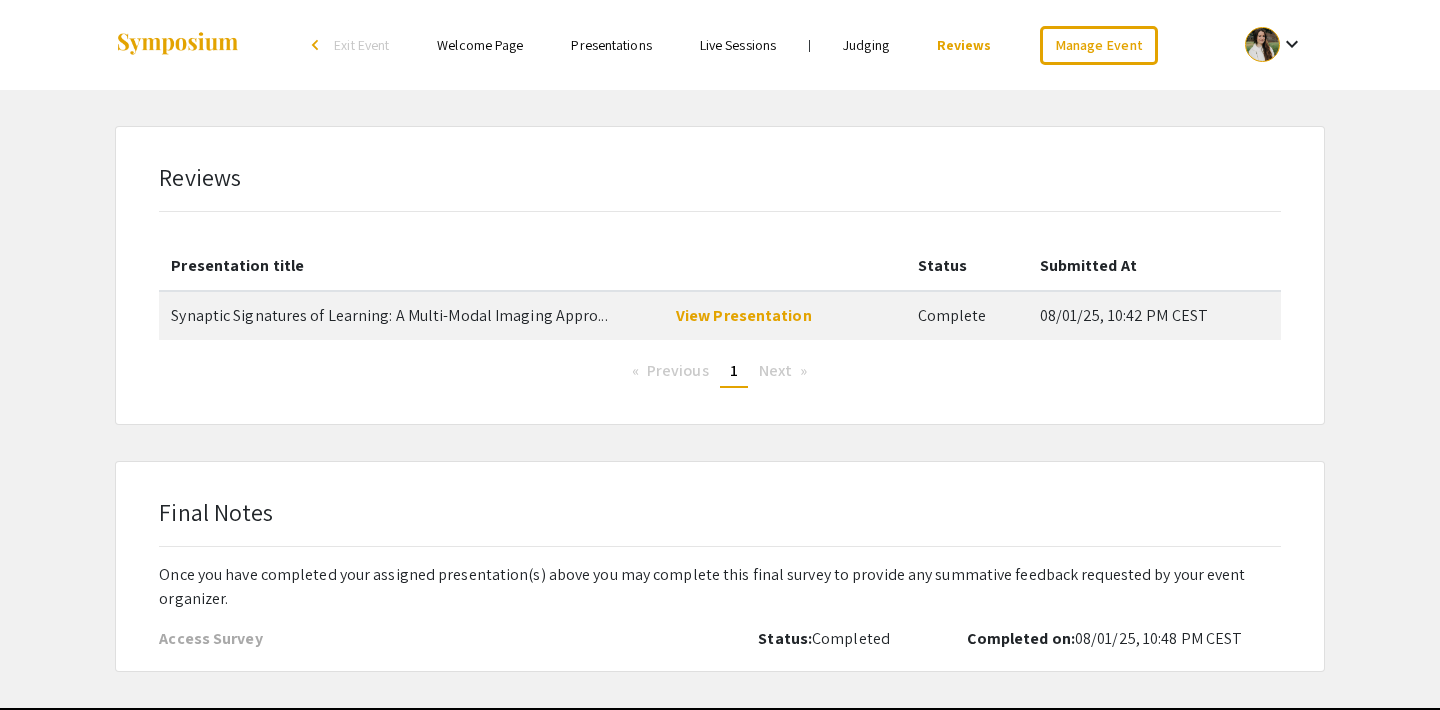 click on "Welcome Page" at bounding box center [480, 45] 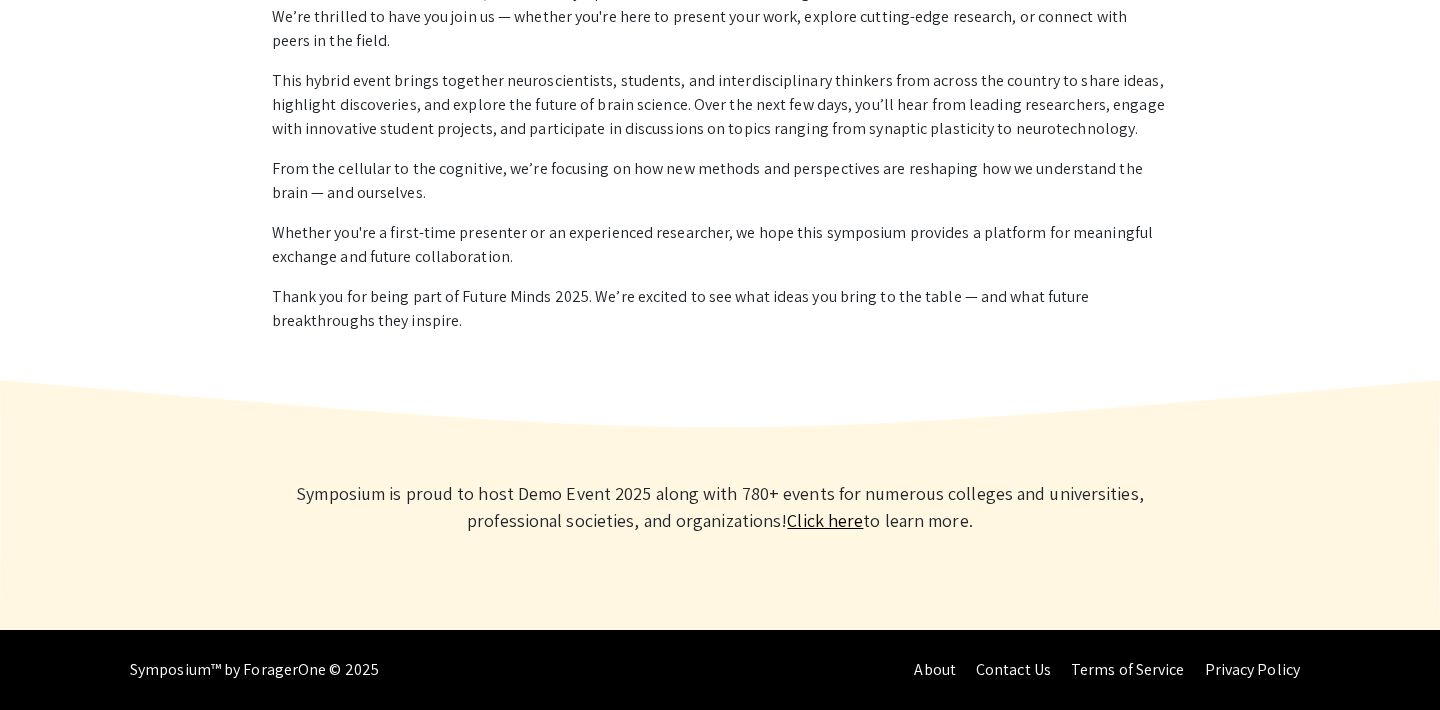 scroll, scrollTop: 0, scrollLeft: 0, axis: both 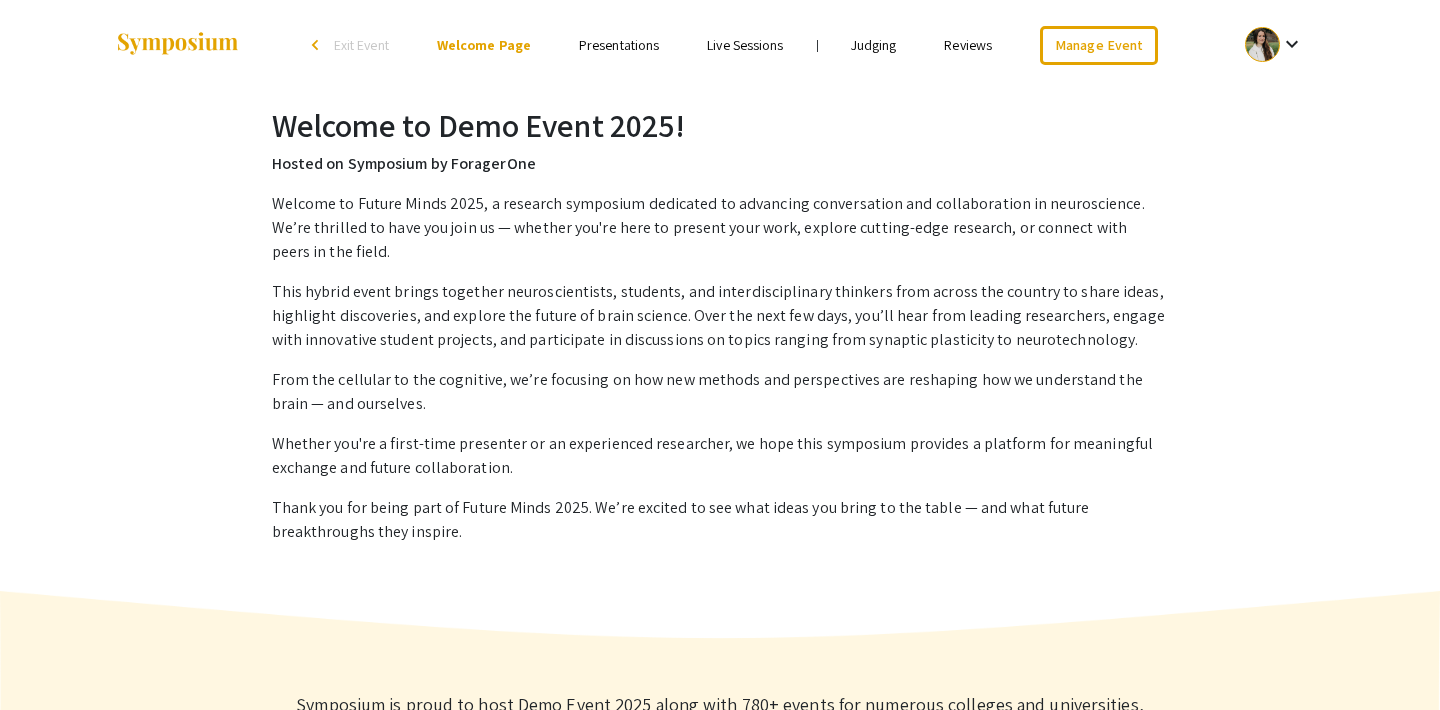 click on "Presentations" at bounding box center [619, 45] 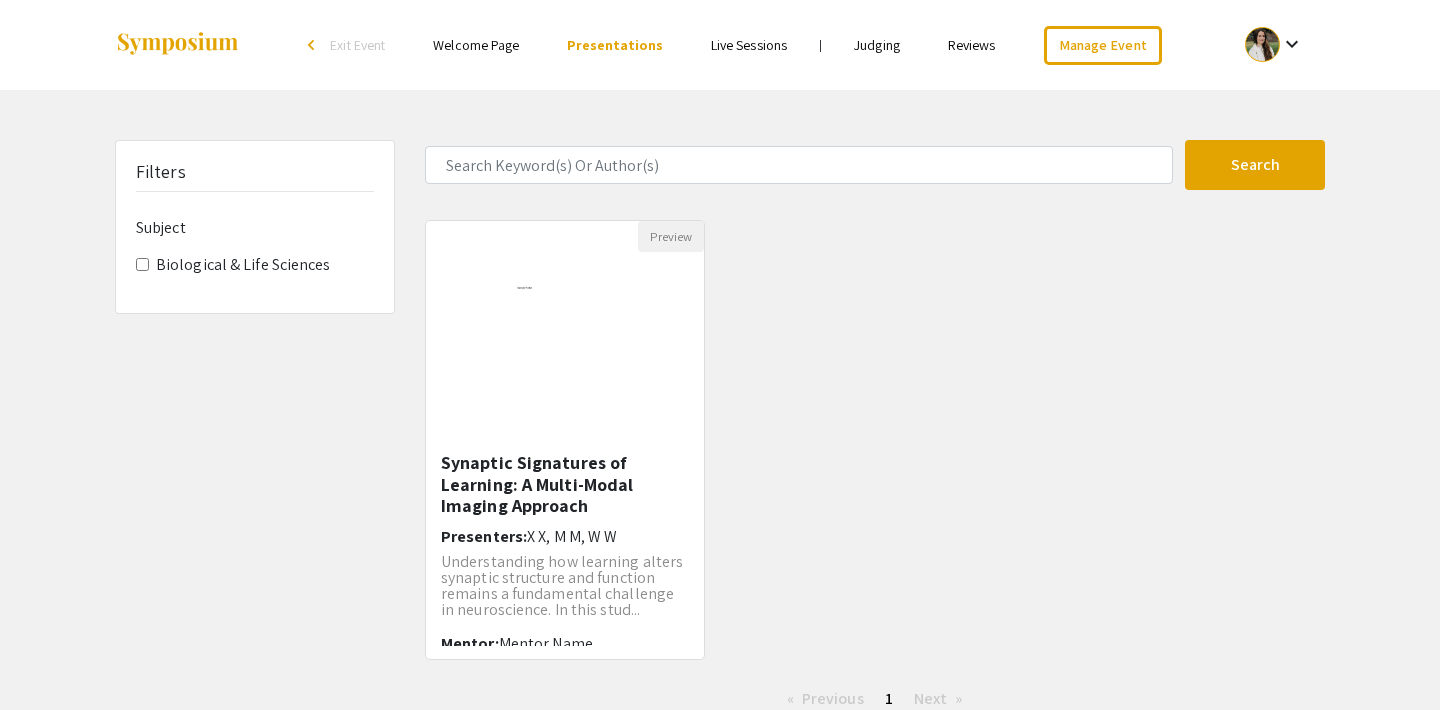 click on "Welcome Page" at bounding box center (476, 45) 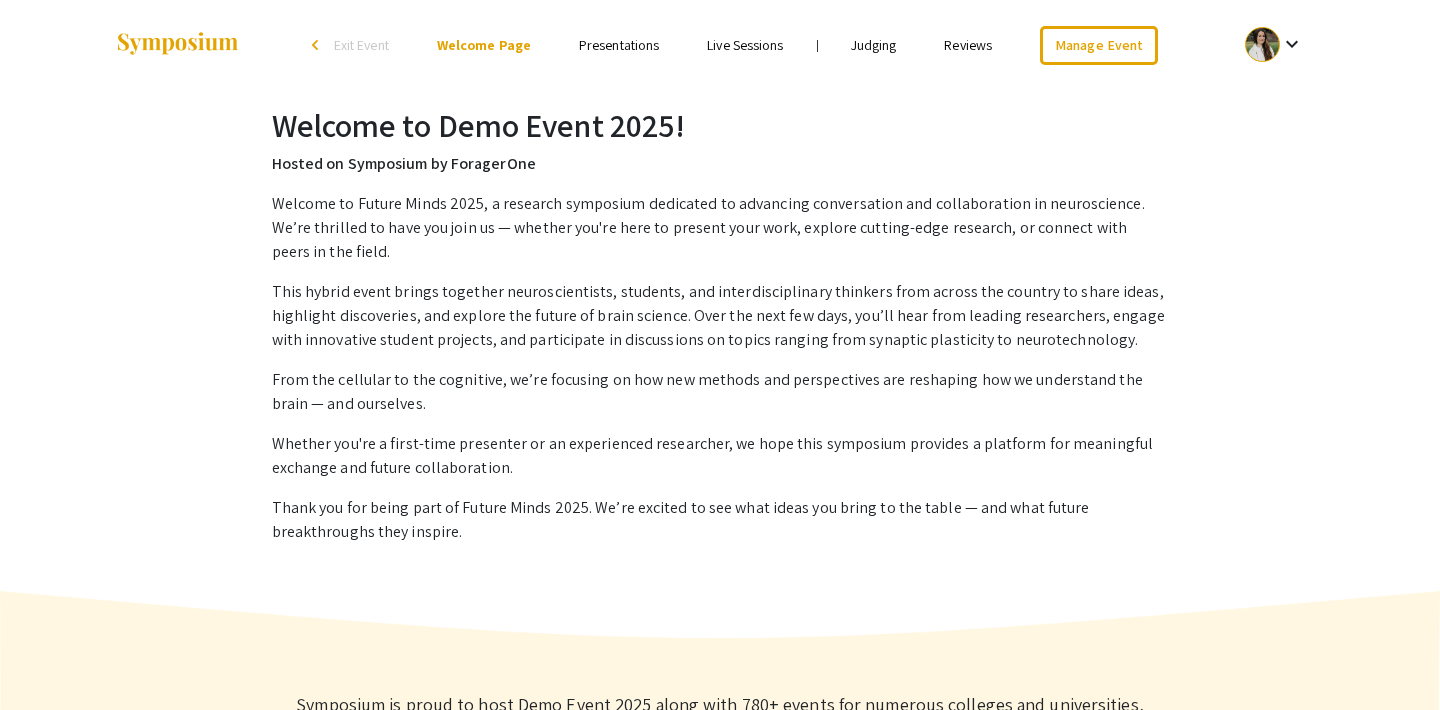 click on "Presentations" at bounding box center (619, 45) 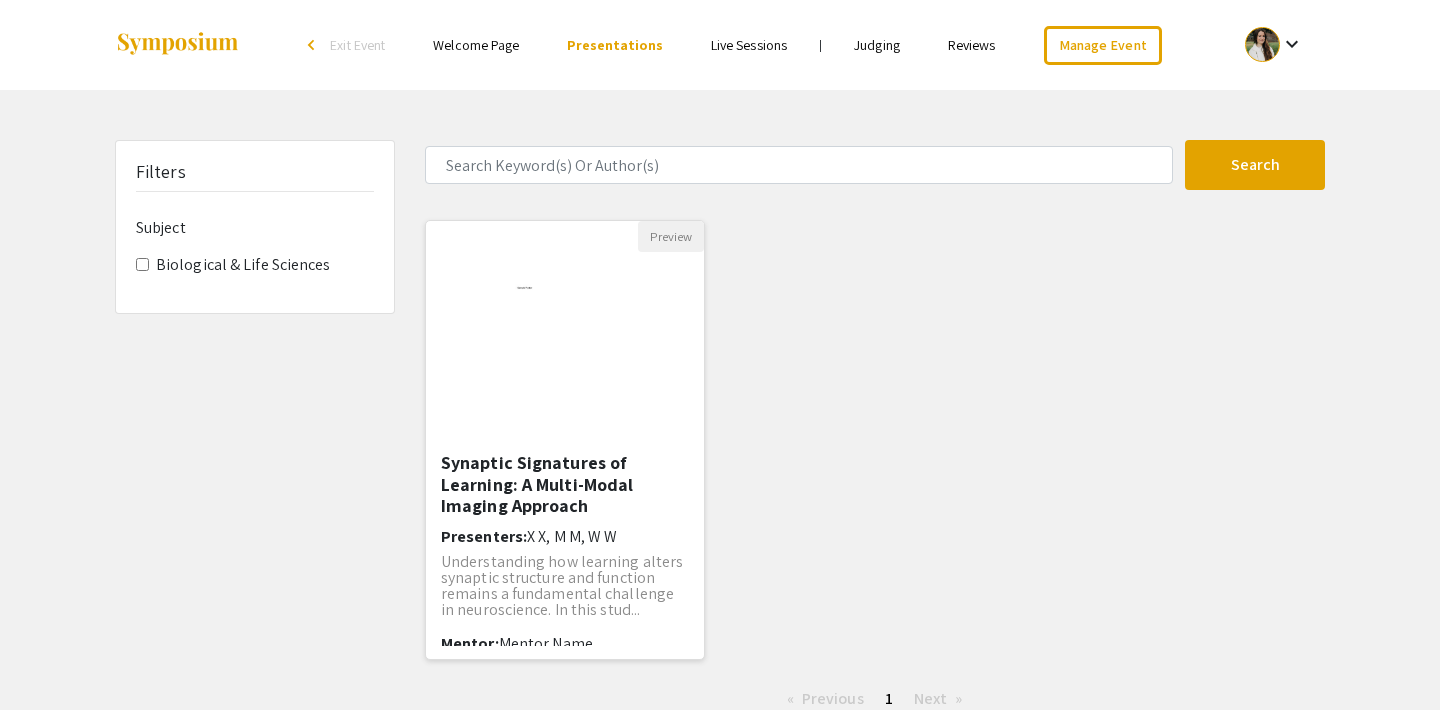 scroll, scrollTop: 15, scrollLeft: 0, axis: vertical 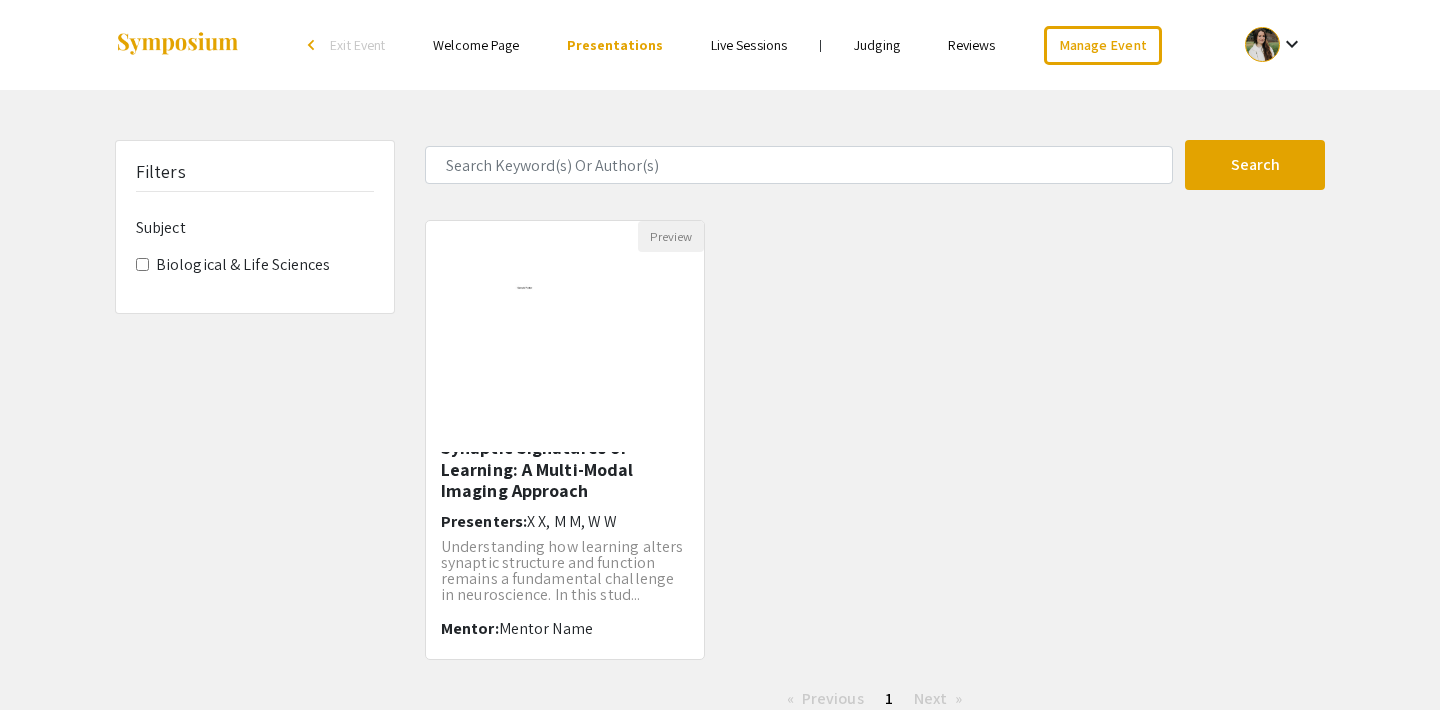 click on "Welcome Page" at bounding box center [476, 45] 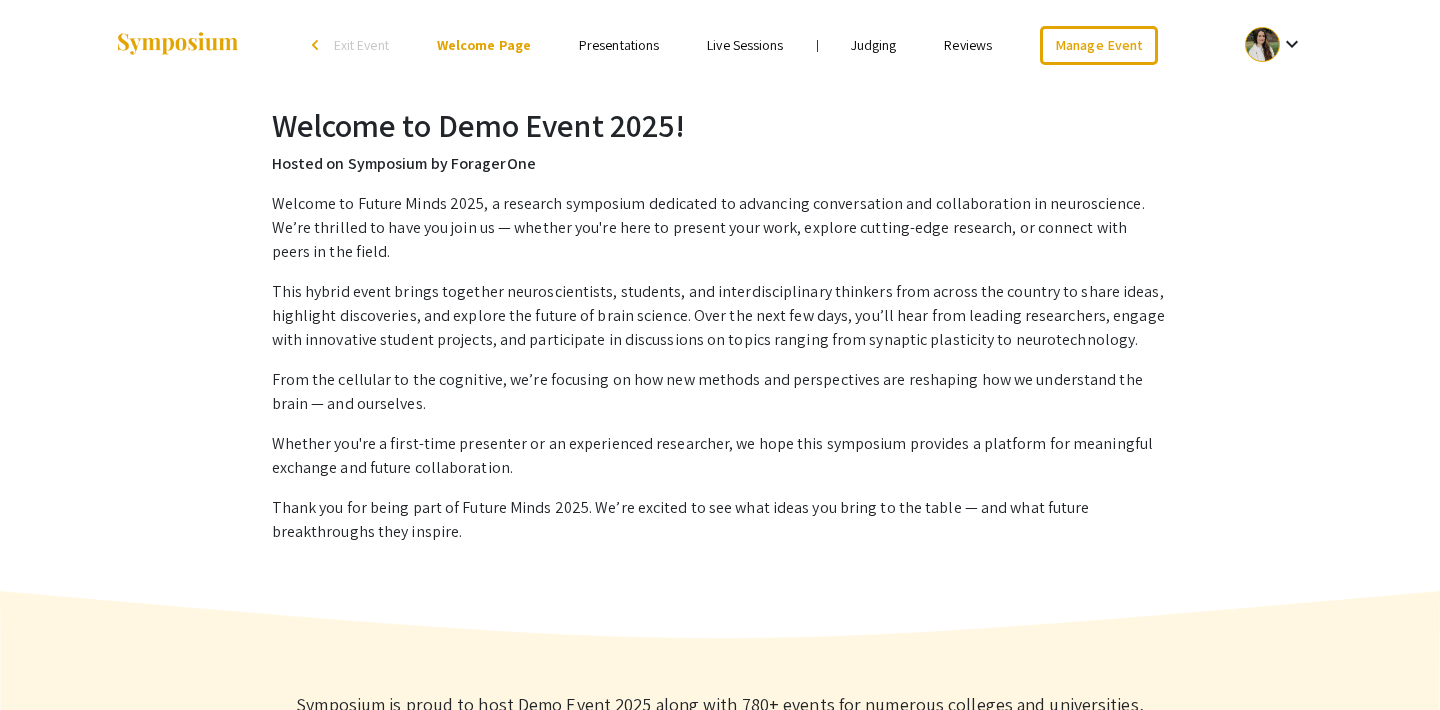 click on "Live Sessions" at bounding box center [745, 45] 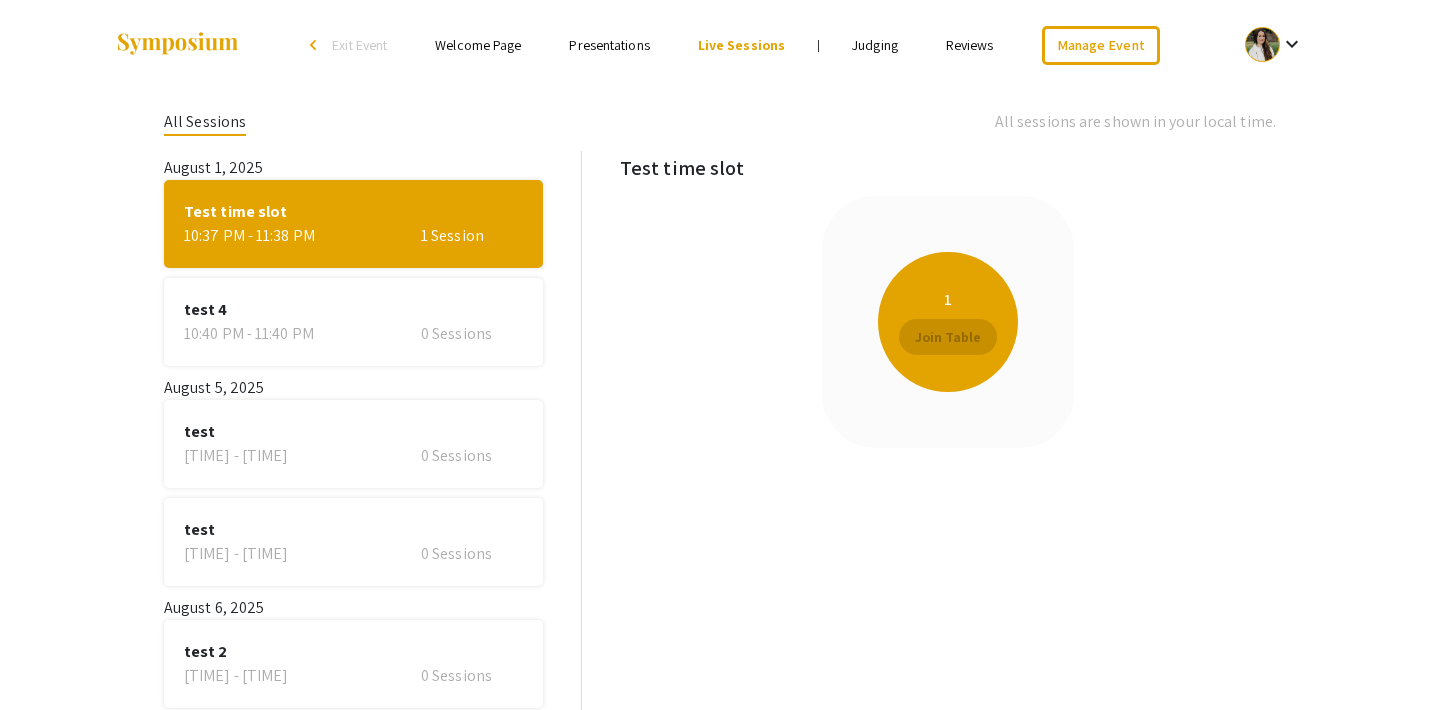click on "0 Sessions" 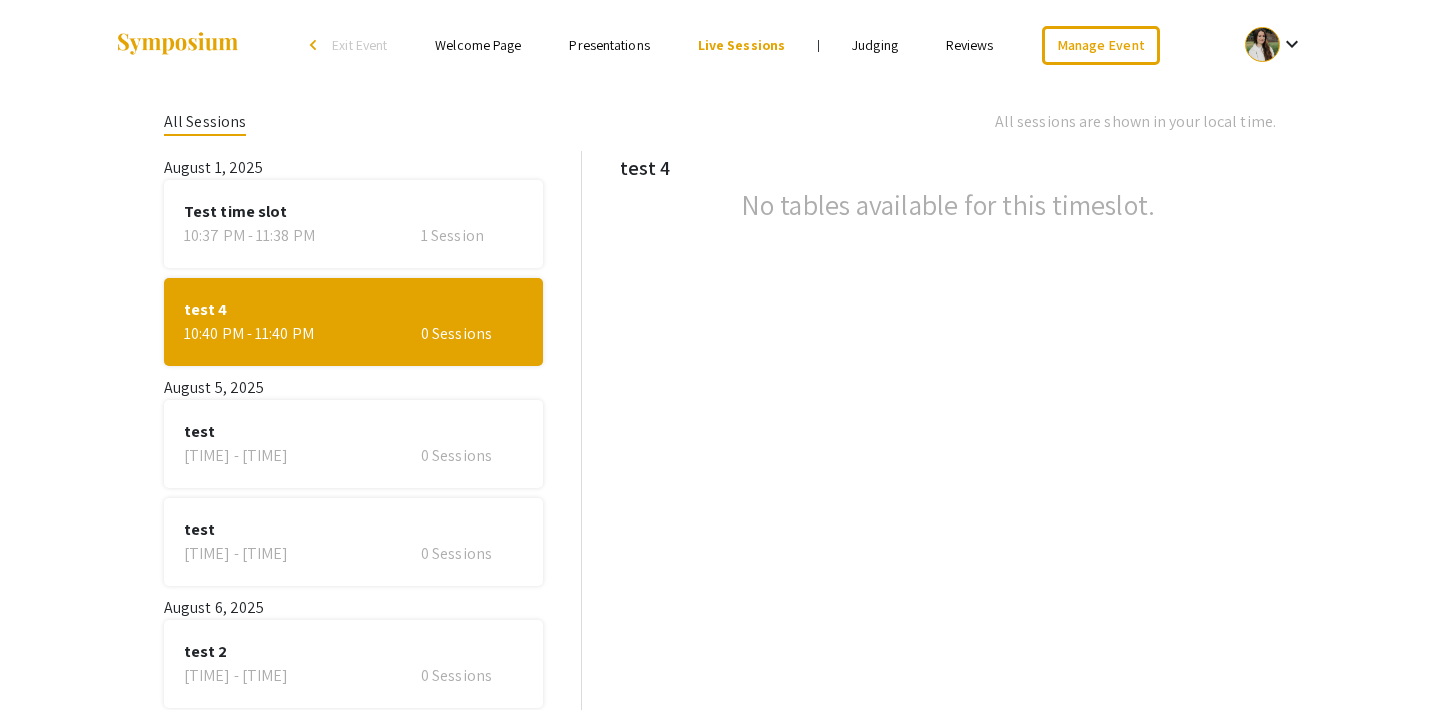 click on "test" 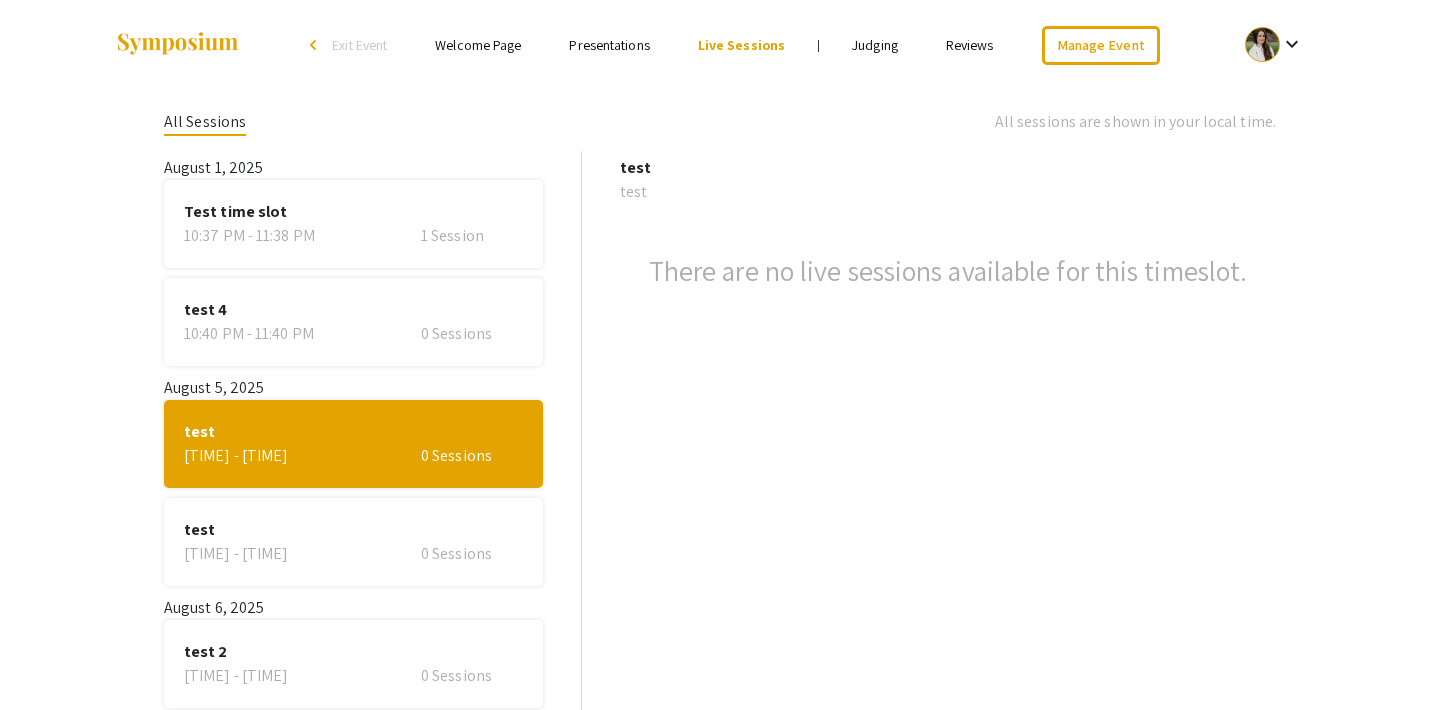 click on "0 Sessions" 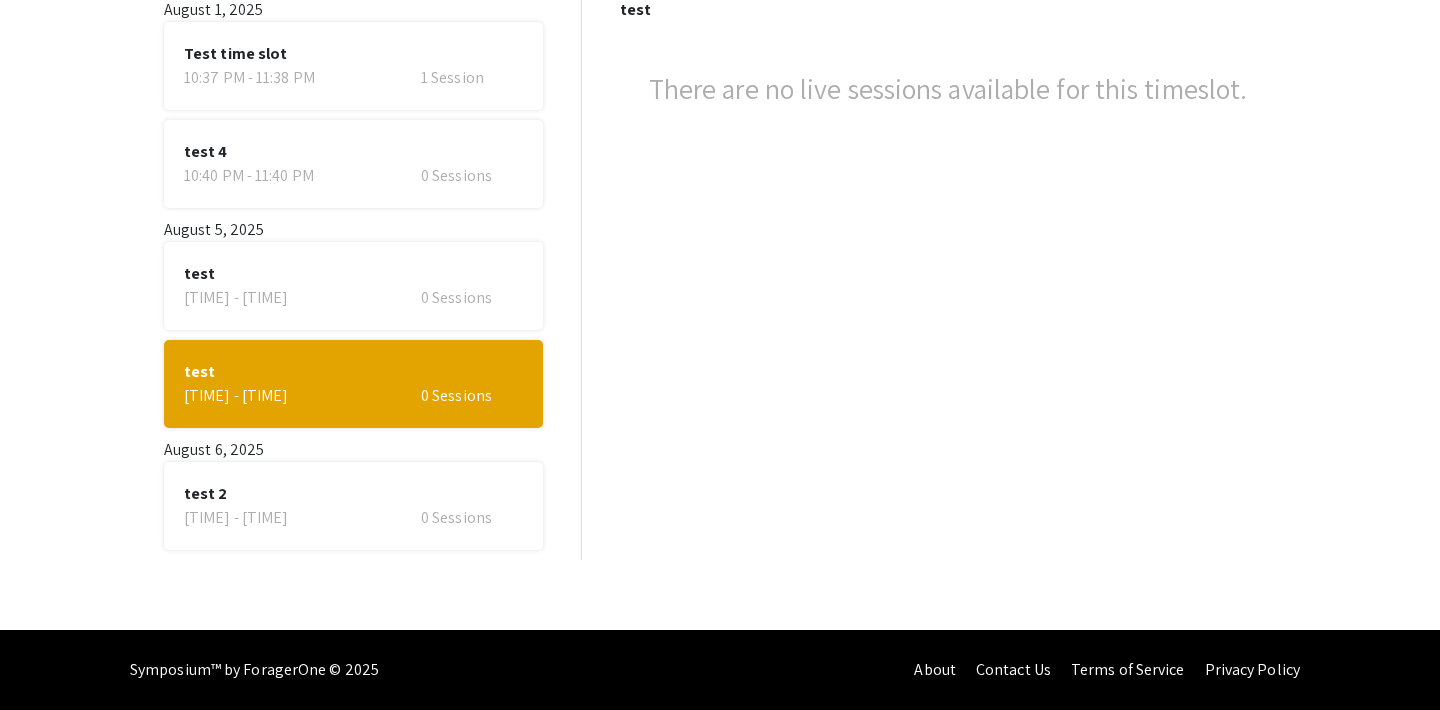 scroll, scrollTop: 0, scrollLeft: 0, axis: both 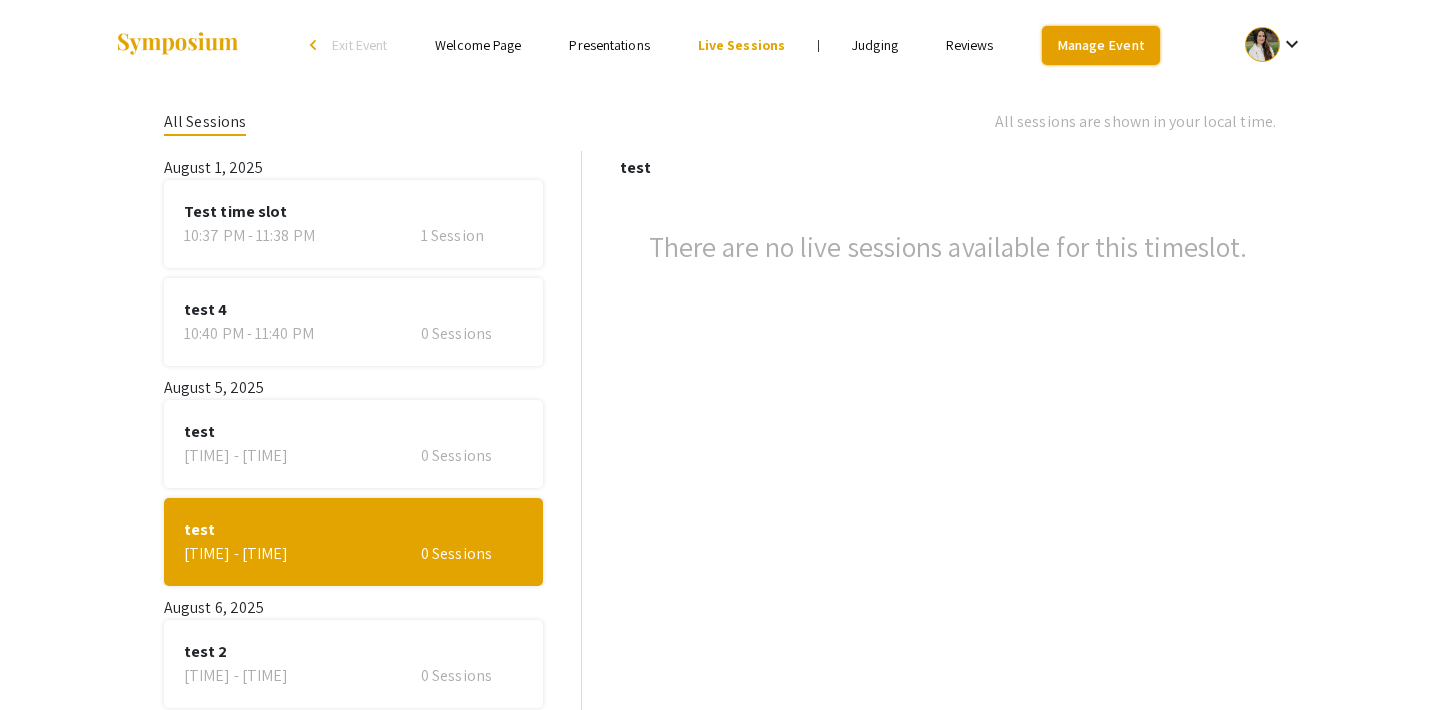 click on "Manage Event" at bounding box center (1101, 45) 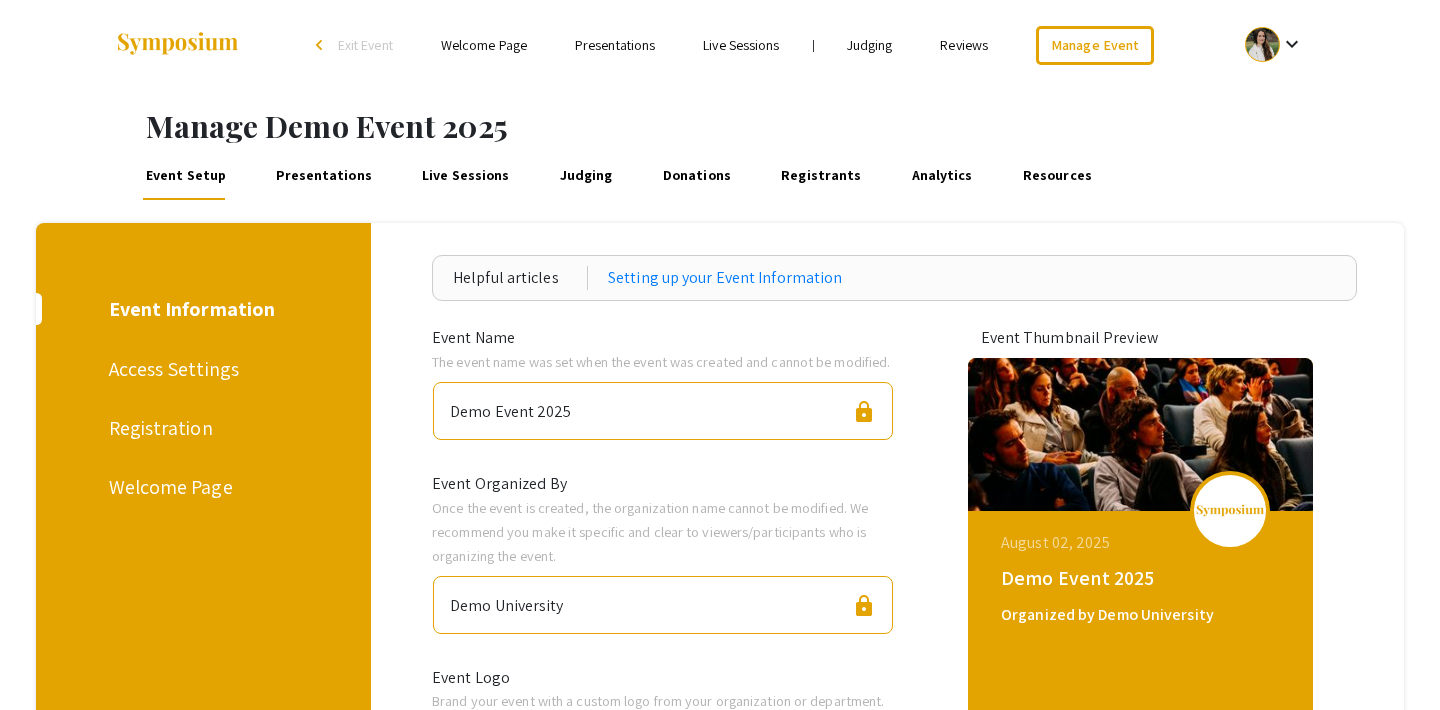 click on "Live Sessions" at bounding box center (466, 176) 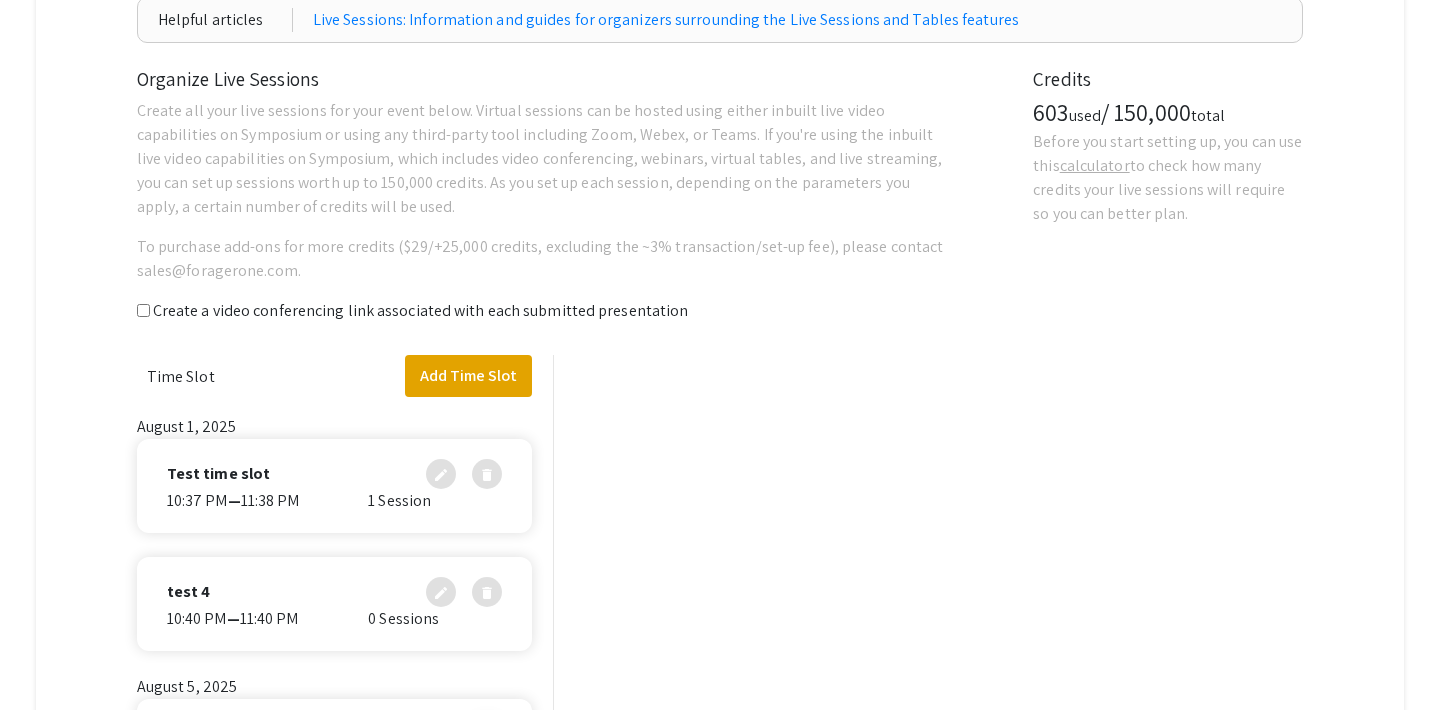 scroll, scrollTop: 265, scrollLeft: 0, axis: vertical 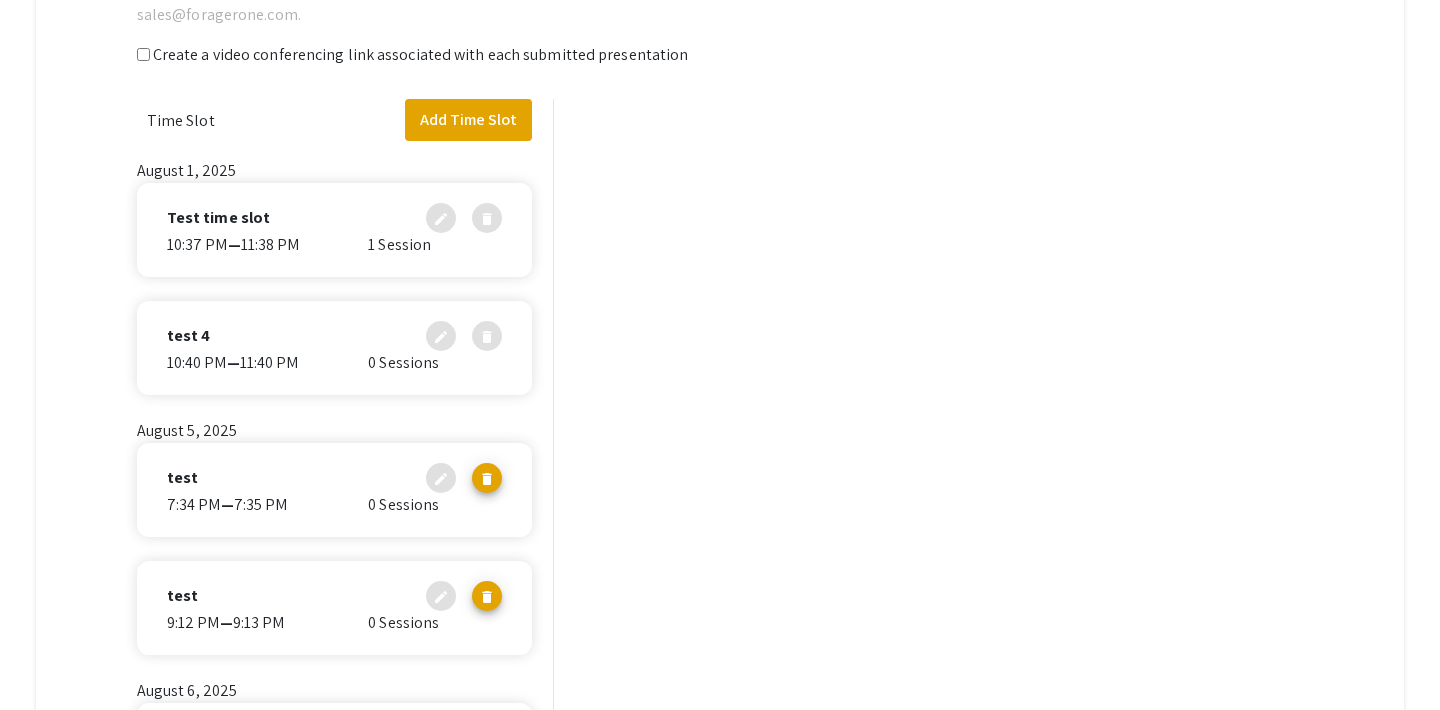 click 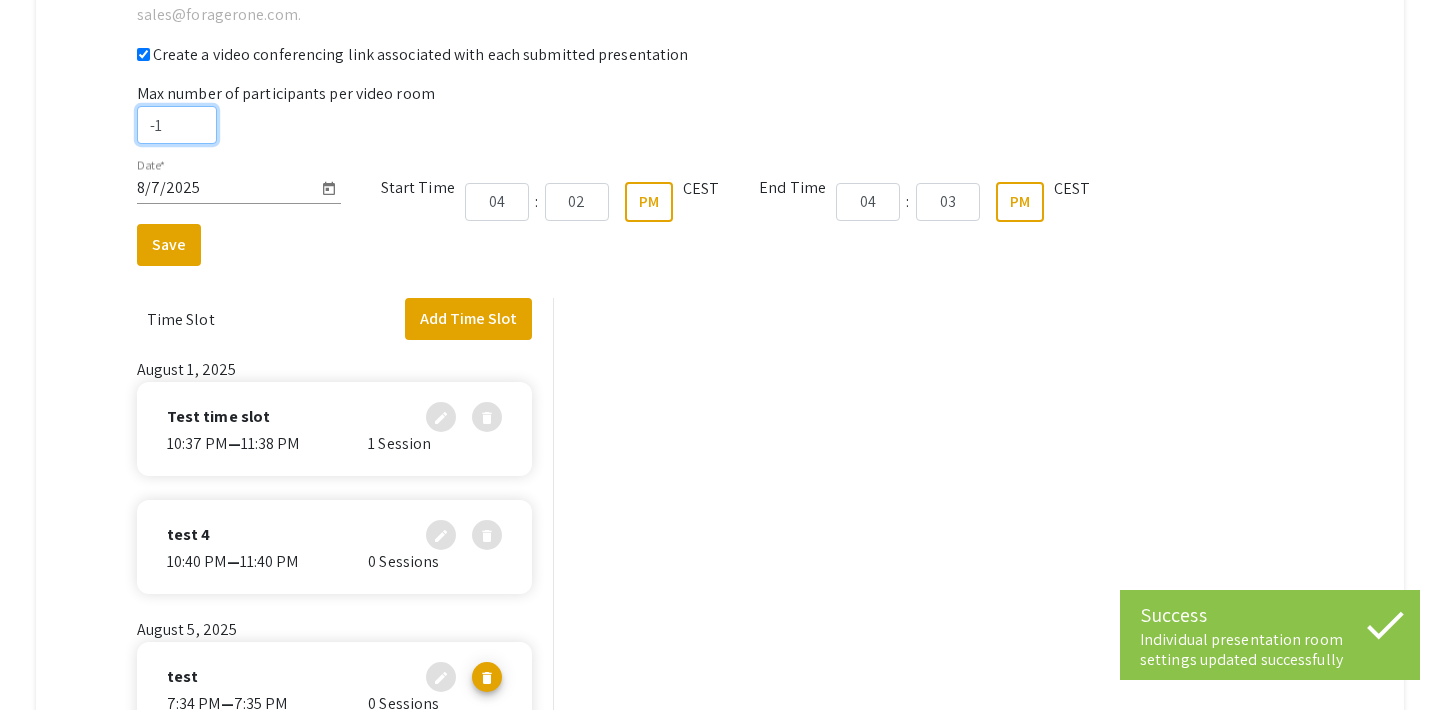 click on "-1" 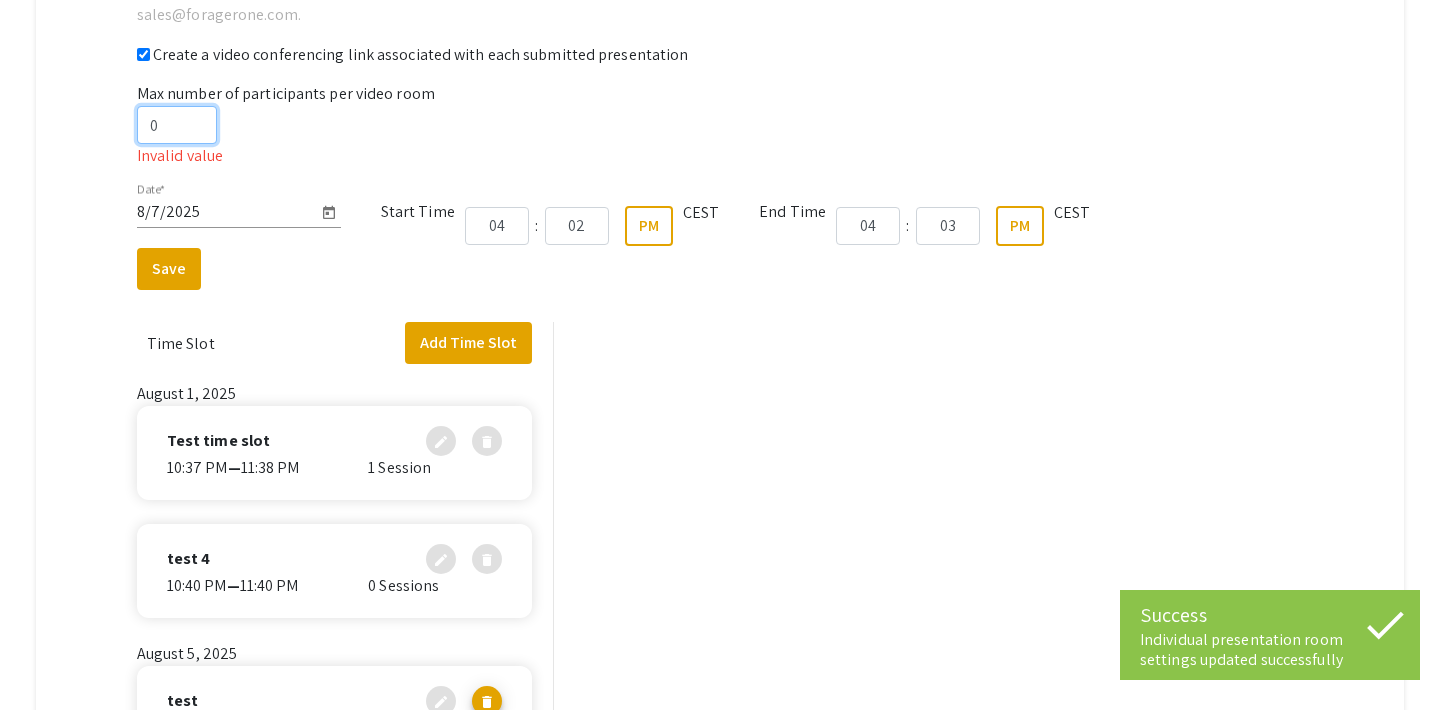 click on "0" 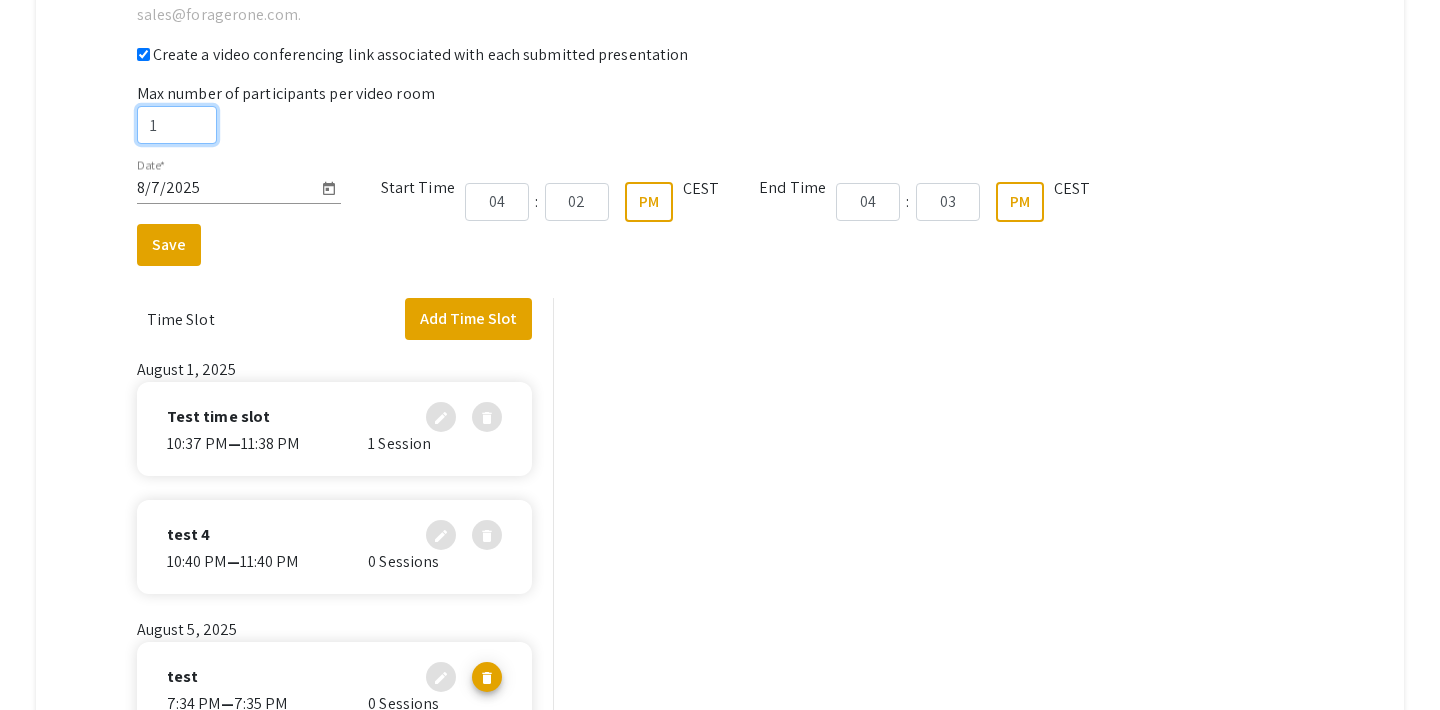 click on "1" 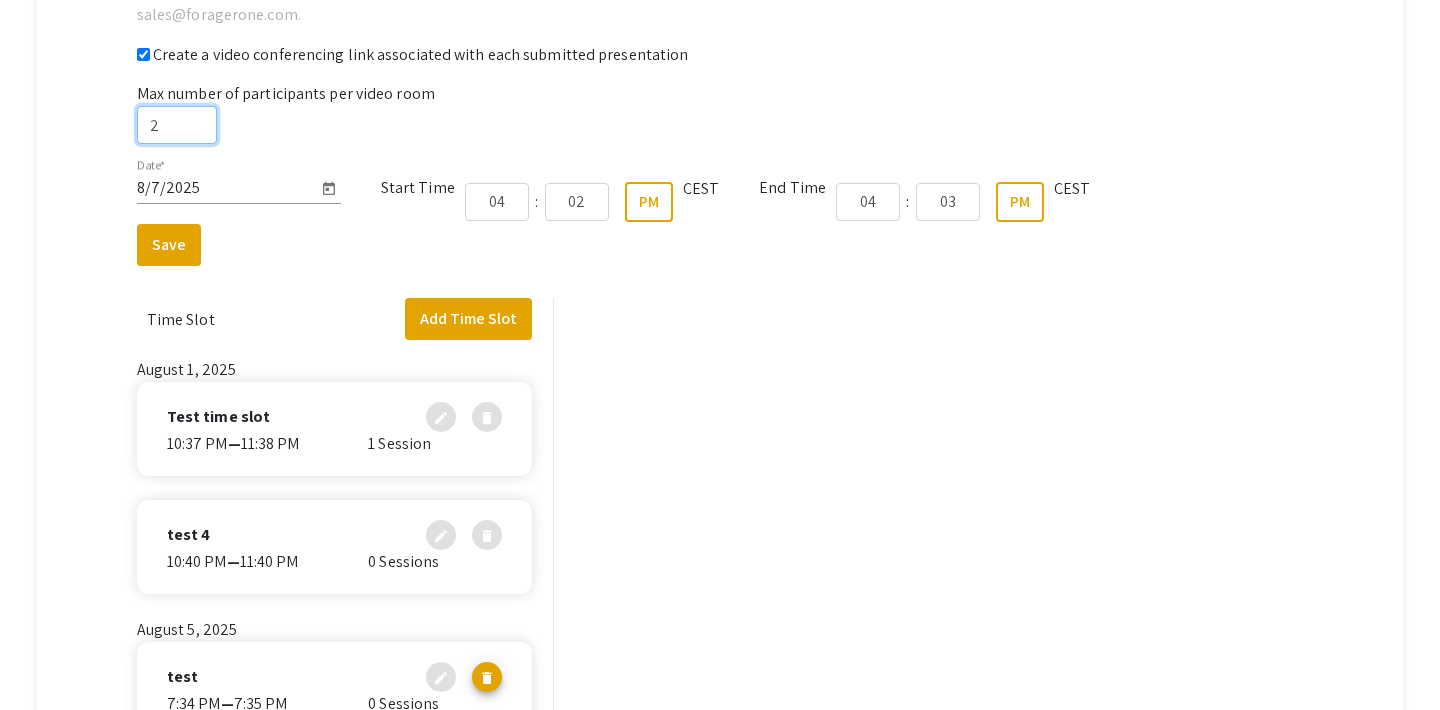 click on "2" 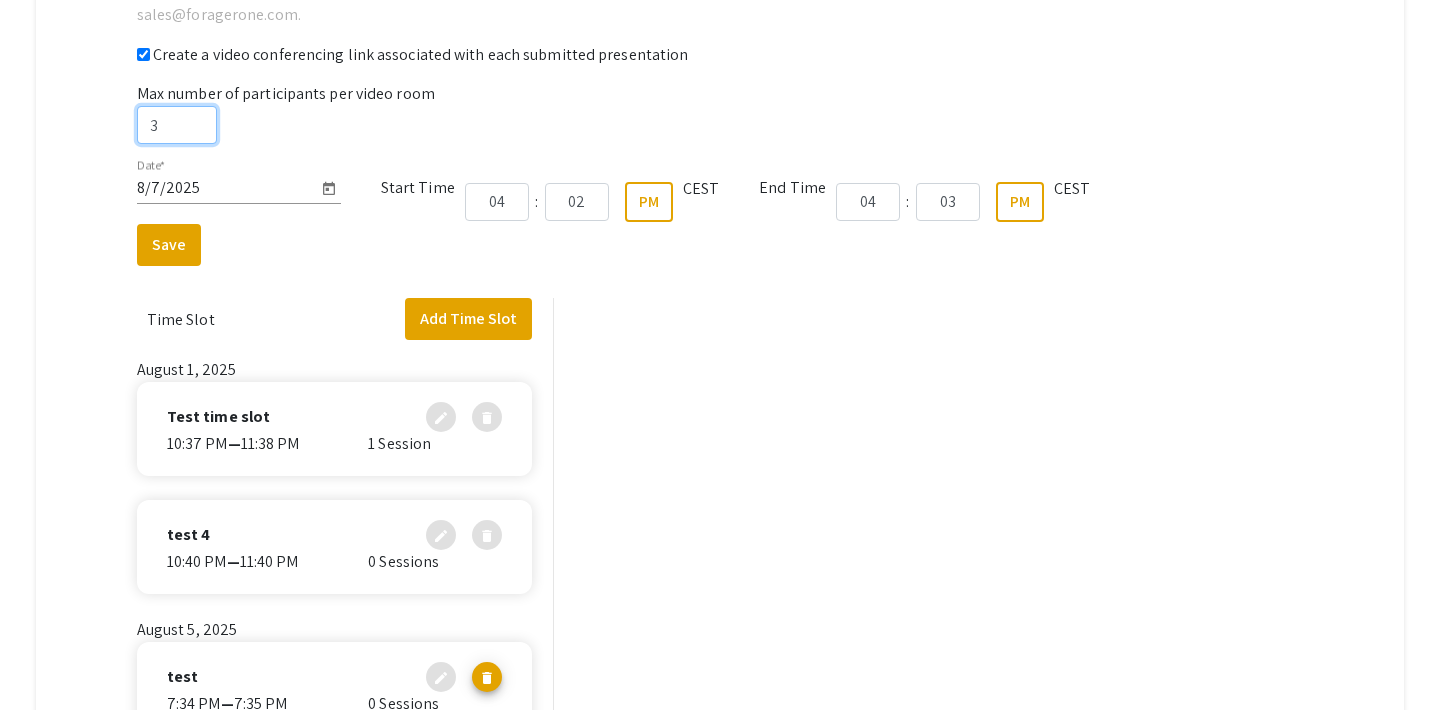 click on "3" 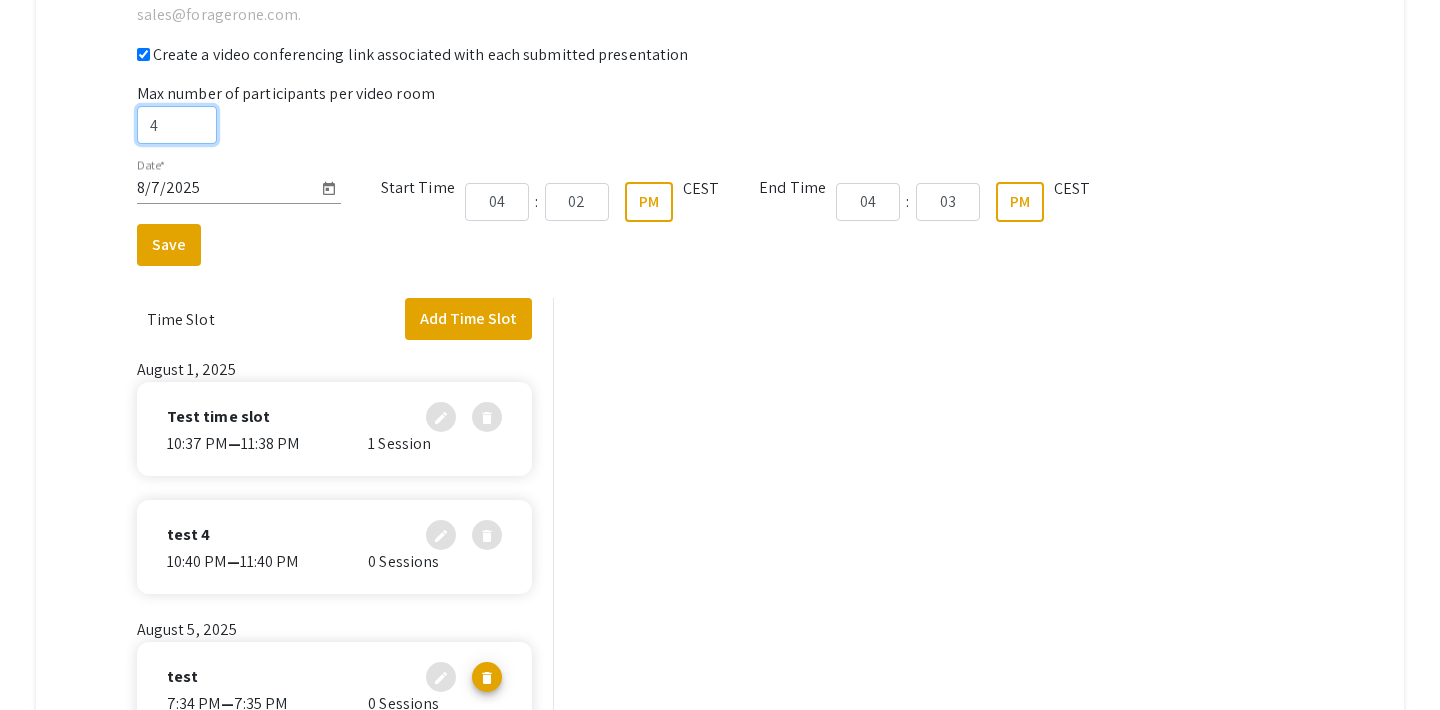 type on "4" 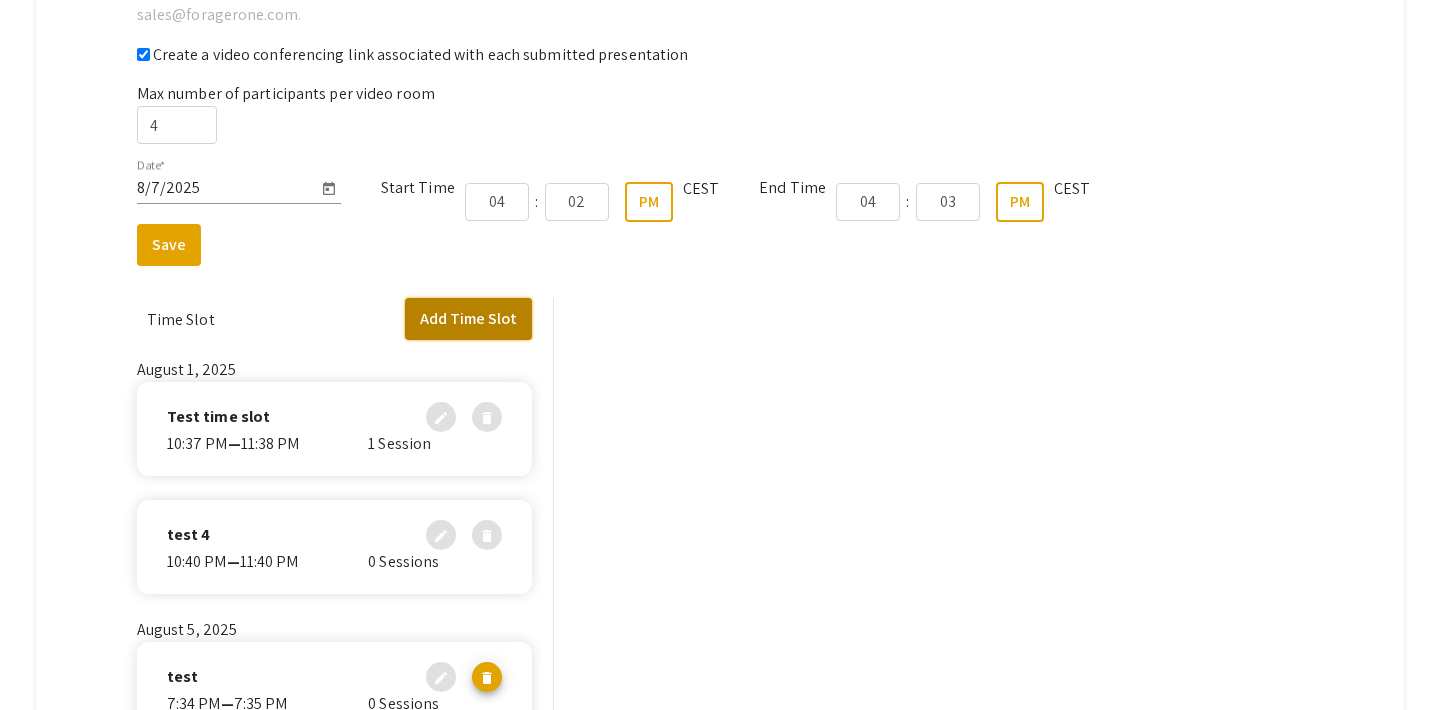 click on "Add Time Slot" 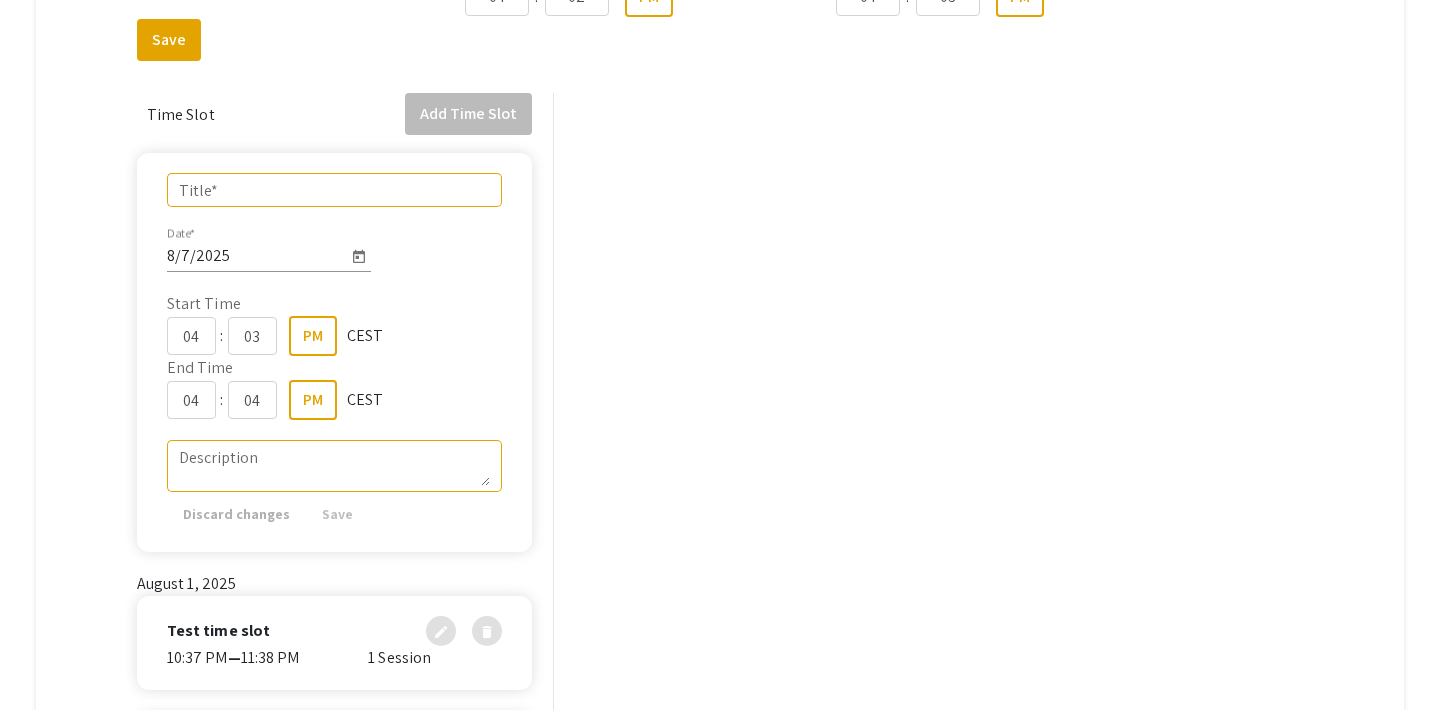 scroll, scrollTop: 343, scrollLeft: 0, axis: vertical 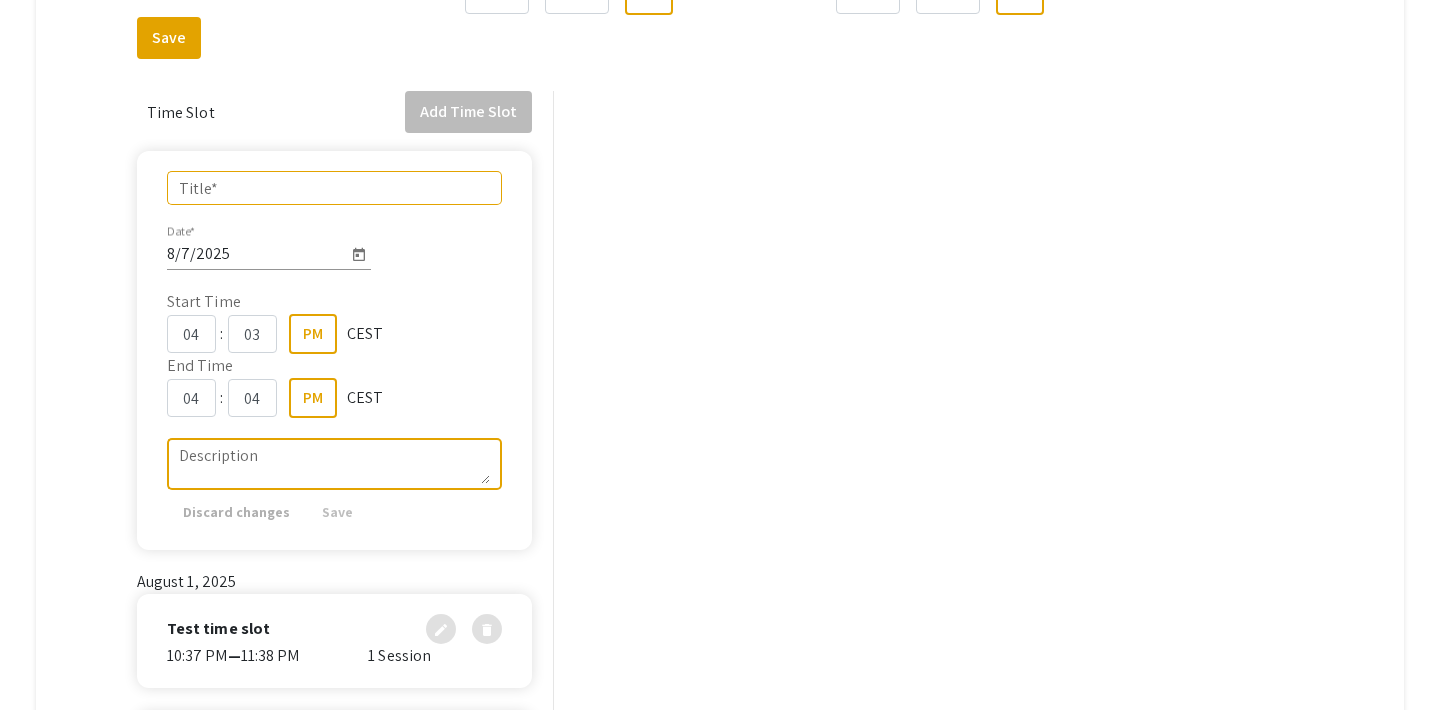 click on "Description" at bounding box center [335, 464] 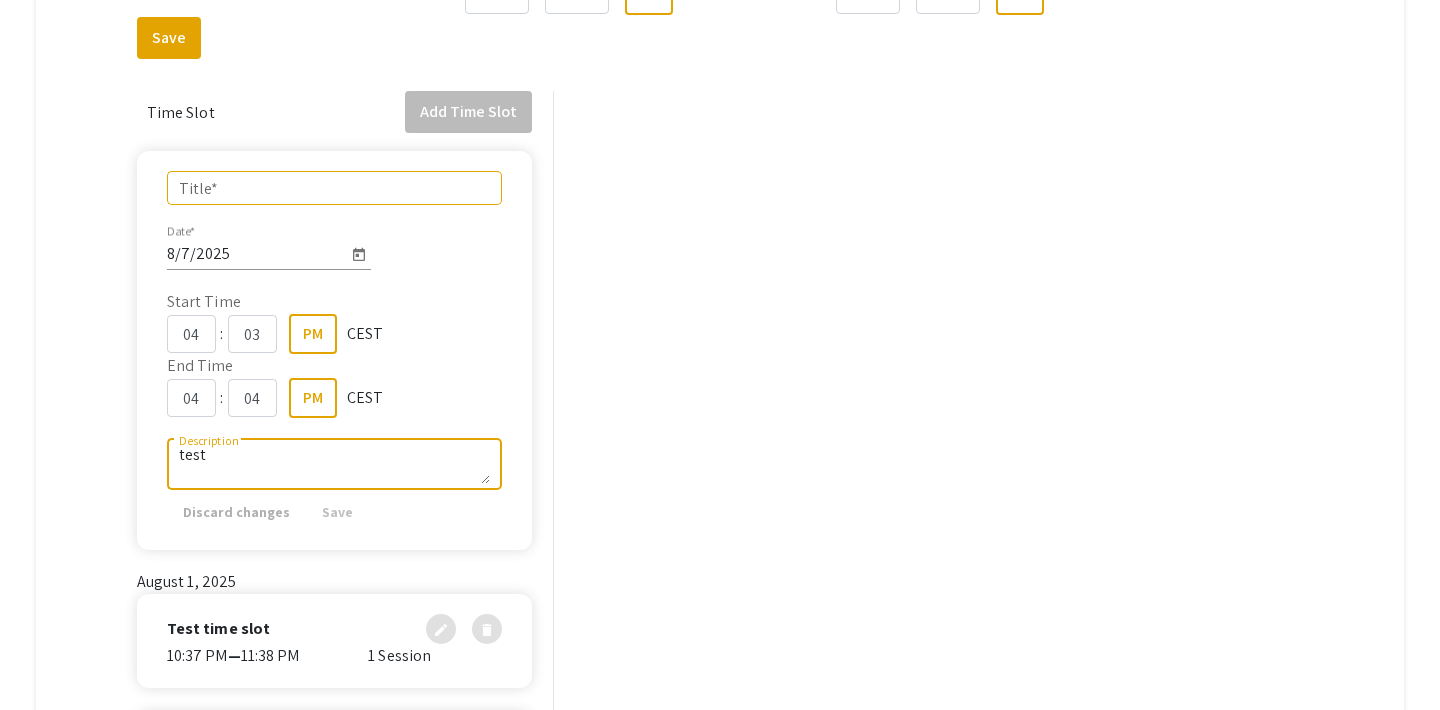 type on "test" 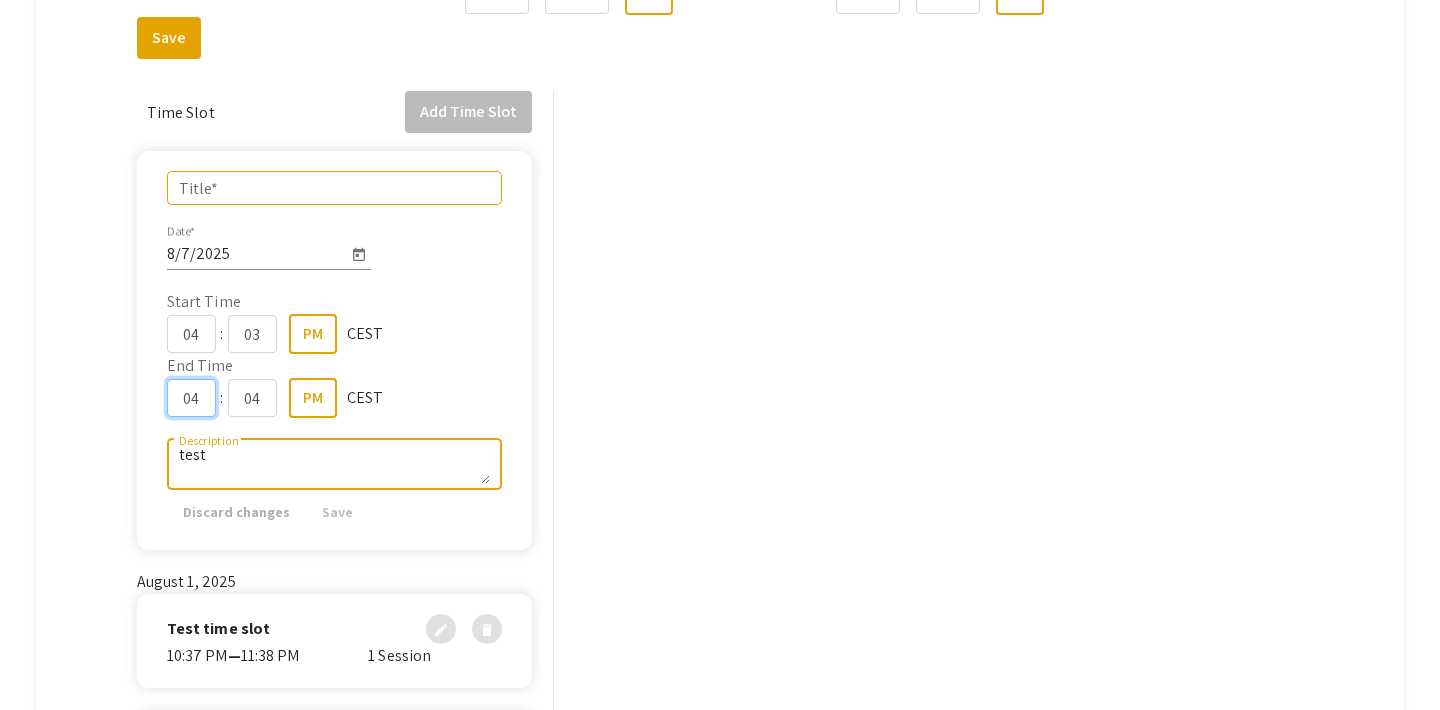 click on "04" 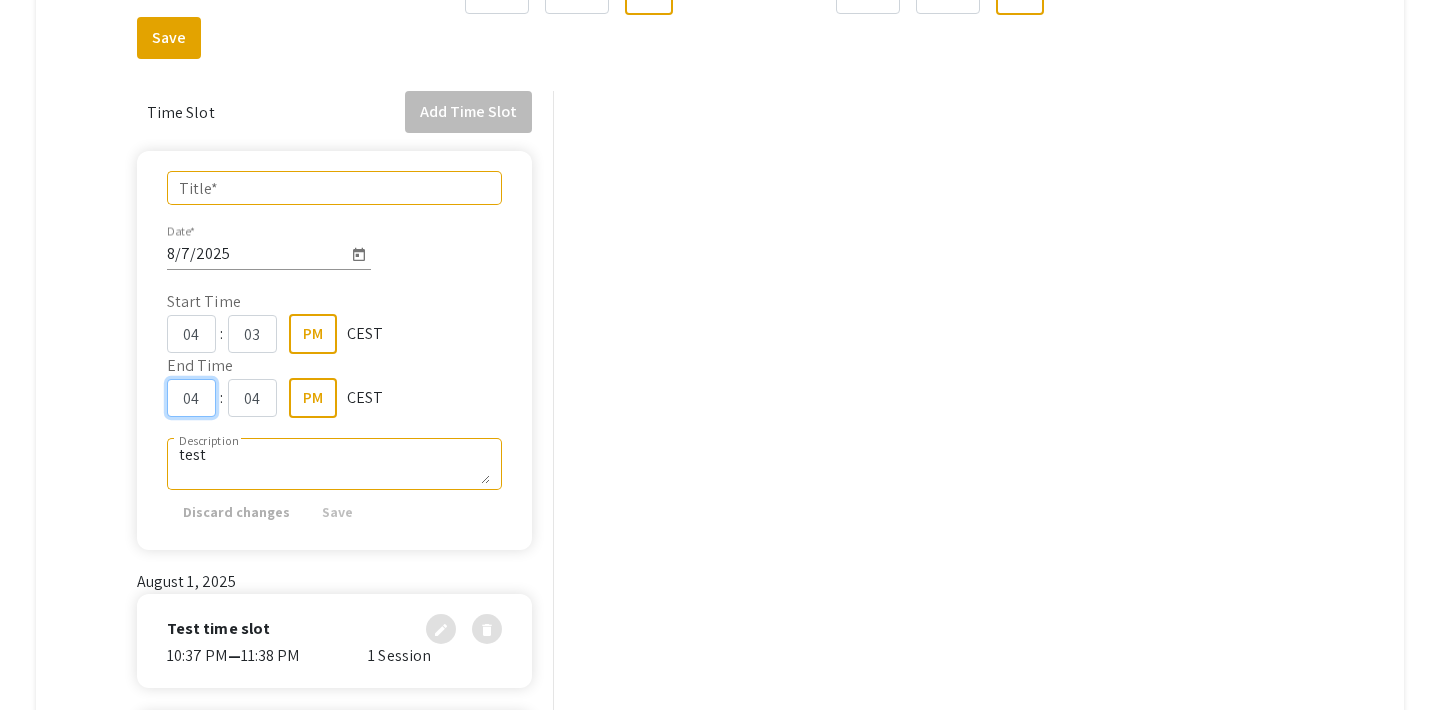 type on "0" 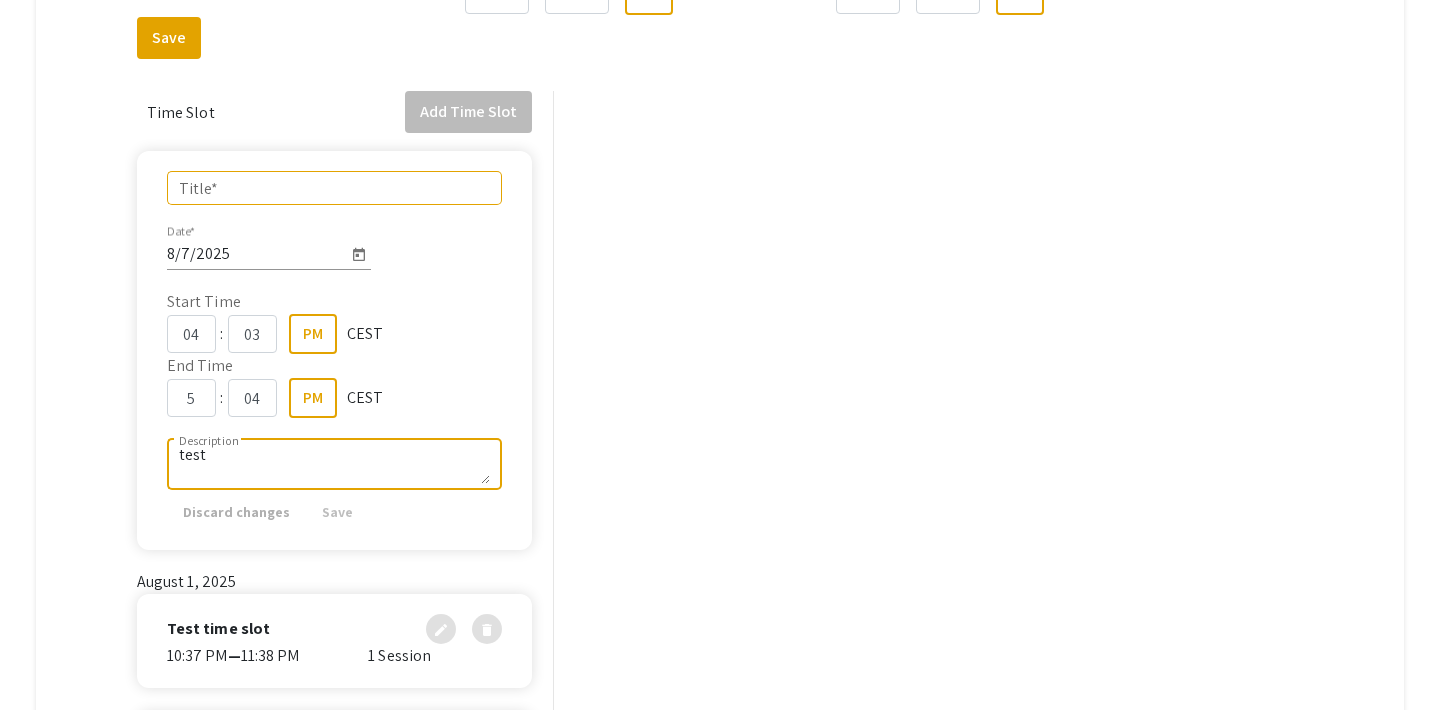 type on "05" 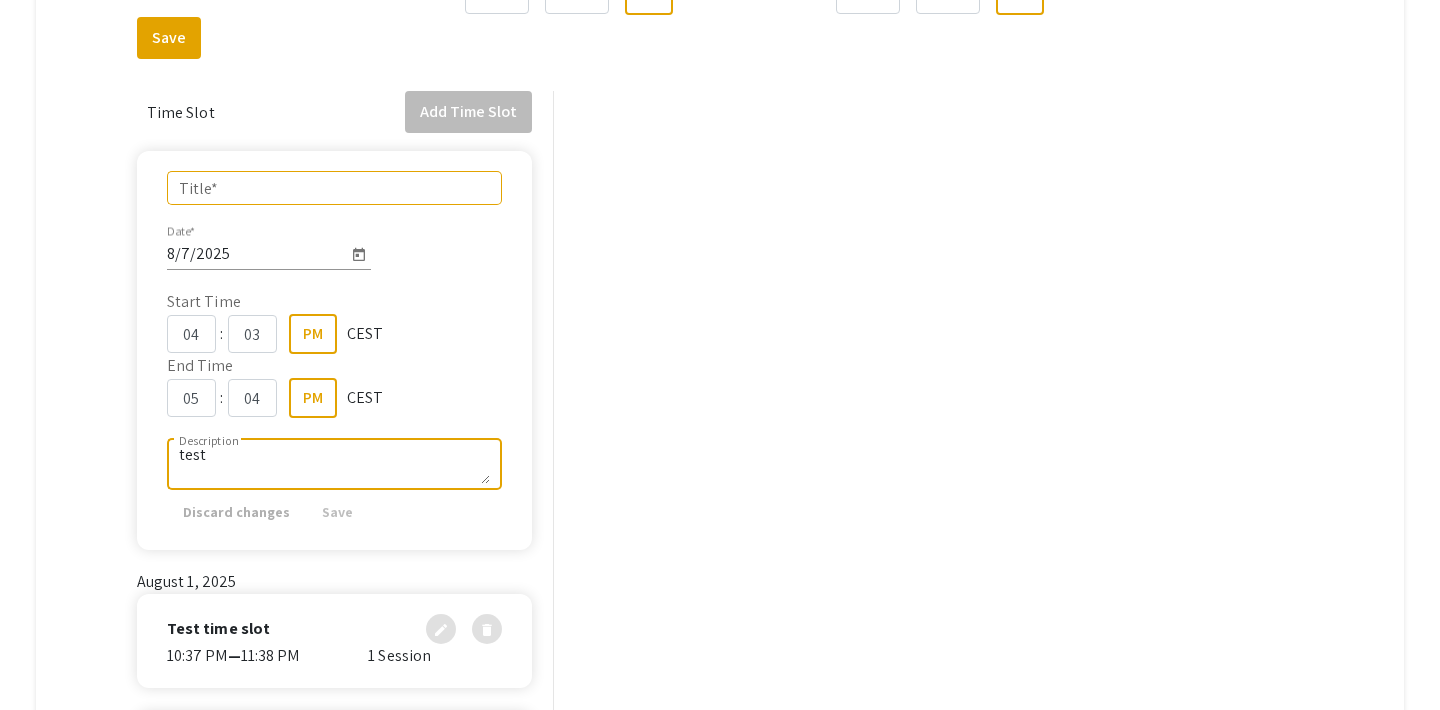 click on "test Description" 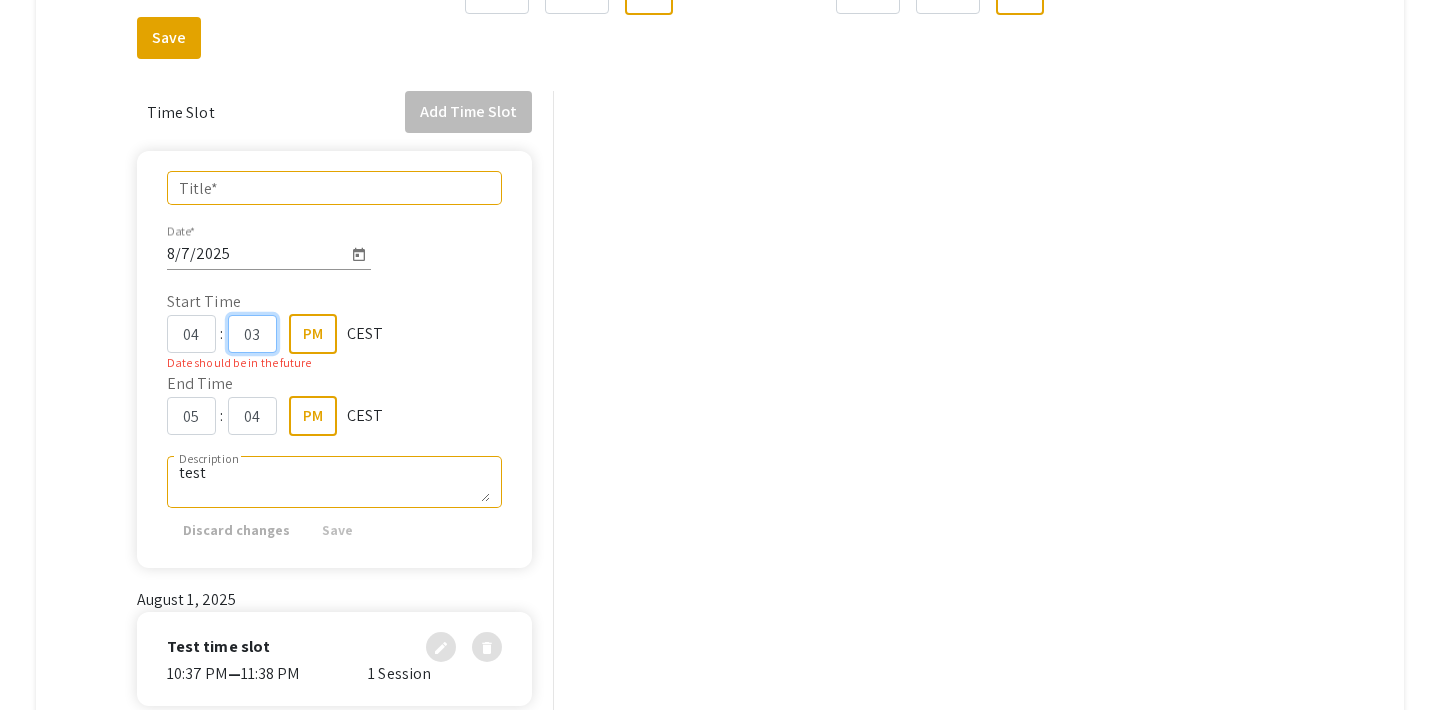 click on "03" 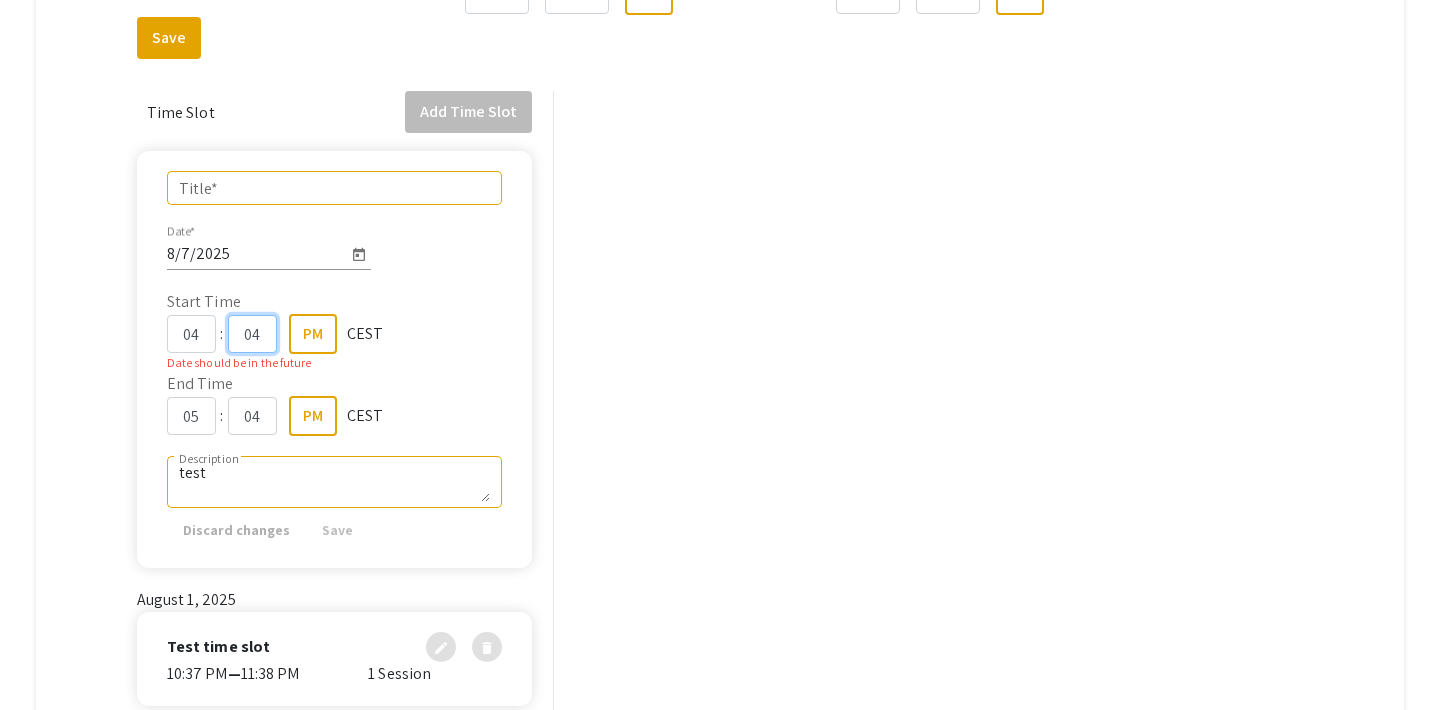 type on "04" 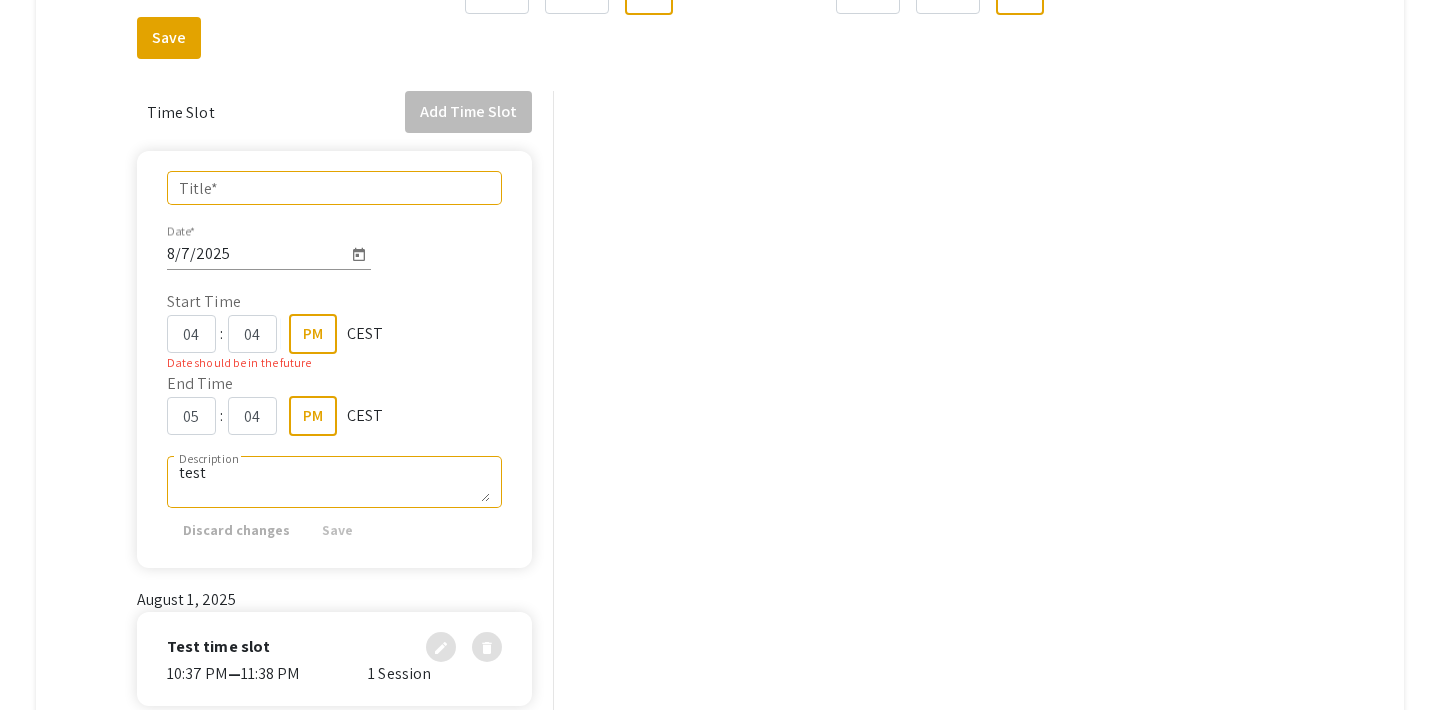 click on "End Time 05 : 04 PM CEST" 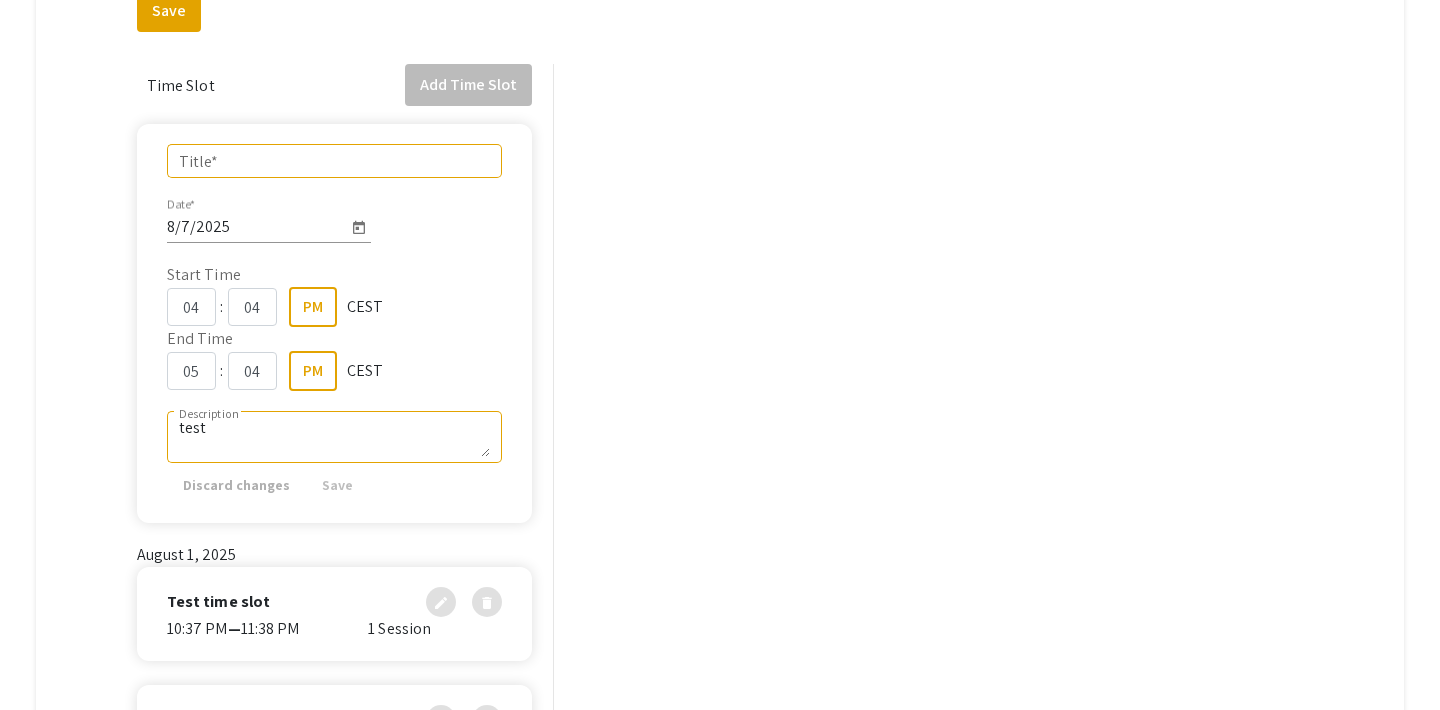 scroll, scrollTop: 378, scrollLeft: 0, axis: vertical 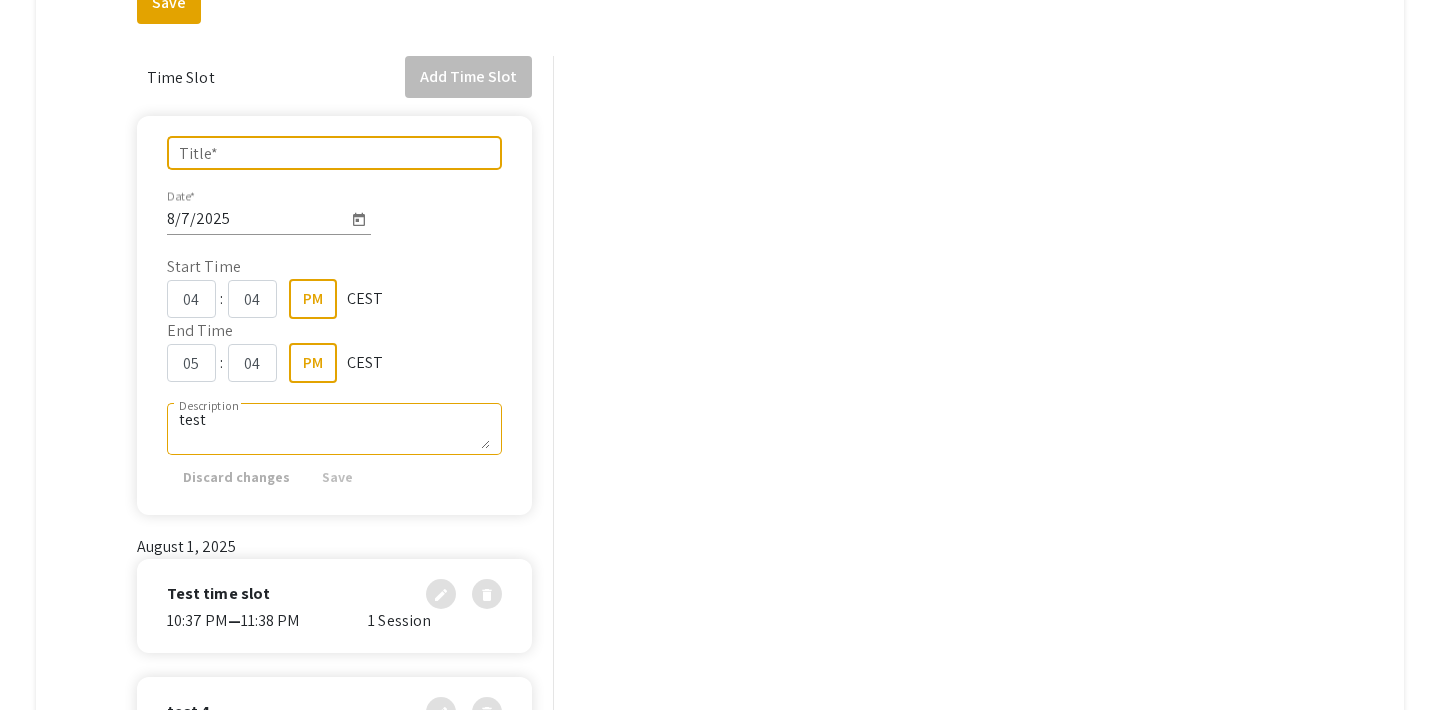 click on "Title   *" at bounding box center (335, 153) 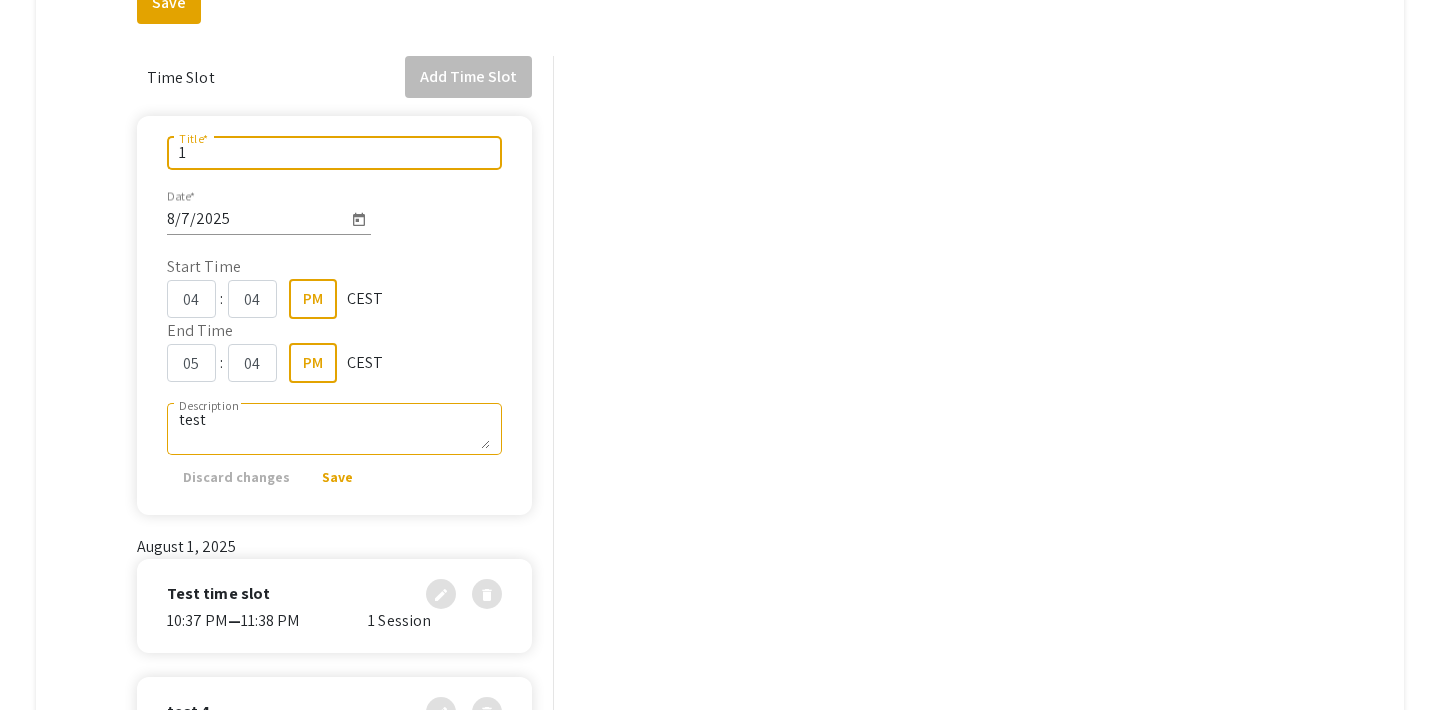 type on "1" 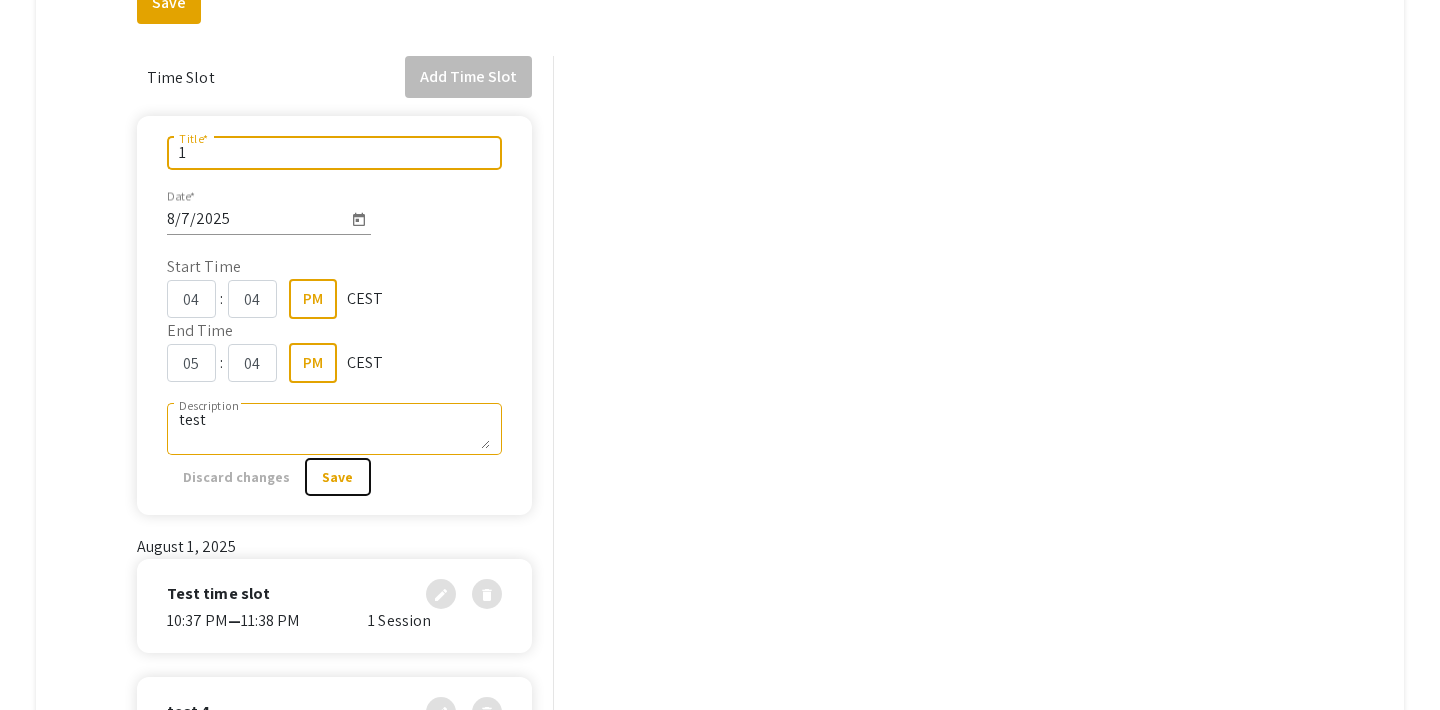 click on "Save" 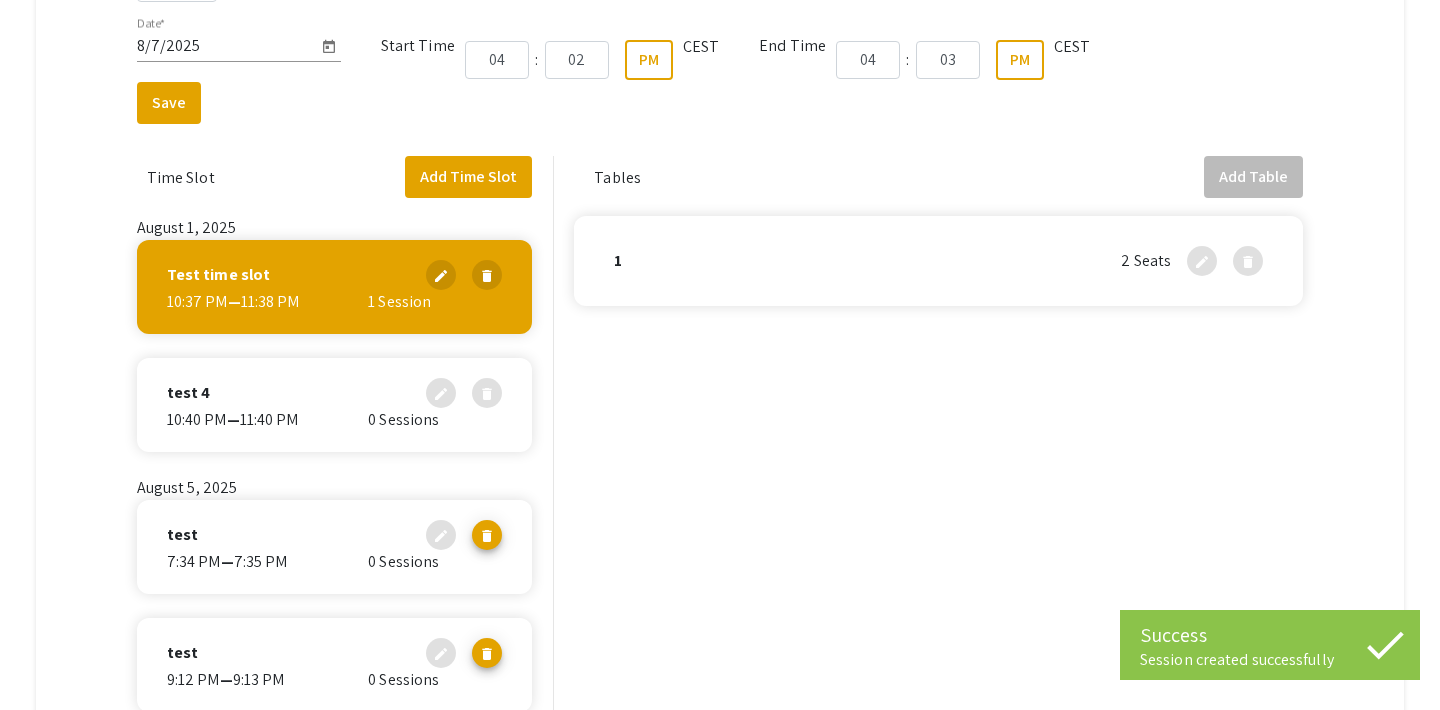 scroll, scrollTop: 467, scrollLeft: 0, axis: vertical 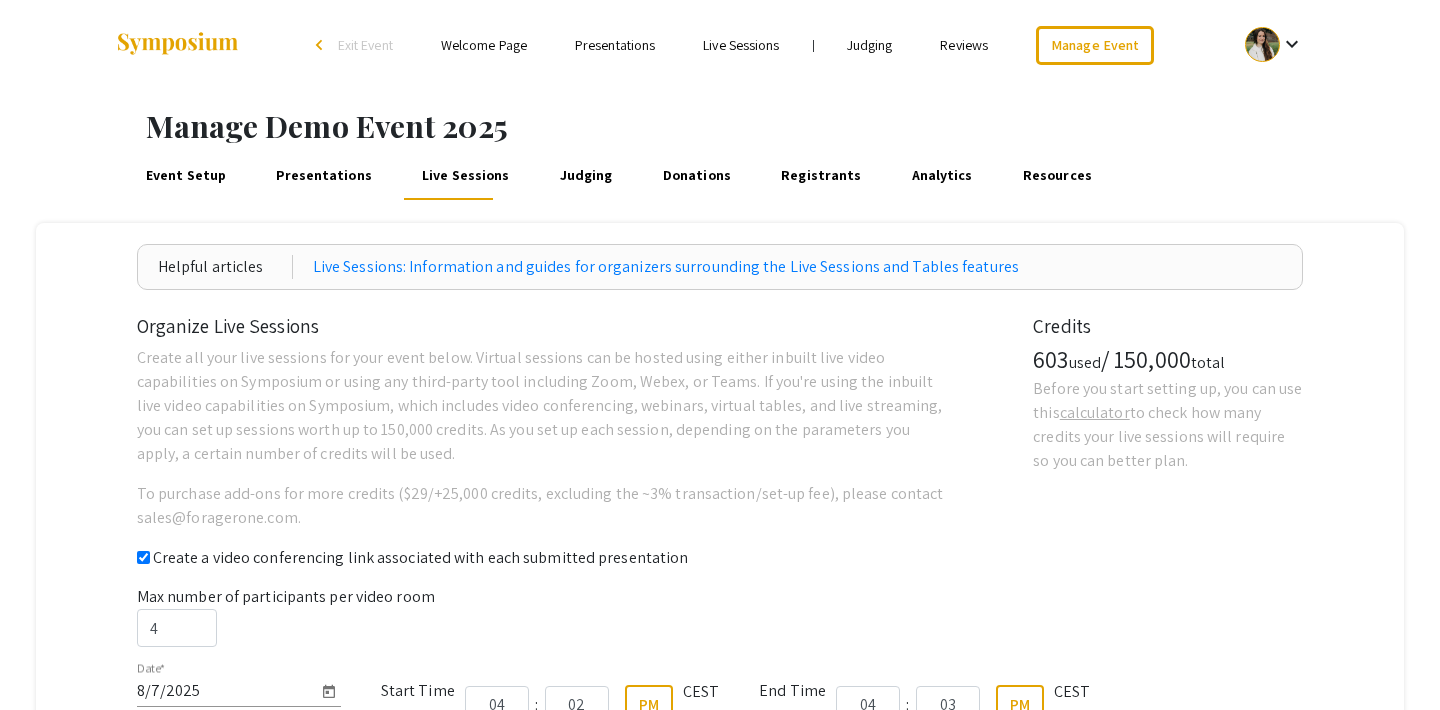 click on "Exit Event" at bounding box center (365, 45) 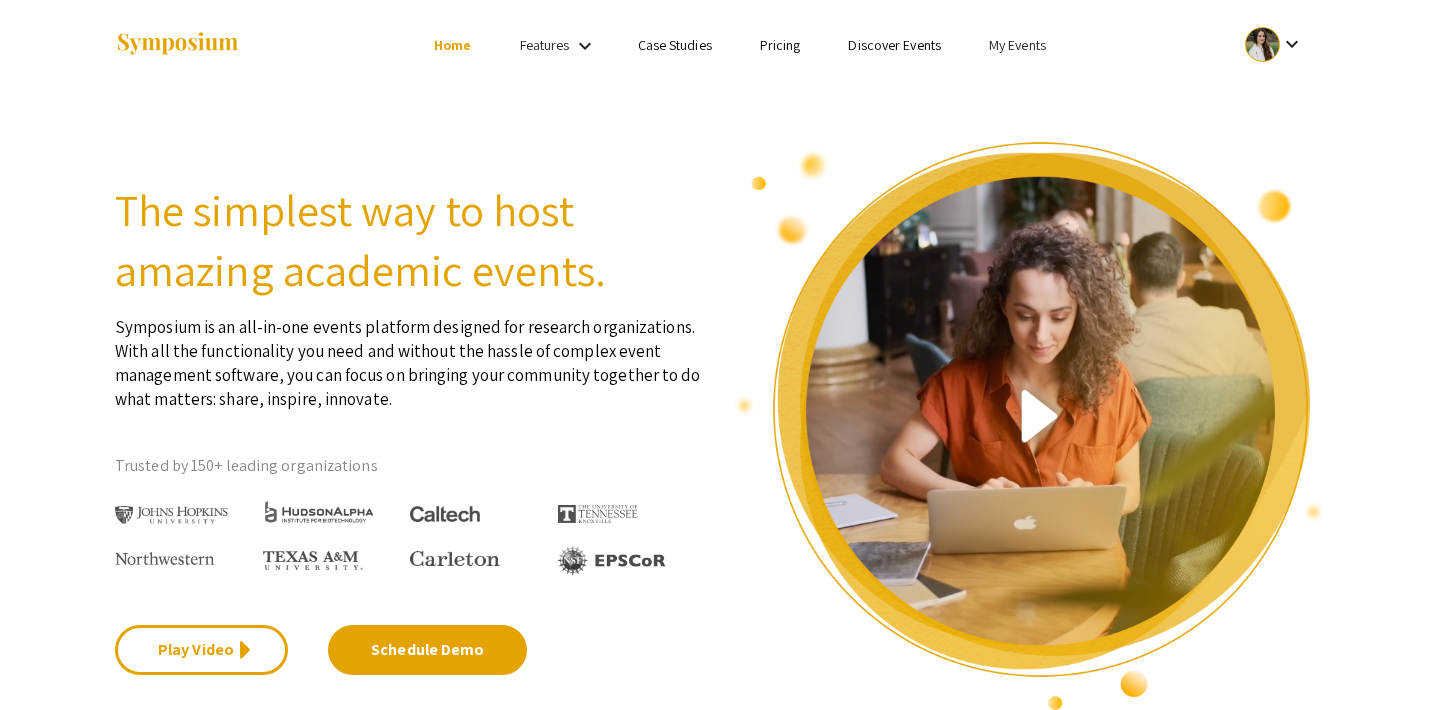 click on "My Events" at bounding box center (1017, 45) 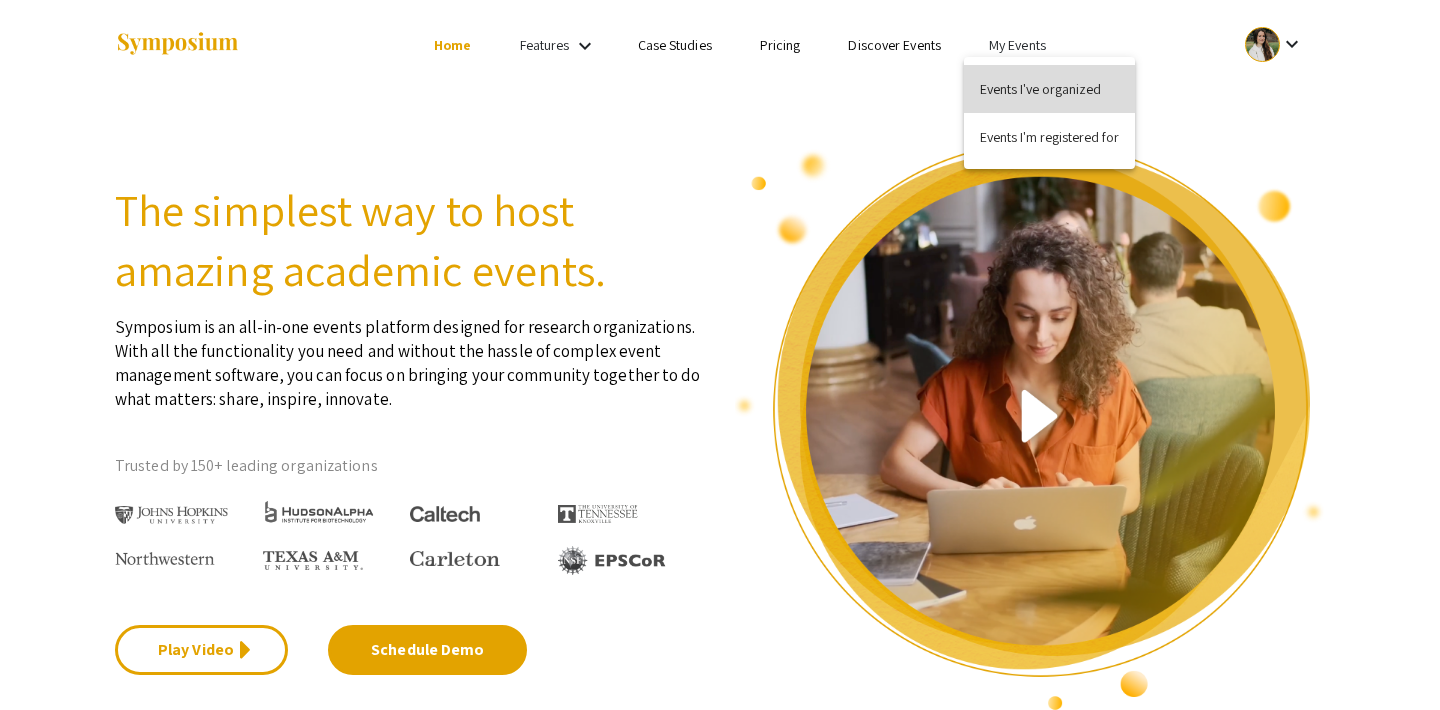 click on "Events I've organized" at bounding box center [1049, 89] 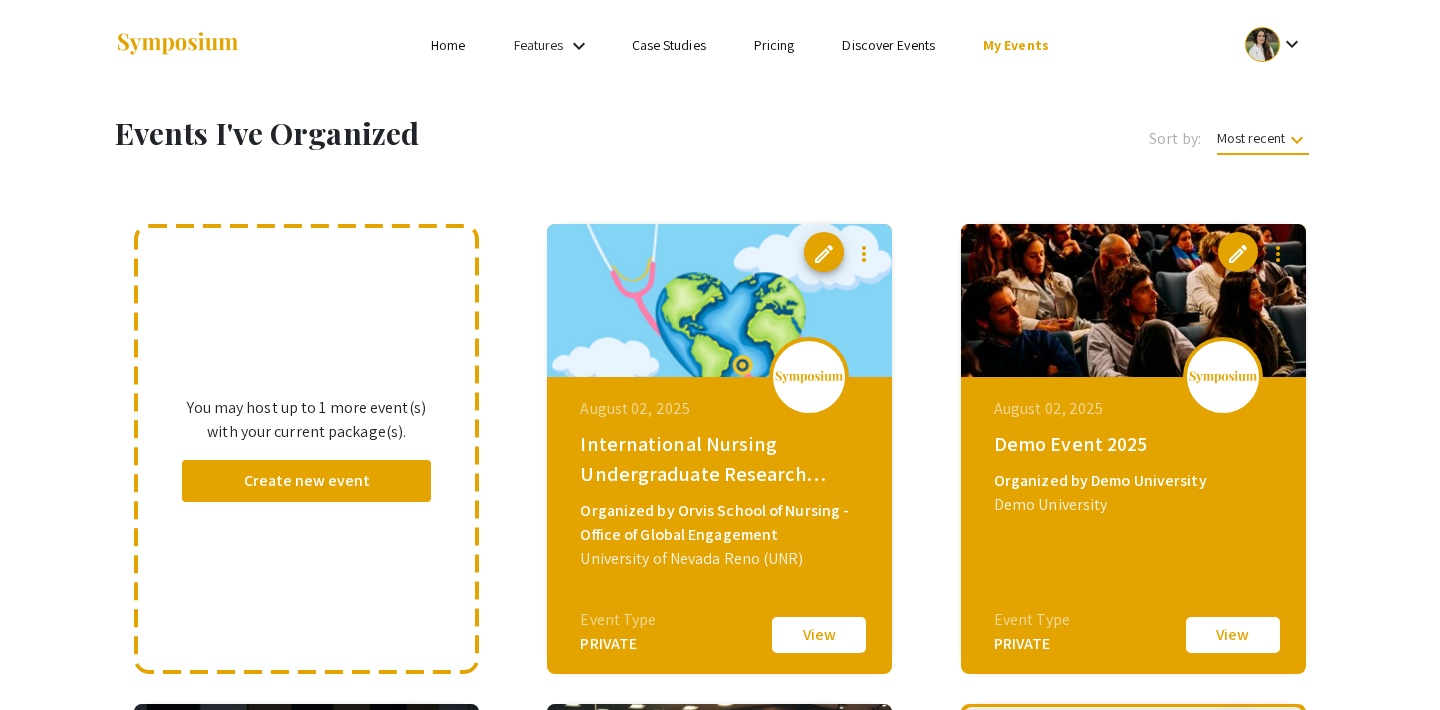 click on "View" 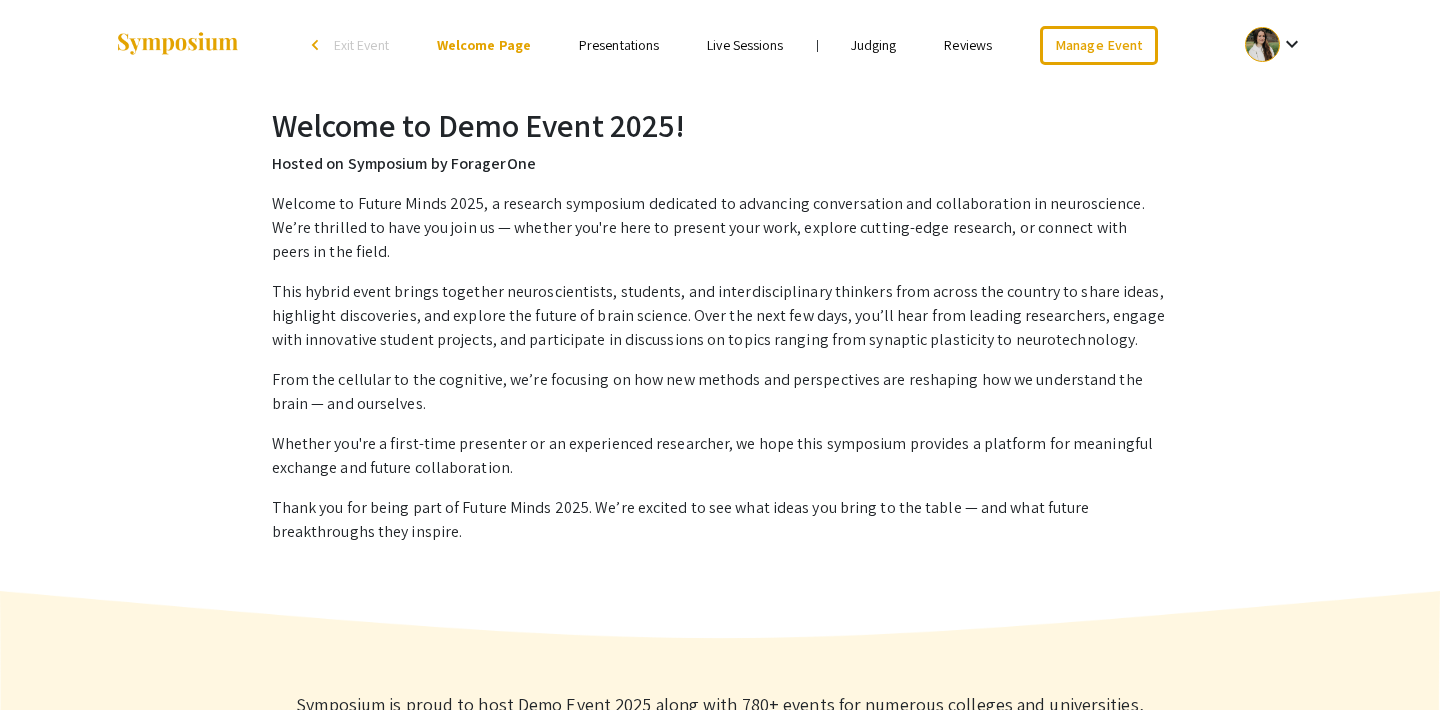 click on "Live Sessions" at bounding box center (745, 45) 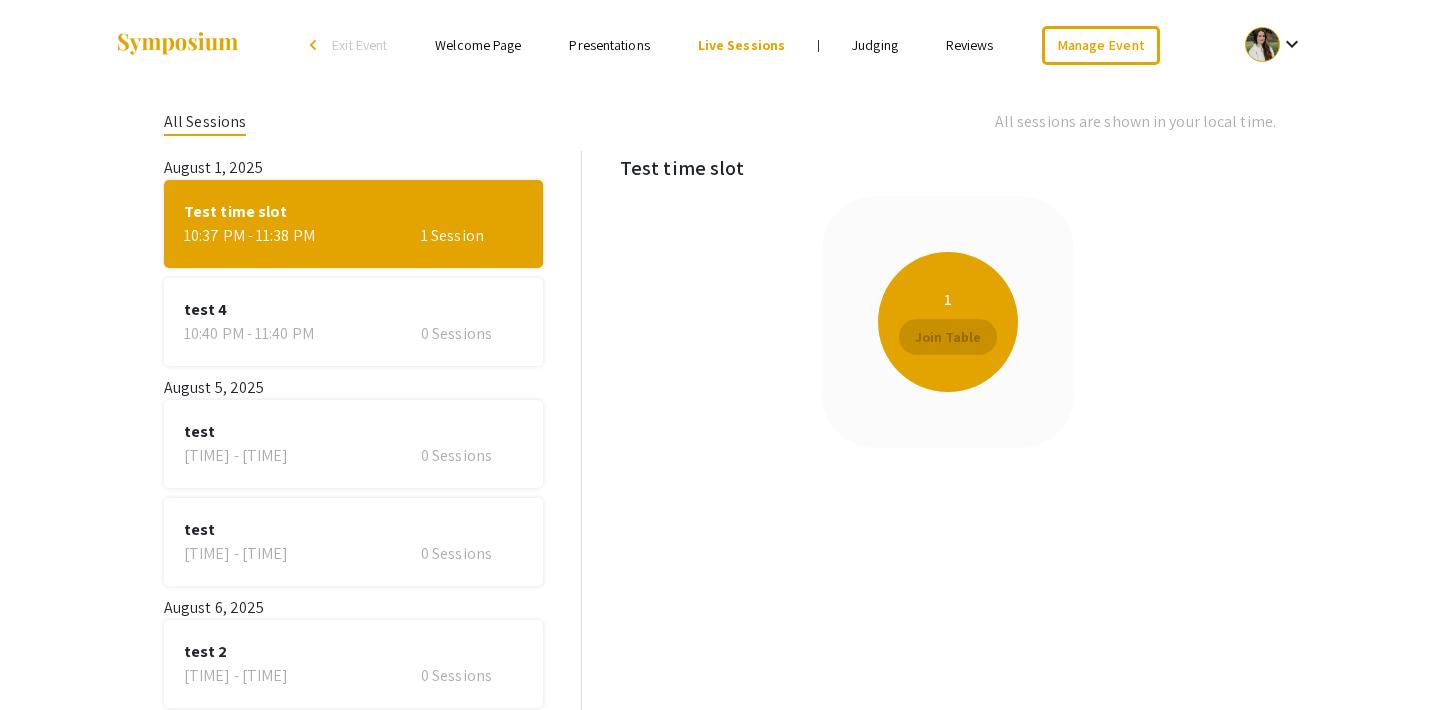scroll, scrollTop: 89, scrollLeft: 0, axis: vertical 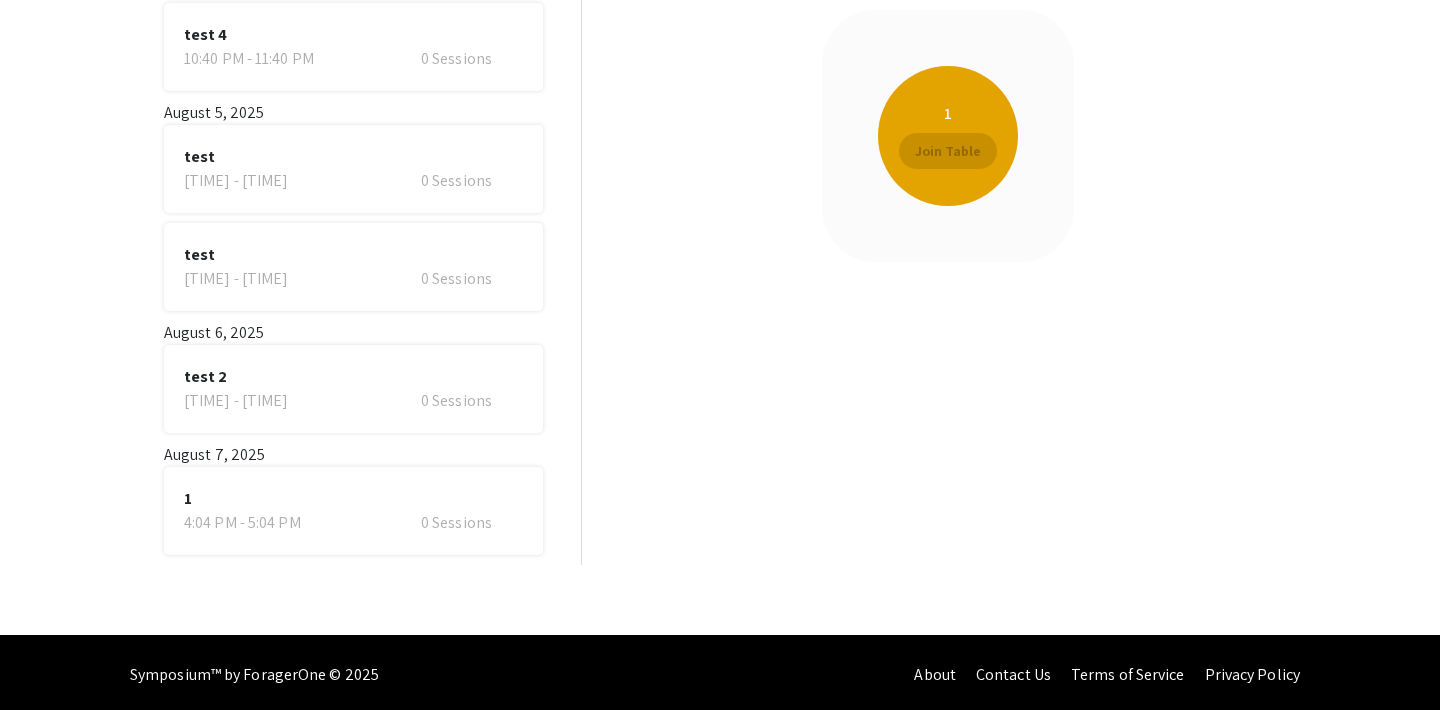 click on "1" 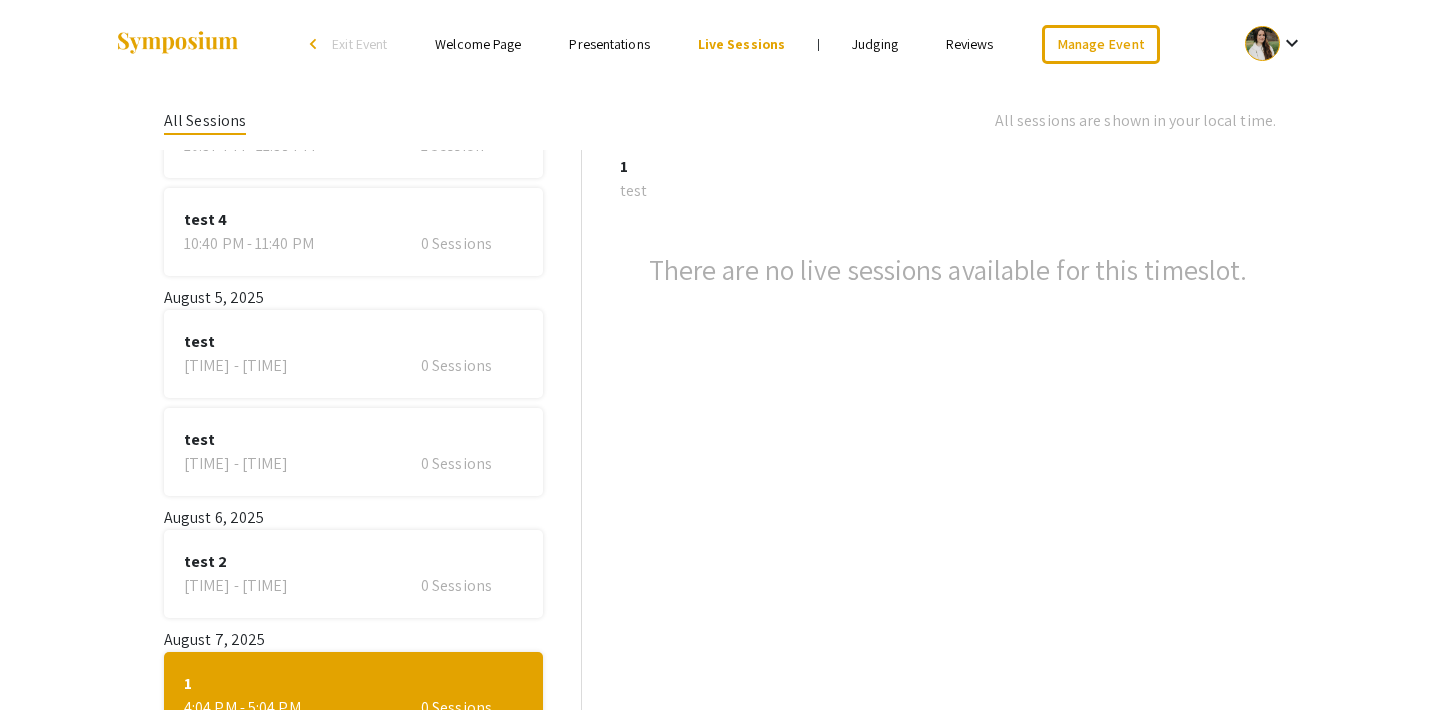 scroll, scrollTop: 0, scrollLeft: 0, axis: both 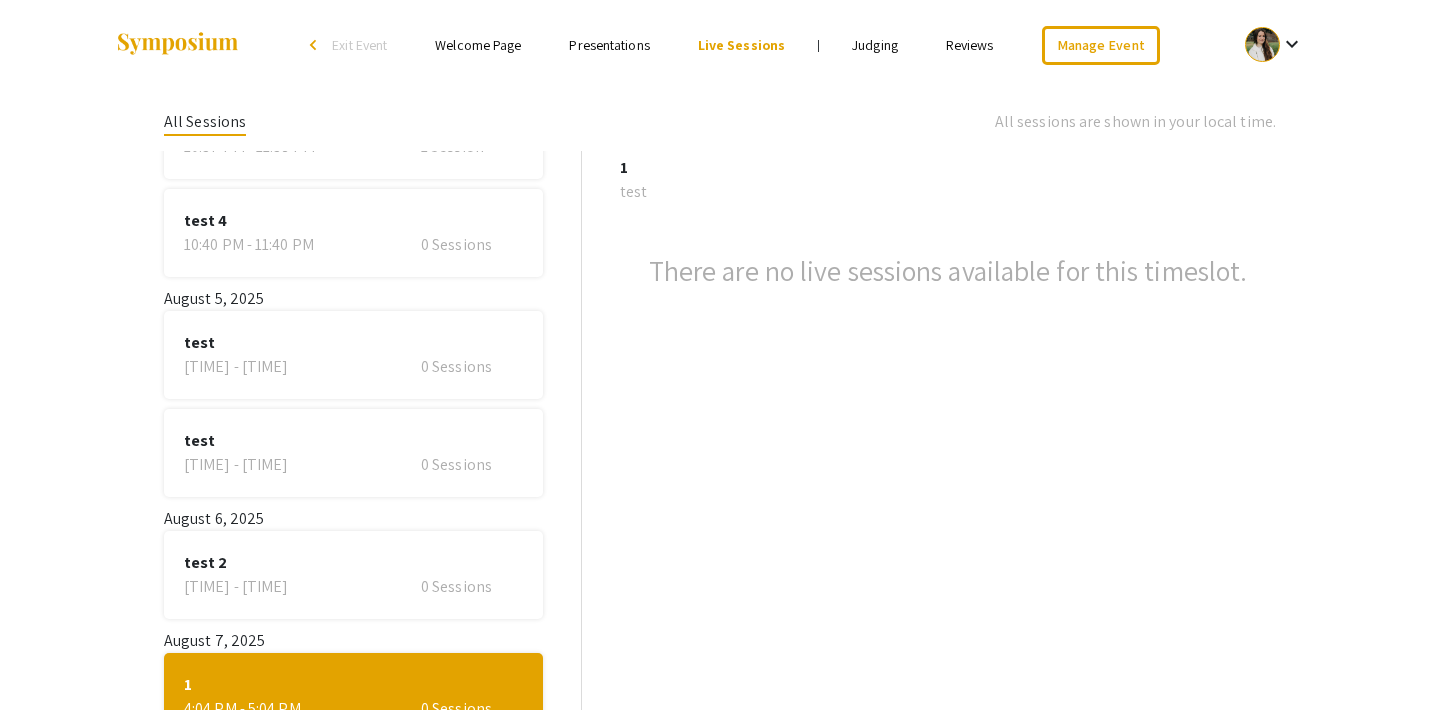 click on "test 2" 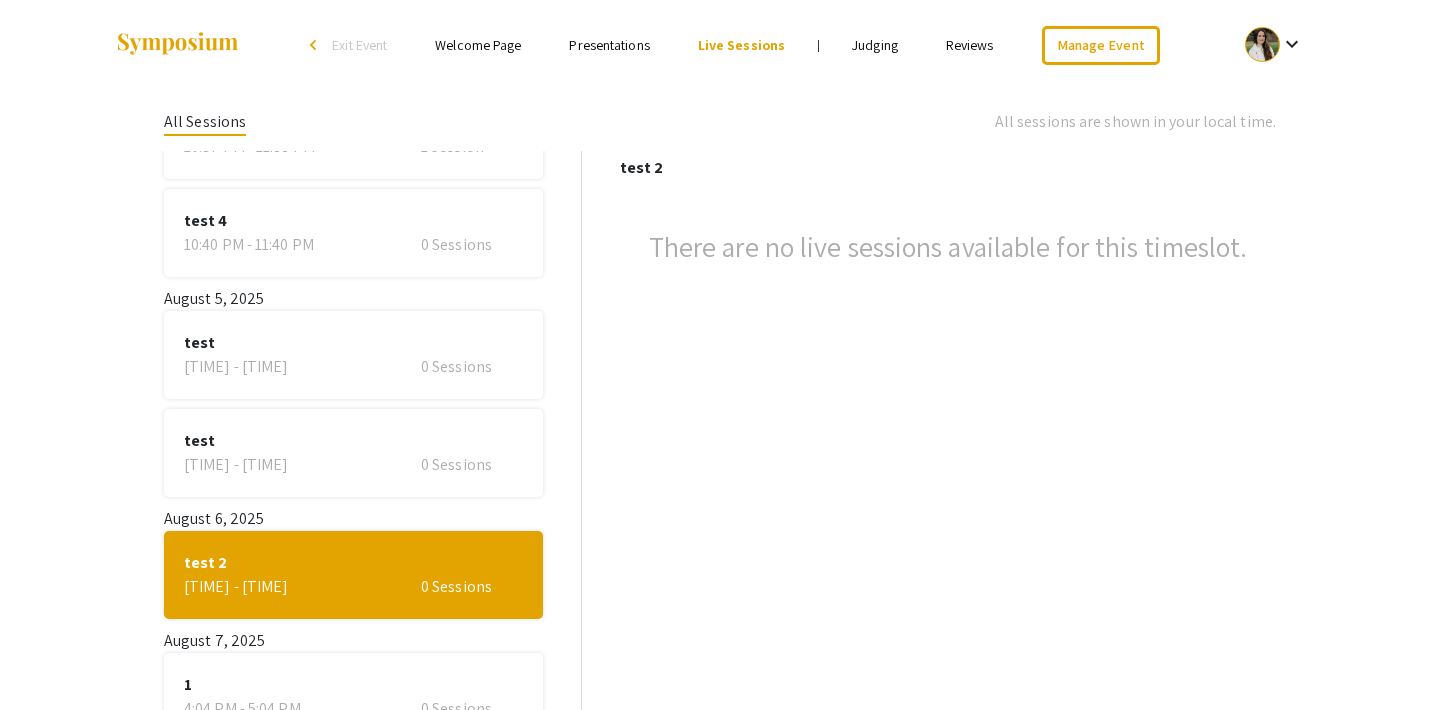 click on "9:12 PM - 9:13 PM   0 Sessions" 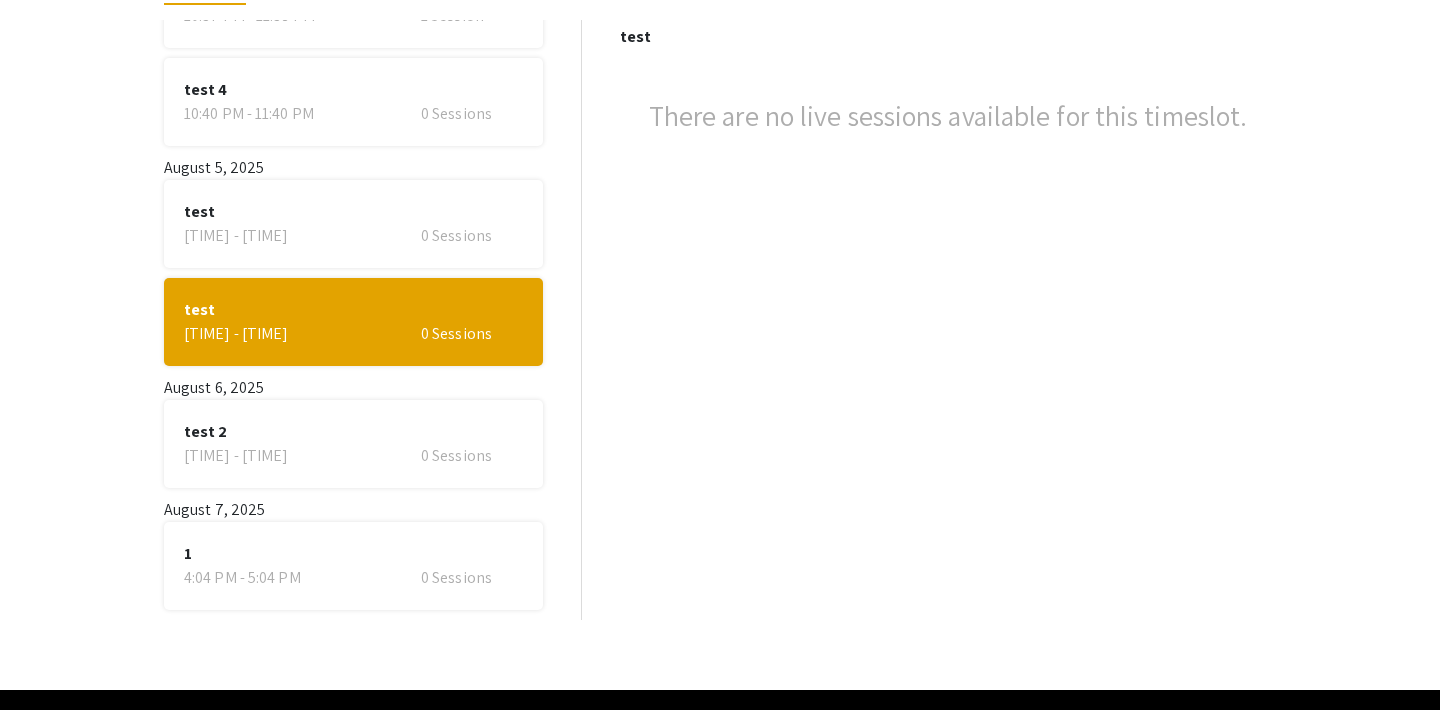 scroll, scrollTop: 191, scrollLeft: 0, axis: vertical 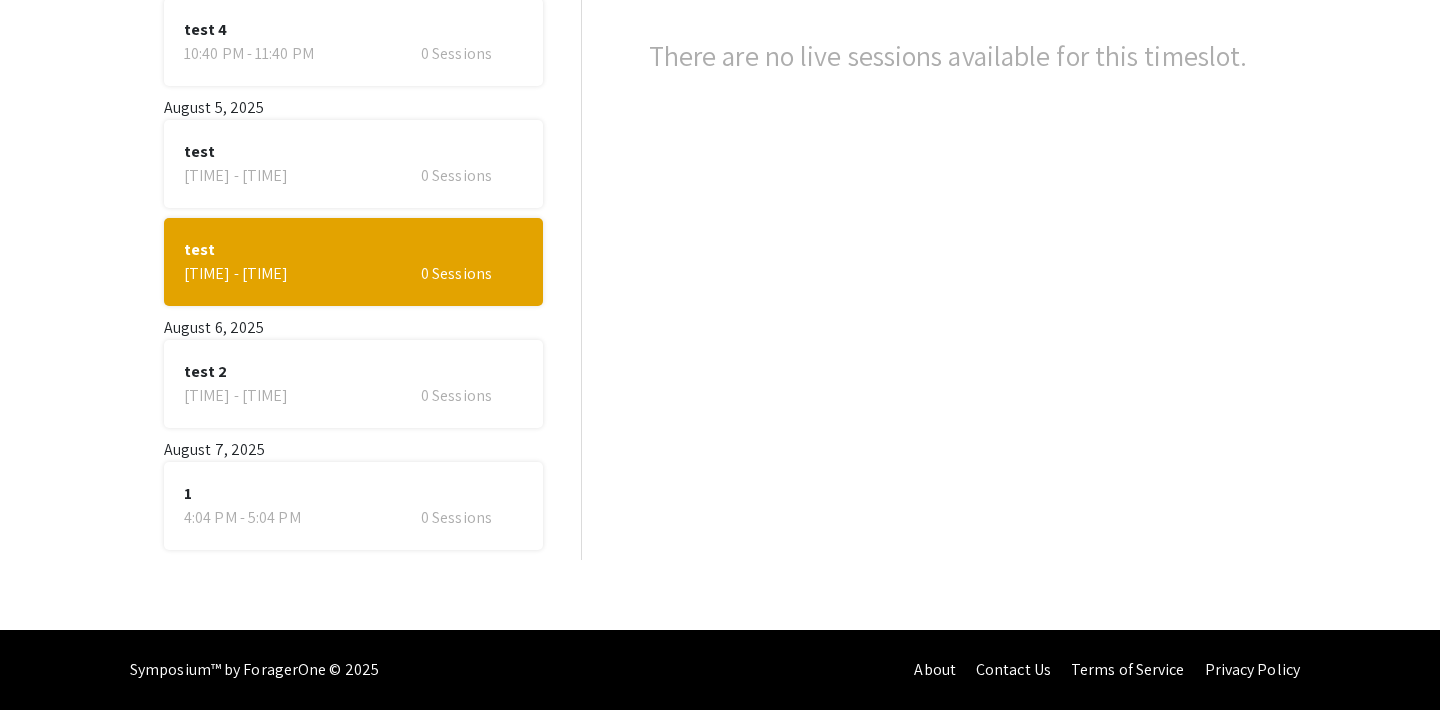 click on "10:40 PM - 11:40 PM" 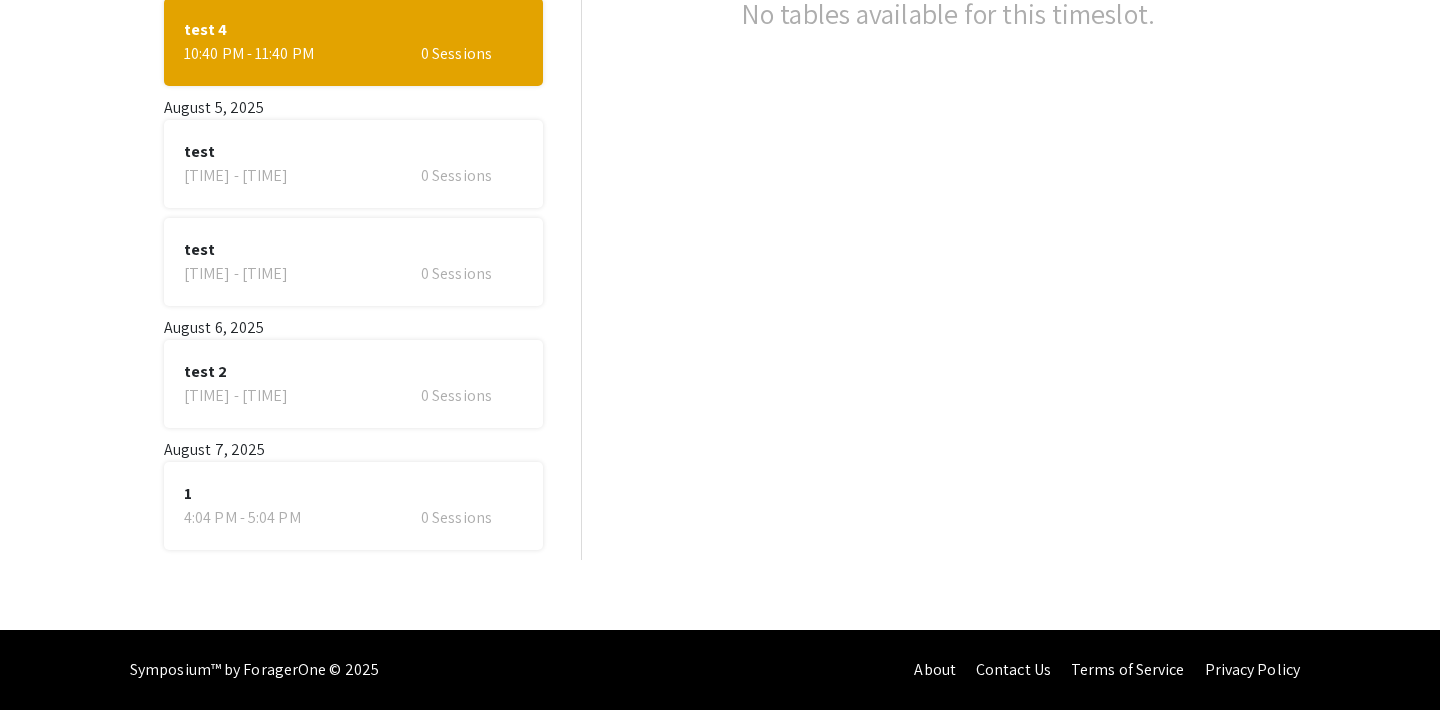 scroll, scrollTop: 0, scrollLeft: 0, axis: both 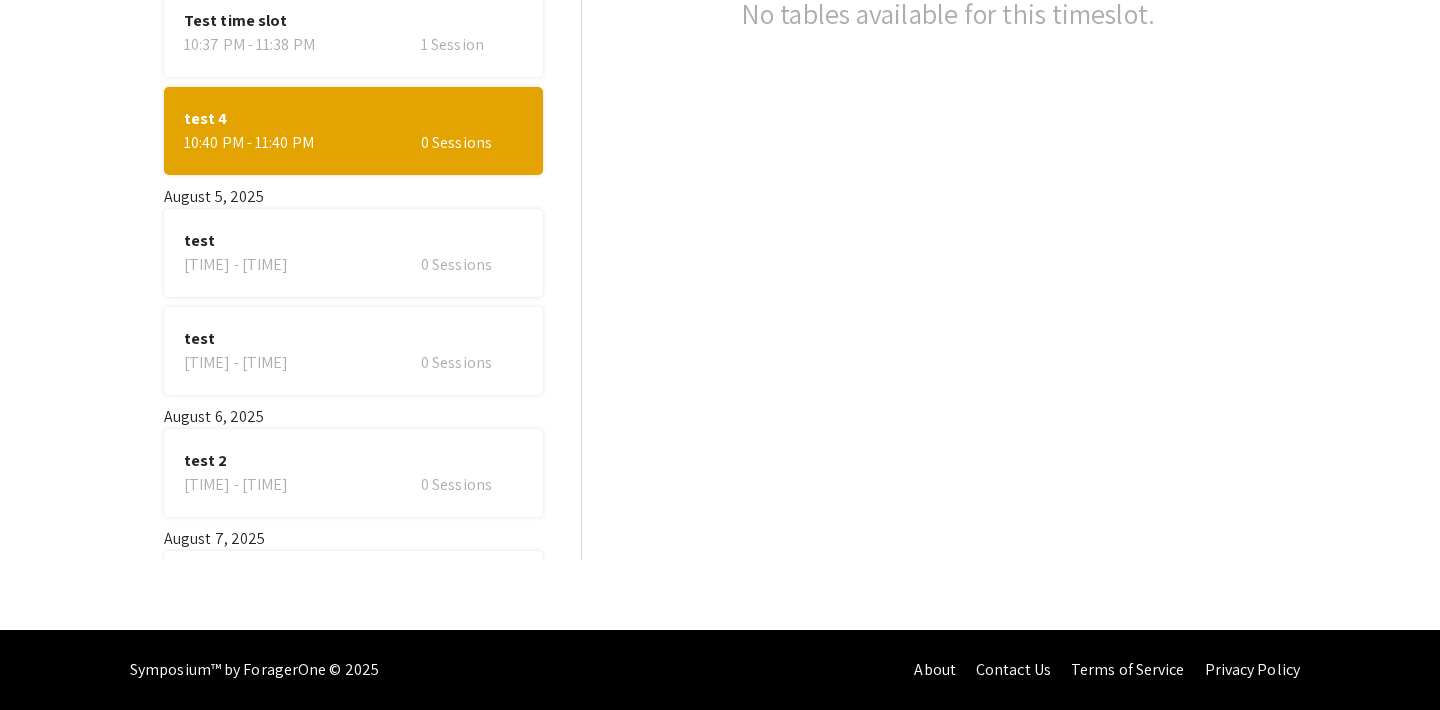click on "10:37 PM - 11:38 PM   1 Session" 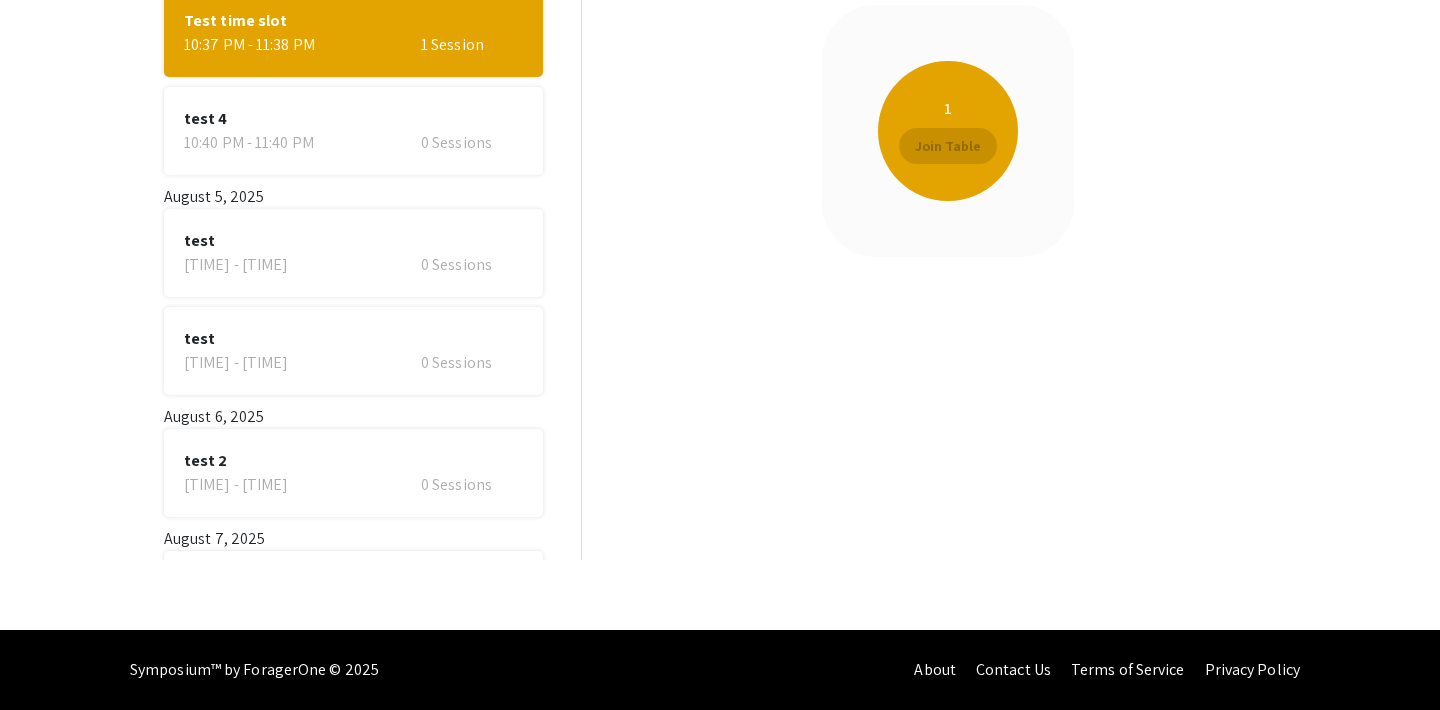 scroll, scrollTop: 0, scrollLeft: 0, axis: both 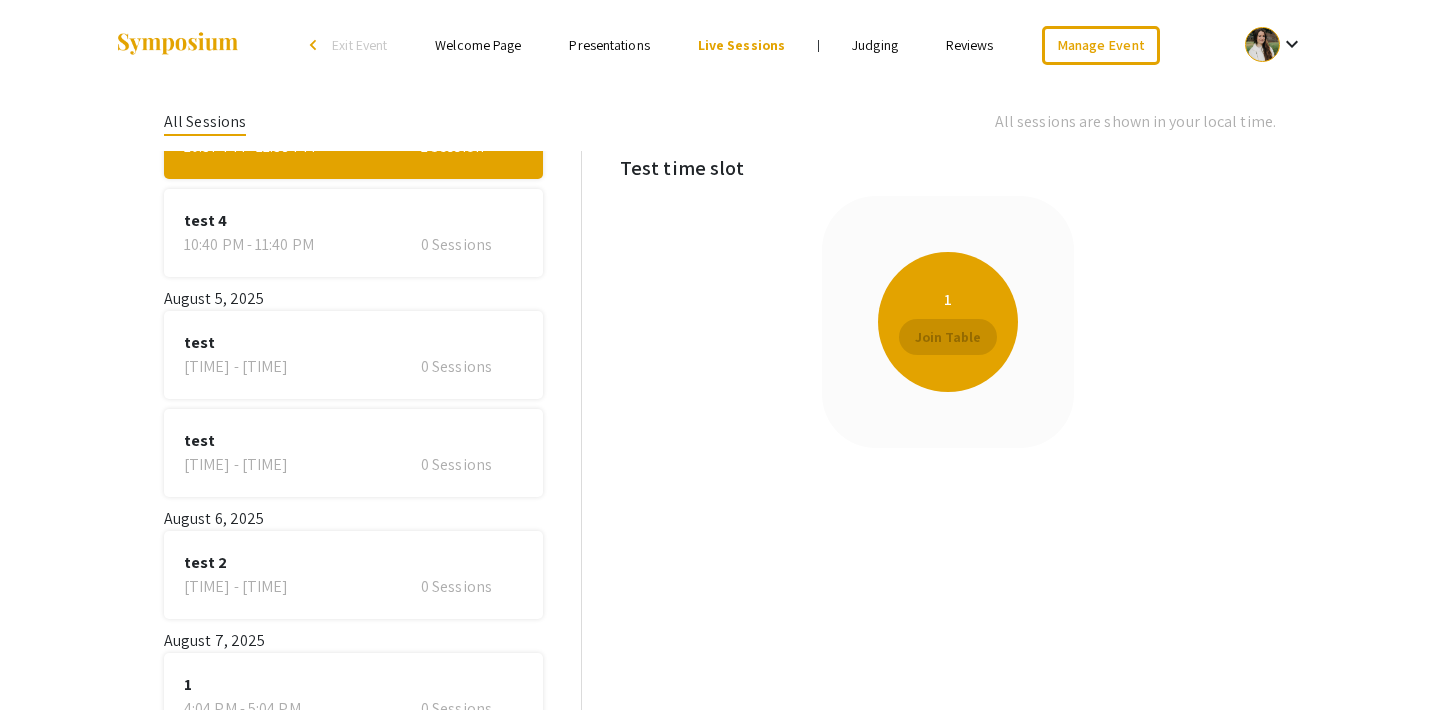 click on "1" 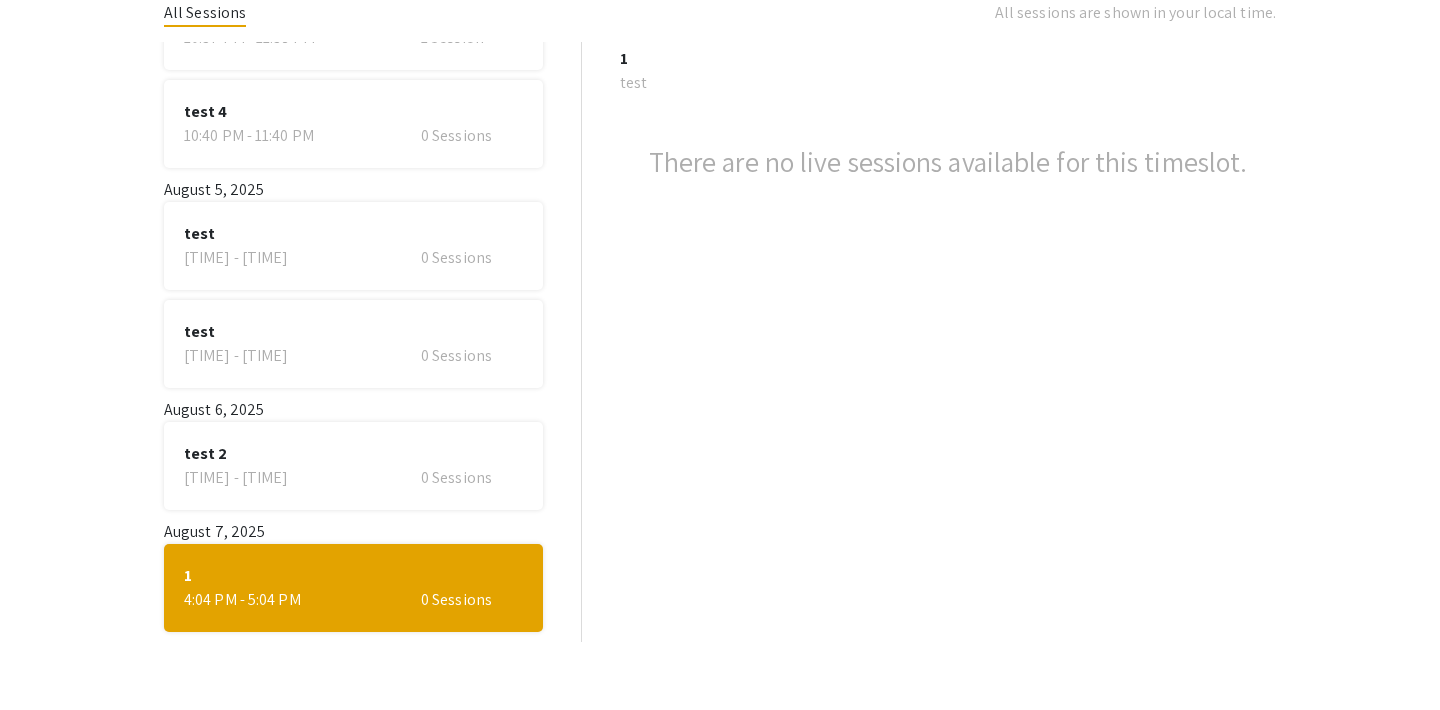 scroll, scrollTop: 119, scrollLeft: 0, axis: vertical 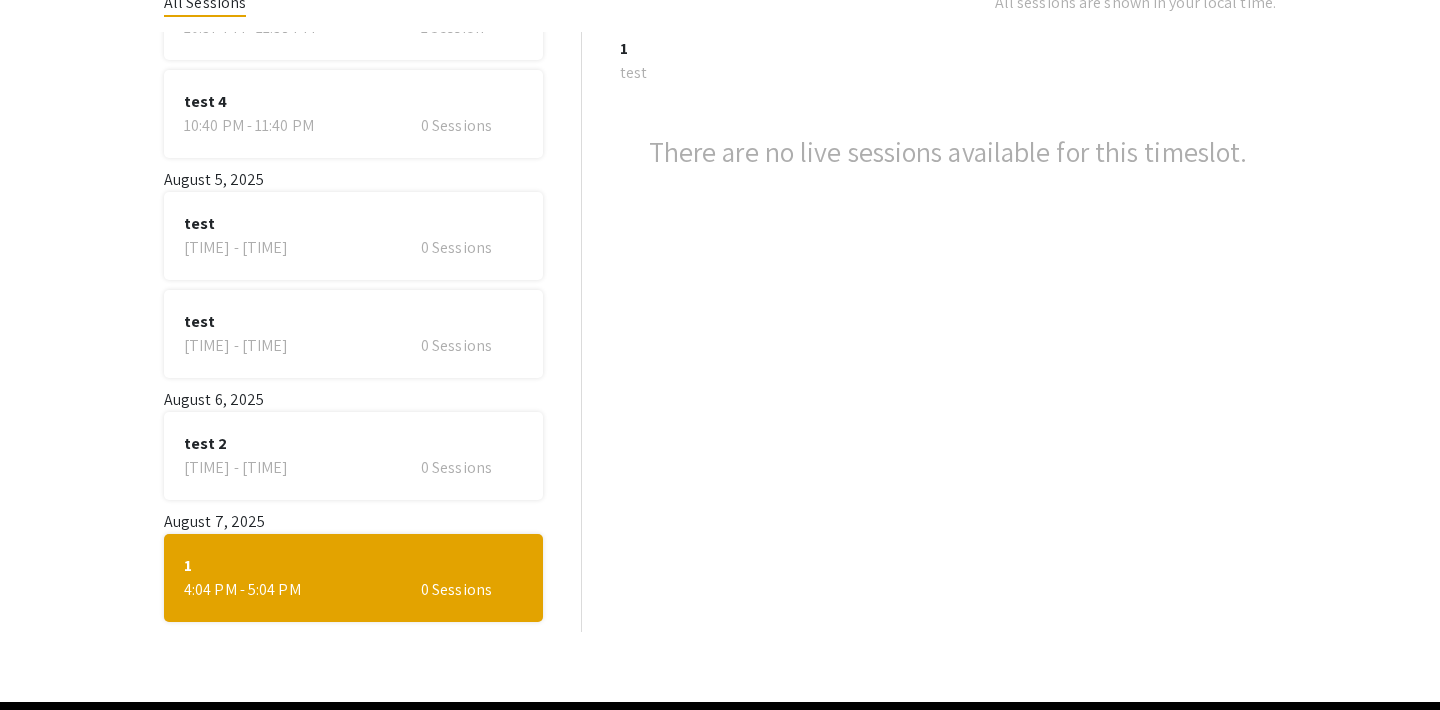 click on "7:45 PM - 7:46 PM" 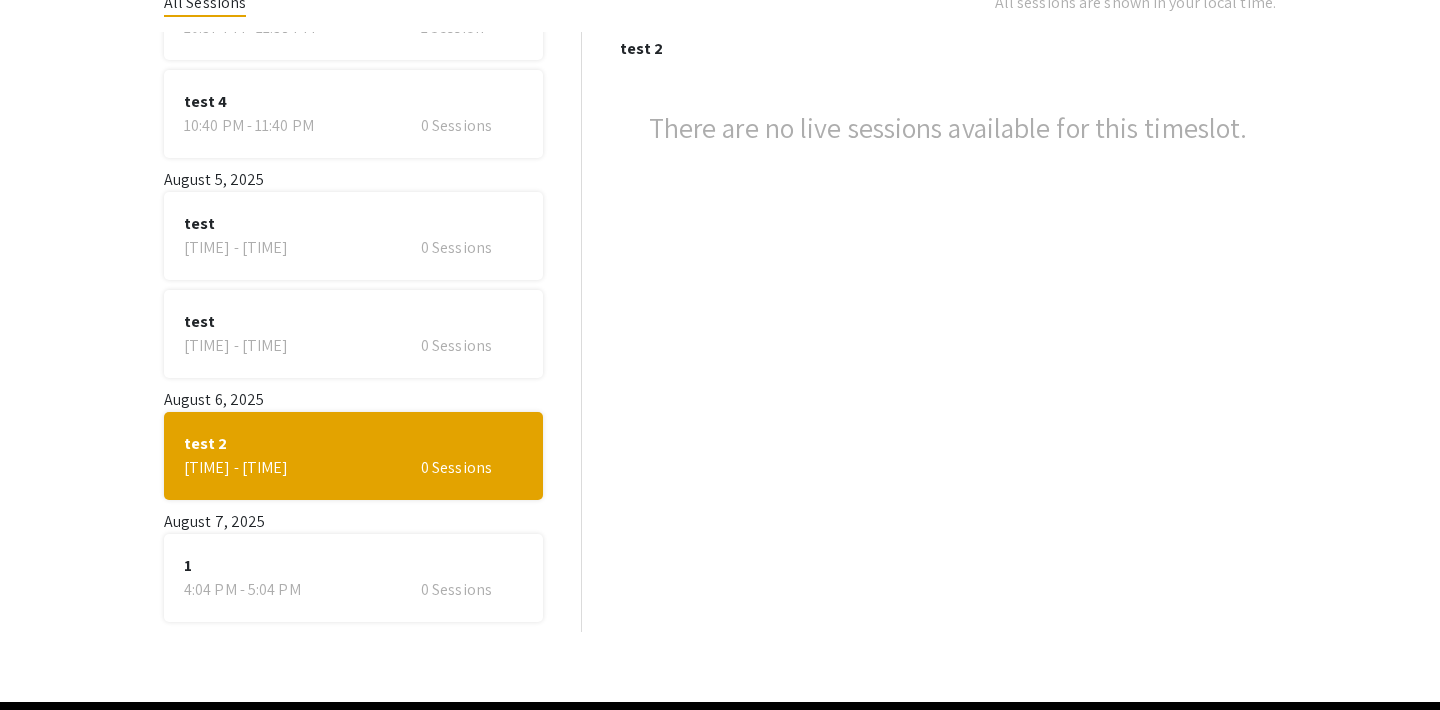 click on "1  4:04 PM - 5:04 PM   0 Sessions" 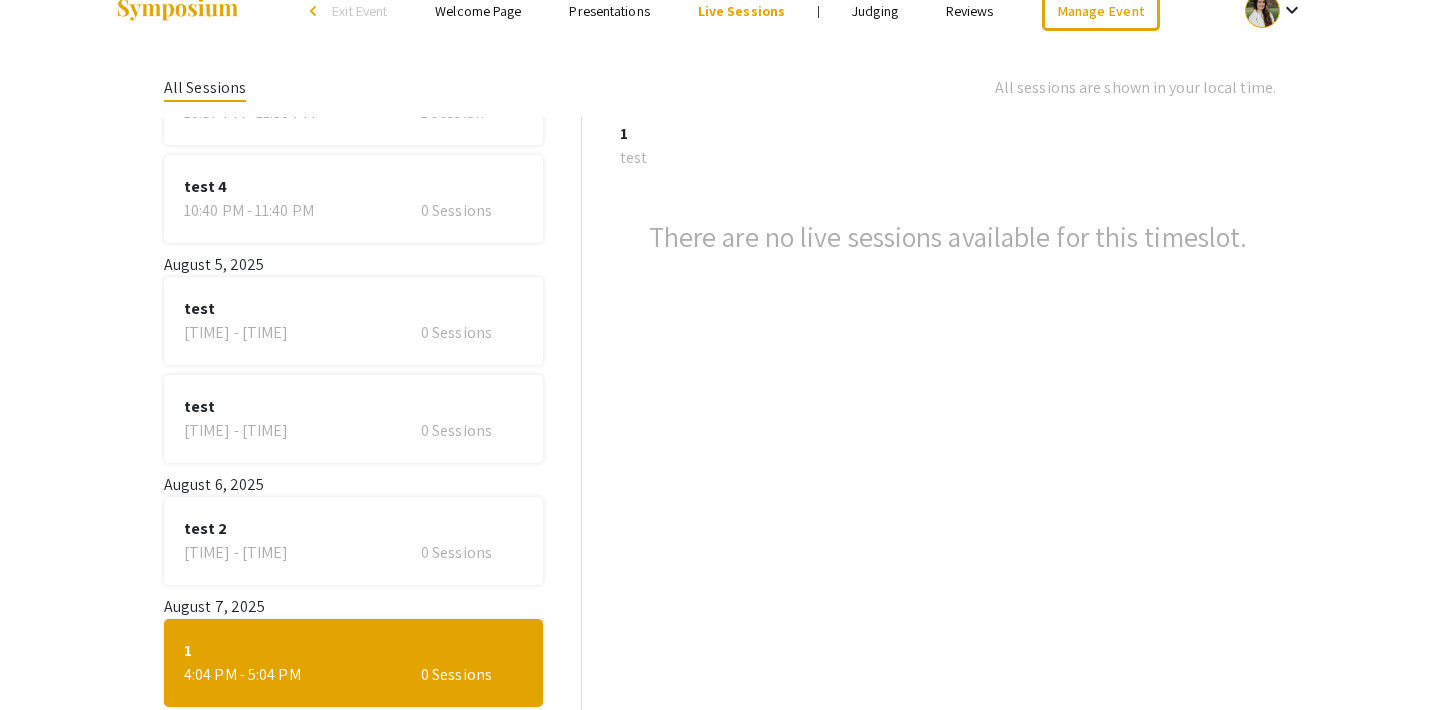 scroll, scrollTop: 0, scrollLeft: 0, axis: both 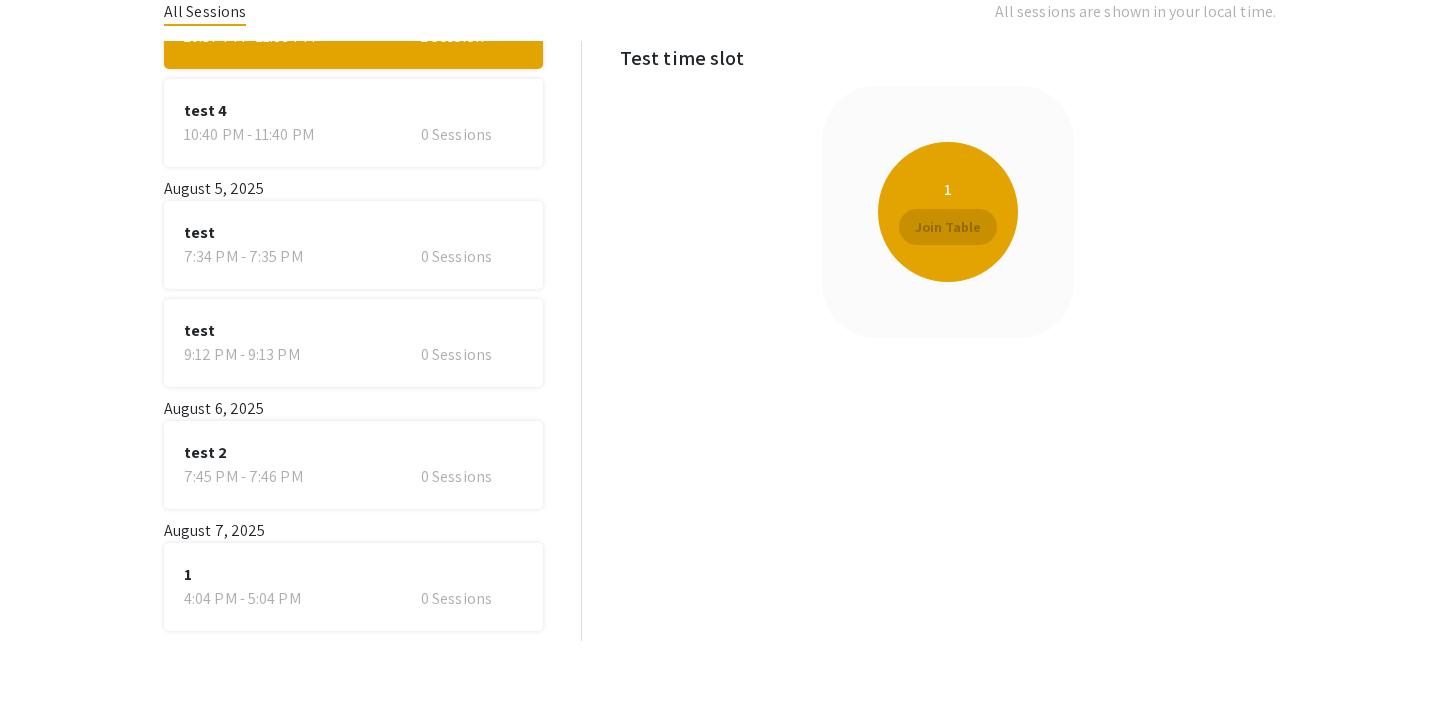 click on "1" 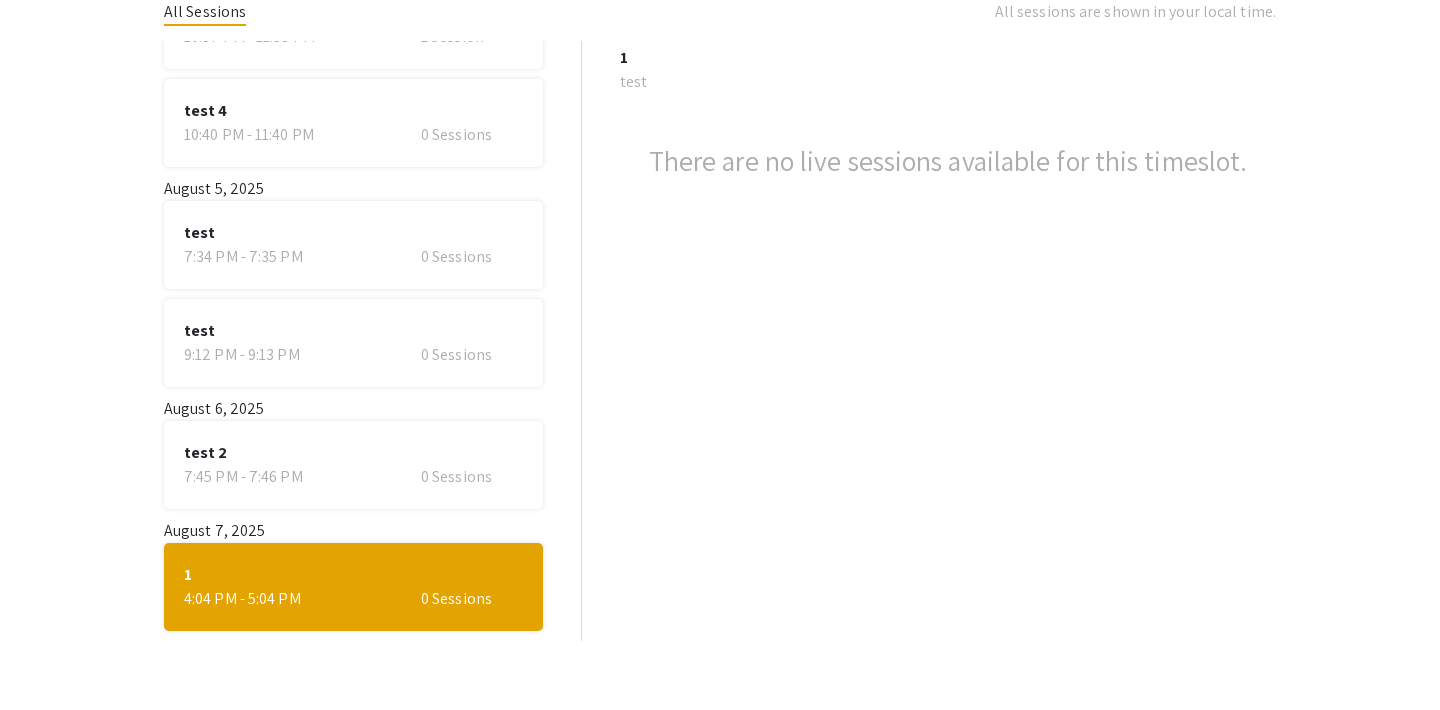 click on "7:45 PM - 7:46 PM" 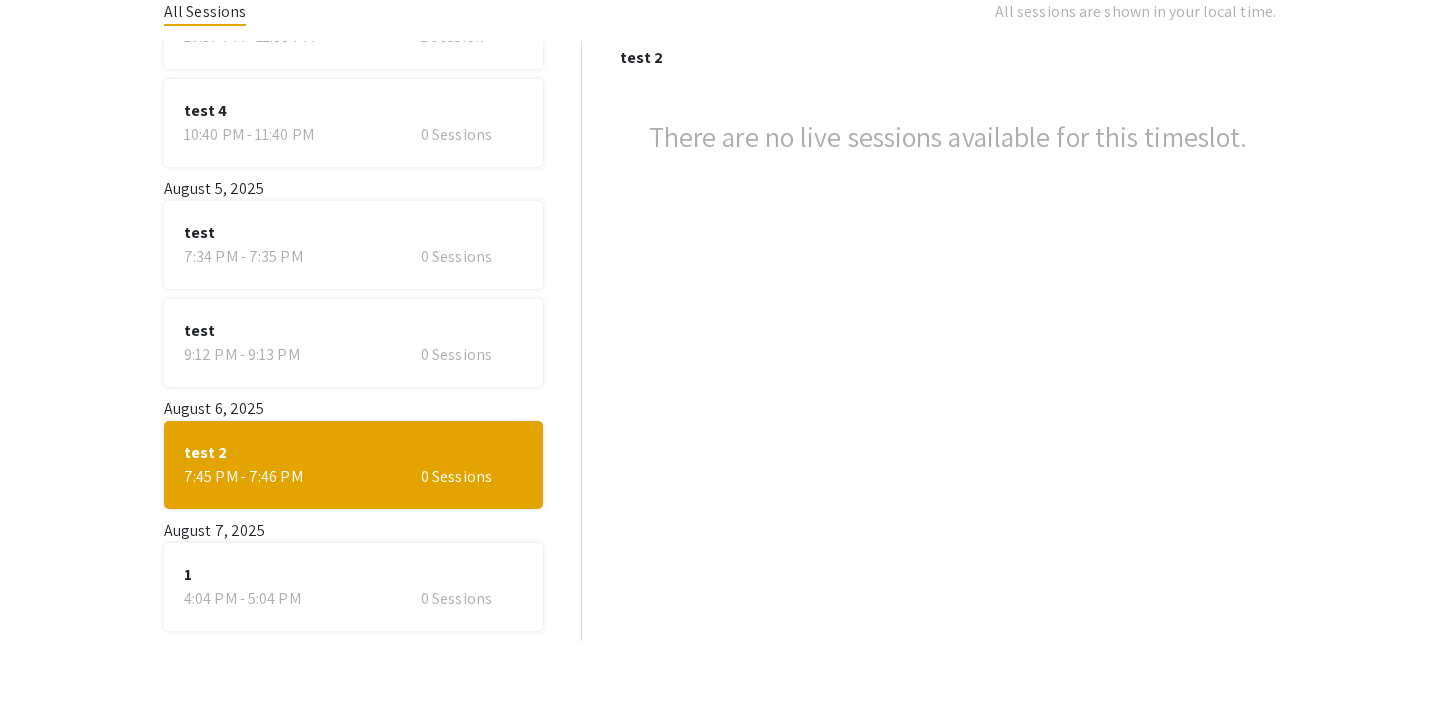 click on "9:12 PM - 9:13 PM" 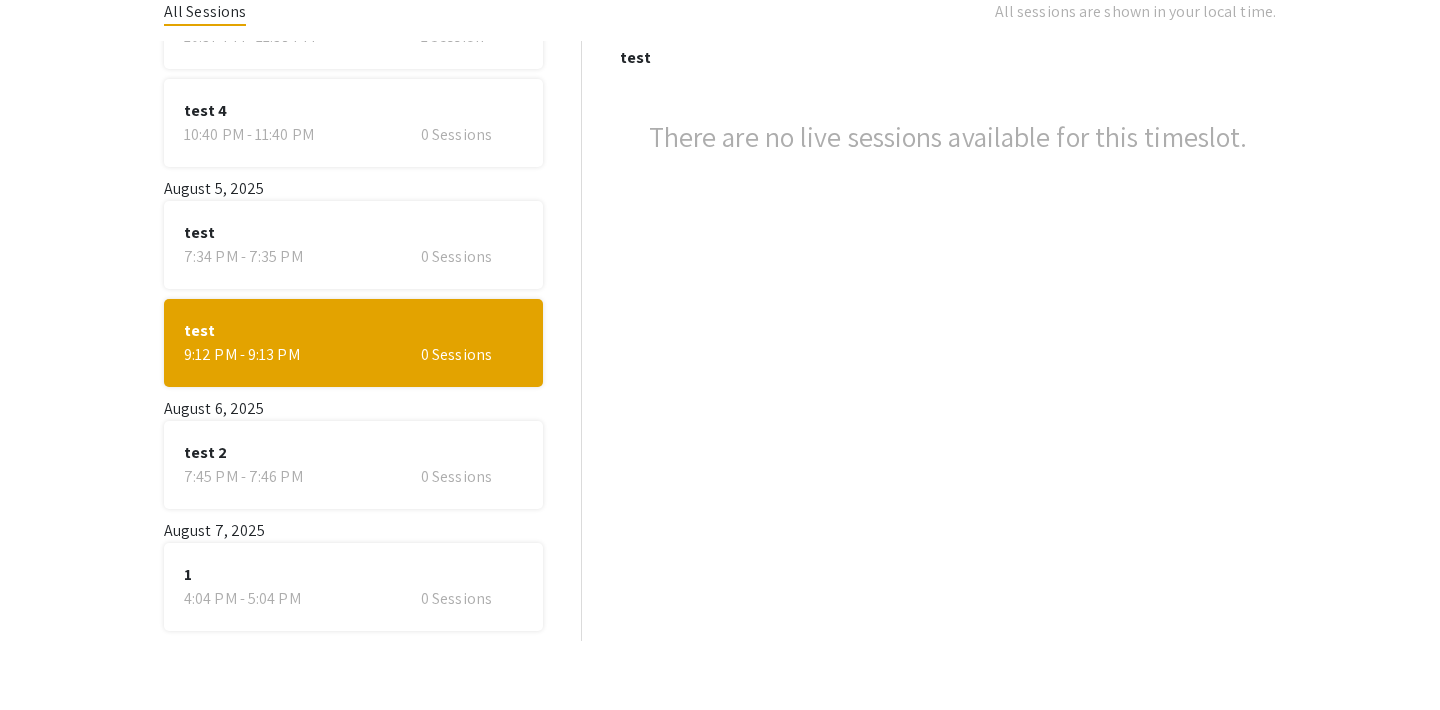 click on "7:34 PM - 7:35 PM" 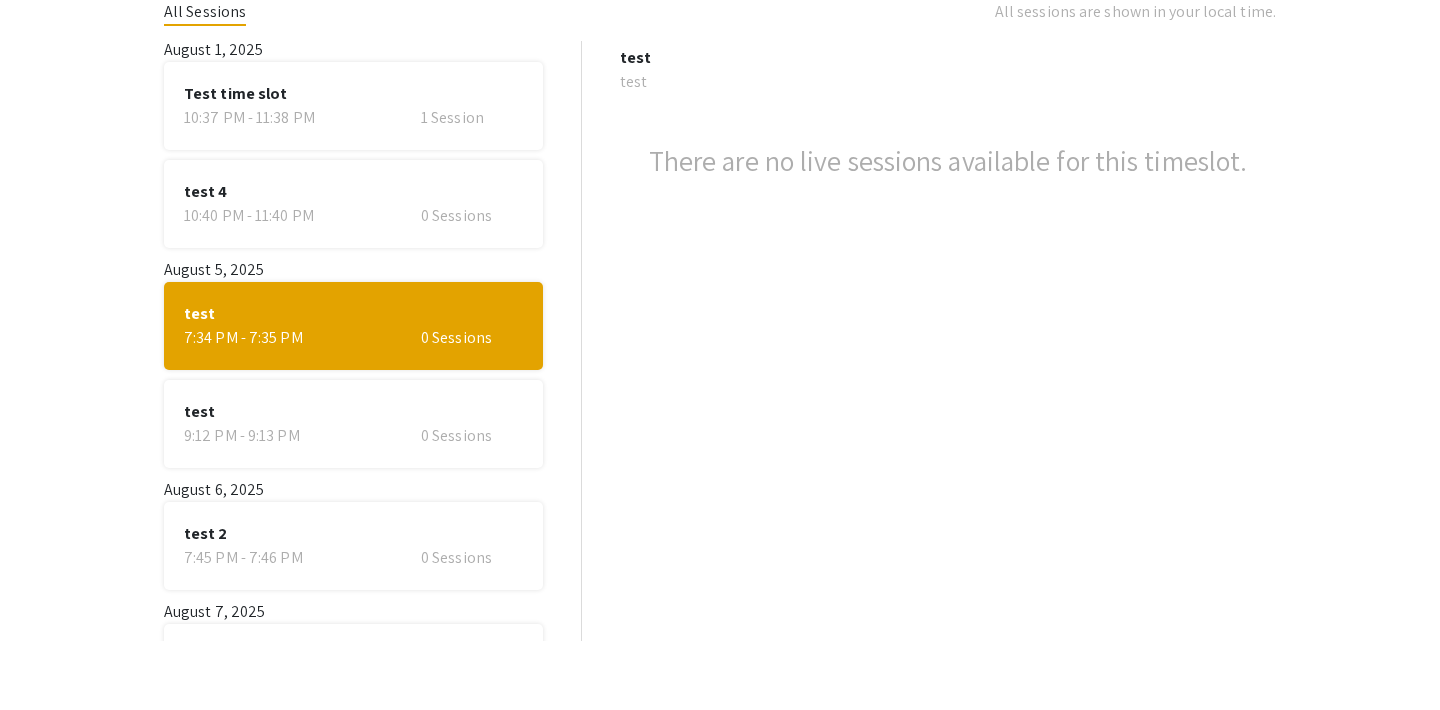 scroll, scrollTop: 0, scrollLeft: 0, axis: both 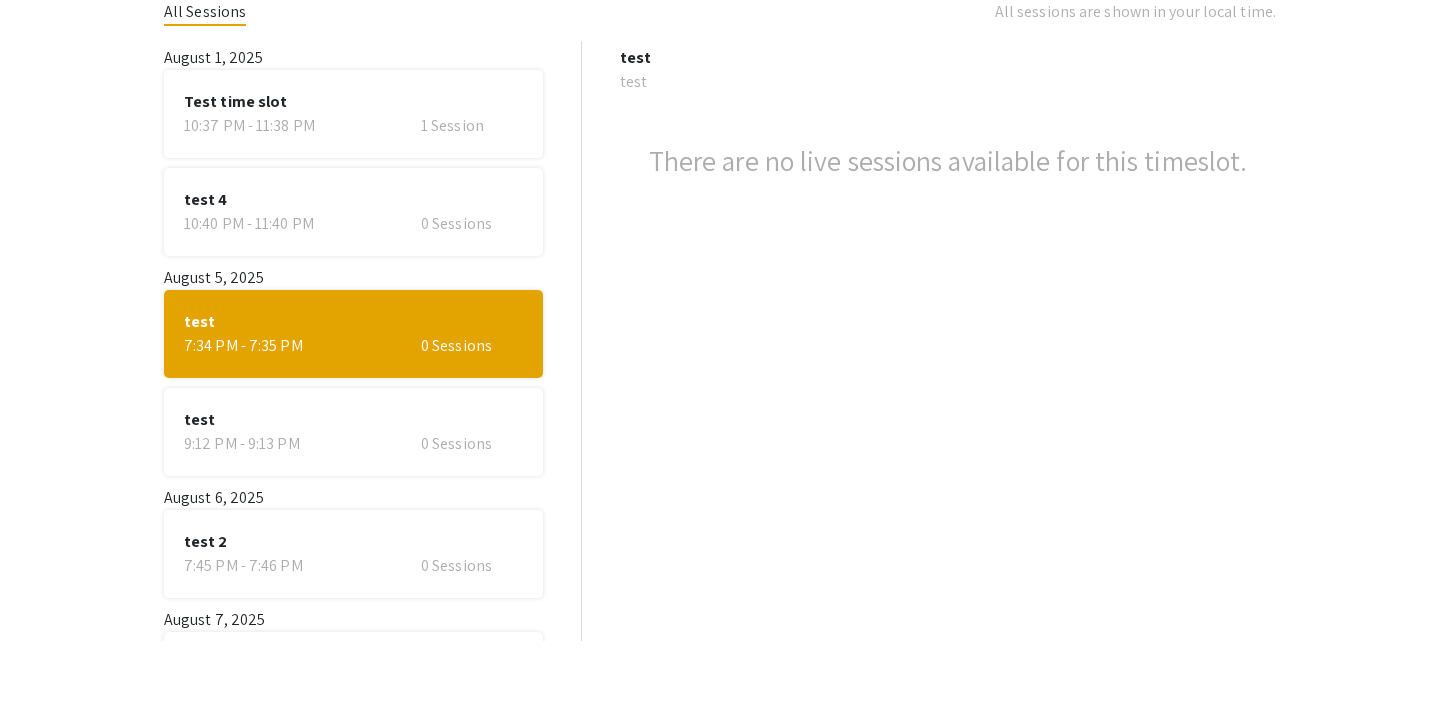click on "test 4  10:40 PM - 11:40 PM   0 Sessions" 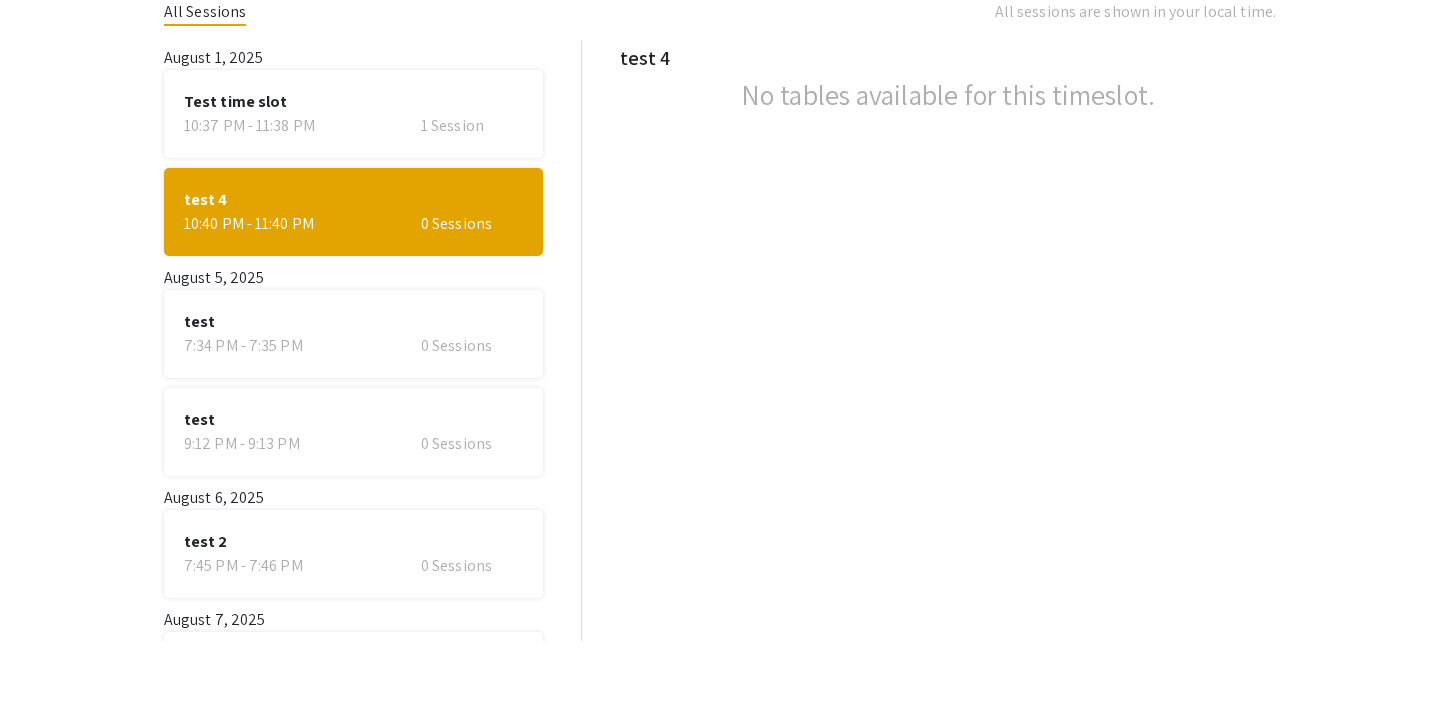 click on "Test time slot" 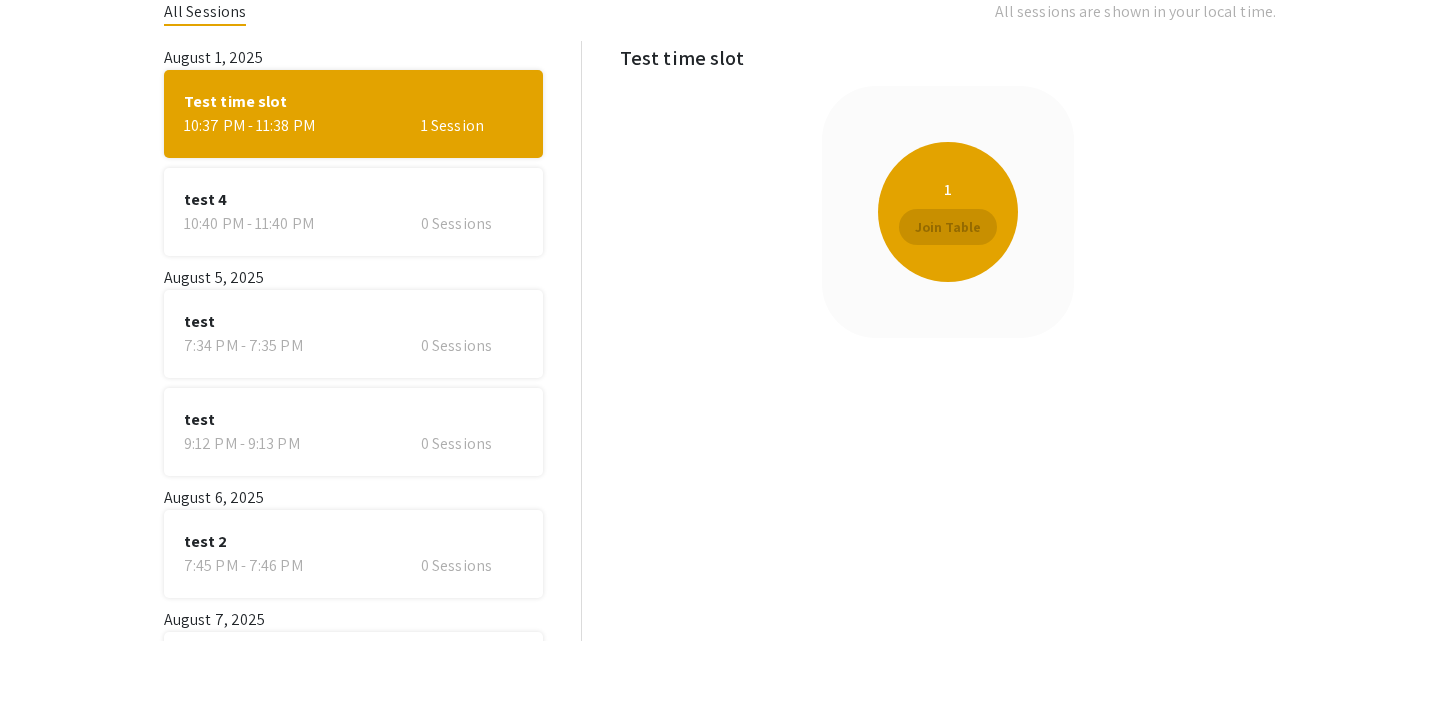 click on "test 2  7:45 PM - 7:46 PM   0 Sessions" 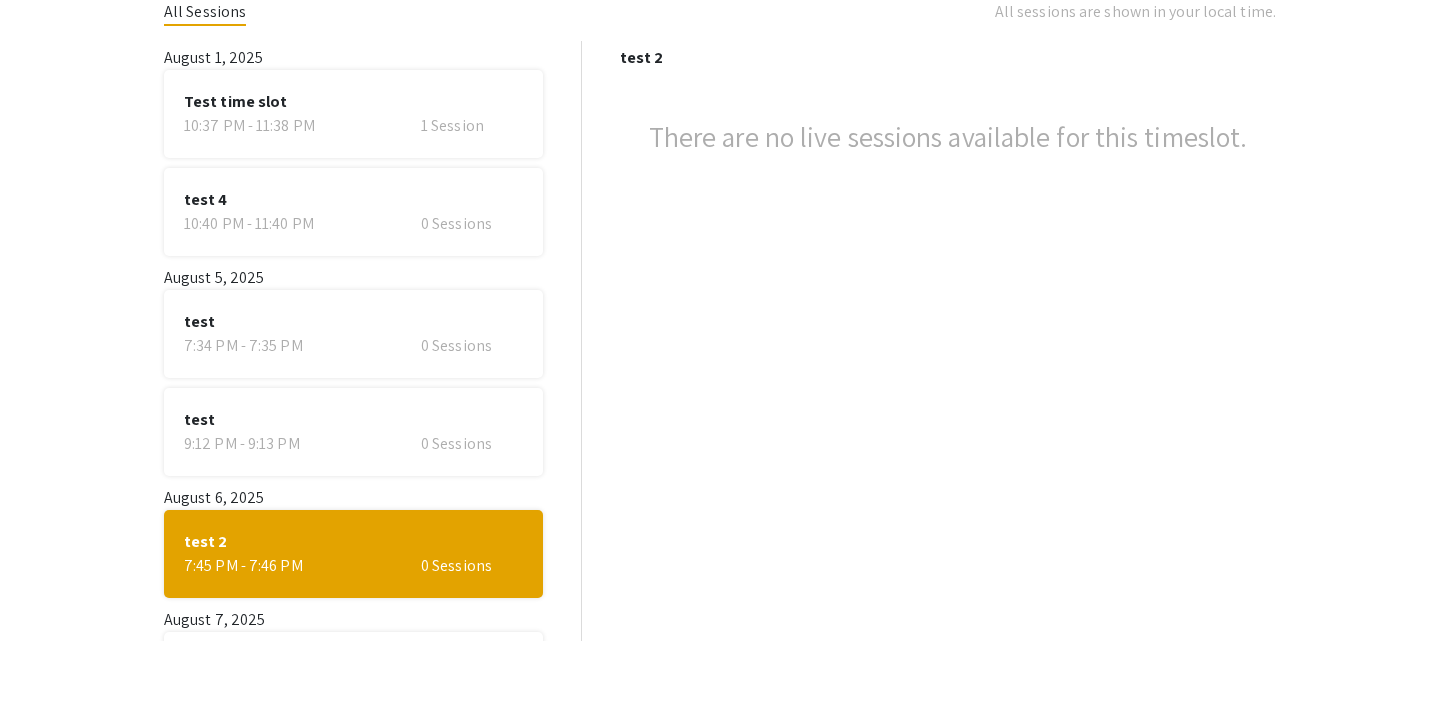 scroll, scrollTop: 89, scrollLeft: 0, axis: vertical 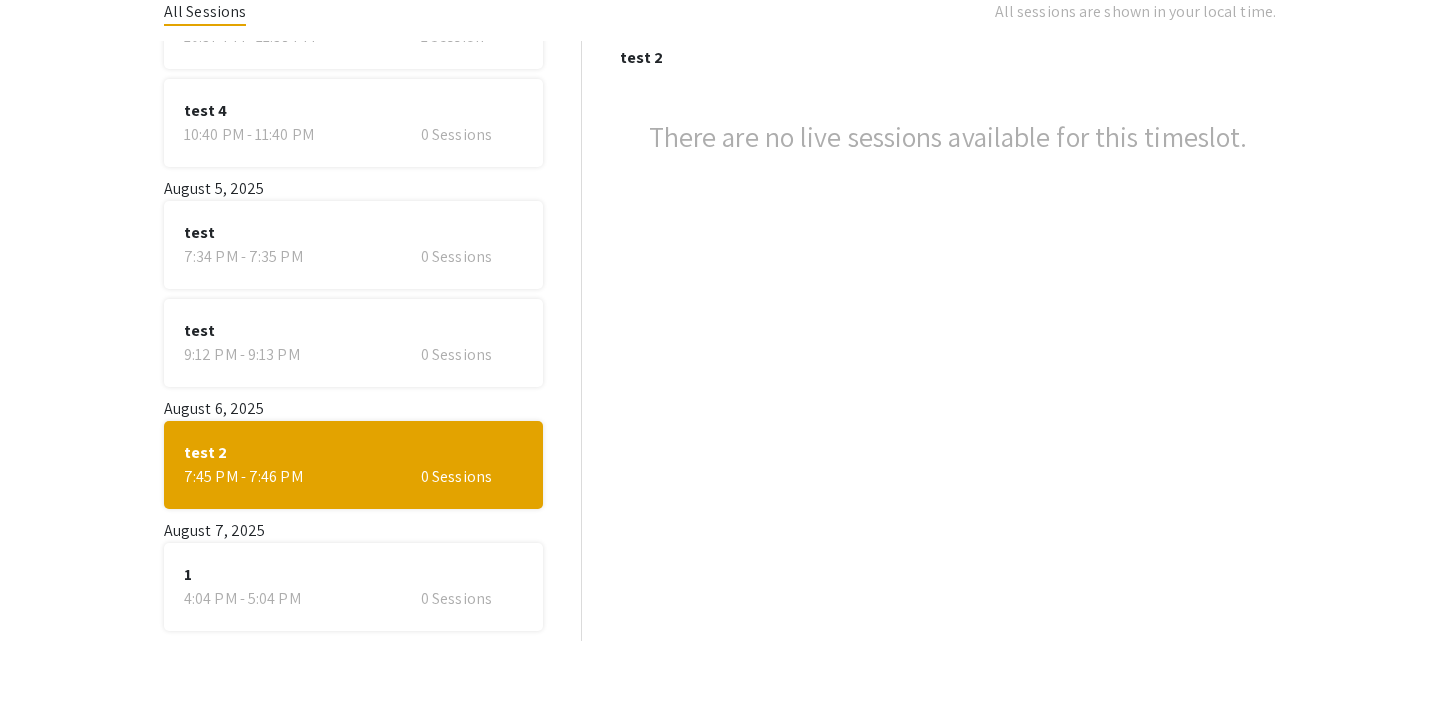 click on "1" 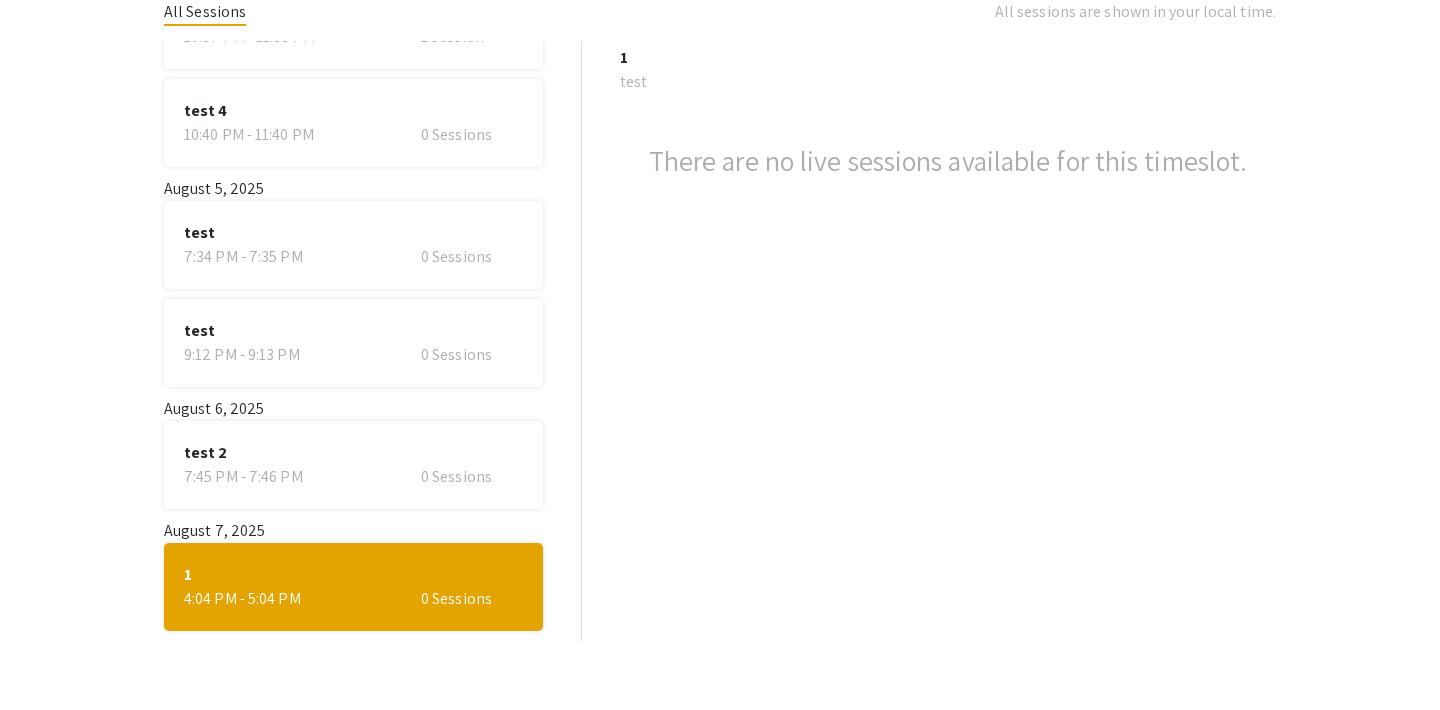 scroll, scrollTop: 0, scrollLeft: 0, axis: both 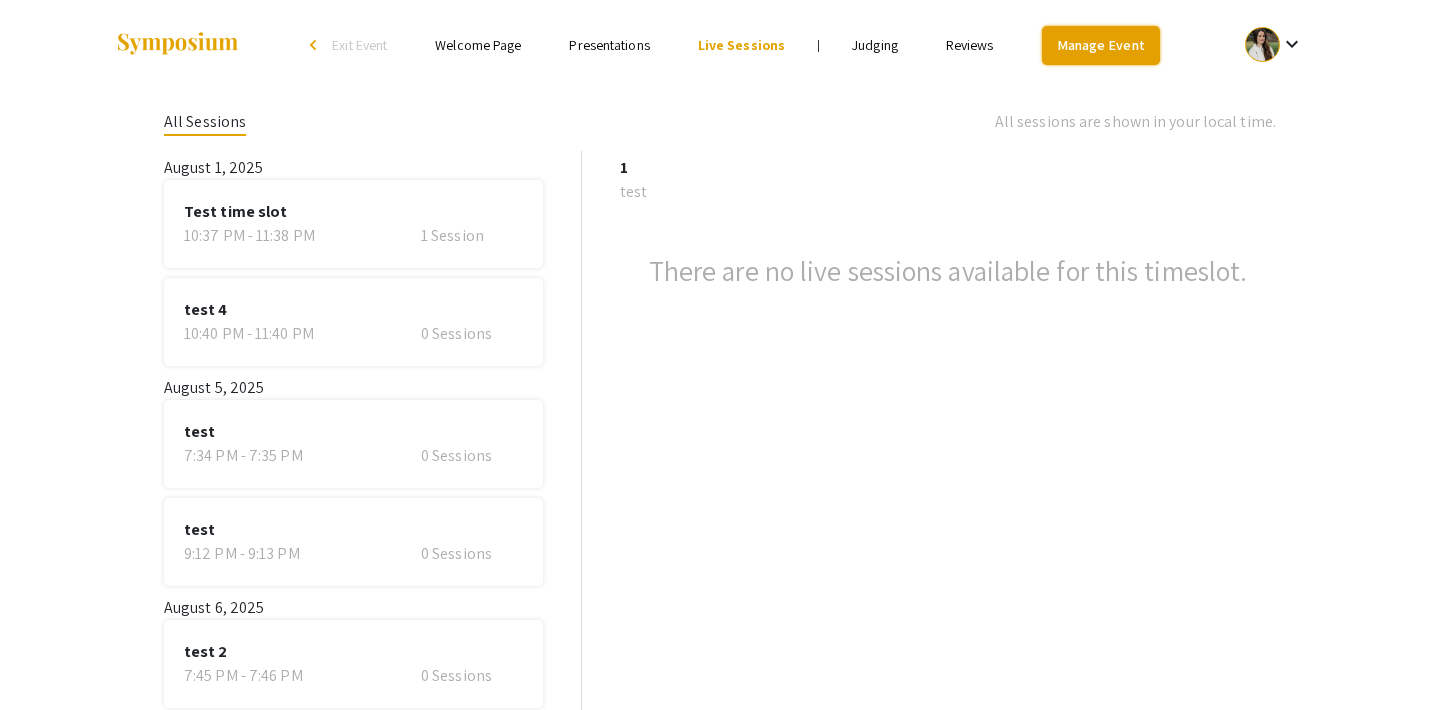 click on "Manage Event" at bounding box center (1101, 45) 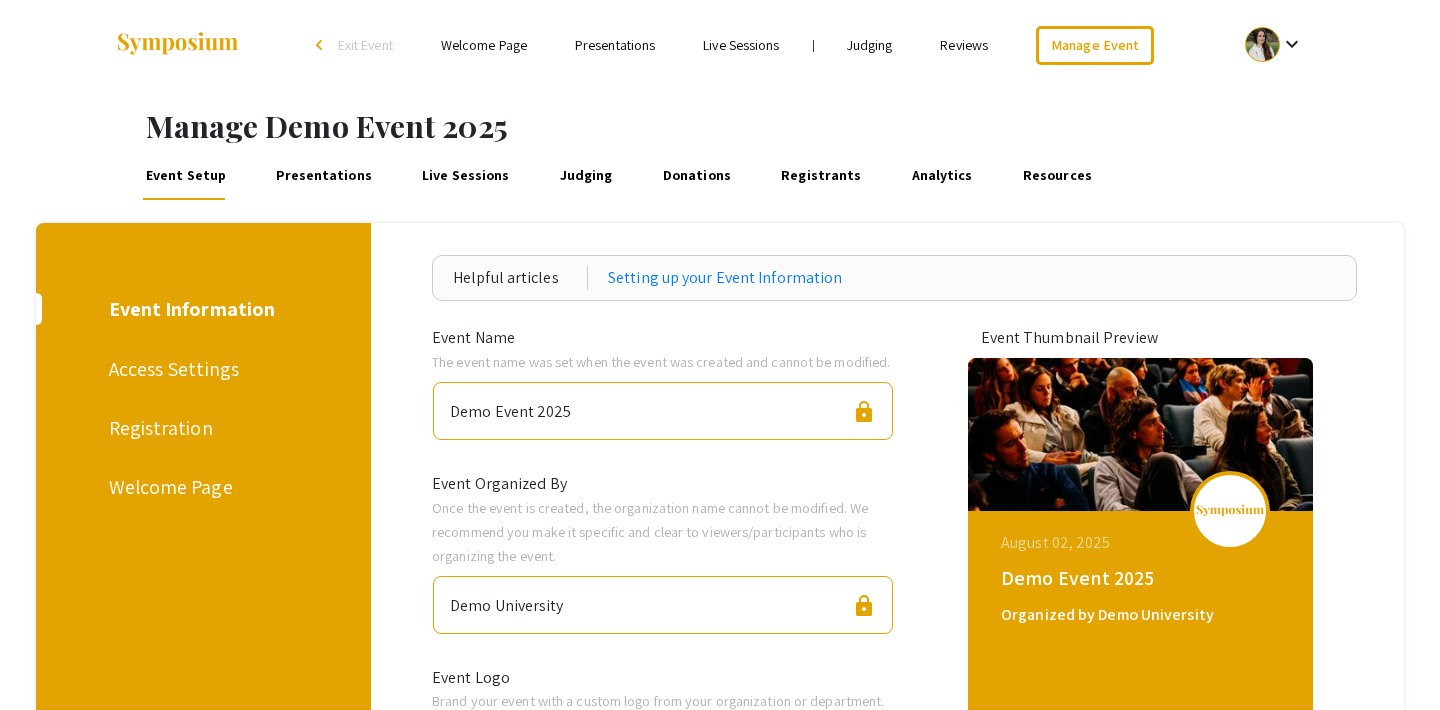 click on "Live Sessions" at bounding box center (466, 176) 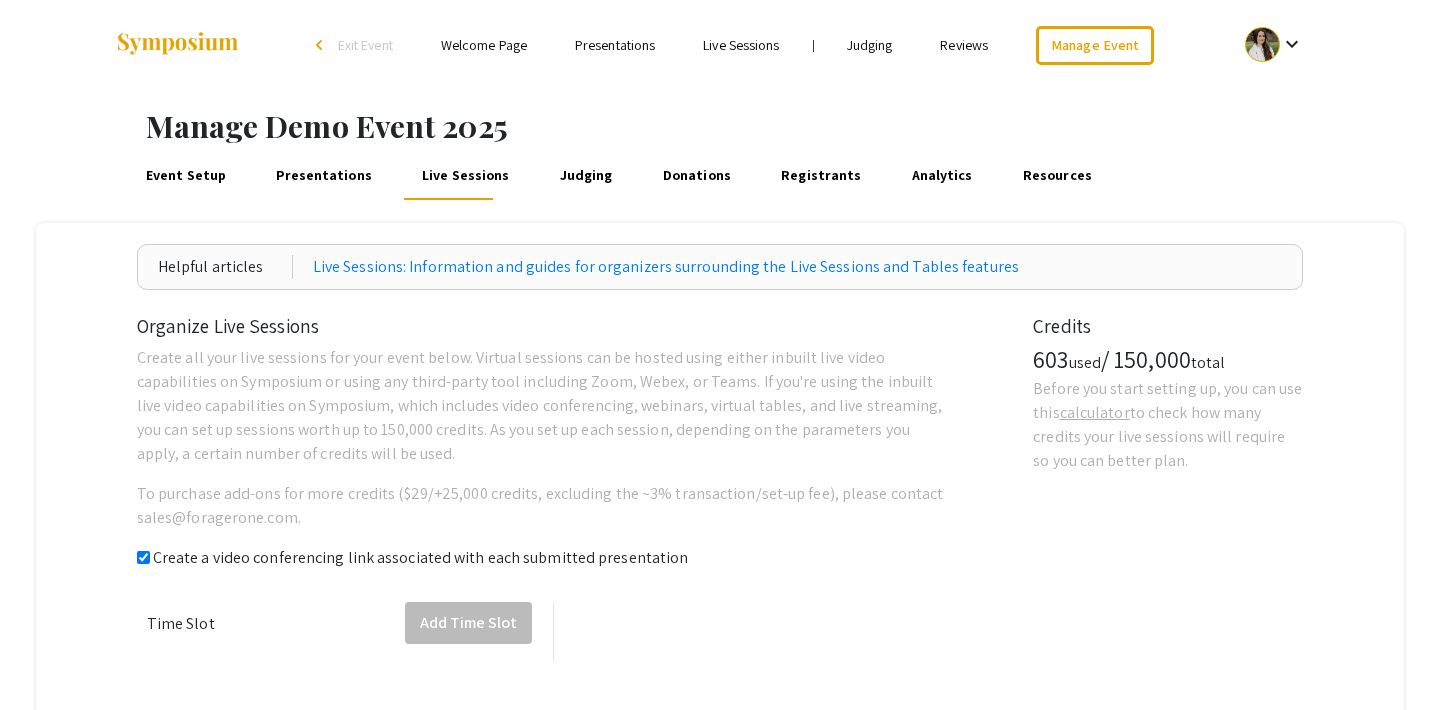 checkbox on "true" 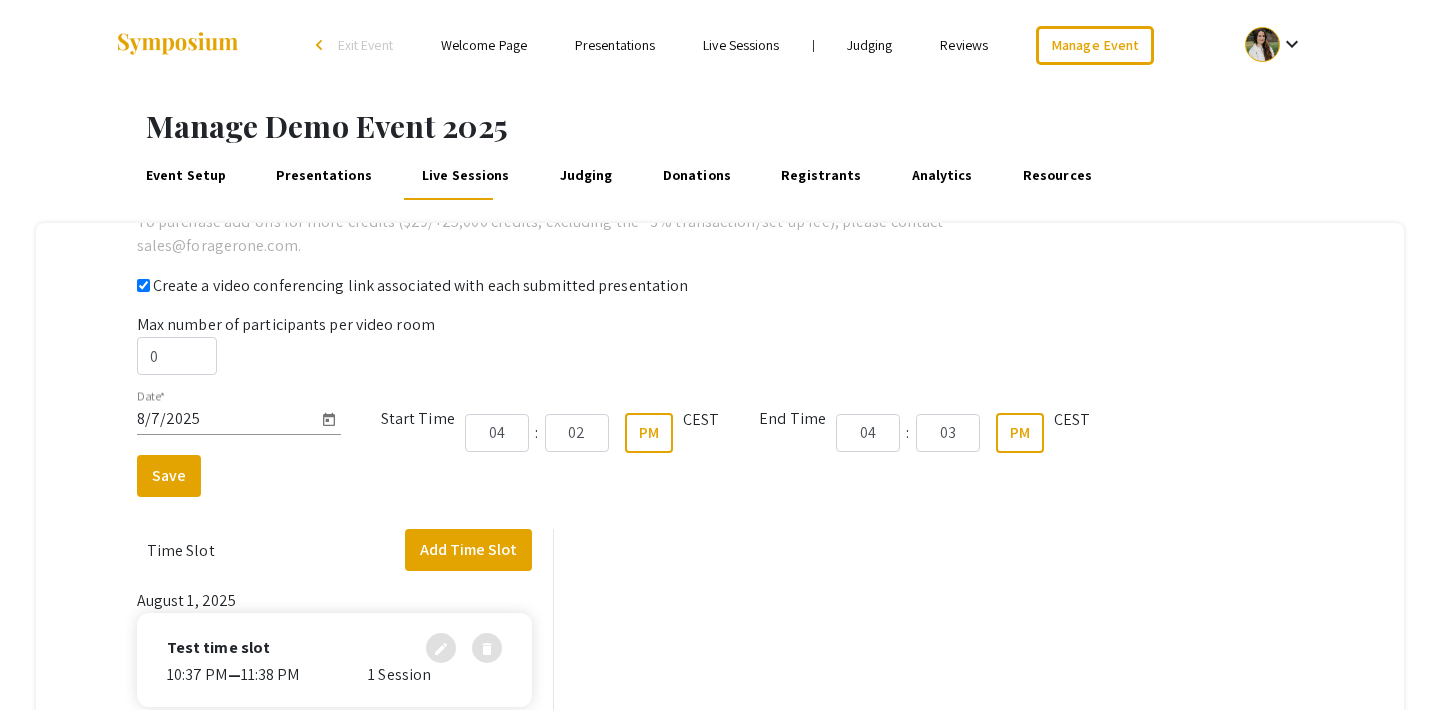 scroll, scrollTop: 278, scrollLeft: 0, axis: vertical 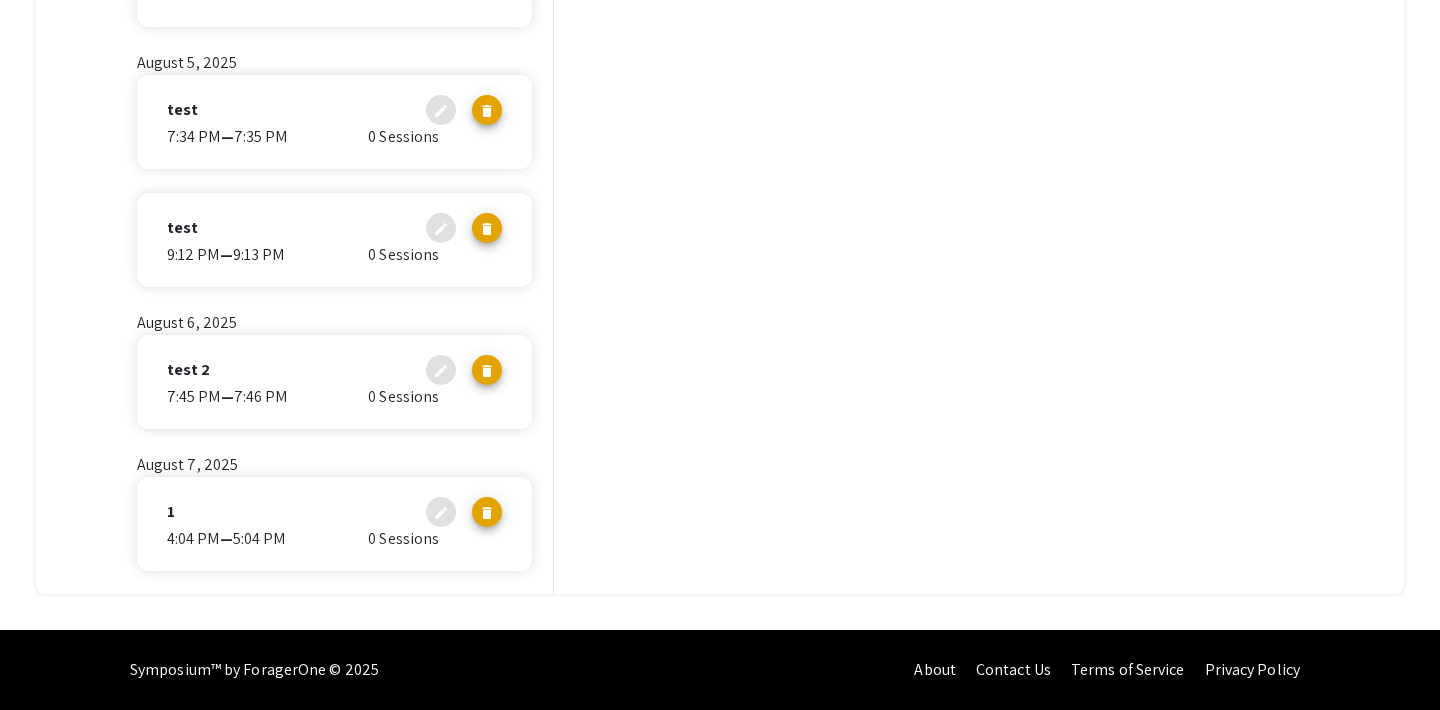 click on "1 edit delete" 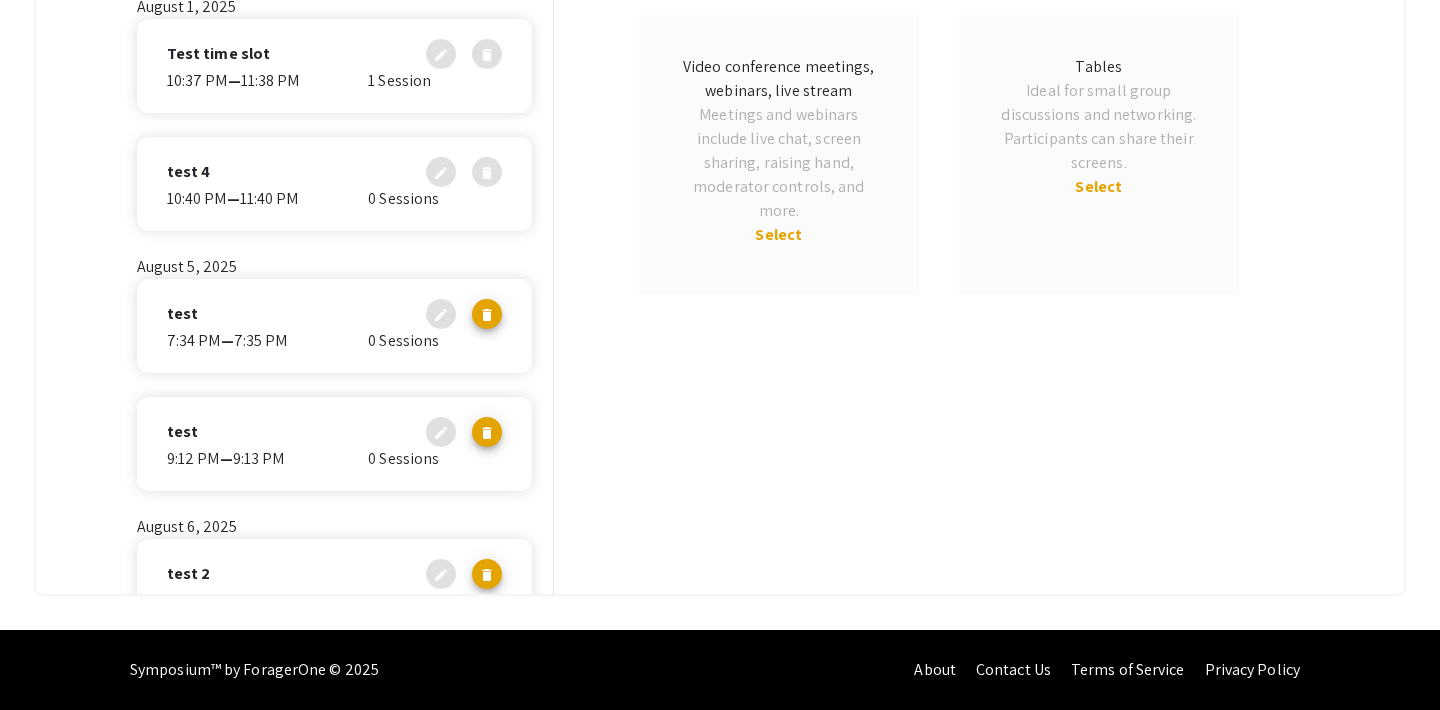 scroll, scrollTop: 0, scrollLeft: 0, axis: both 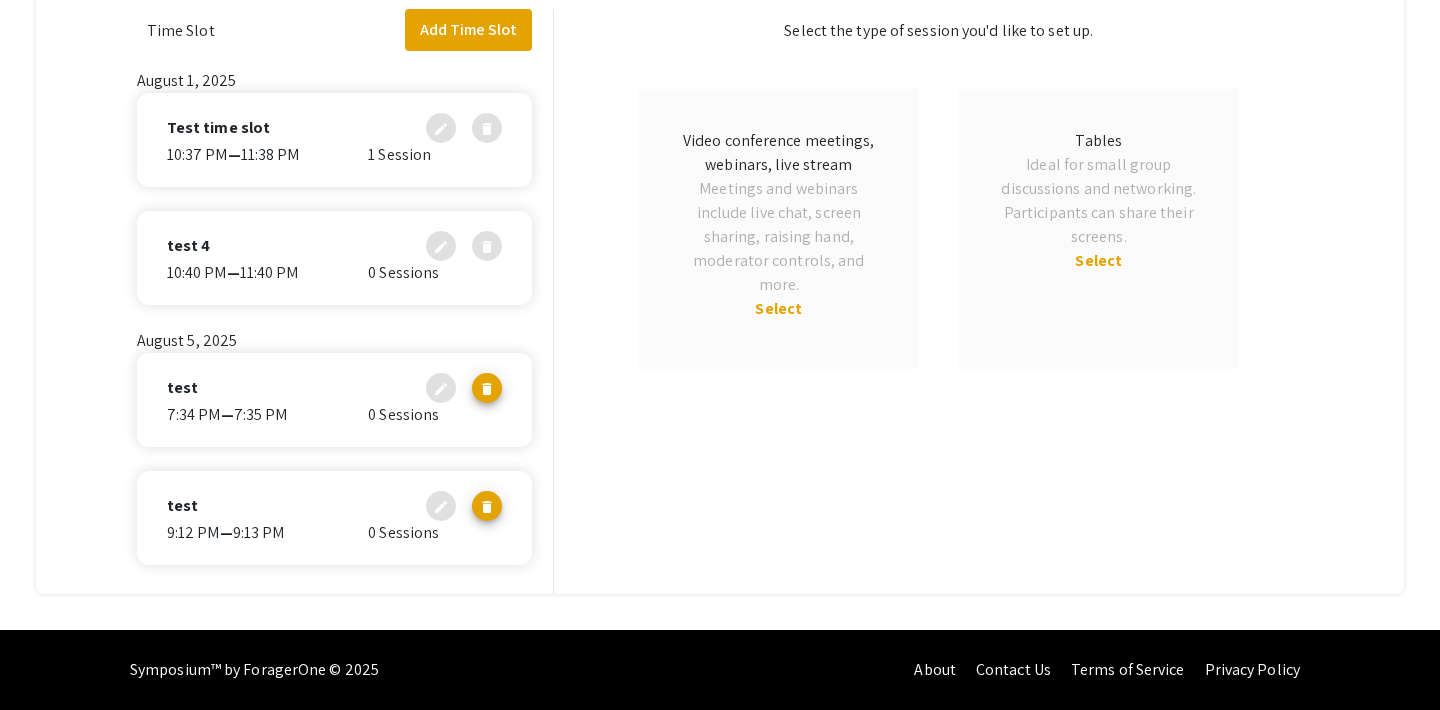 click on "Select" 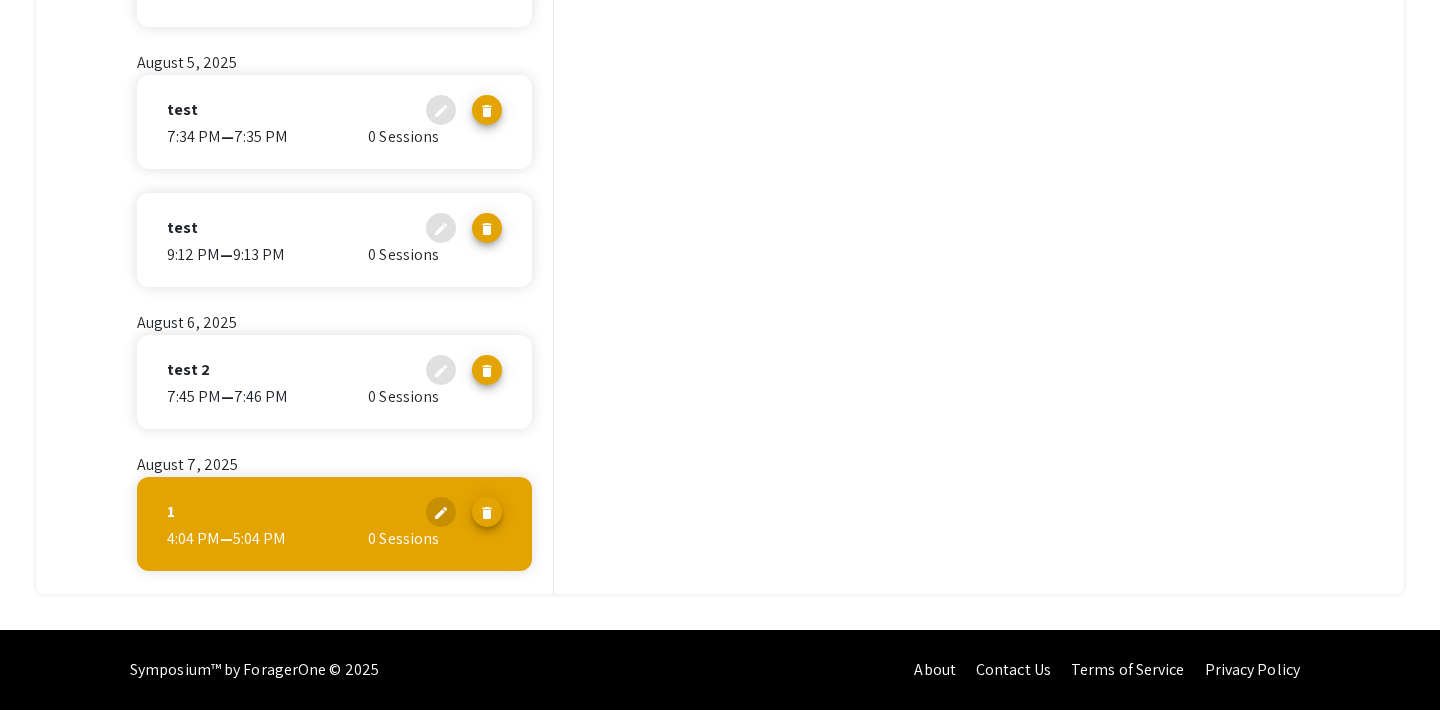 scroll, scrollTop: 0, scrollLeft: 0, axis: both 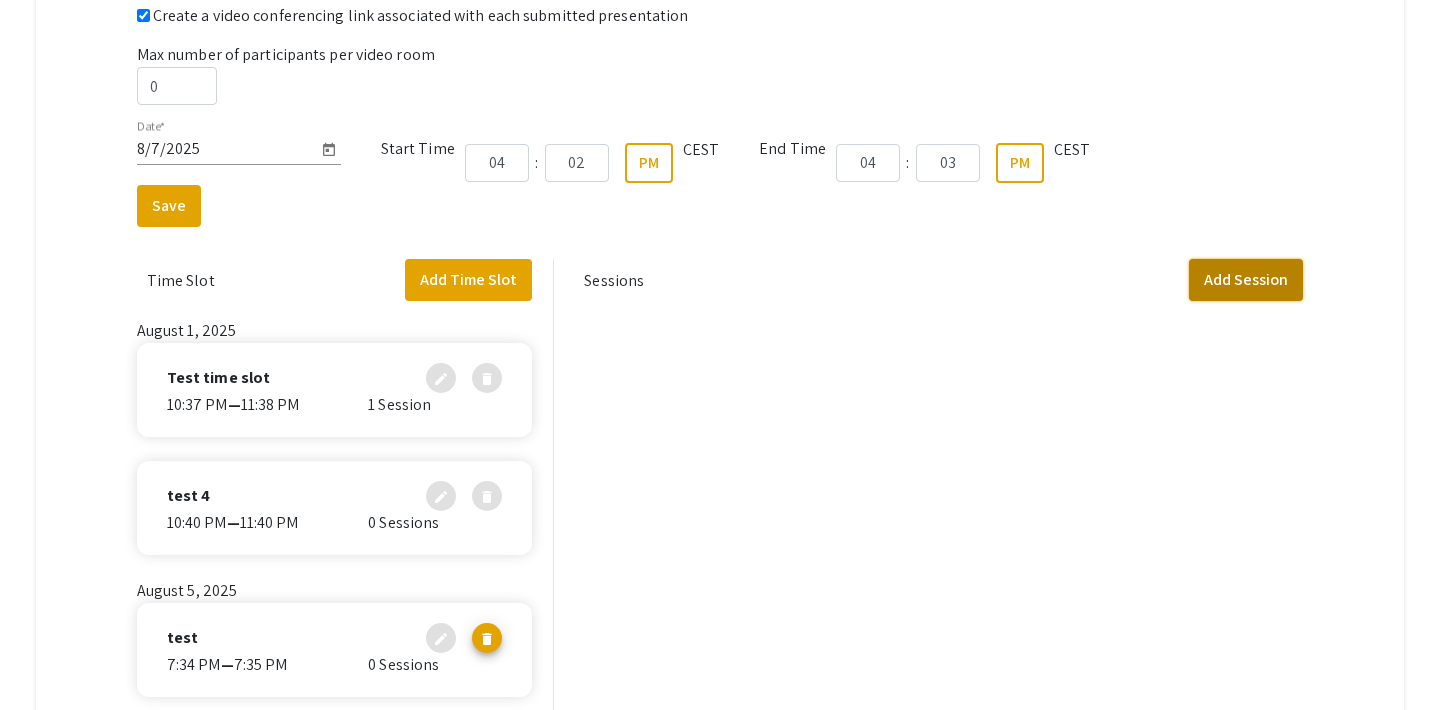 click on "Add Session" 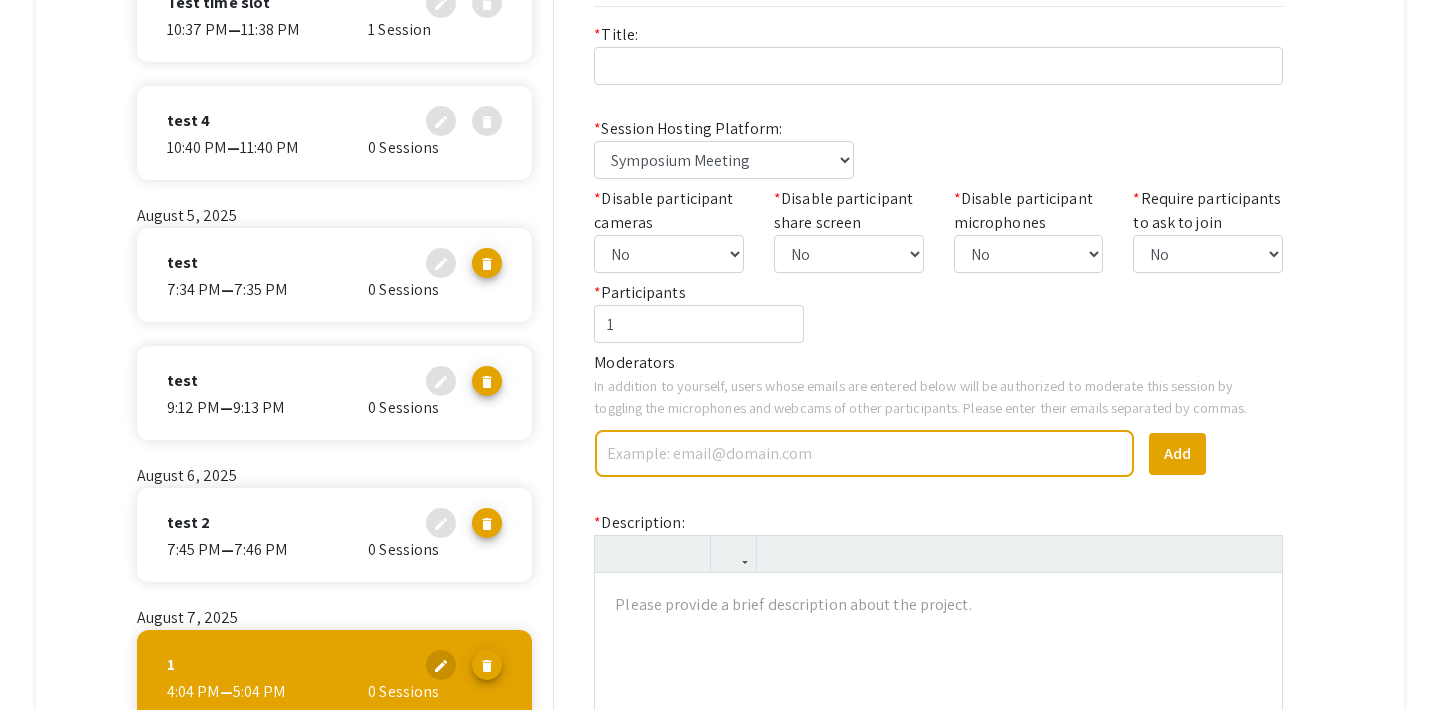 scroll, scrollTop: 497, scrollLeft: 0, axis: vertical 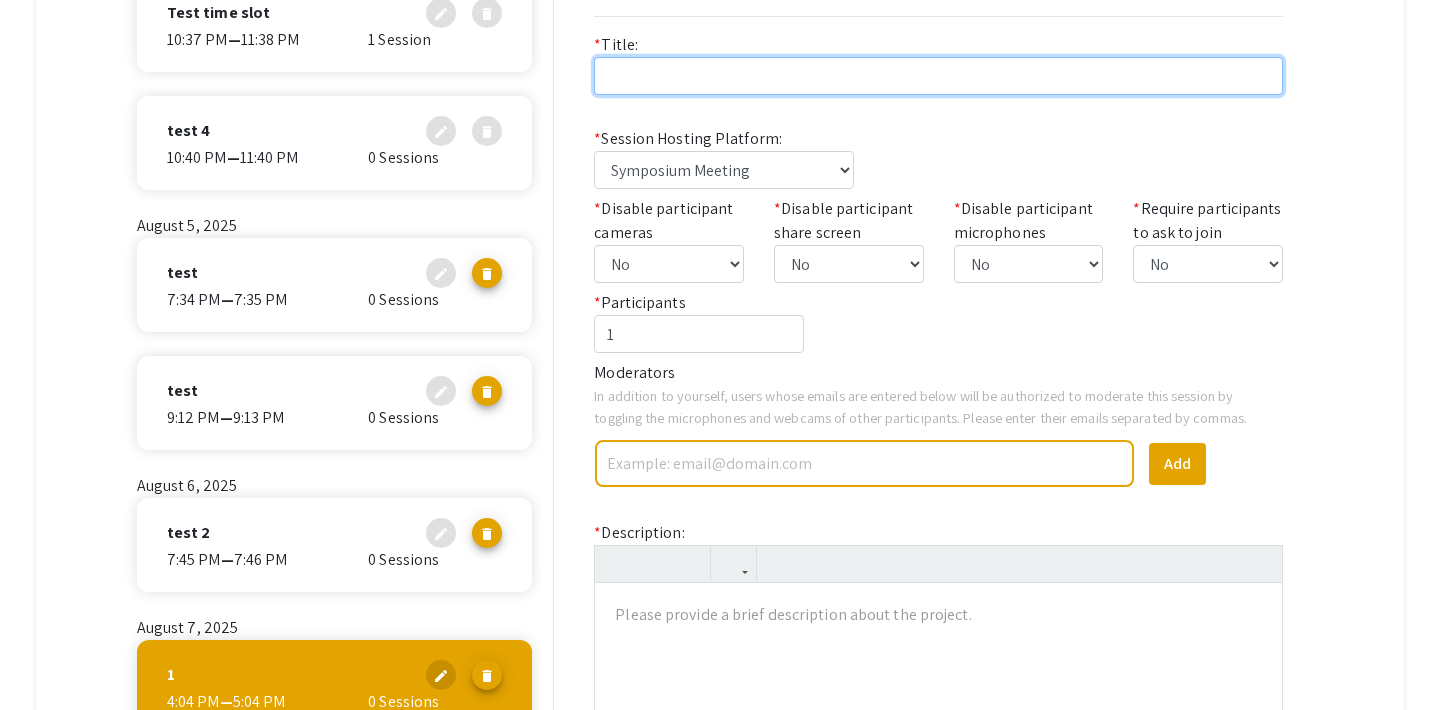 click at bounding box center [938, 76] 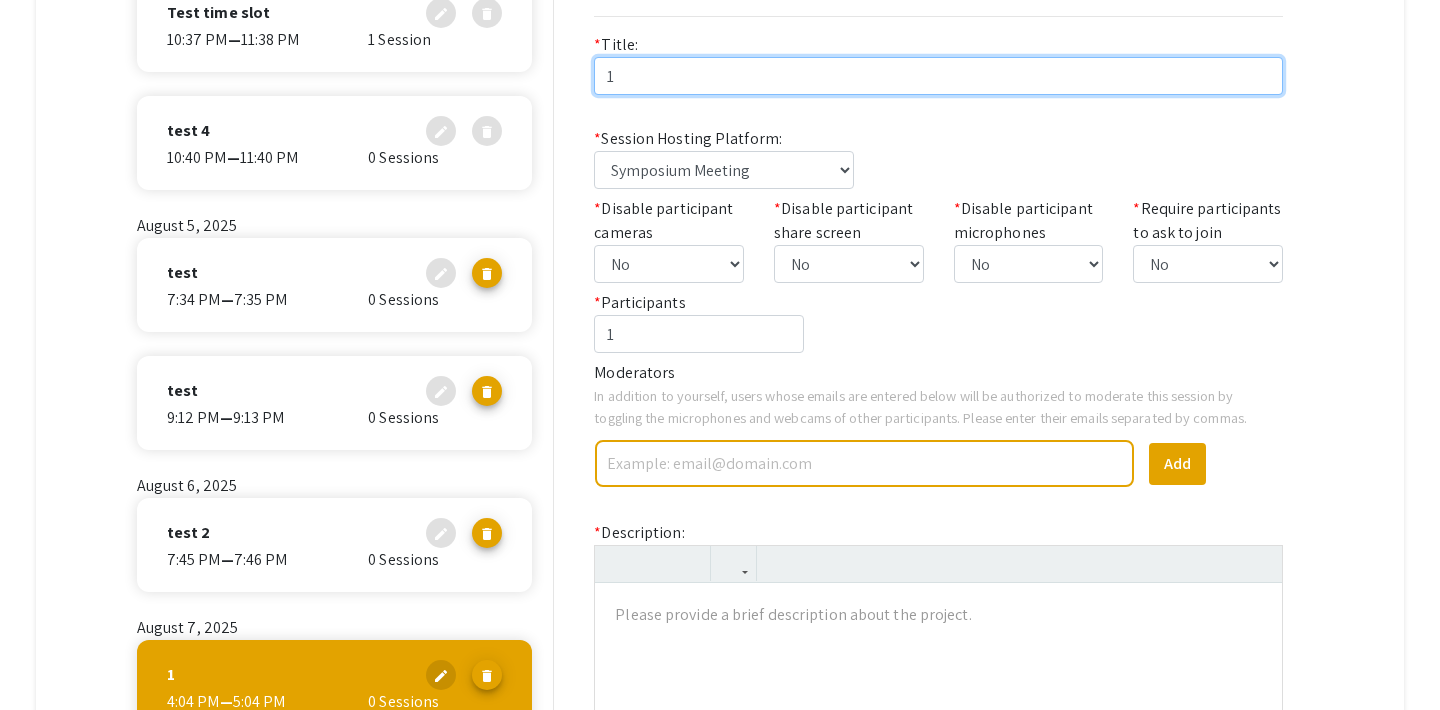 type on "1" 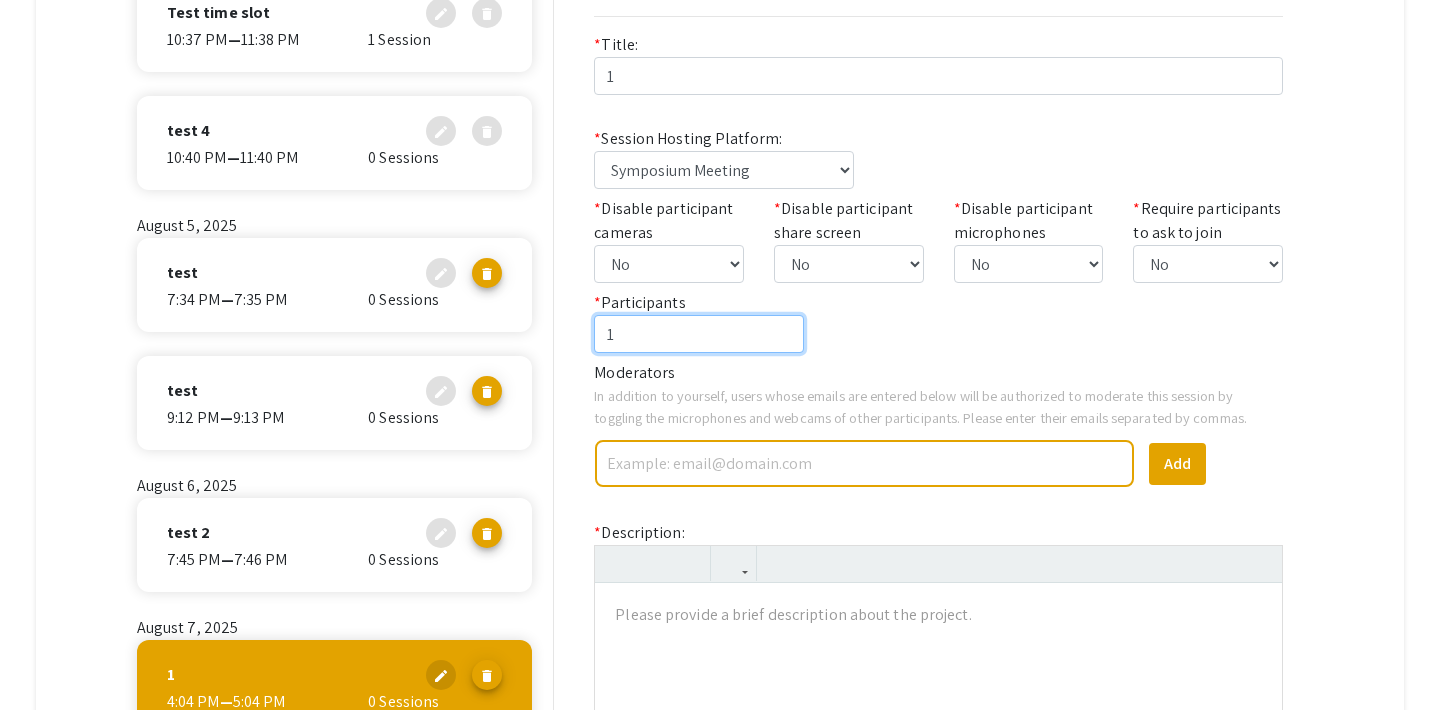 click on "1" at bounding box center [699, 334] 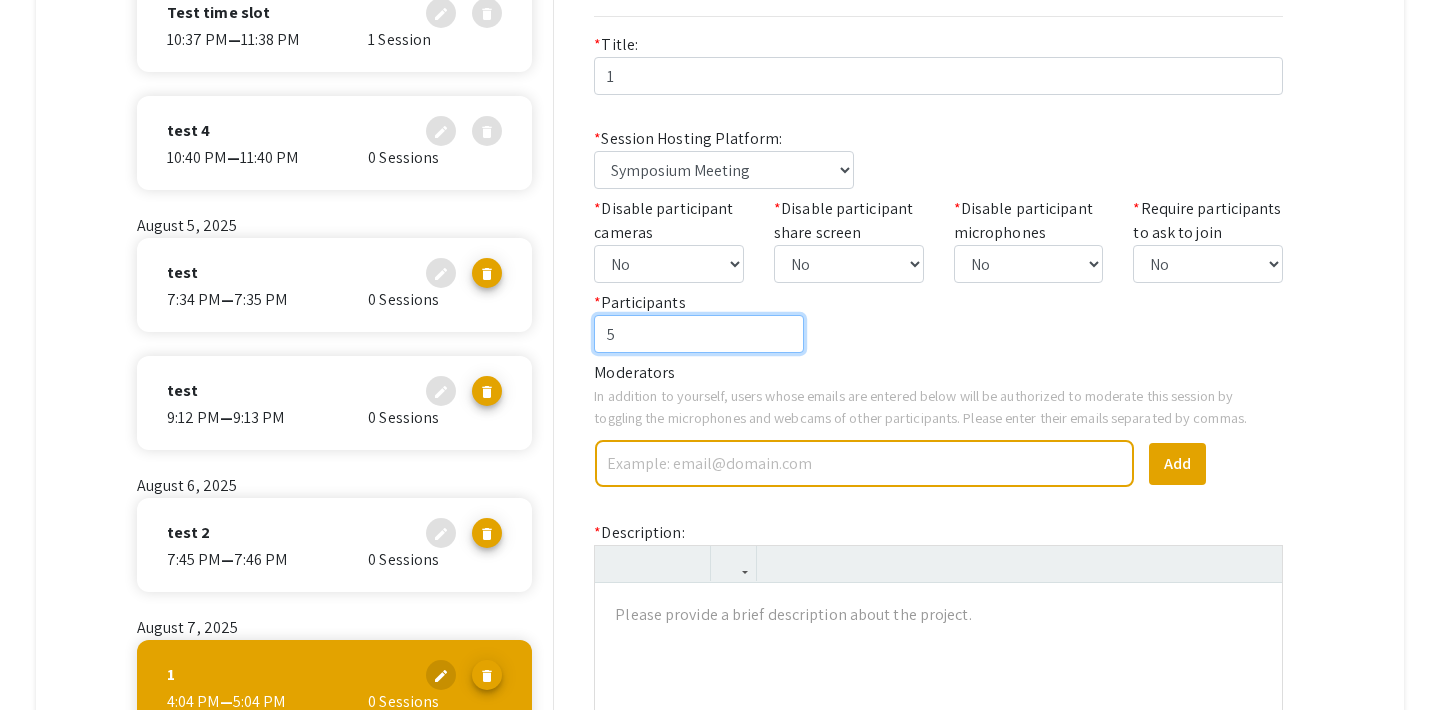 scroll, scrollTop: 539, scrollLeft: 0, axis: vertical 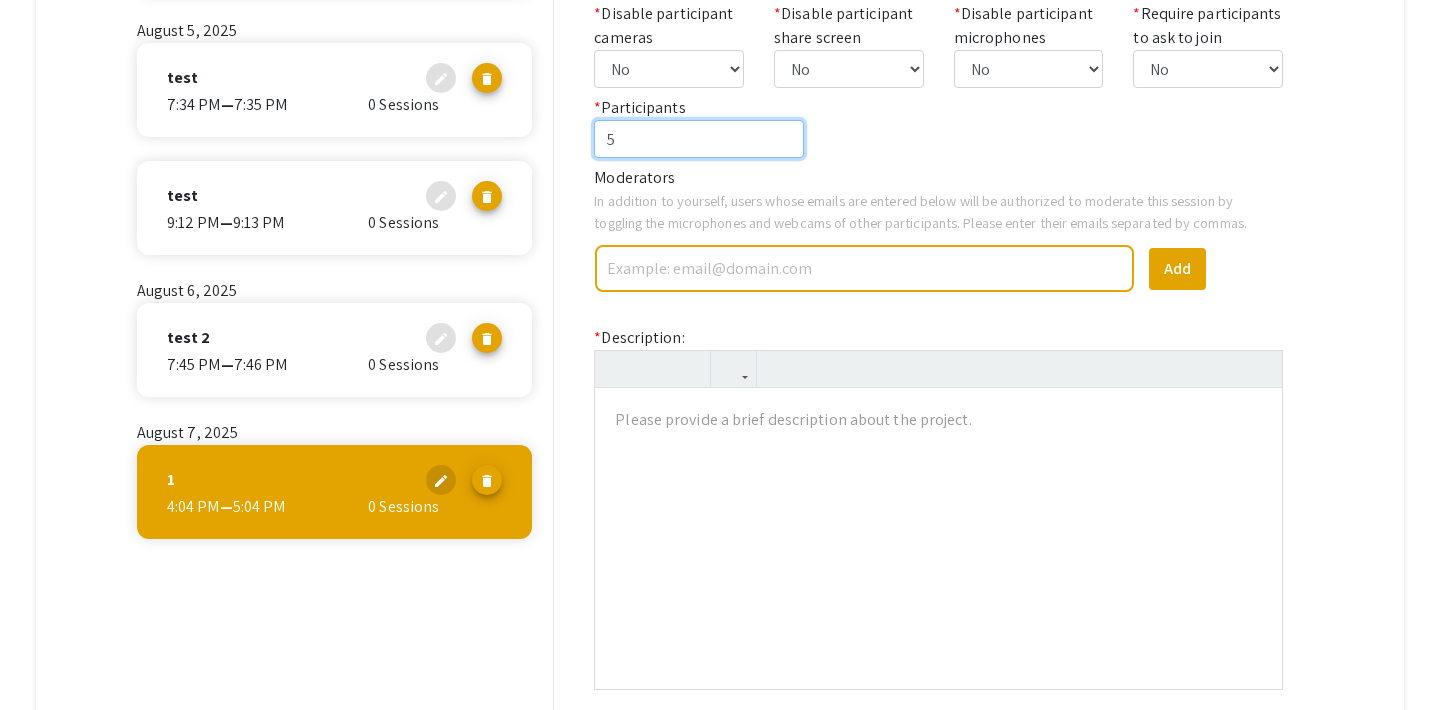 type on "5" 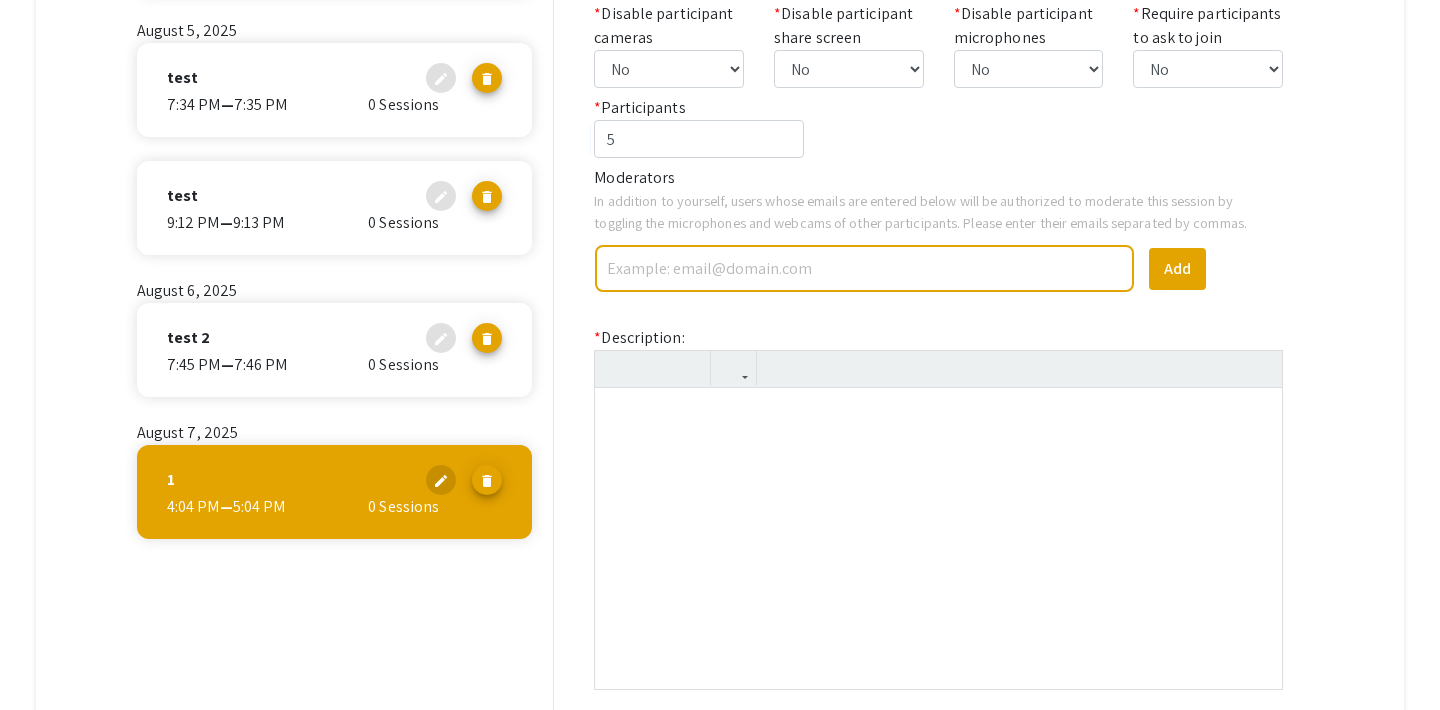 type 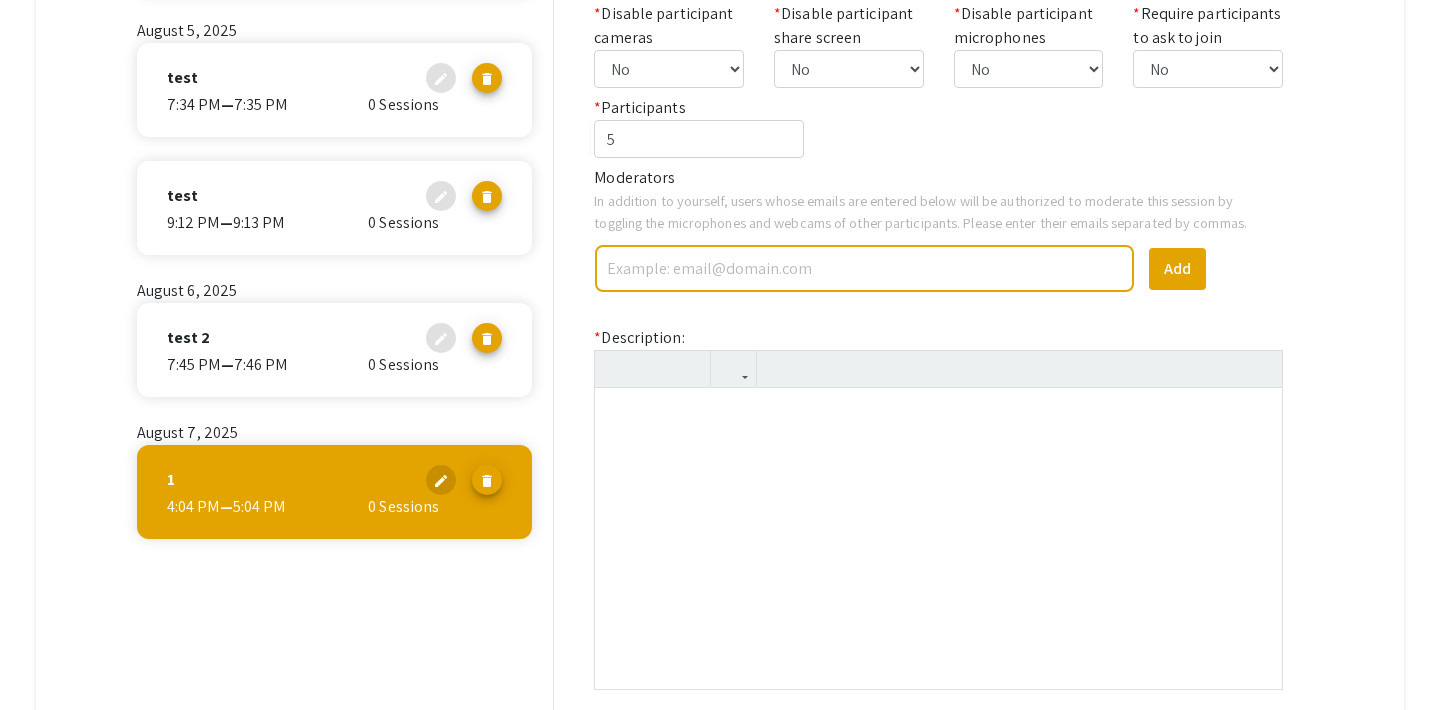 click at bounding box center [938, 538] 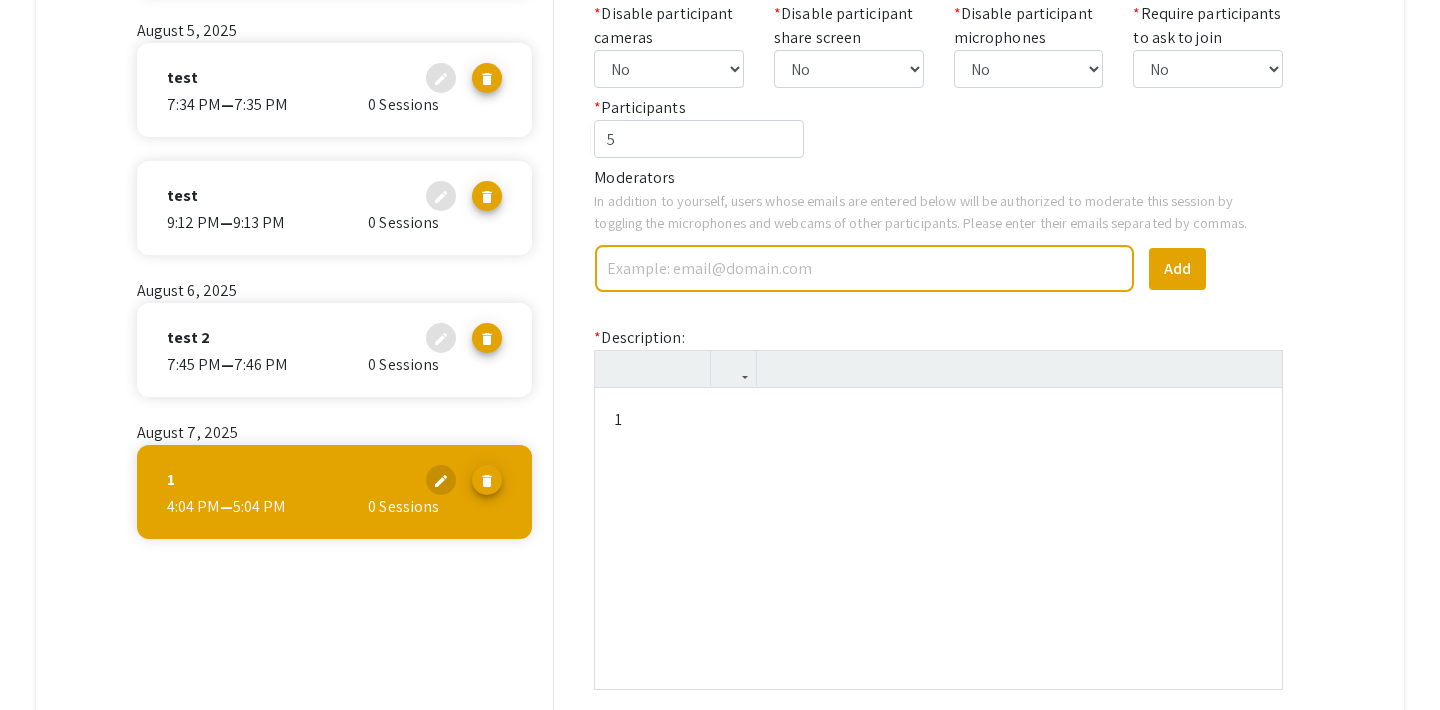 type on "<p>1</p>" 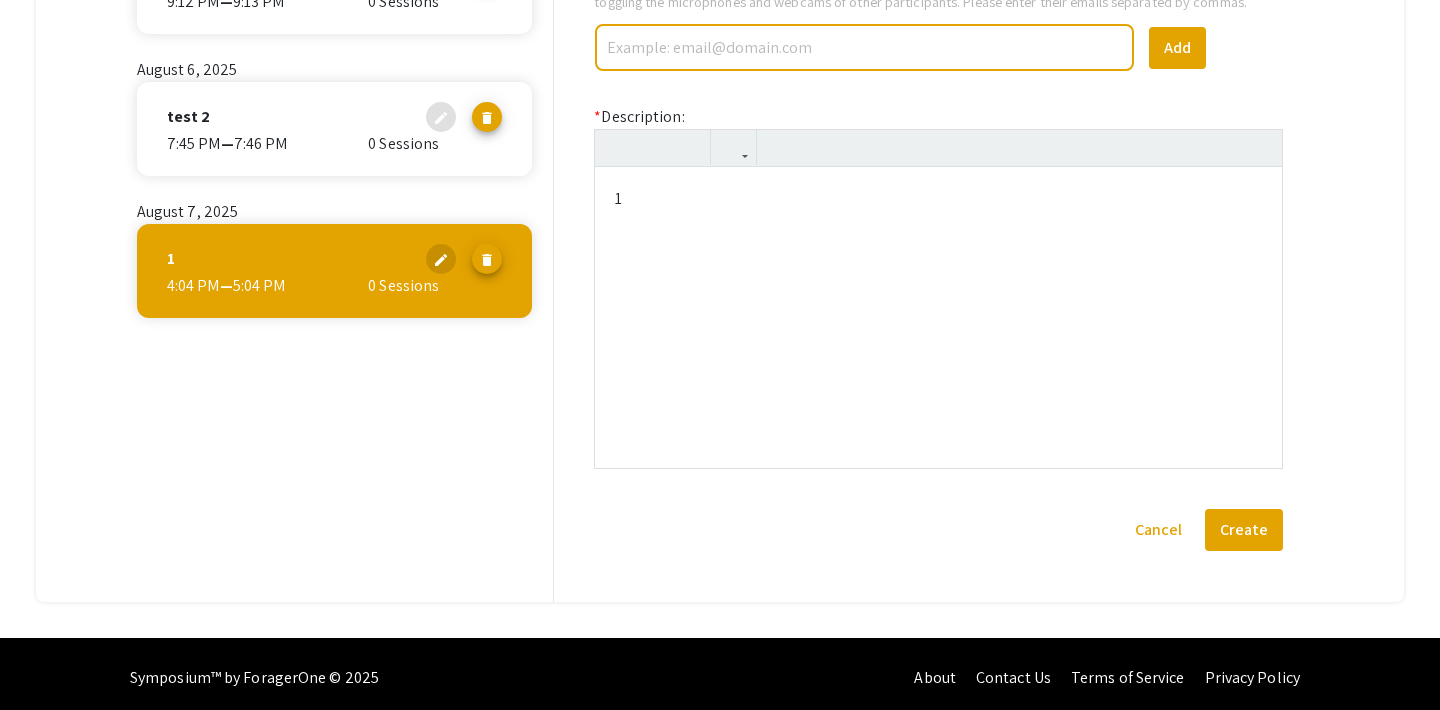scroll, scrollTop: 792, scrollLeft: 0, axis: vertical 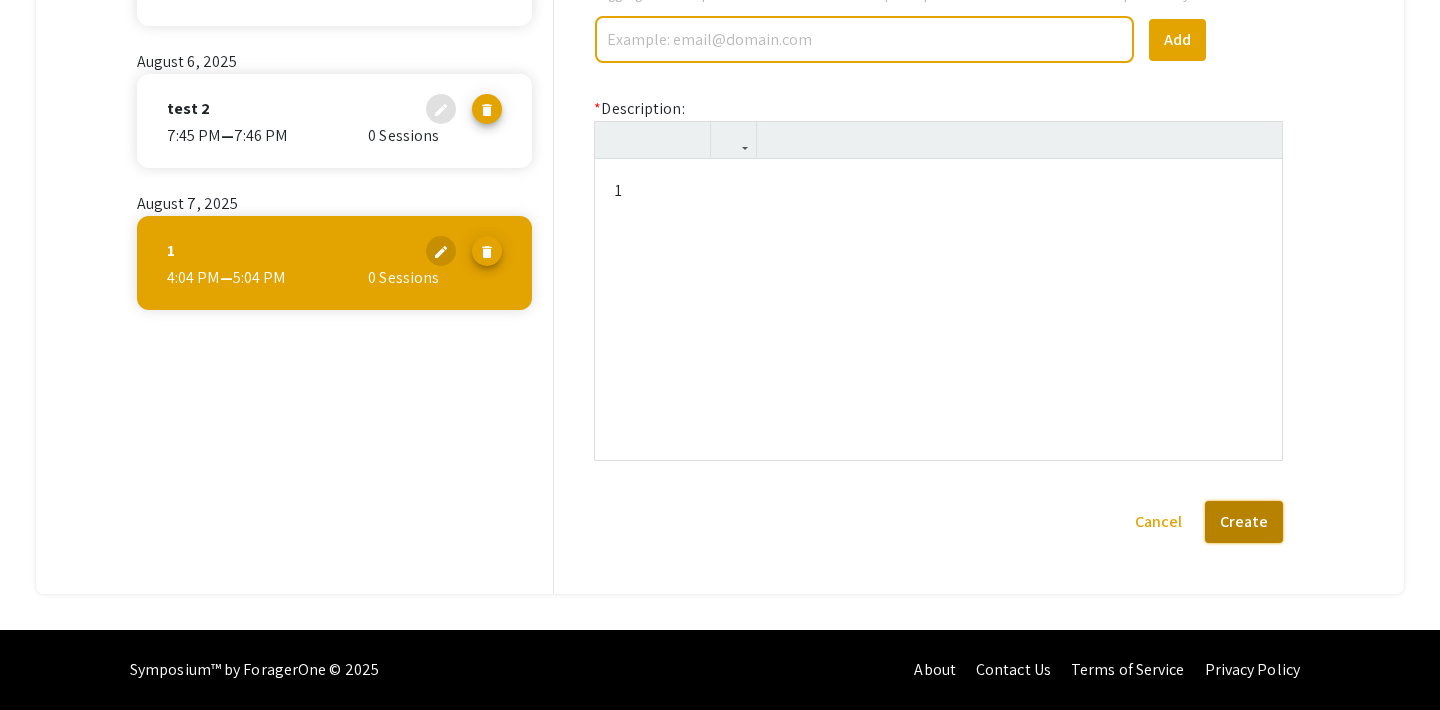 click on "Create" at bounding box center [1244, 522] 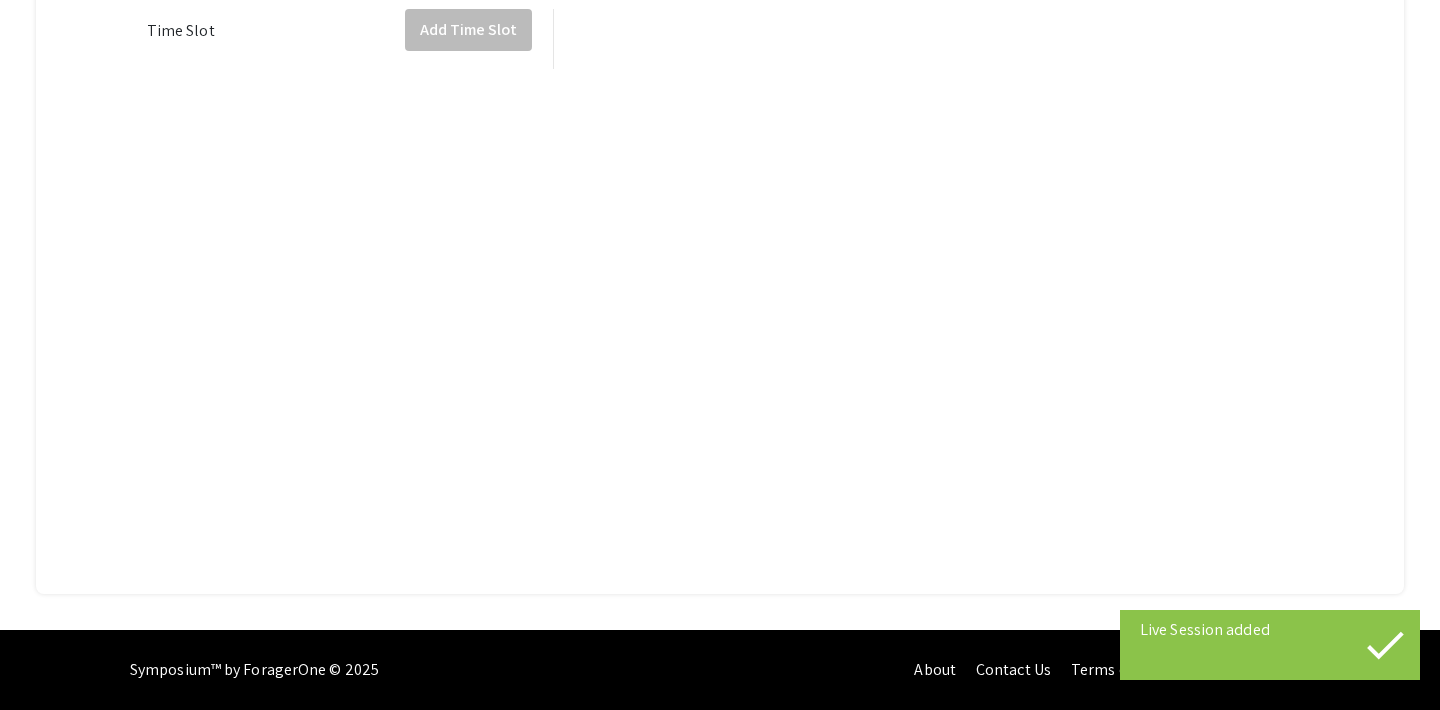 scroll, scrollTop: 0, scrollLeft: 0, axis: both 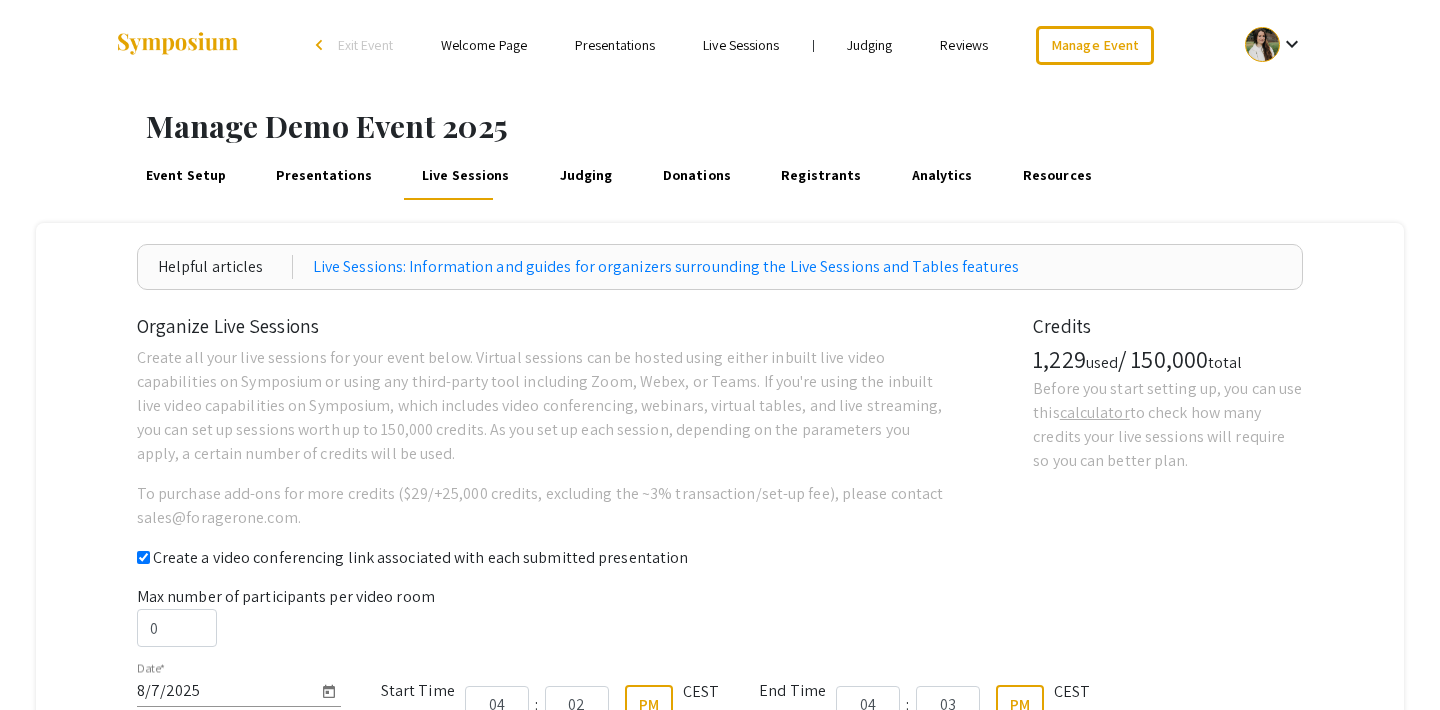 click on "Exit Event" at bounding box center (365, 45) 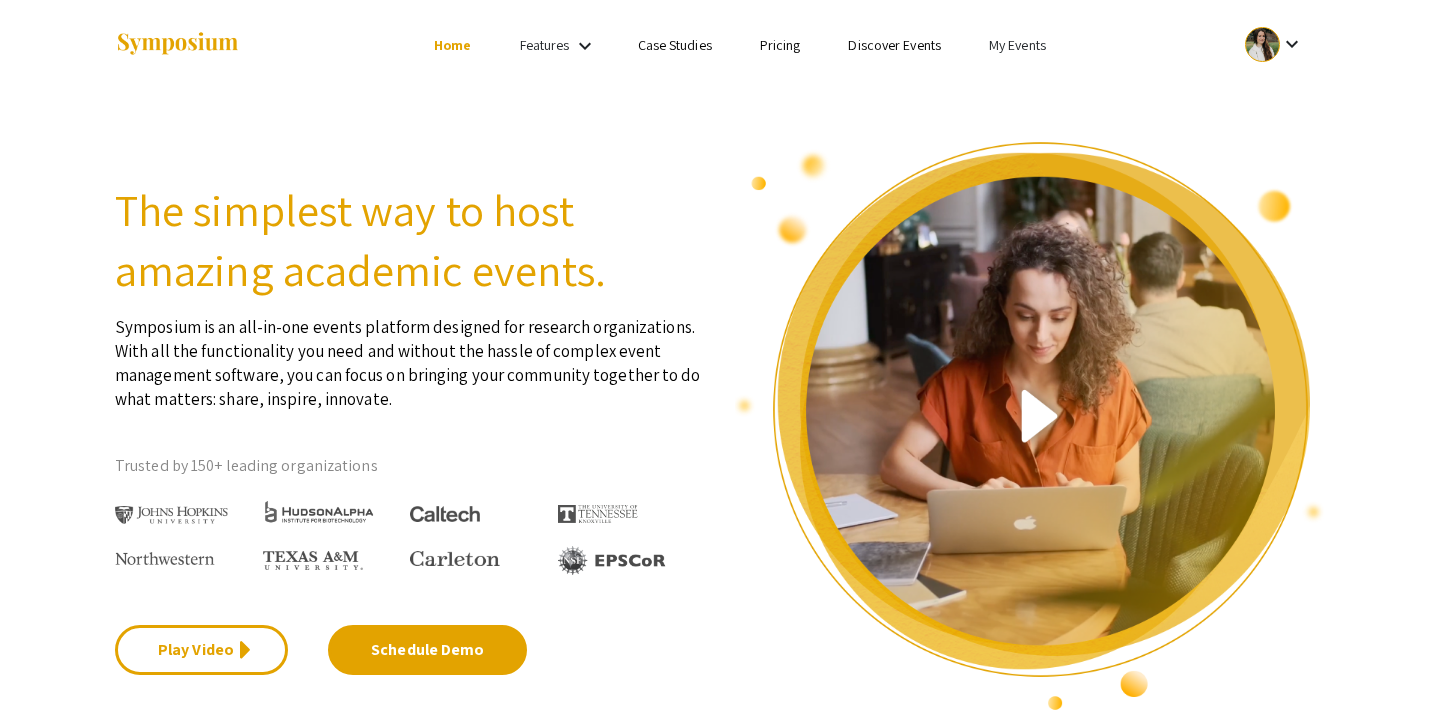 click on "My Events" at bounding box center [1017, 45] 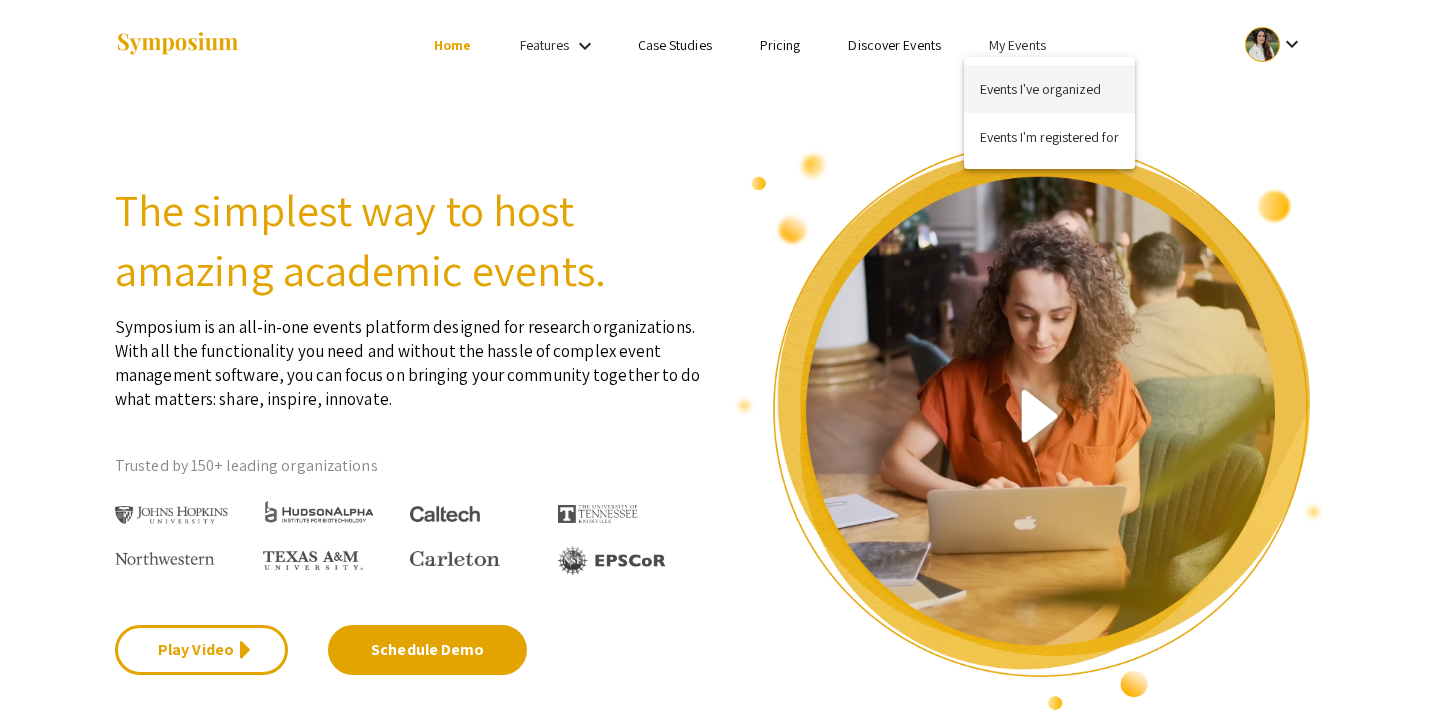 click on "Events I've organized" at bounding box center (1049, 89) 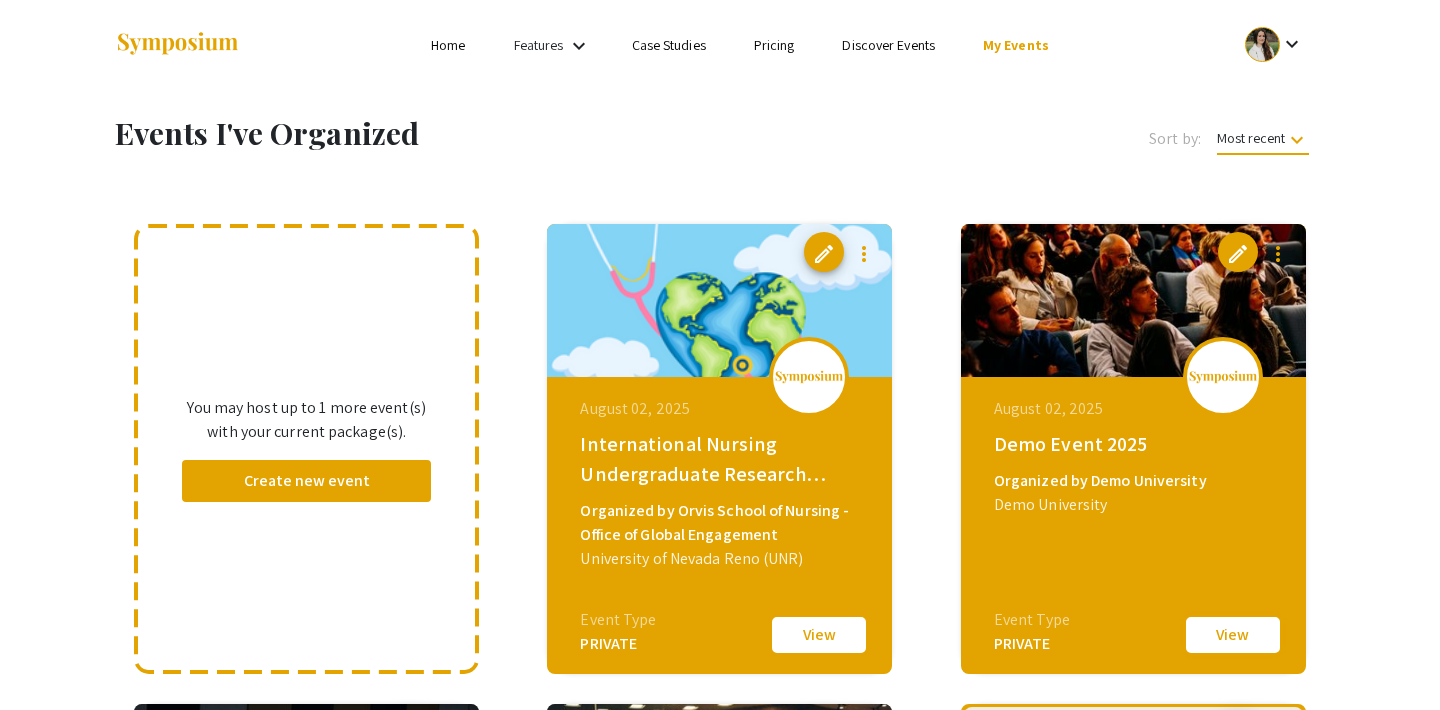 click on "View" 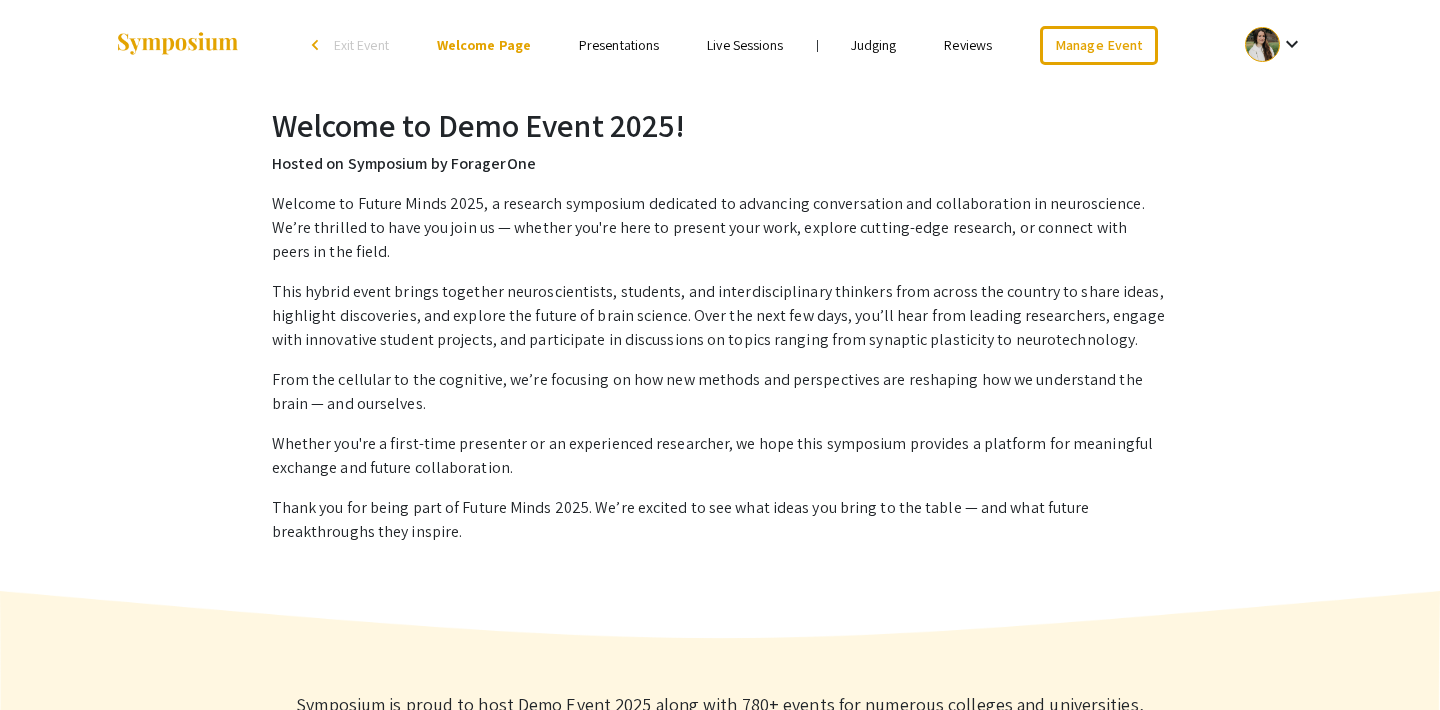 click on "Live Sessions" at bounding box center [745, 45] 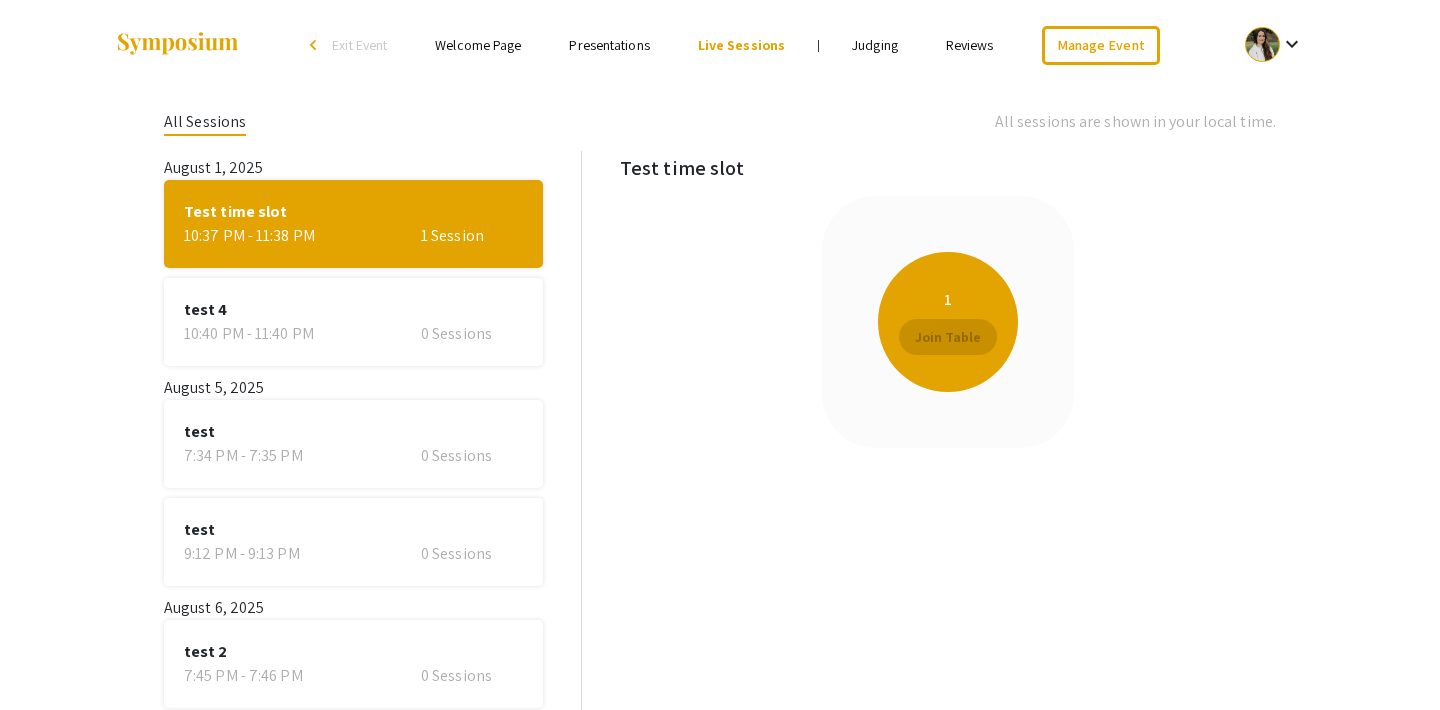 scroll, scrollTop: 89, scrollLeft: 0, axis: vertical 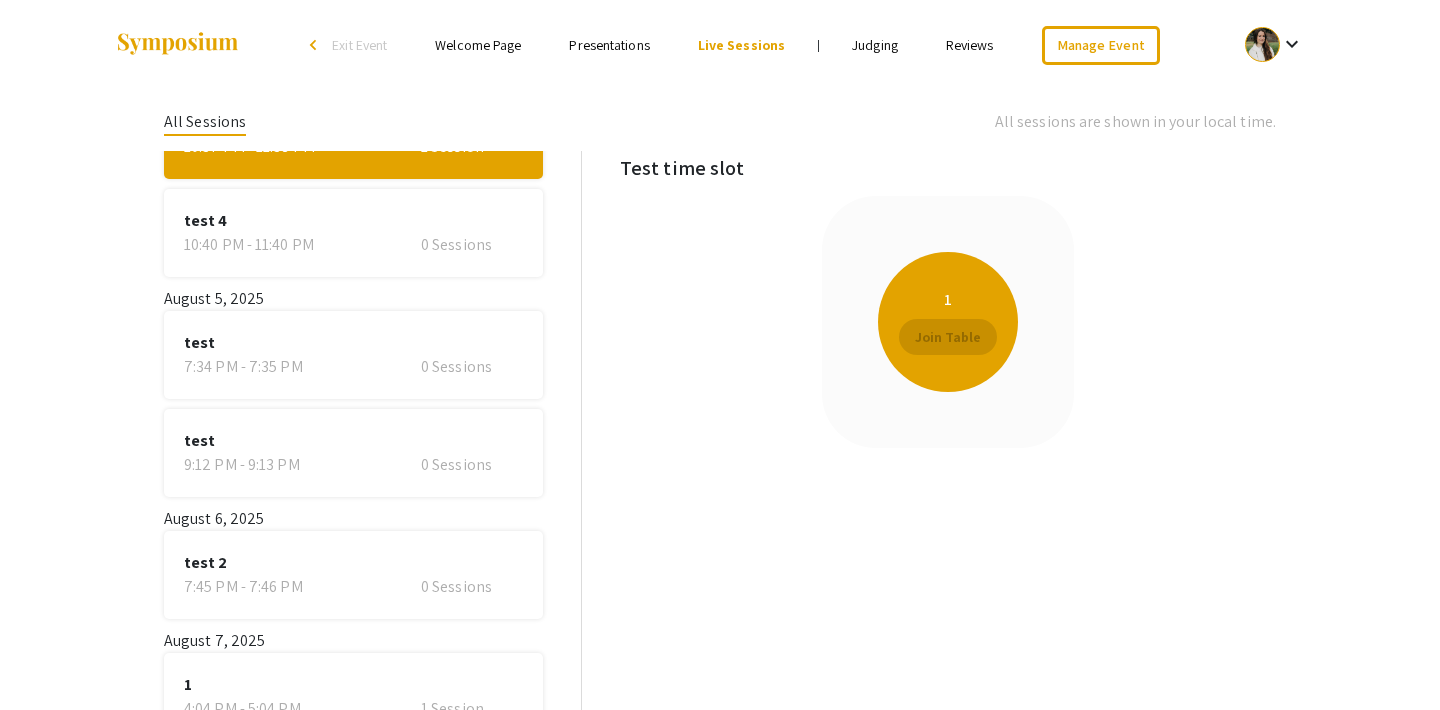 click on "1" 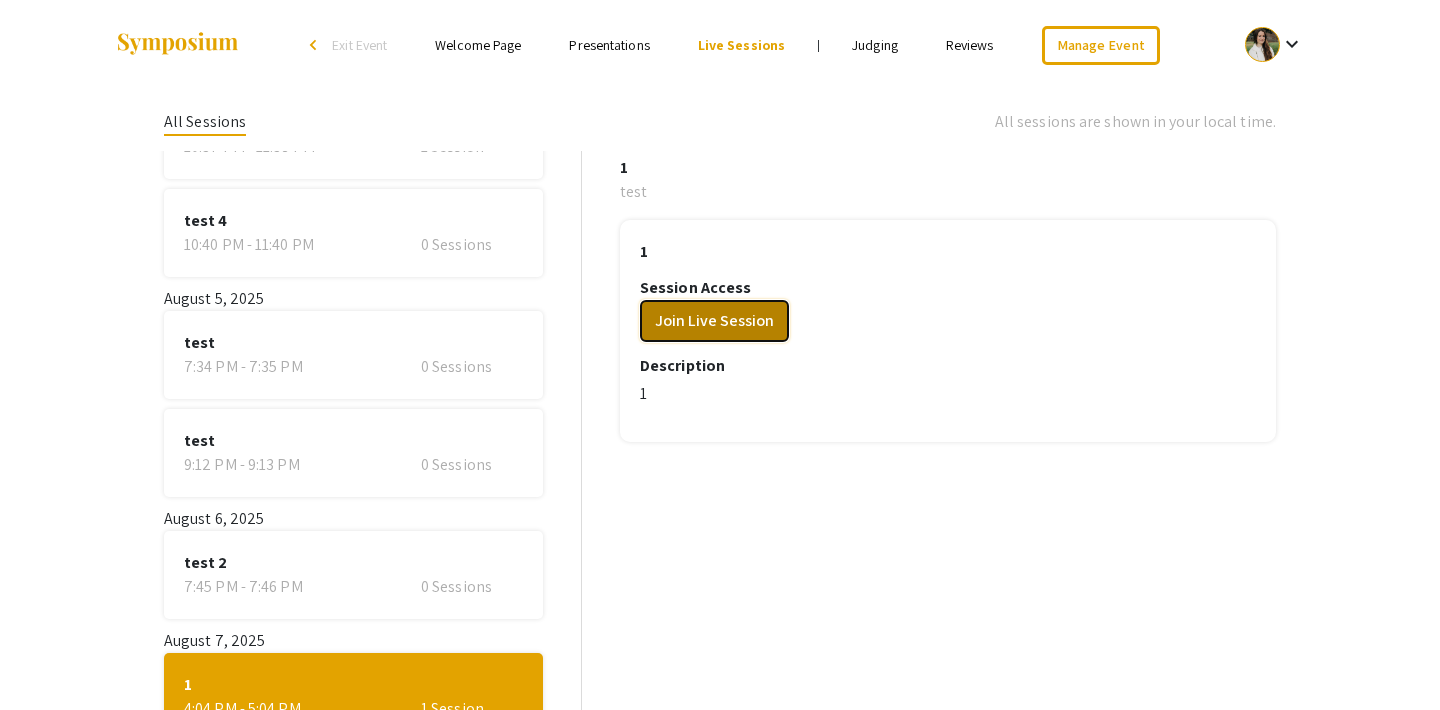 click on "Join Live Session" 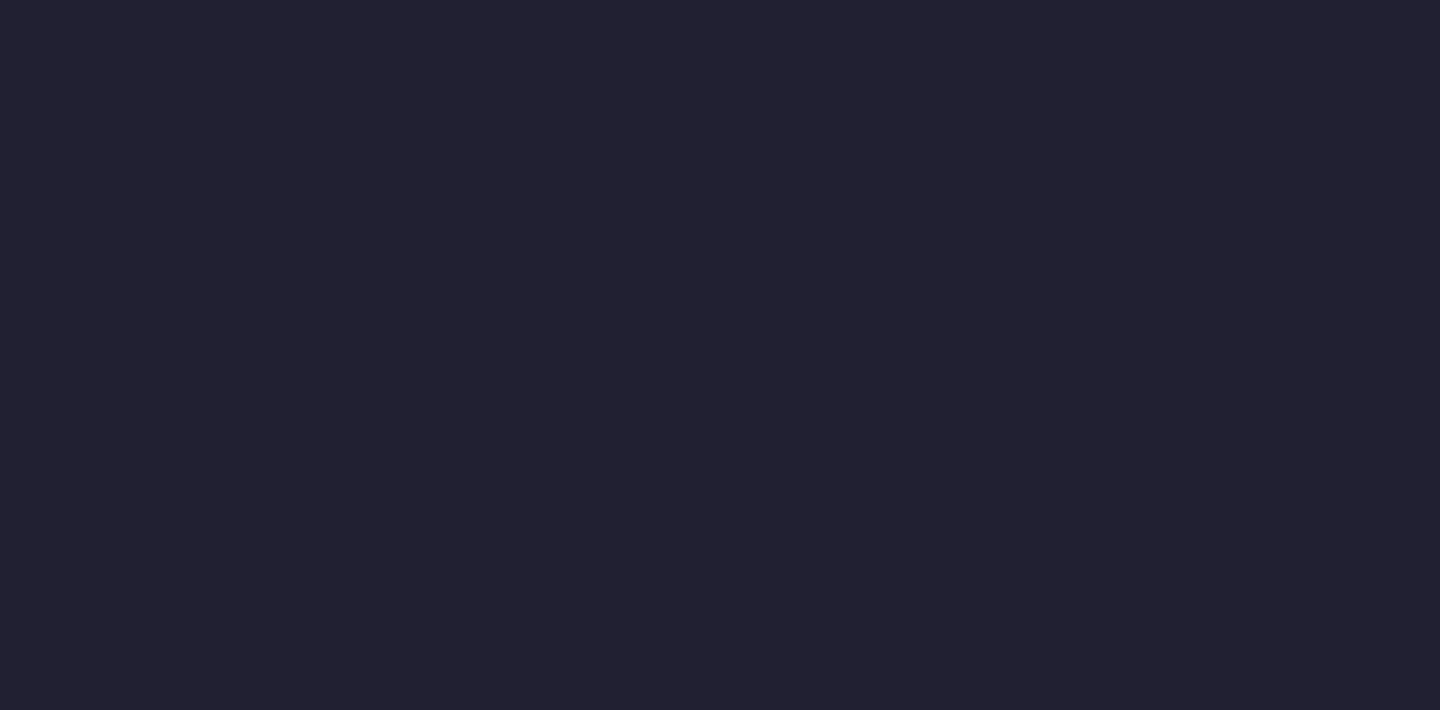 scroll, scrollTop: 0, scrollLeft: 0, axis: both 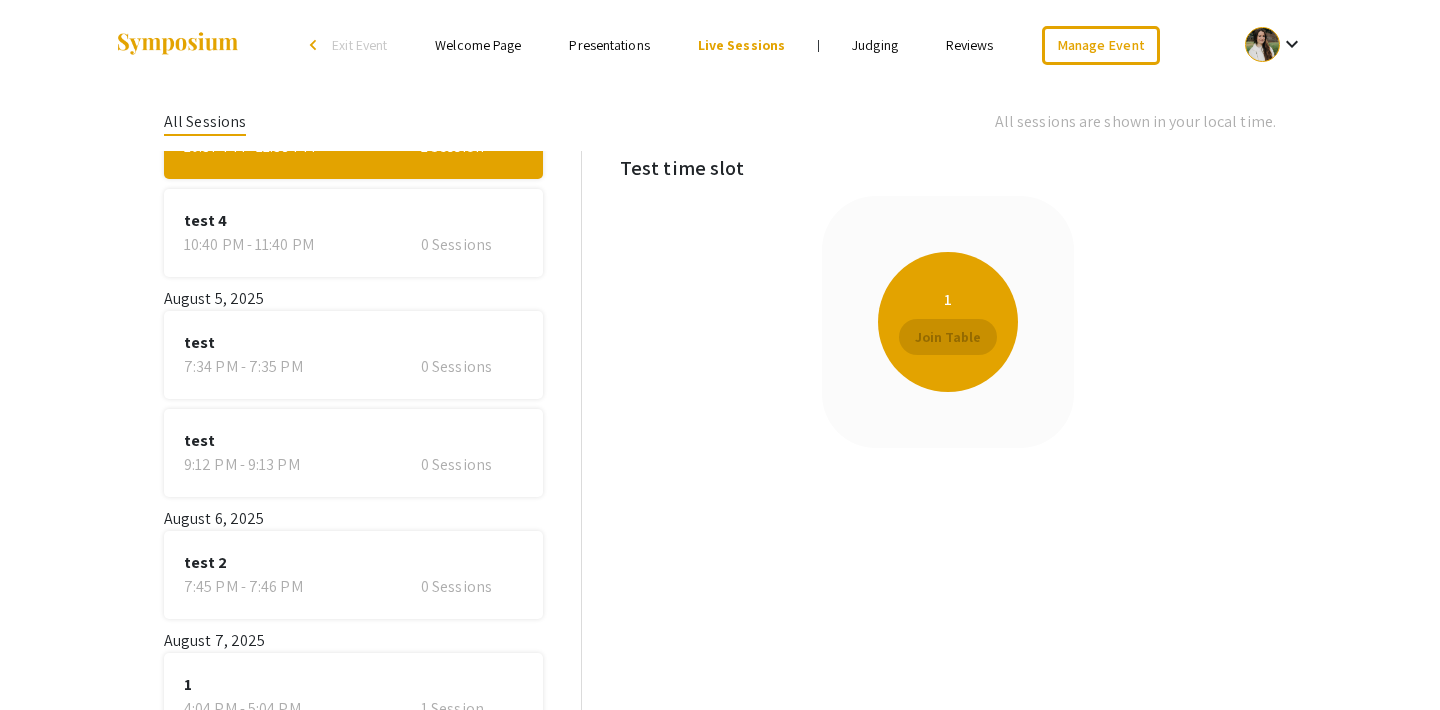 click on "1  4:04 PM - 5:04 PM   1 Session" 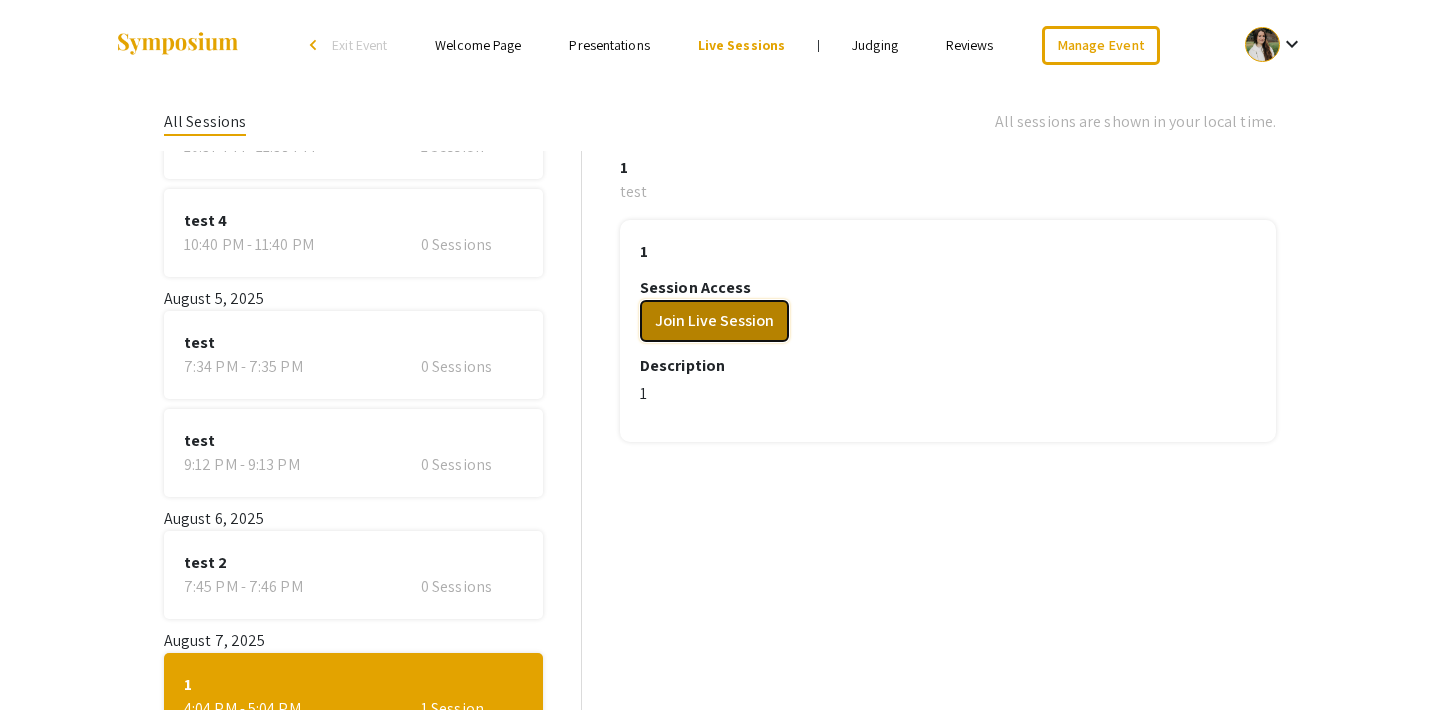 click on "Join Live Session" 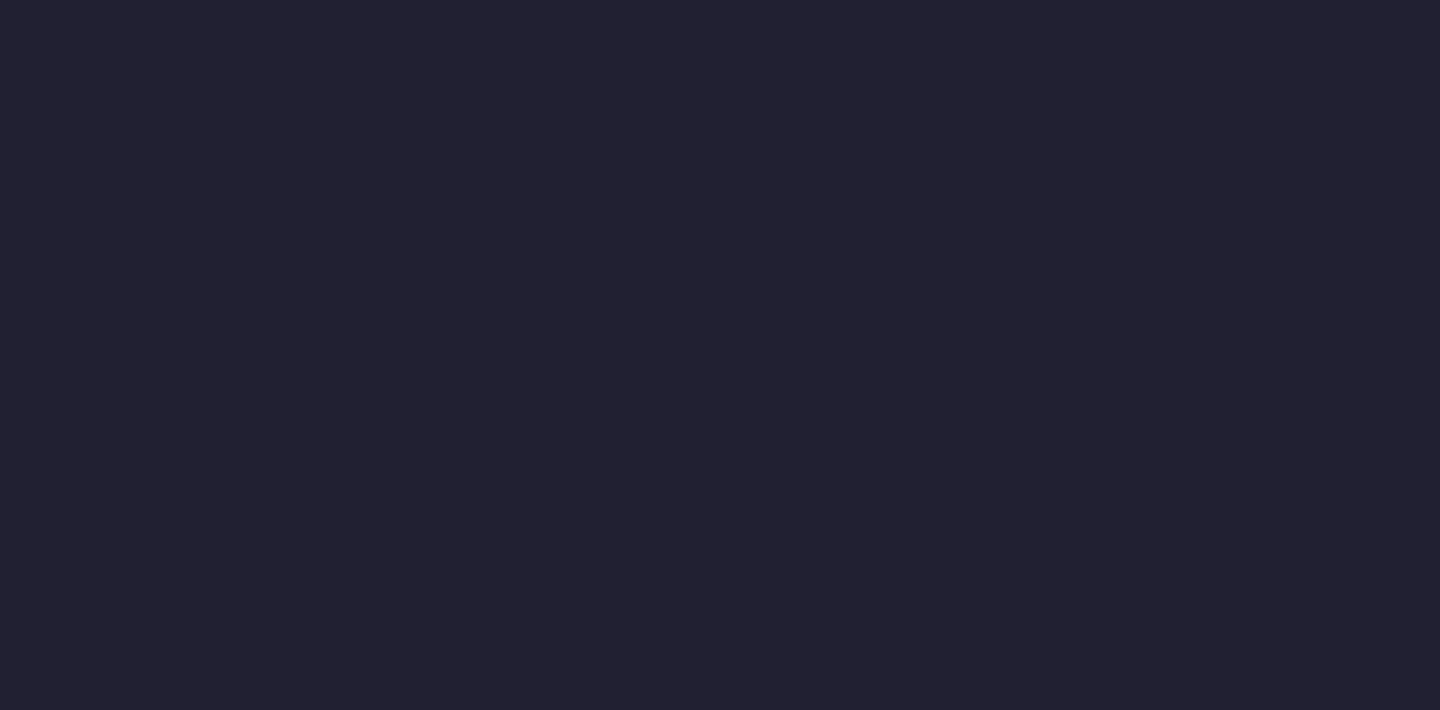 scroll, scrollTop: 0, scrollLeft: 0, axis: both 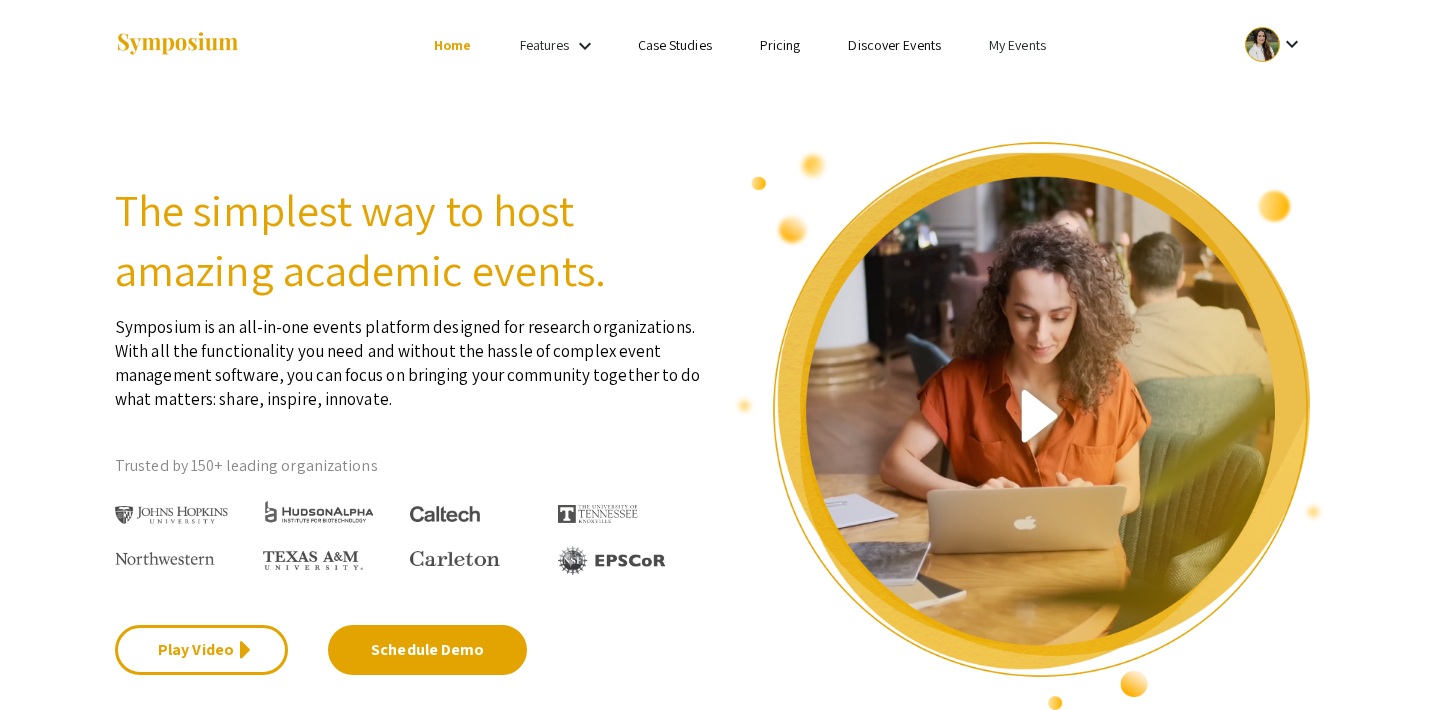 click on "My Events" at bounding box center [1017, 45] 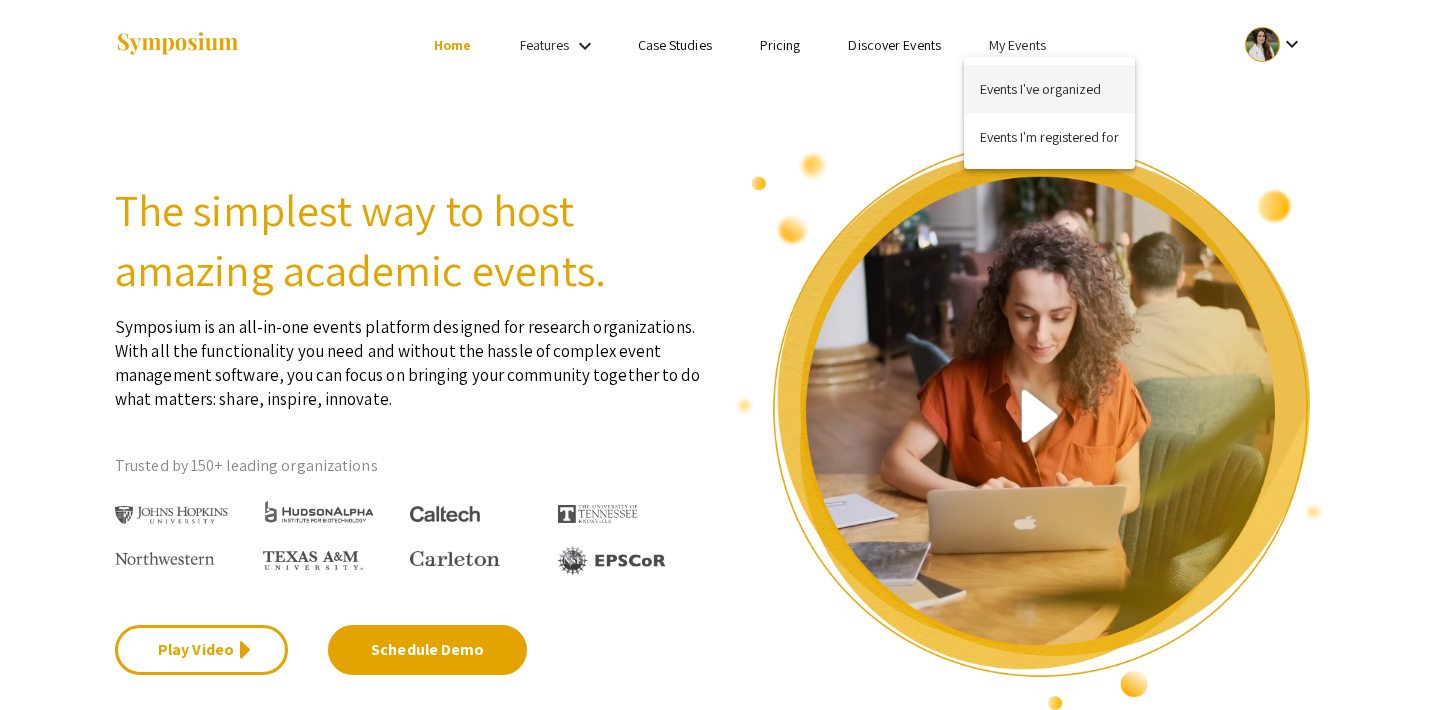 click on "Events I've organized" at bounding box center [1049, 89] 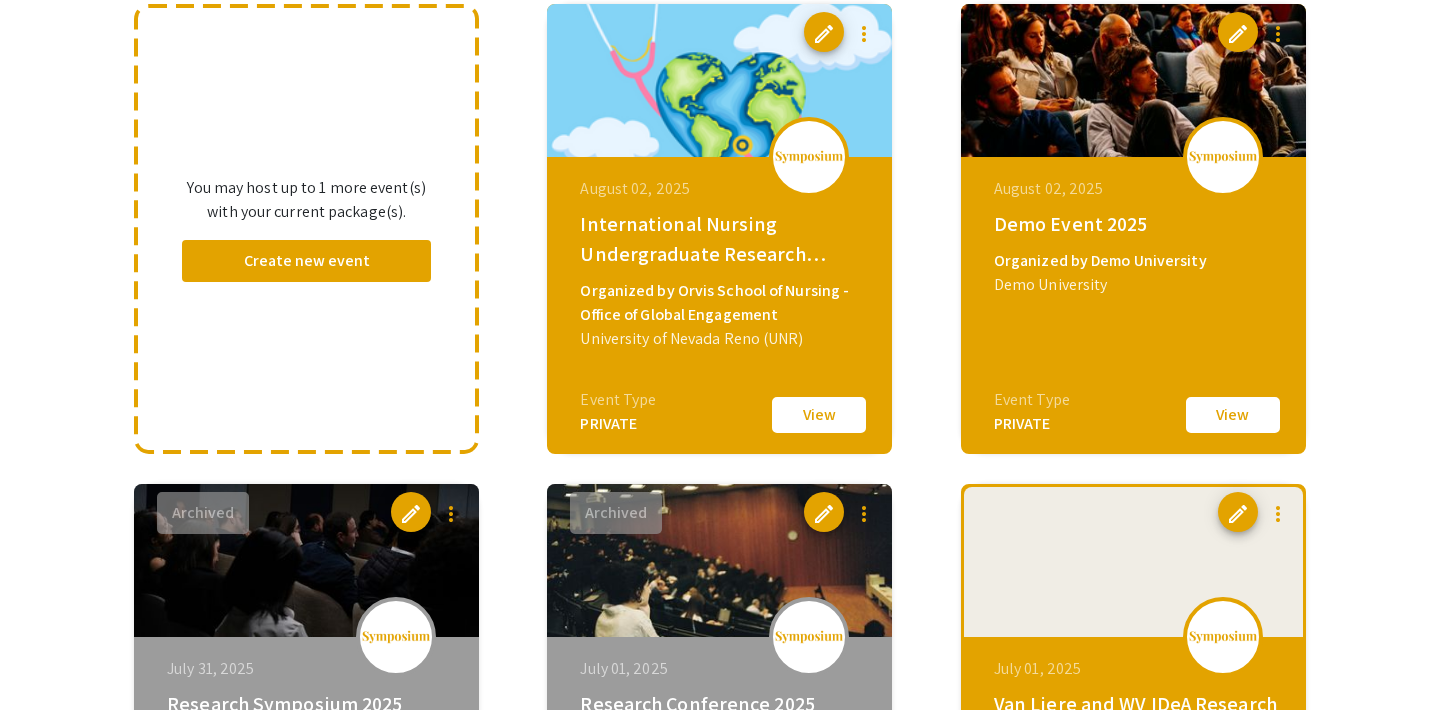 scroll, scrollTop: 257, scrollLeft: 0, axis: vertical 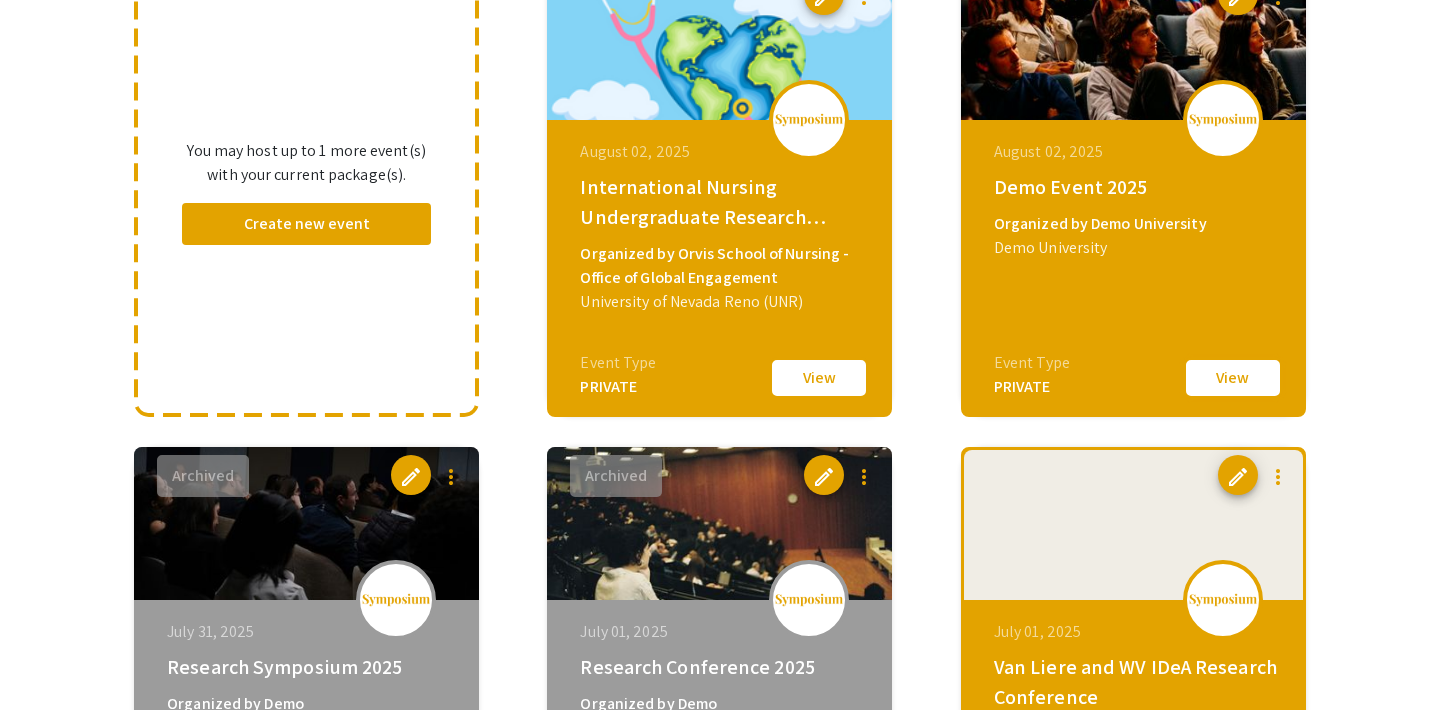 click on "View" 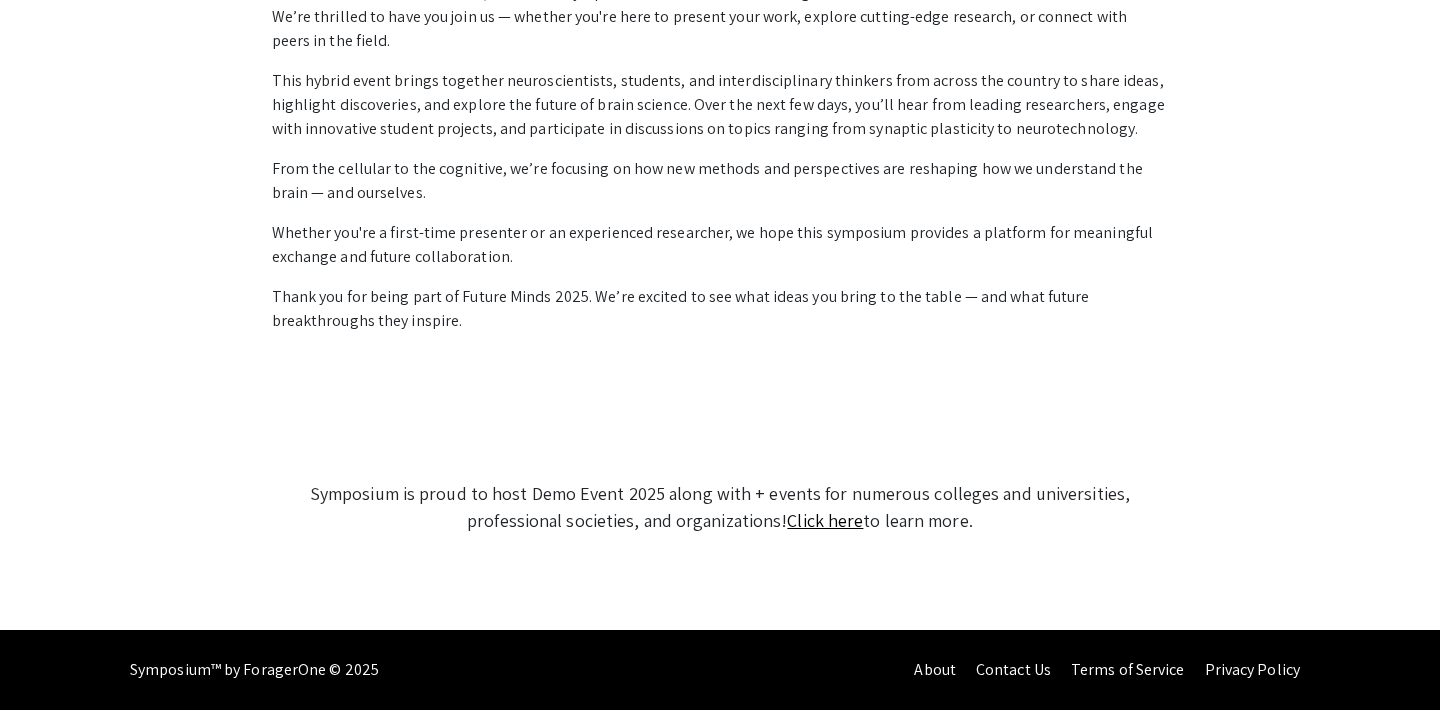 scroll, scrollTop: 0, scrollLeft: 0, axis: both 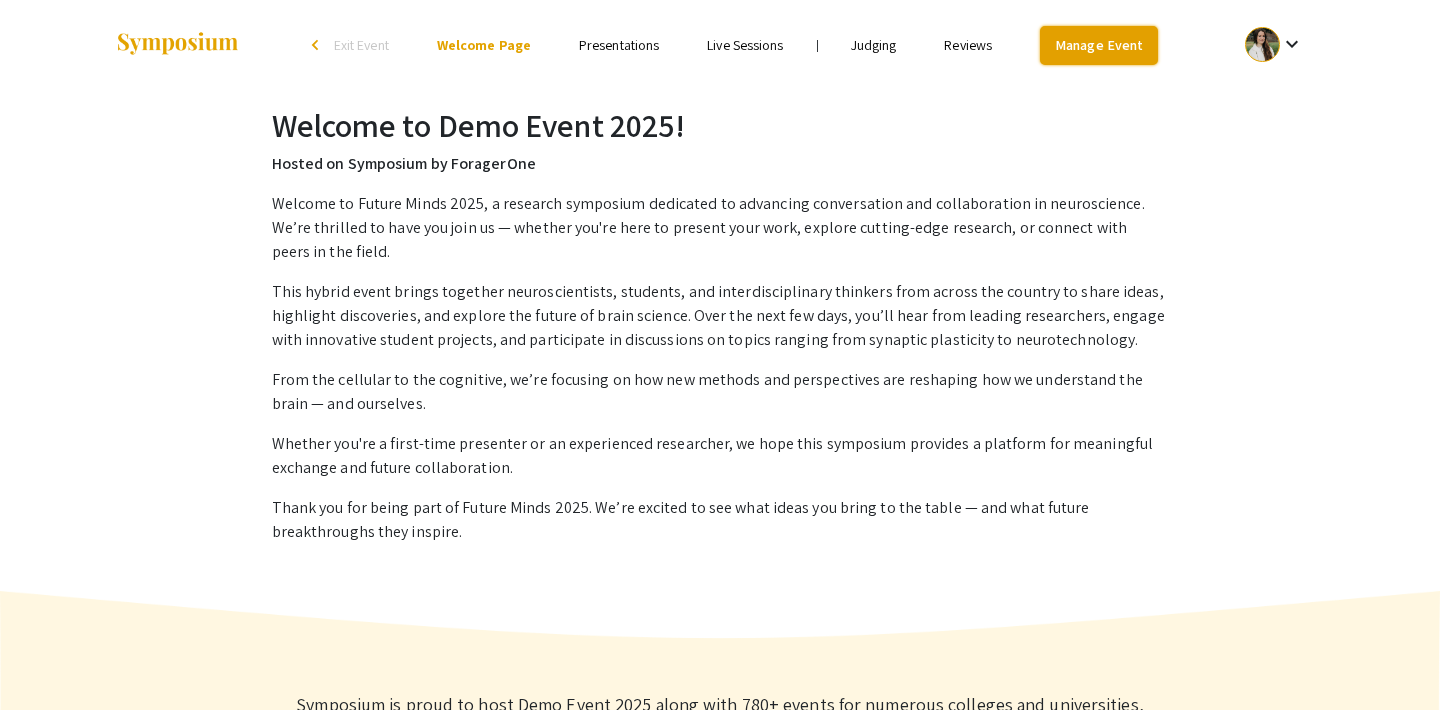click on "Manage Event" at bounding box center [1099, 45] 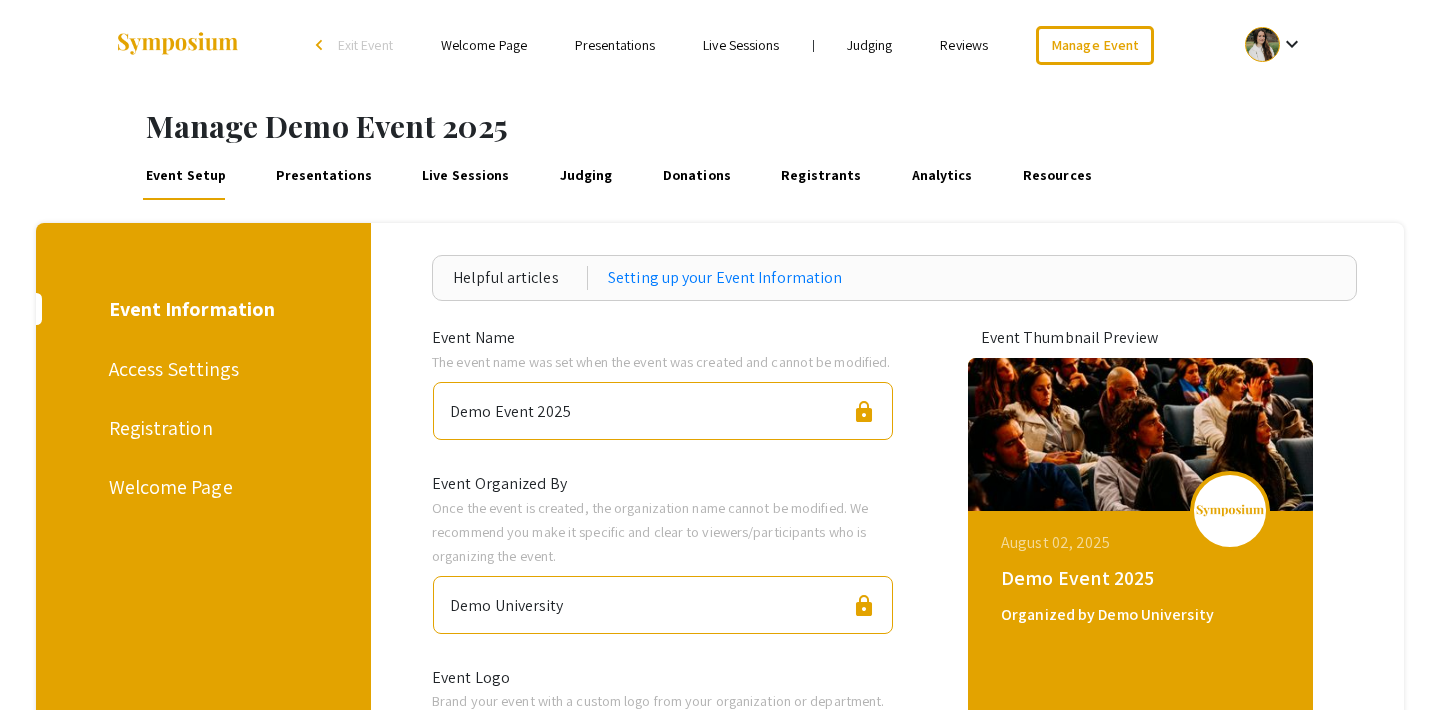 click on "Presentations" at bounding box center [324, 176] 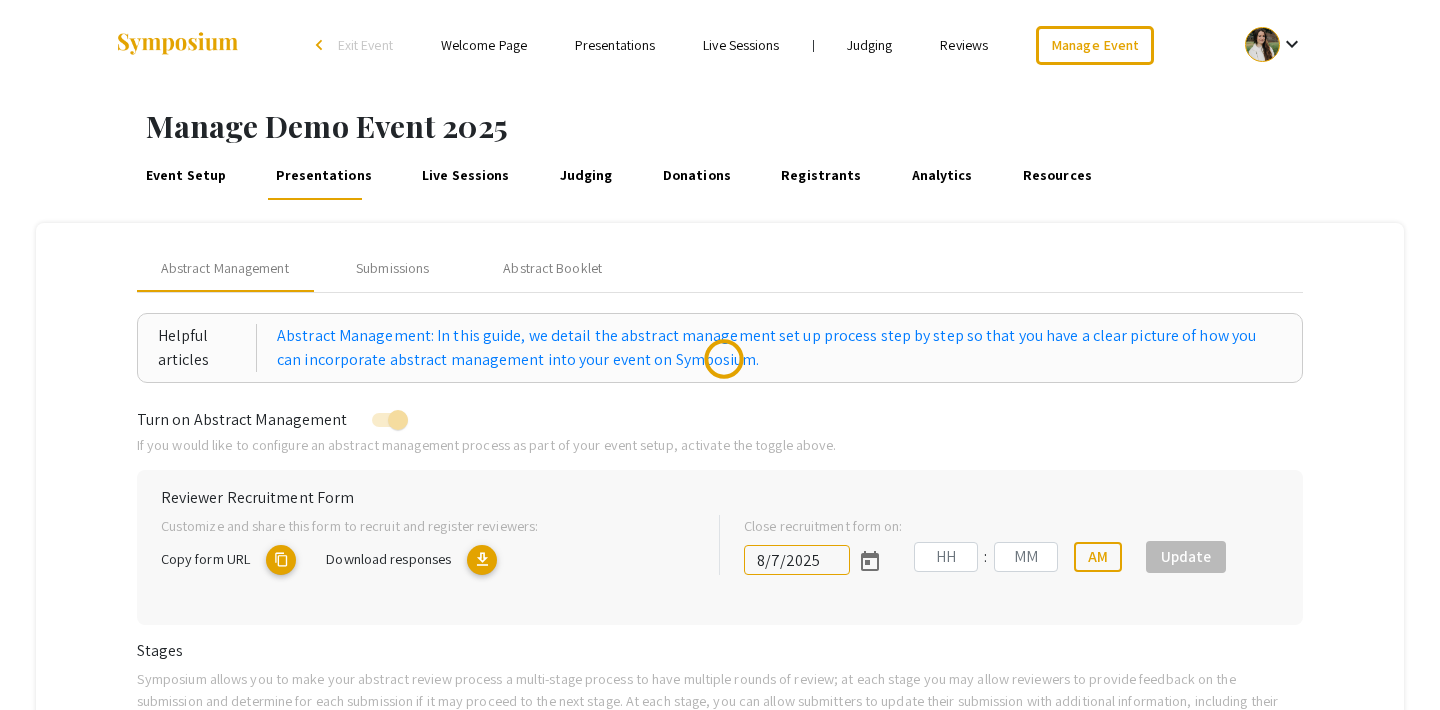 type on "8/1/2025" 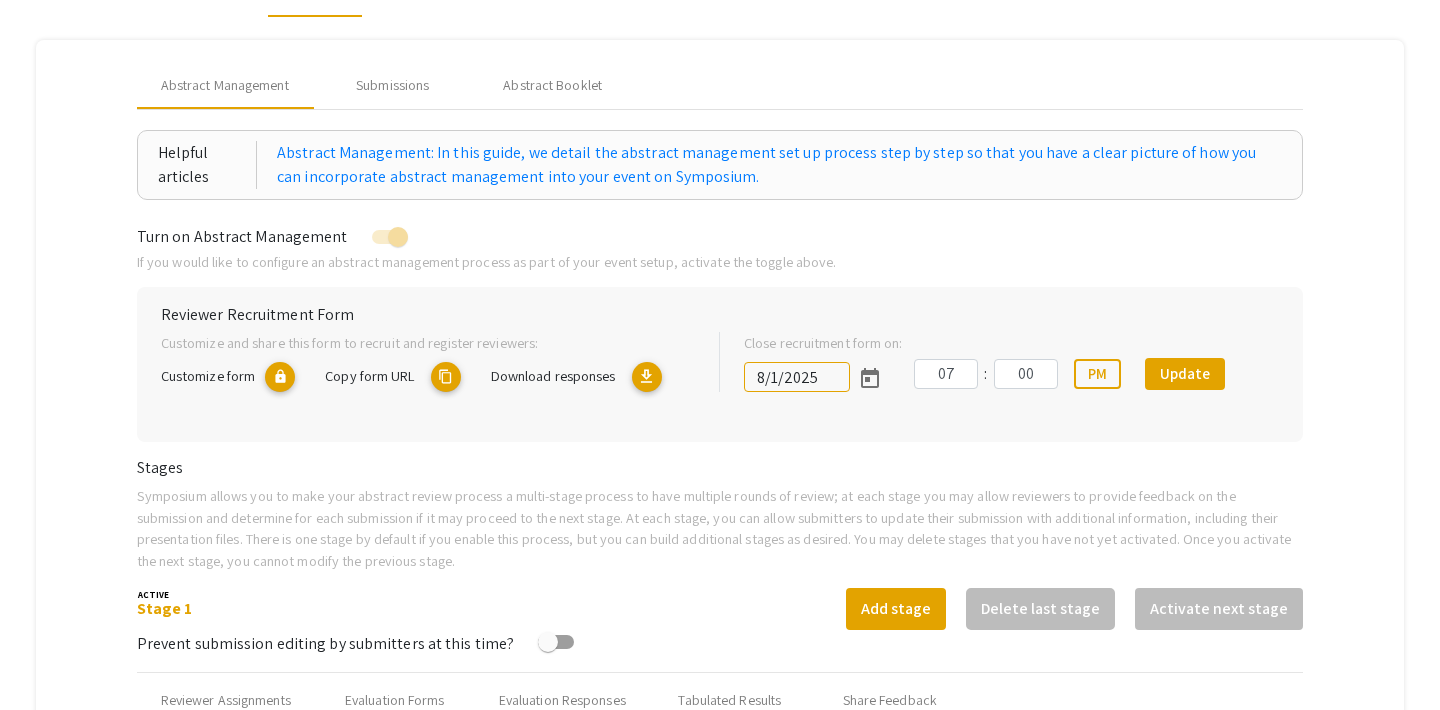 scroll, scrollTop: 182, scrollLeft: 0, axis: vertical 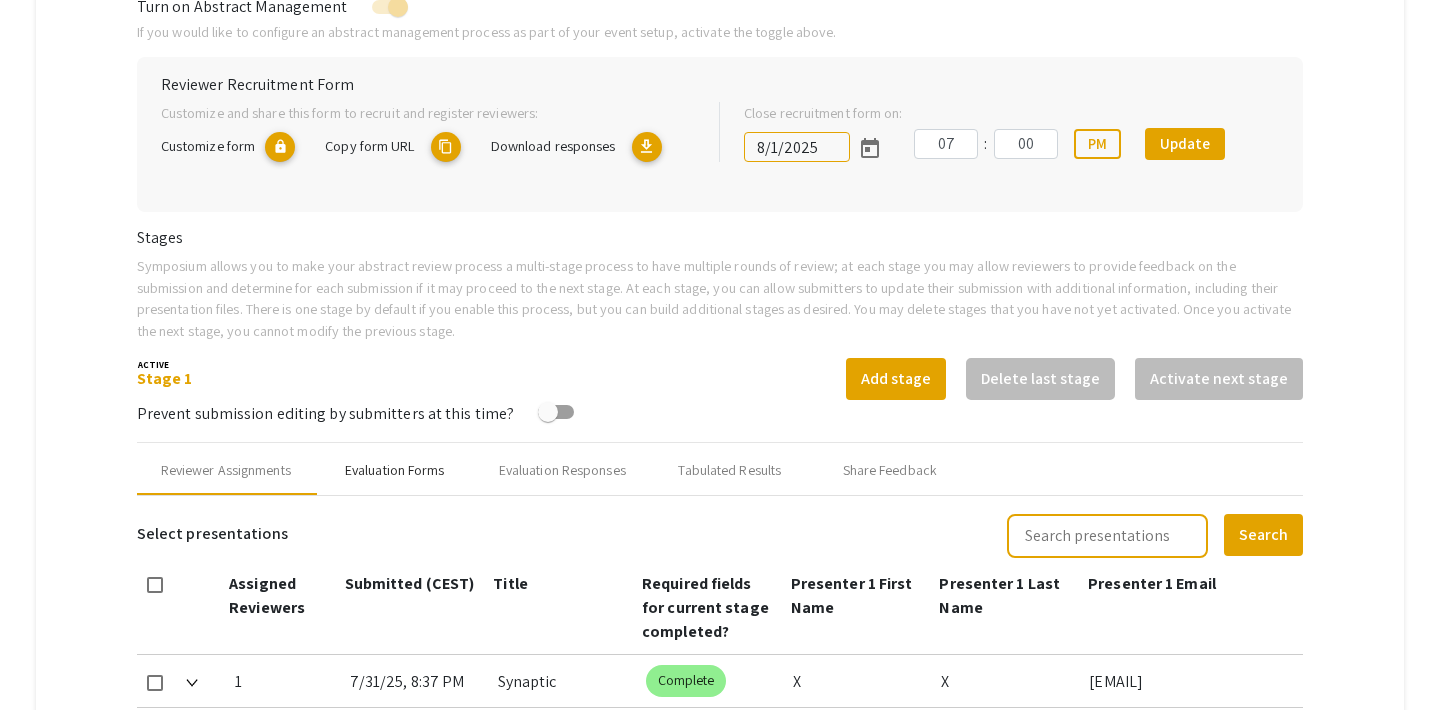 click on "Evaluation Forms" at bounding box center [395, 470] 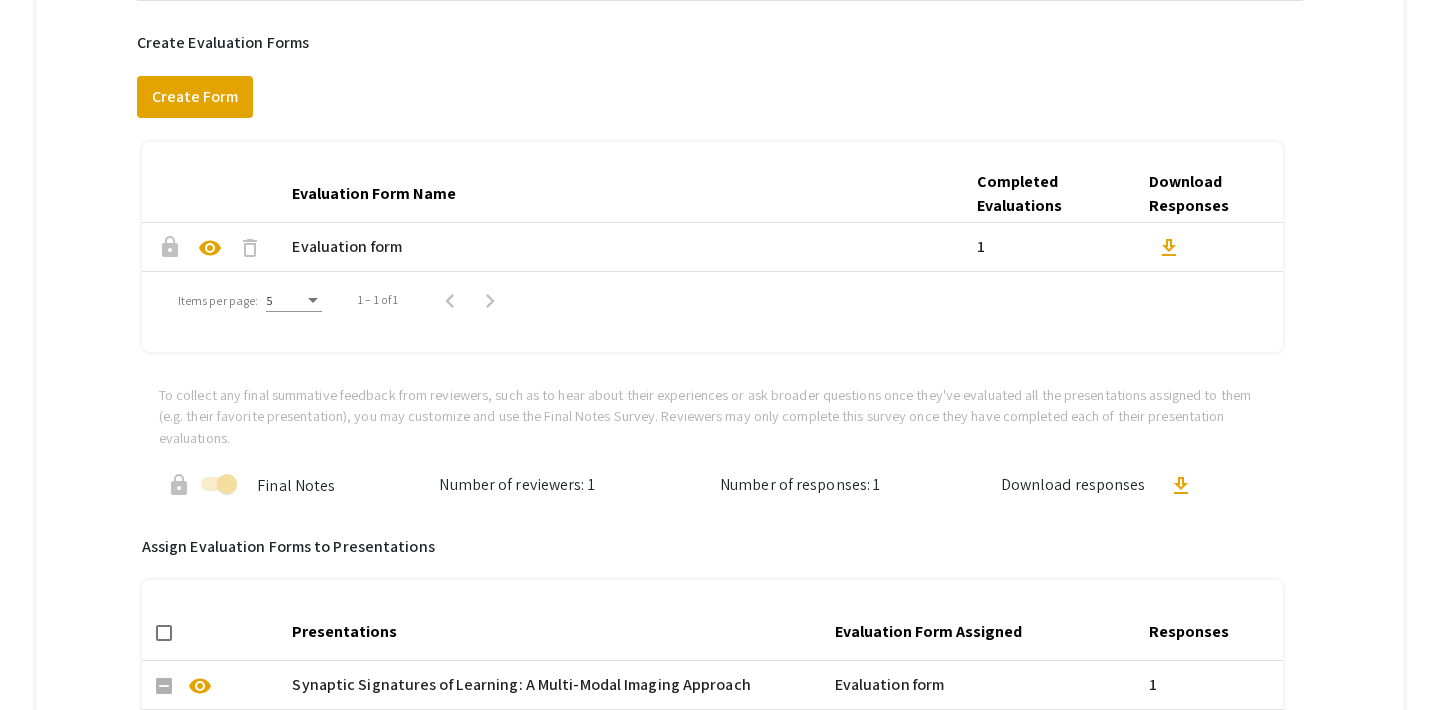 scroll, scrollTop: 890, scrollLeft: 0, axis: vertical 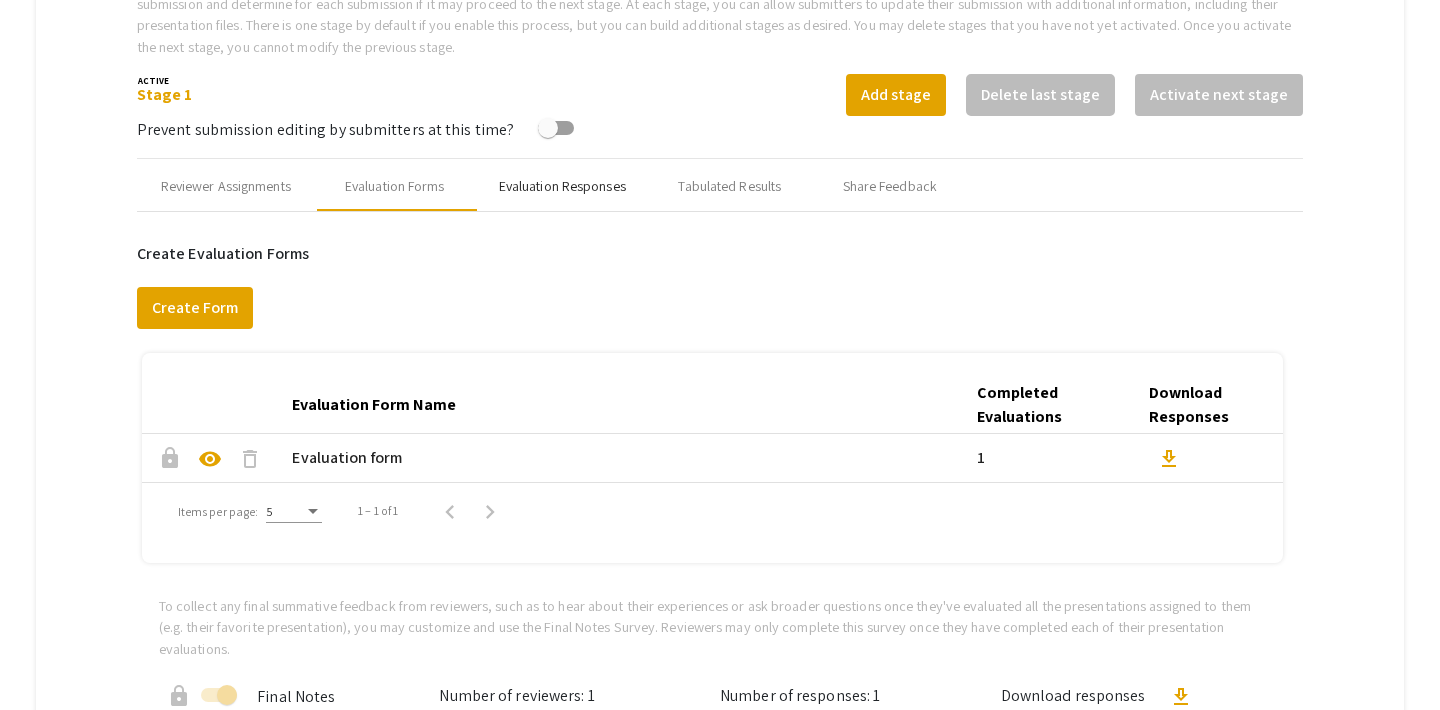 click on "Evaluation Responses" at bounding box center (562, 186) 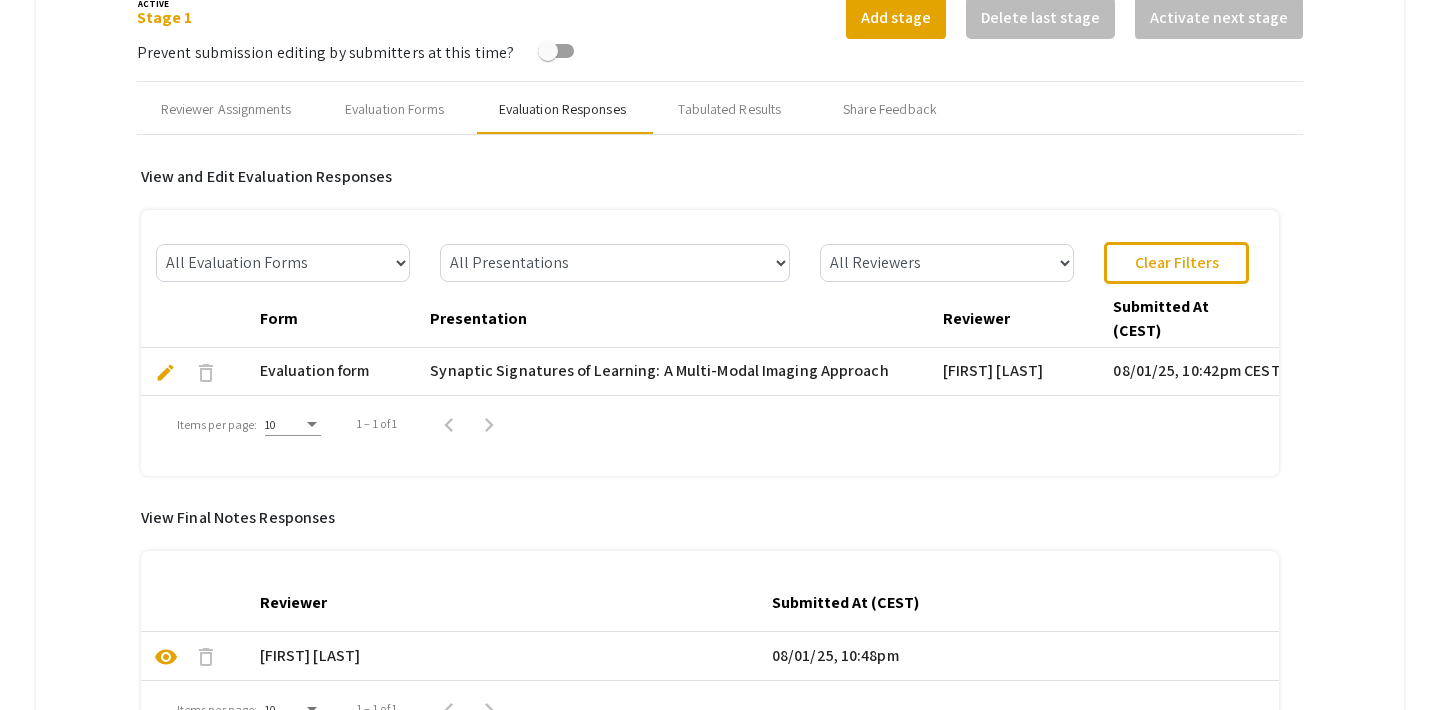 scroll, scrollTop: 772, scrollLeft: 0, axis: vertical 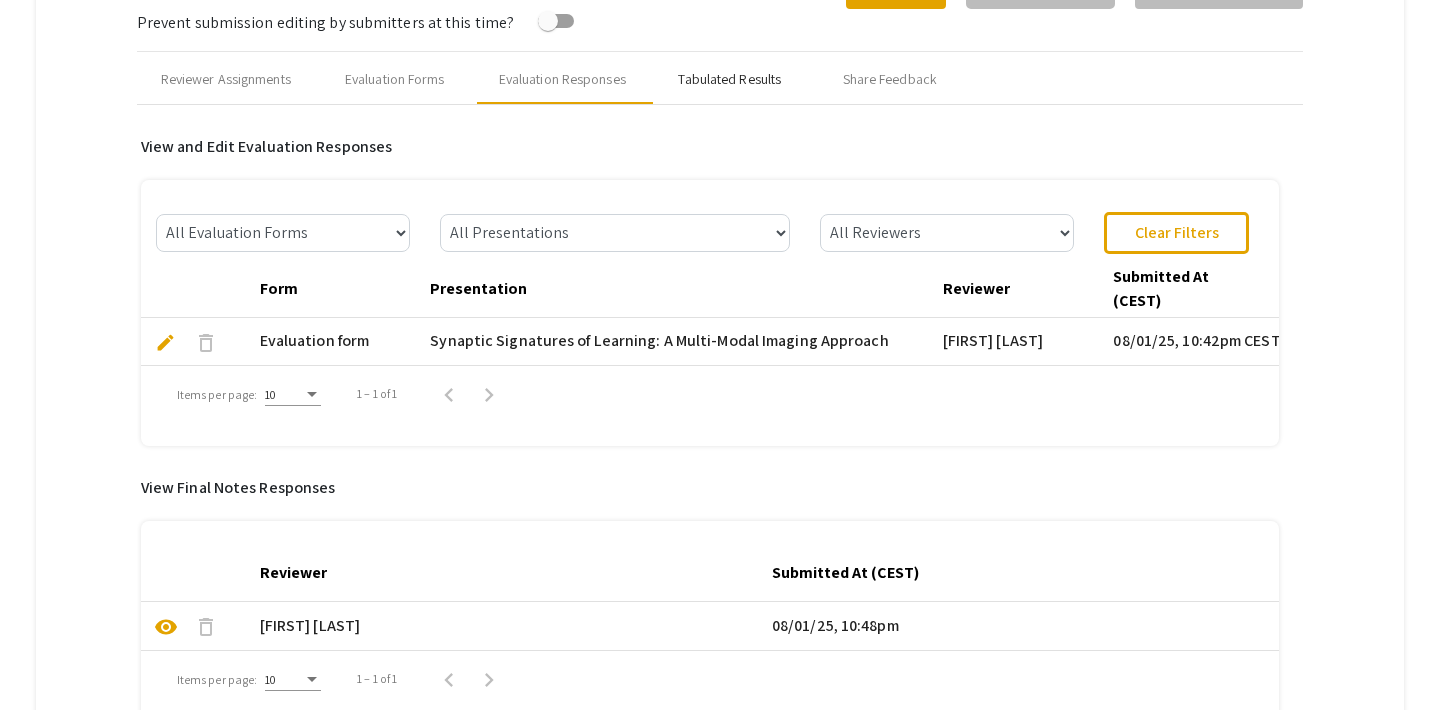 click on "Tabulated Results" at bounding box center (729, 79) 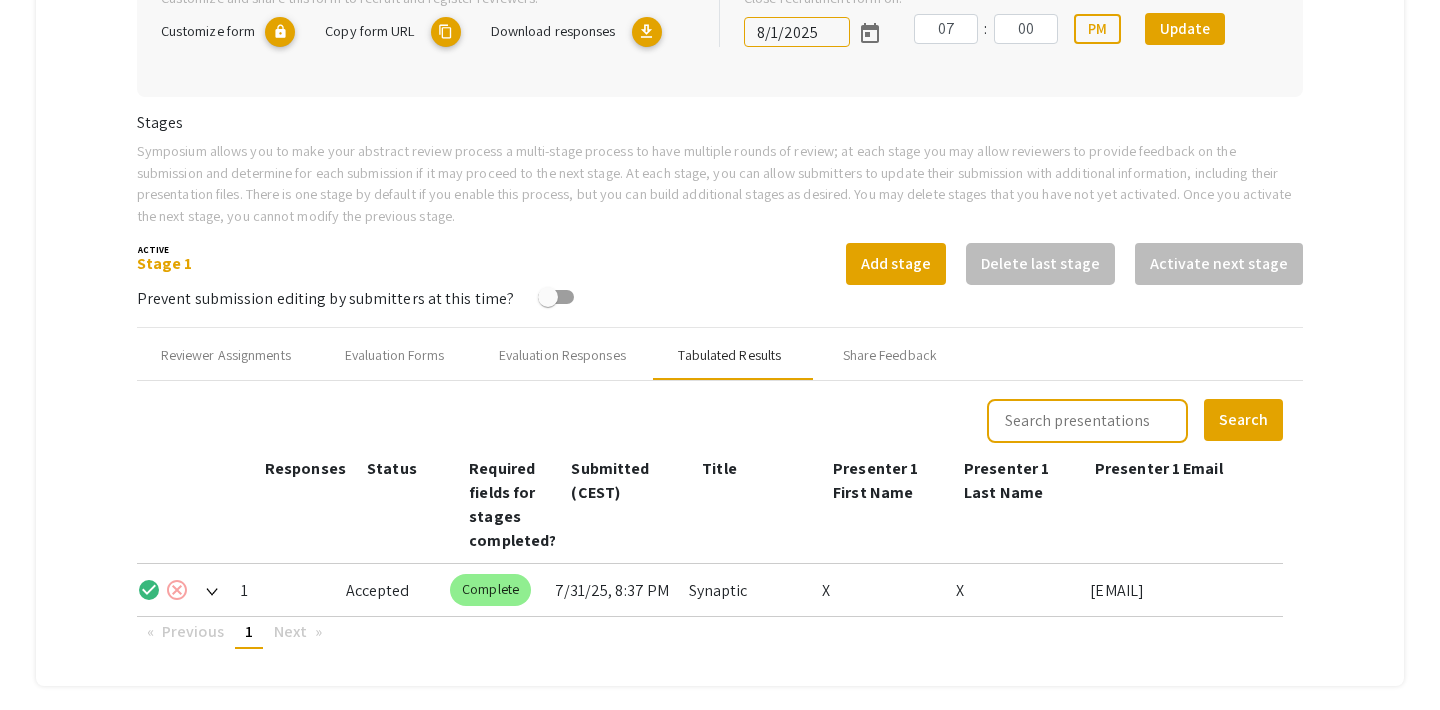 scroll, scrollTop: 526, scrollLeft: 0, axis: vertical 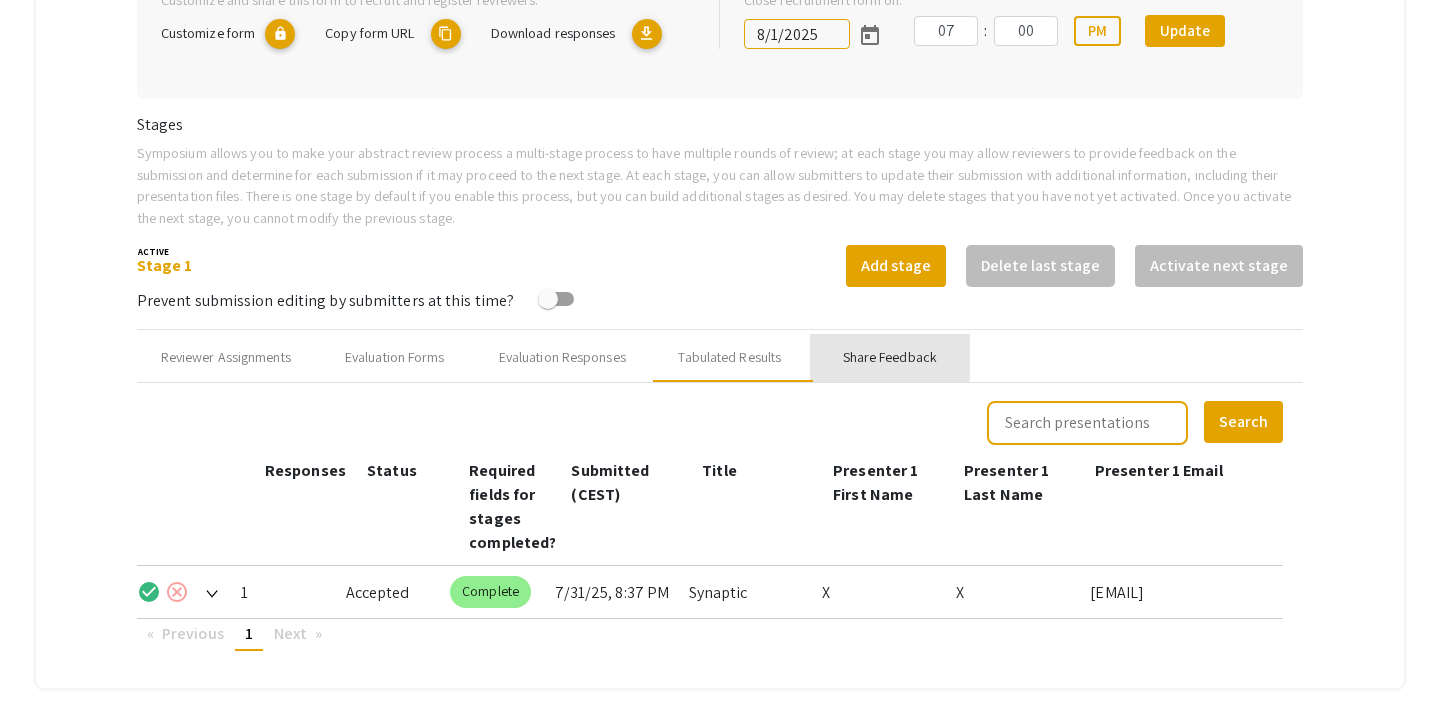 click on "Share Feedback" at bounding box center (890, 357) 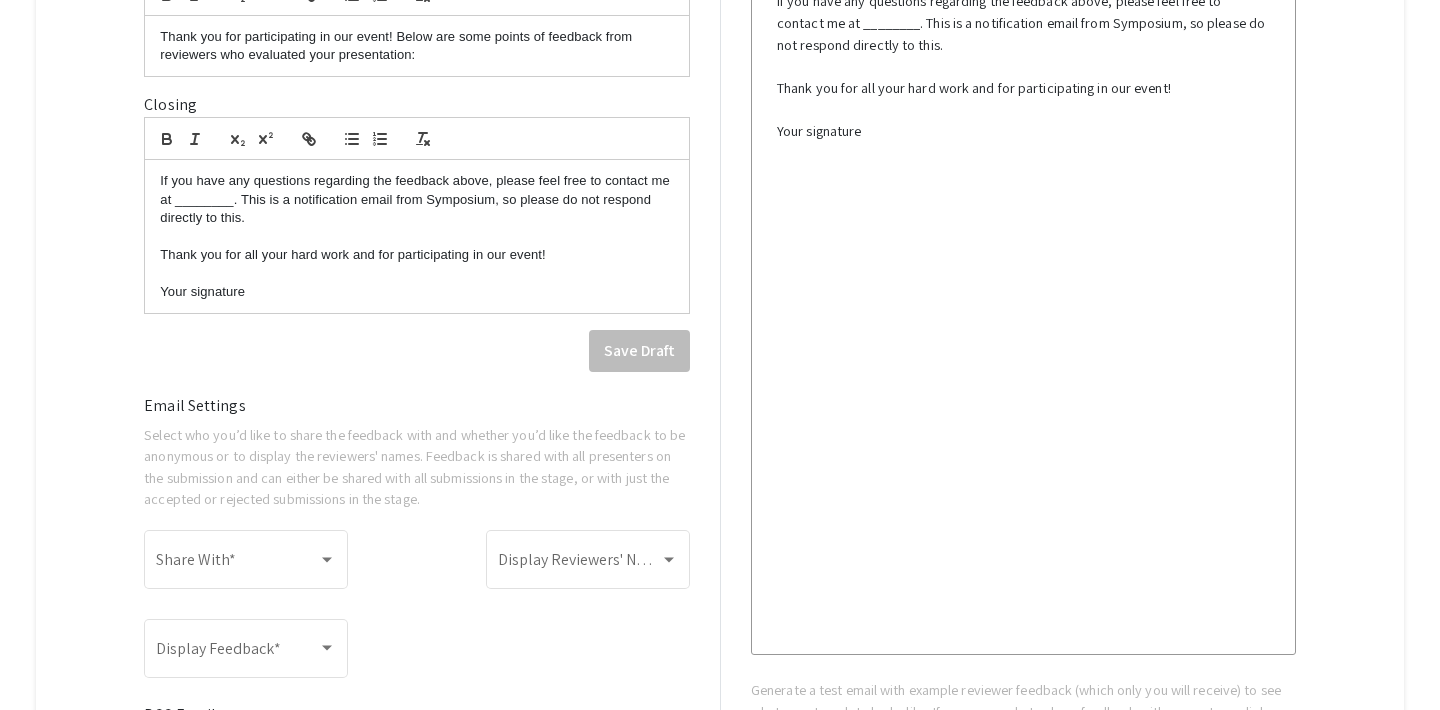scroll, scrollTop: 1384, scrollLeft: 0, axis: vertical 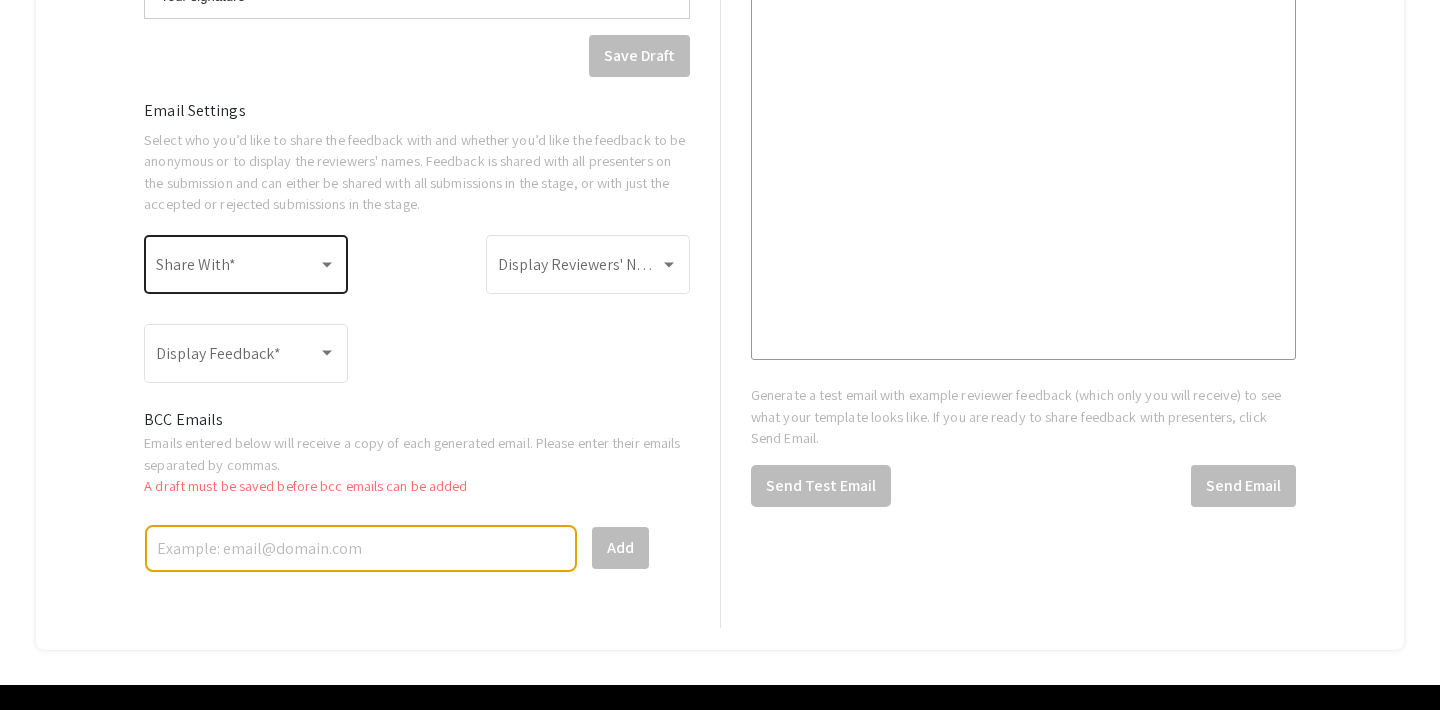 click on "Share With  *" at bounding box center [246, 262] 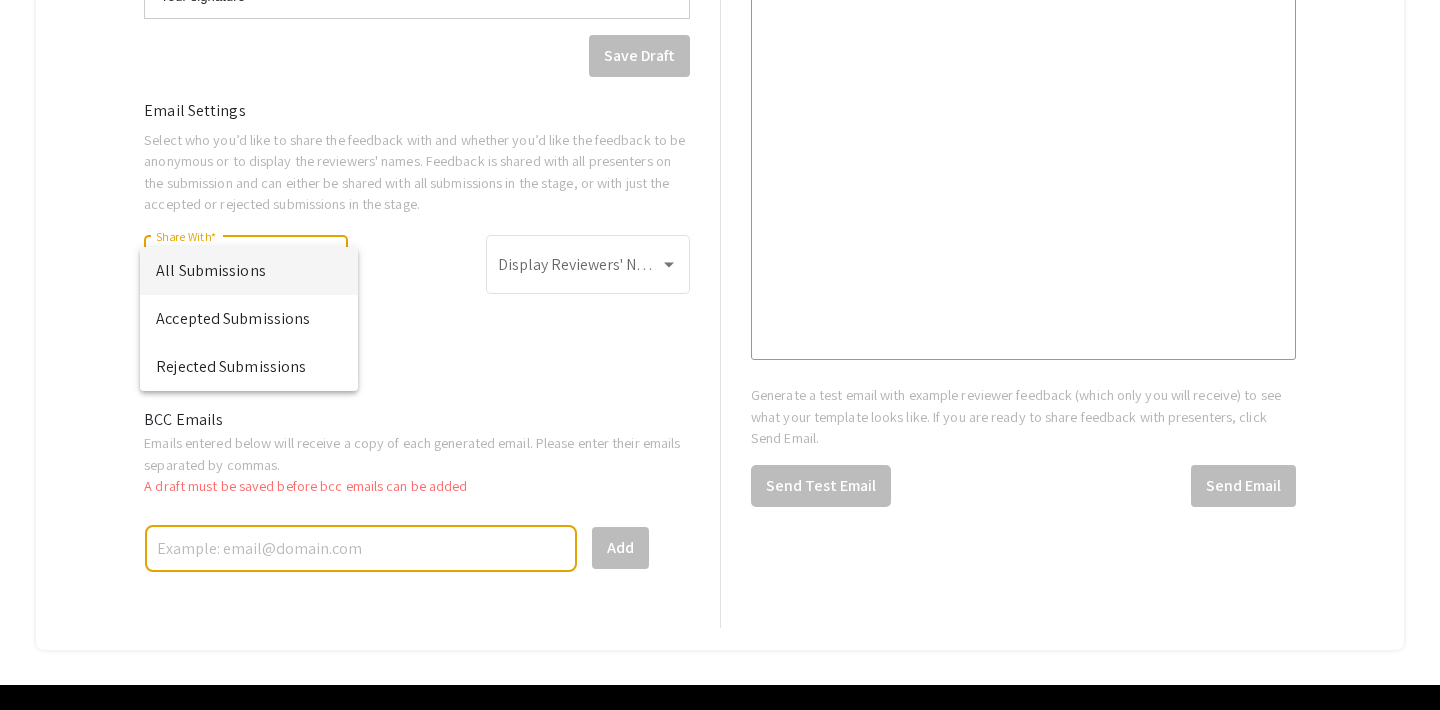 click at bounding box center [720, 355] 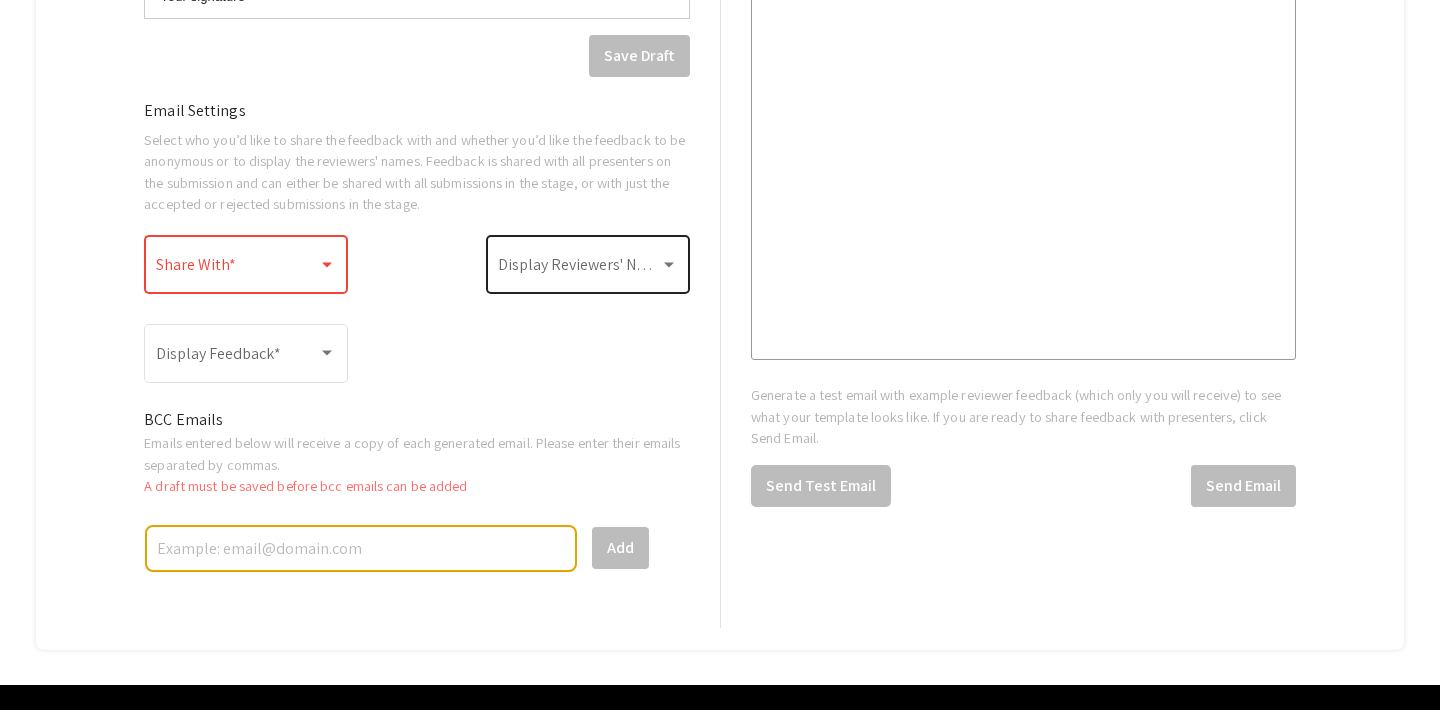 click at bounding box center [579, 269] 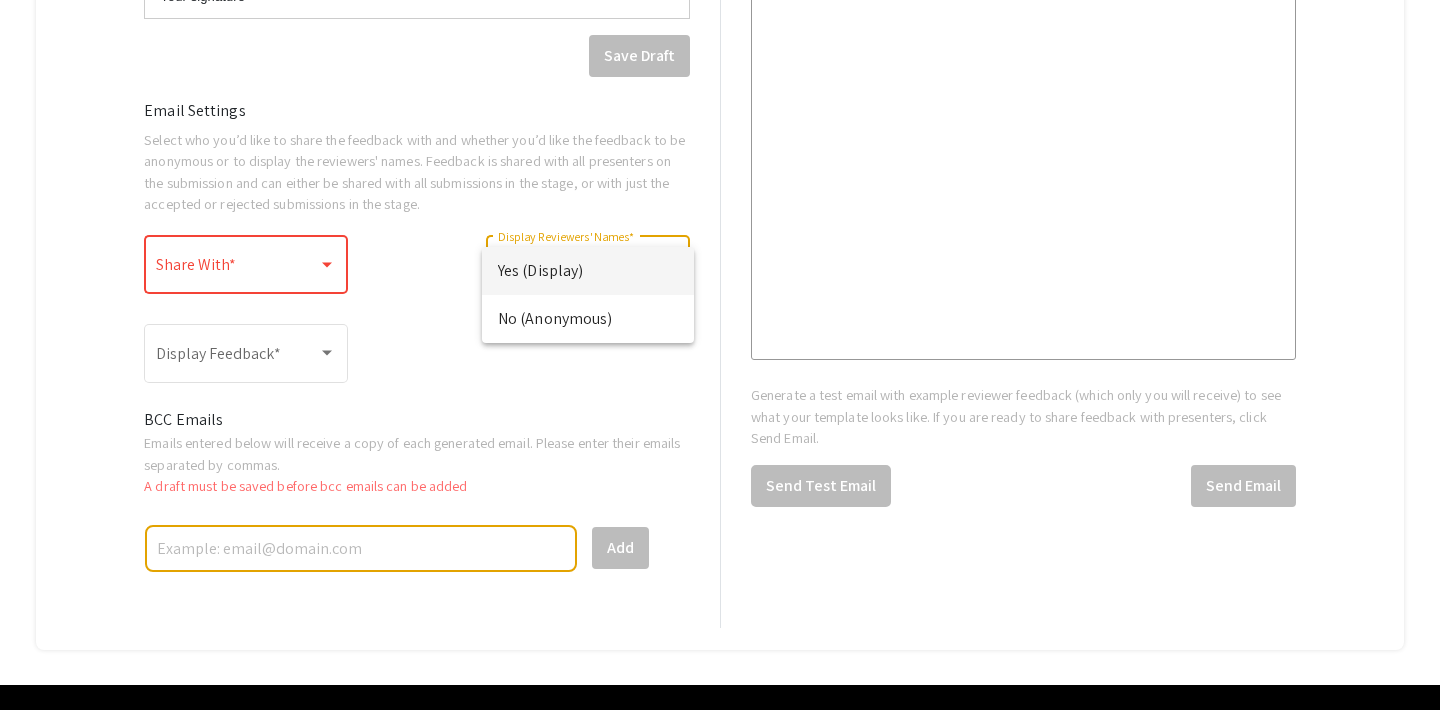 click at bounding box center [720, 355] 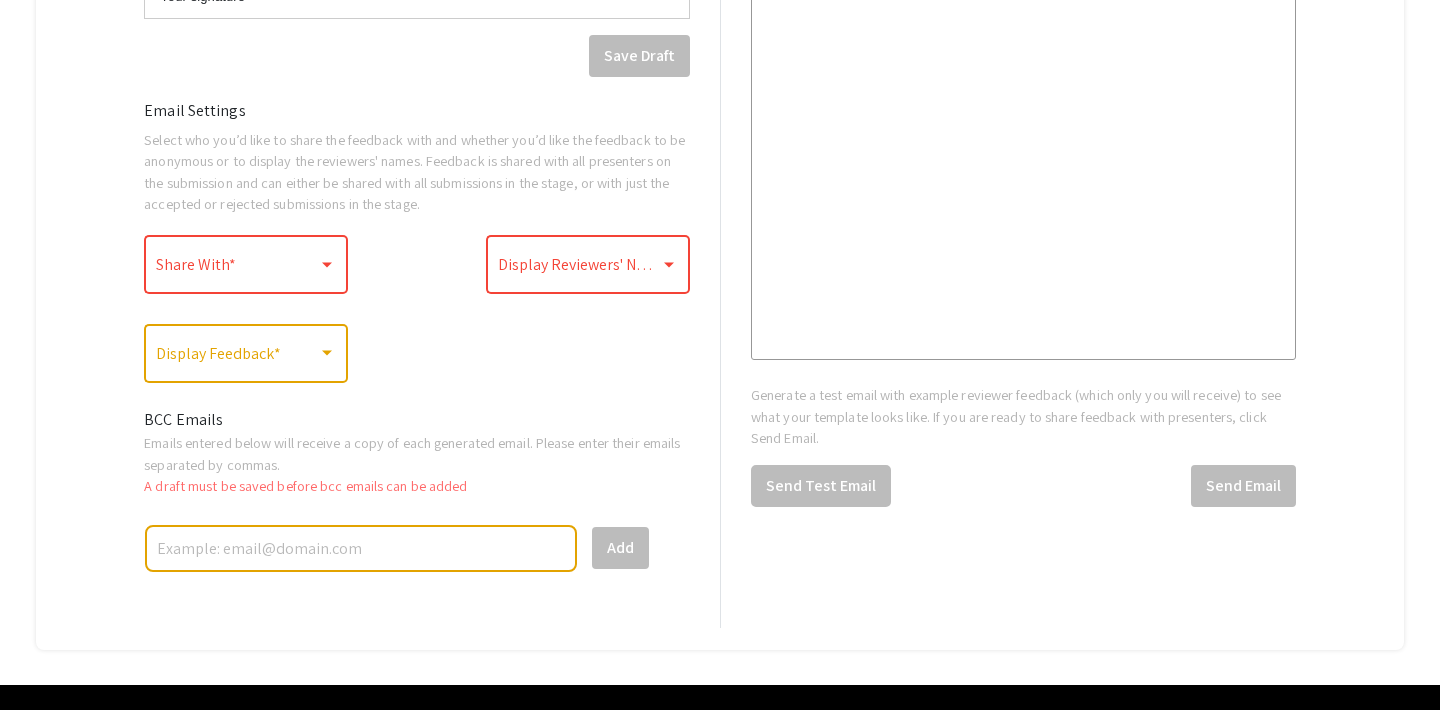click at bounding box center (237, 358) 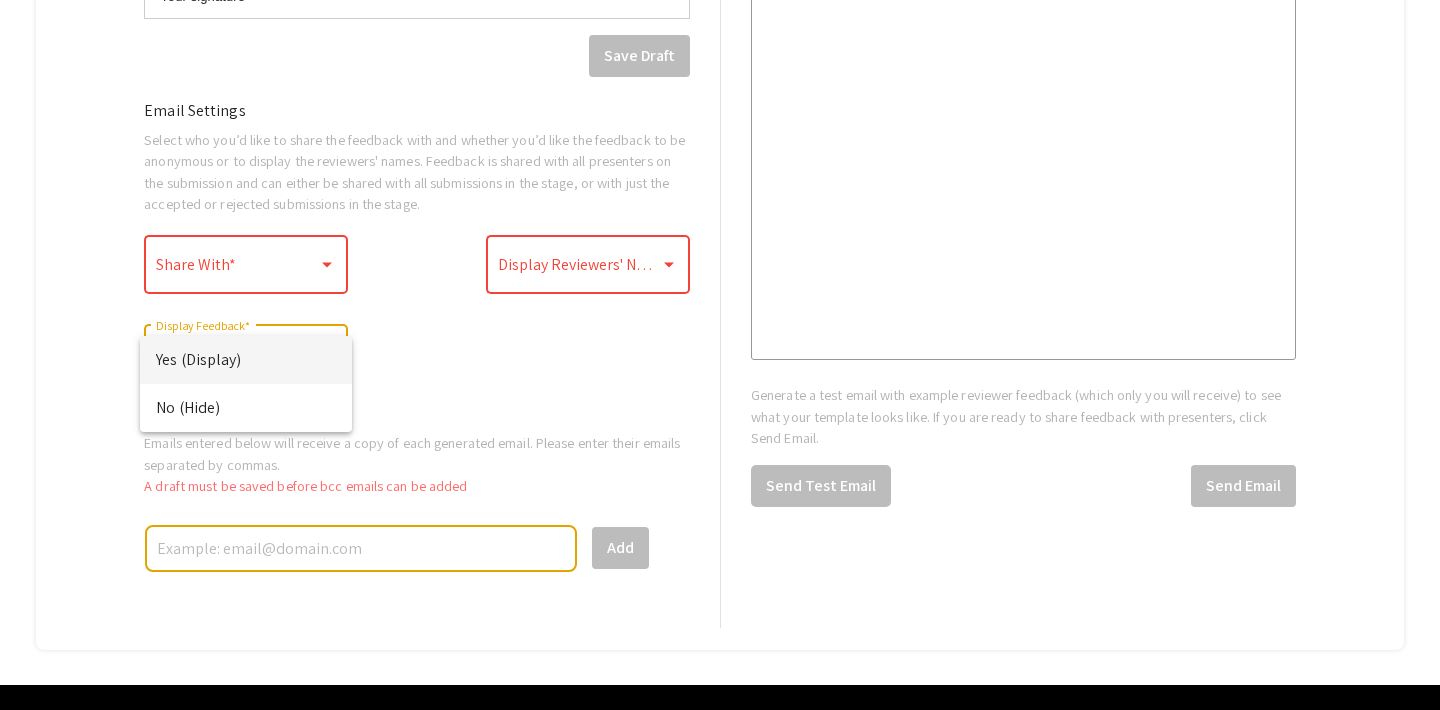 click at bounding box center (720, 355) 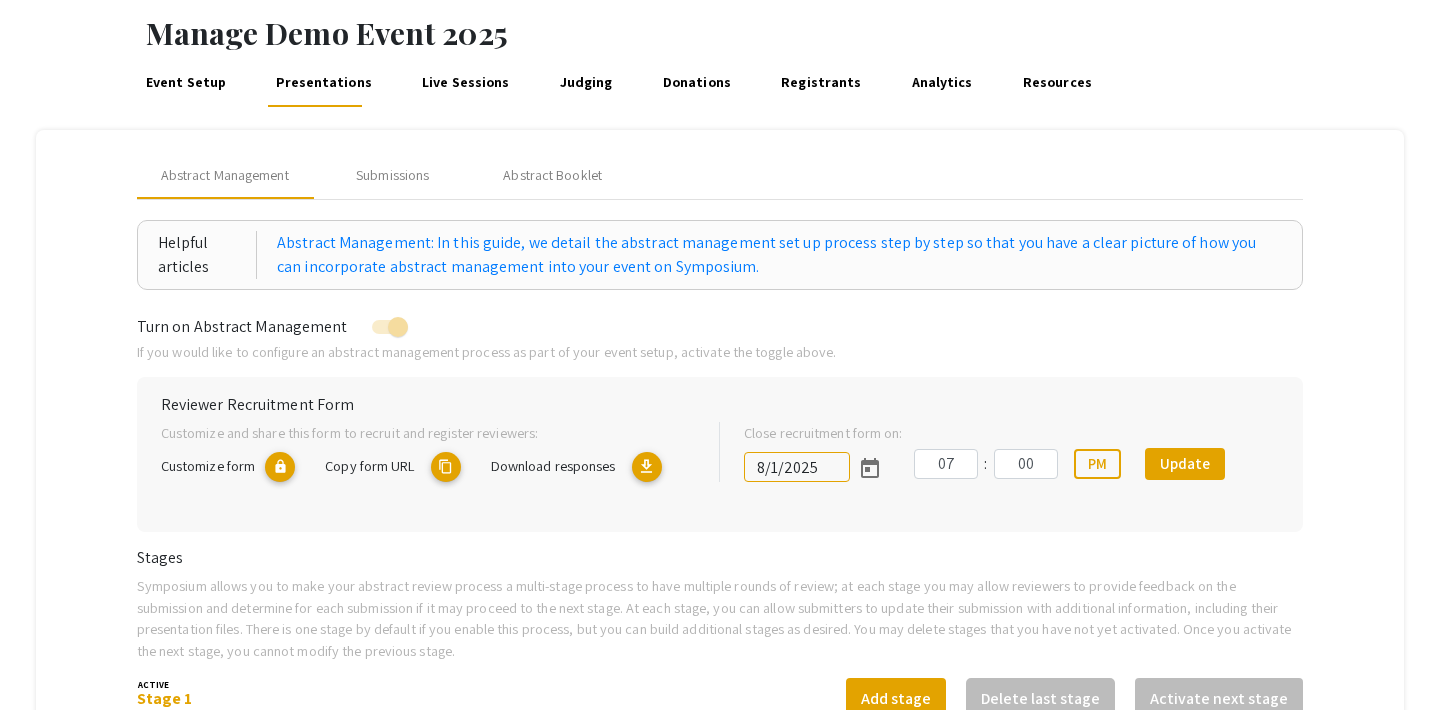 scroll, scrollTop: 91, scrollLeft: 0, axis: vertical 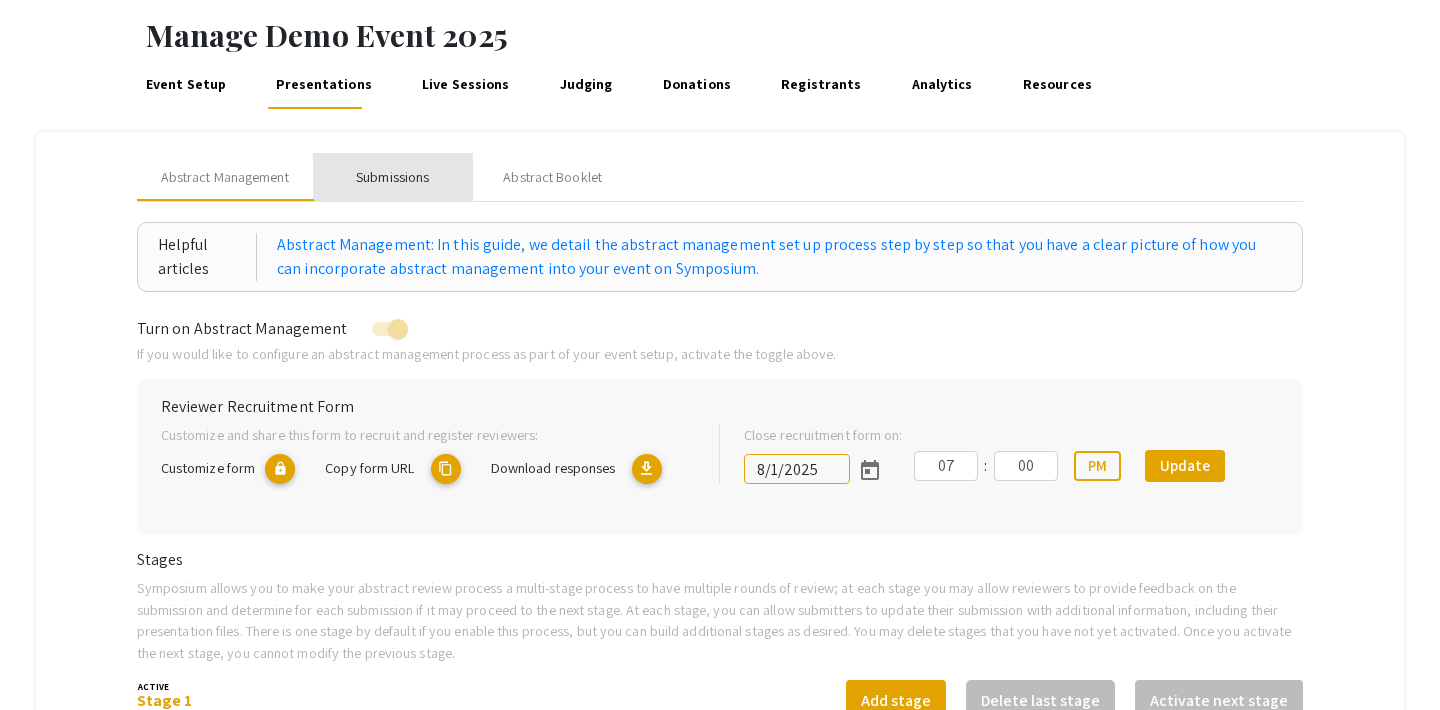 click on "Submissions" at bounding box center (392, 177) 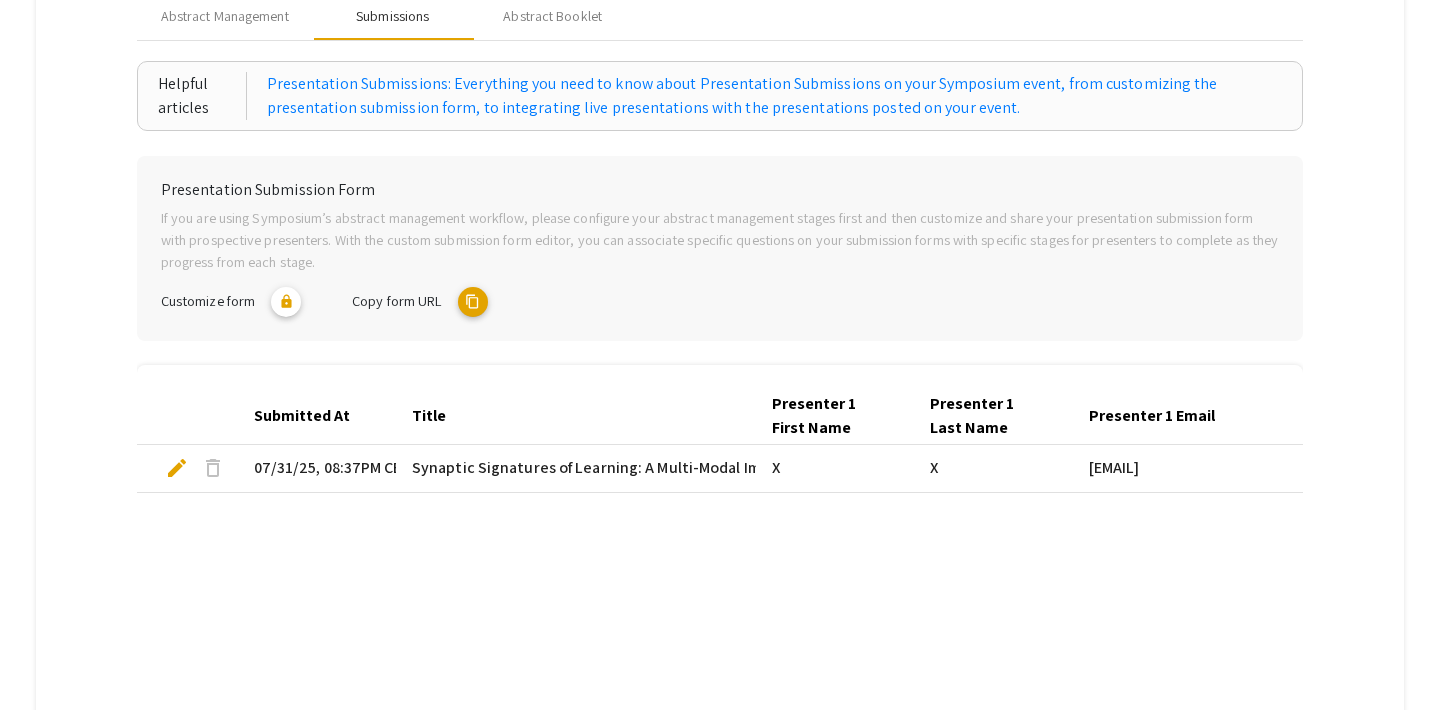 scroll, scrollTop: 262, scrollLeft: 0, axis: vertical 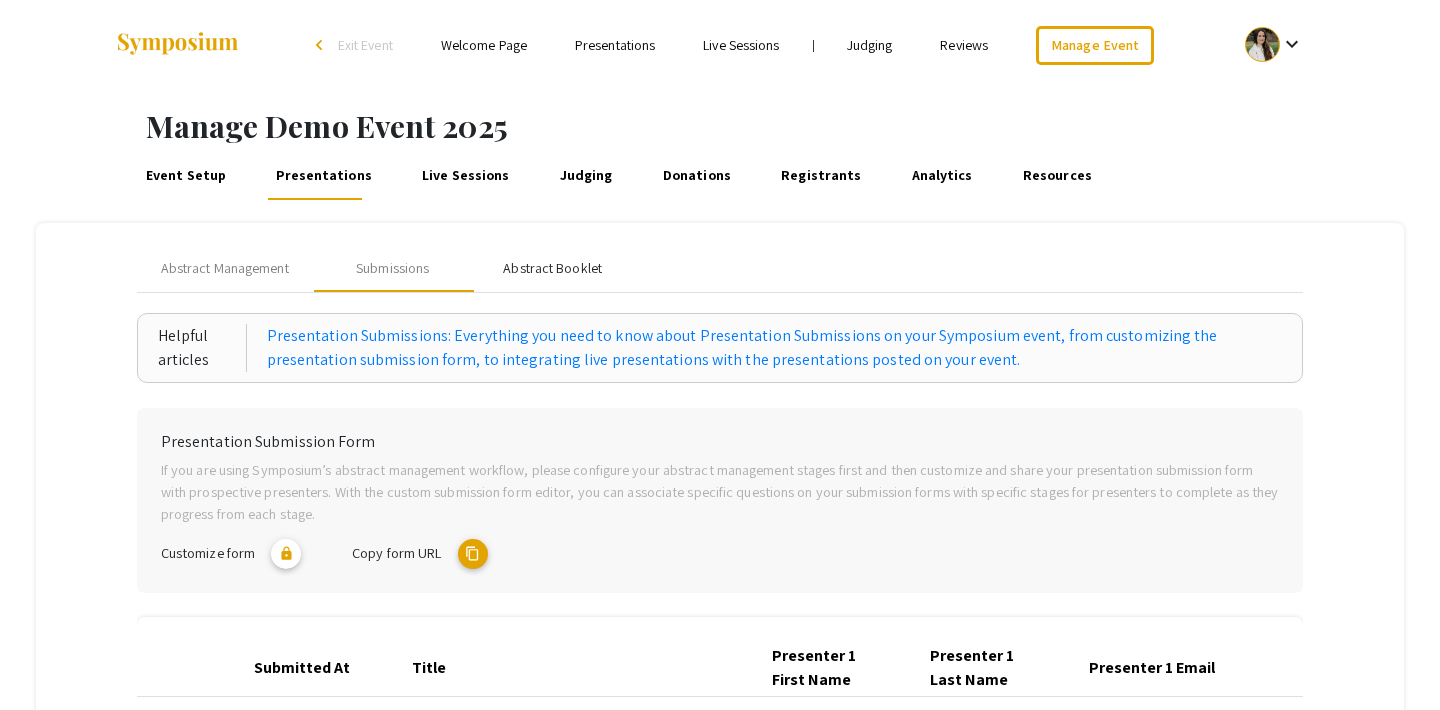 click on "Abstract Booklet" at bounding box center (552, 268) 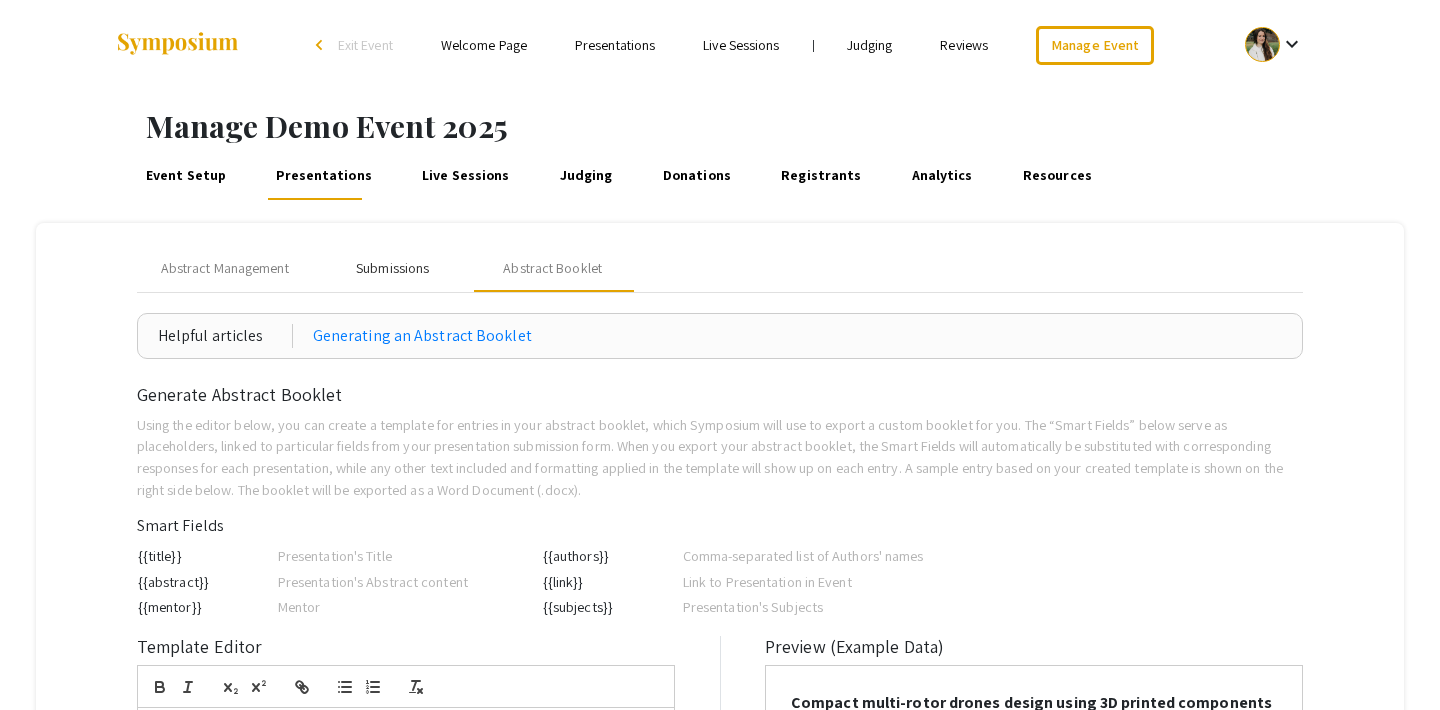 click on "Submissions" at bounding box center (392, 268) 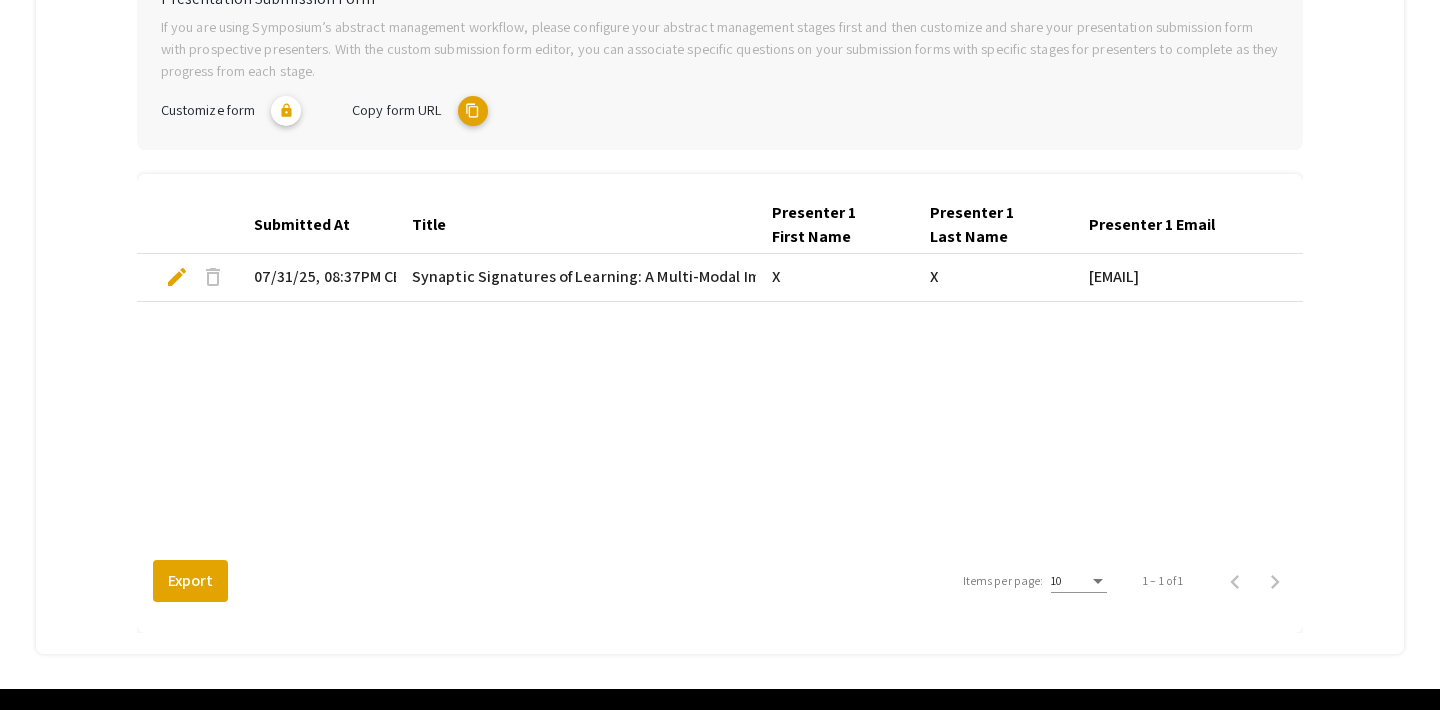 scroll, scrollTop: 440, scrollLeft: 0, axis: vertical 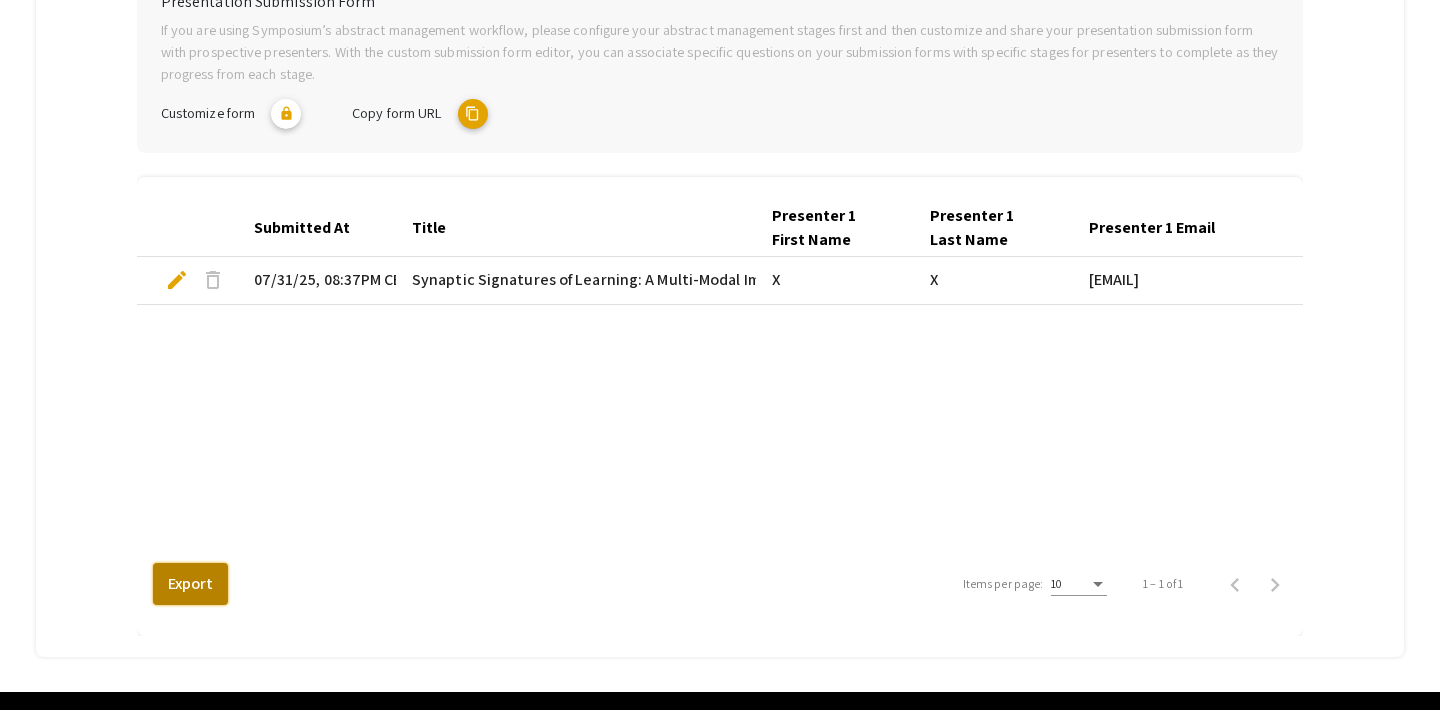 click on "Export" at bounding box center [190, 584] 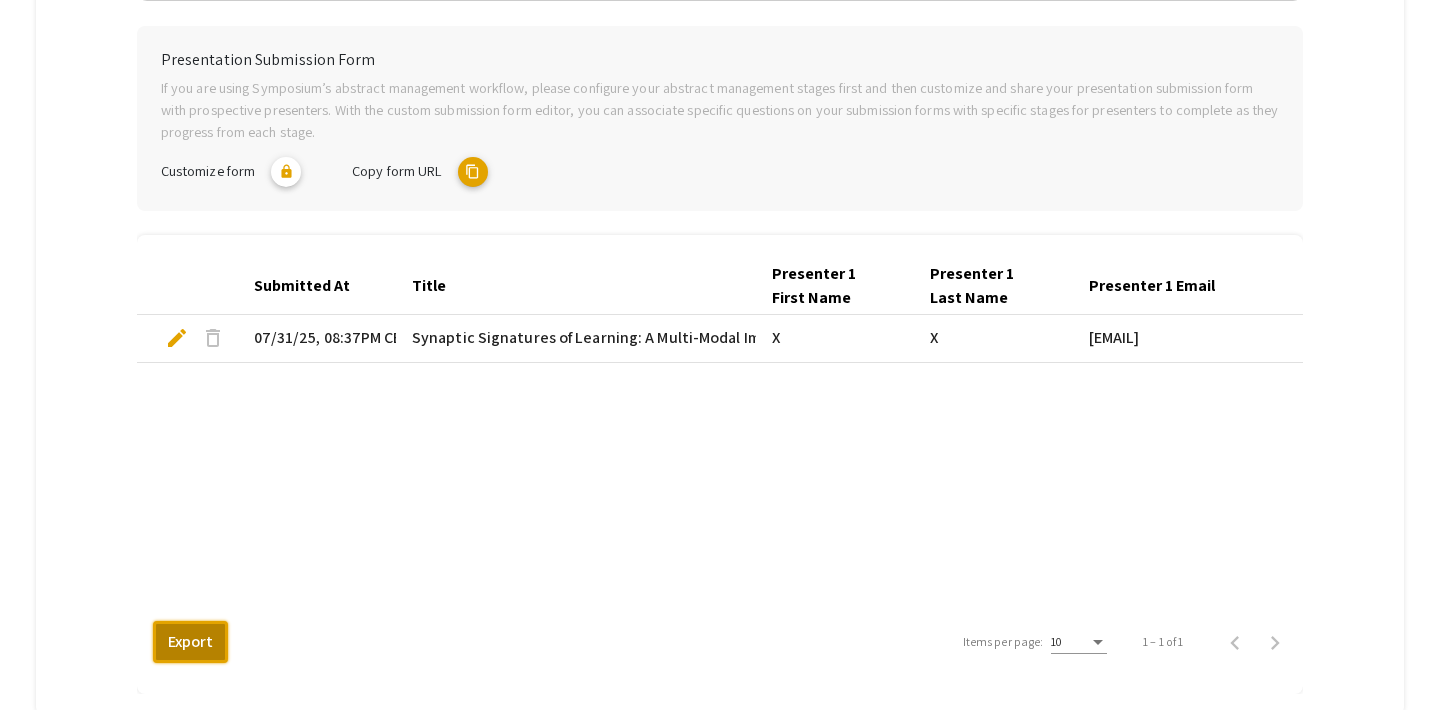 scroll, scrollTop: 373, scrollLeft: 0, axis: vertical 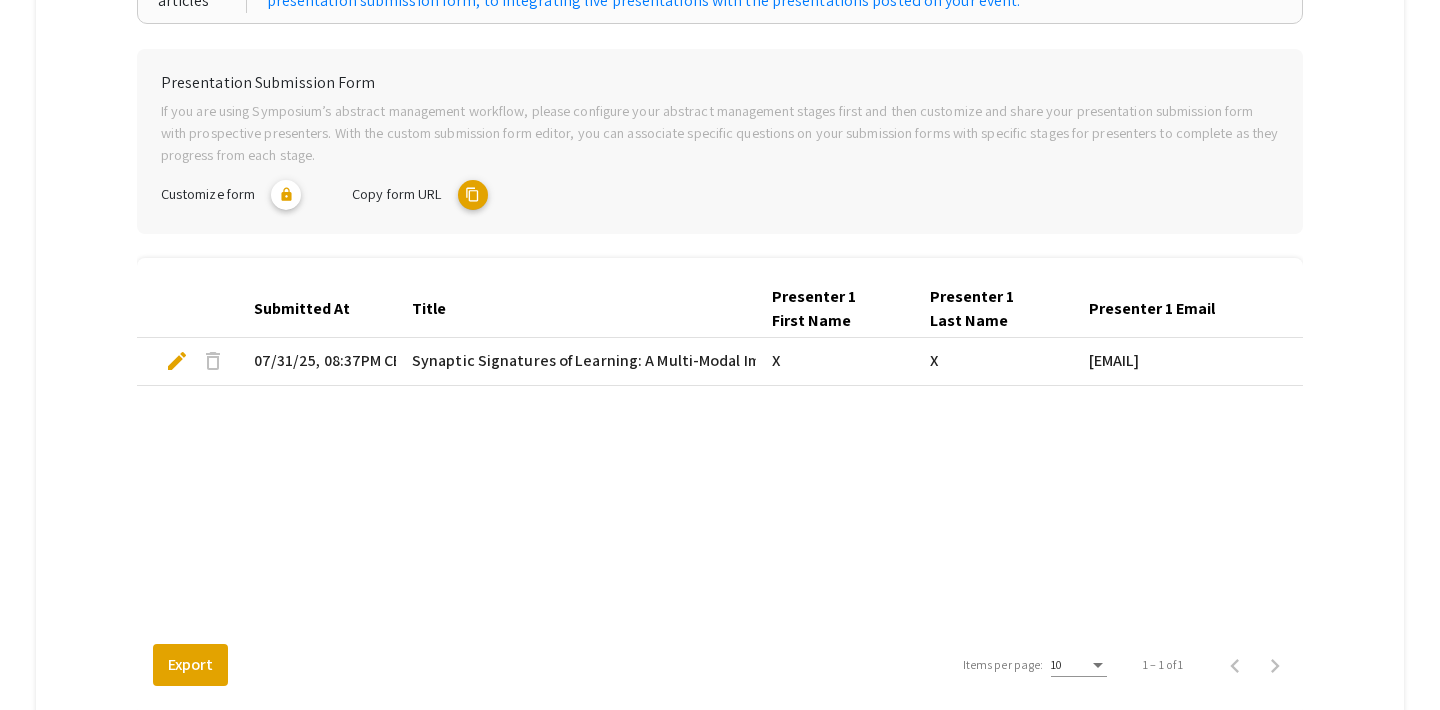 click on "content_copy" at bounding box center [473, 195] 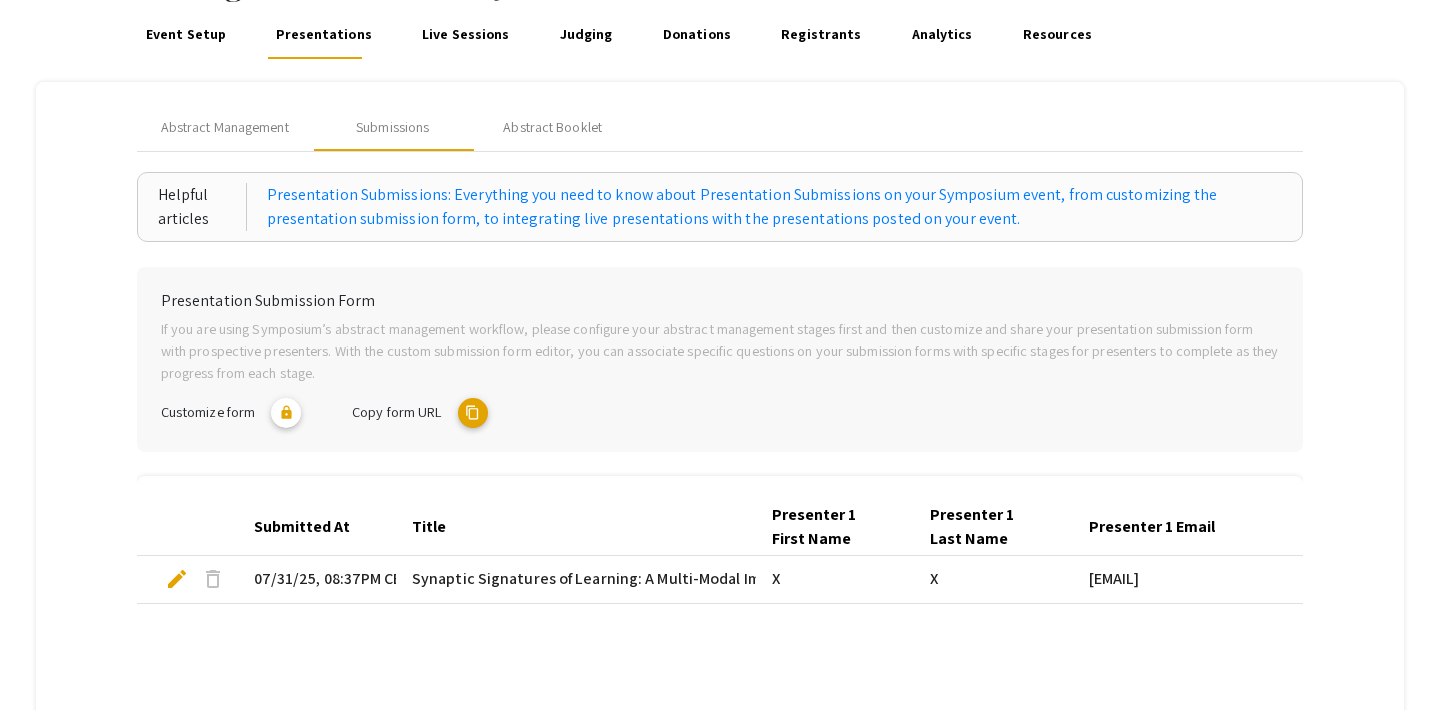 scroll, scrollTop: 117, scrollLeft: 0, axis: vertical 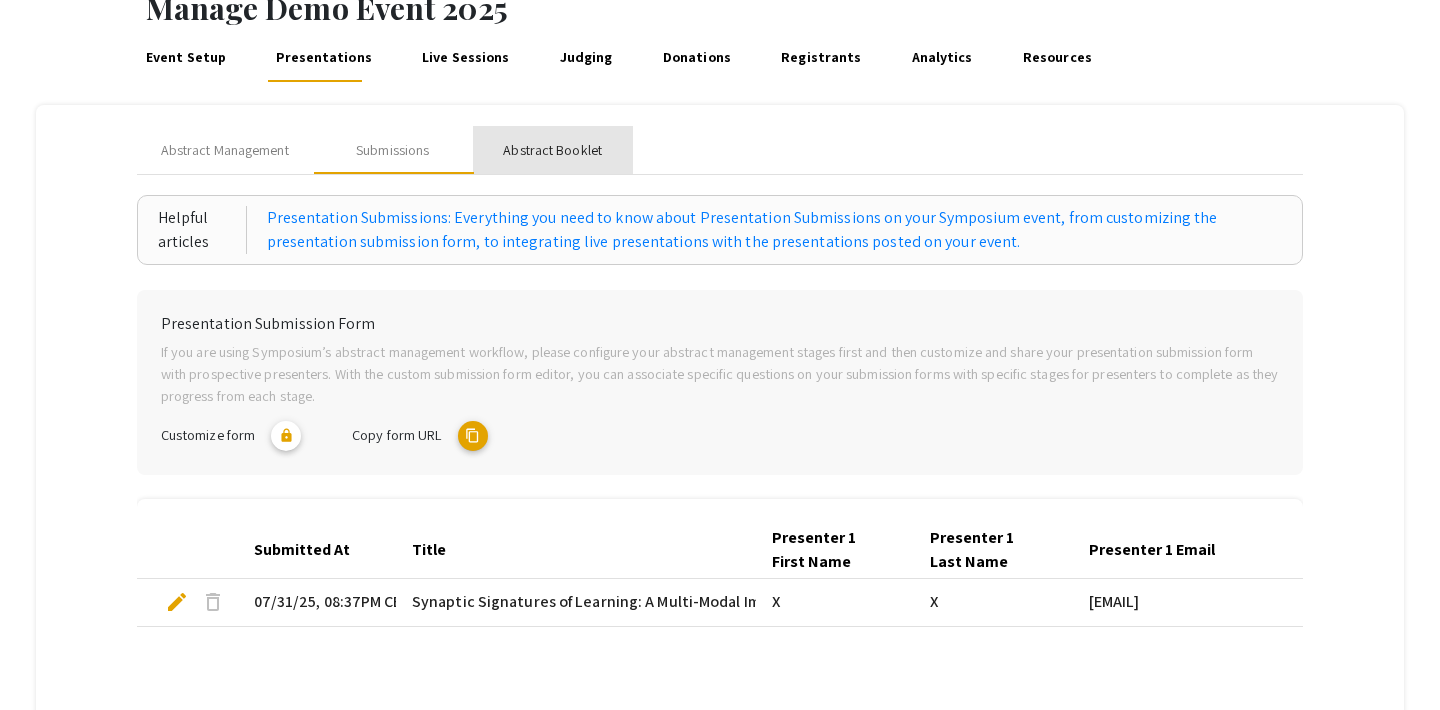 click on "Abstract Booklet" at bounding box center [552, 150] 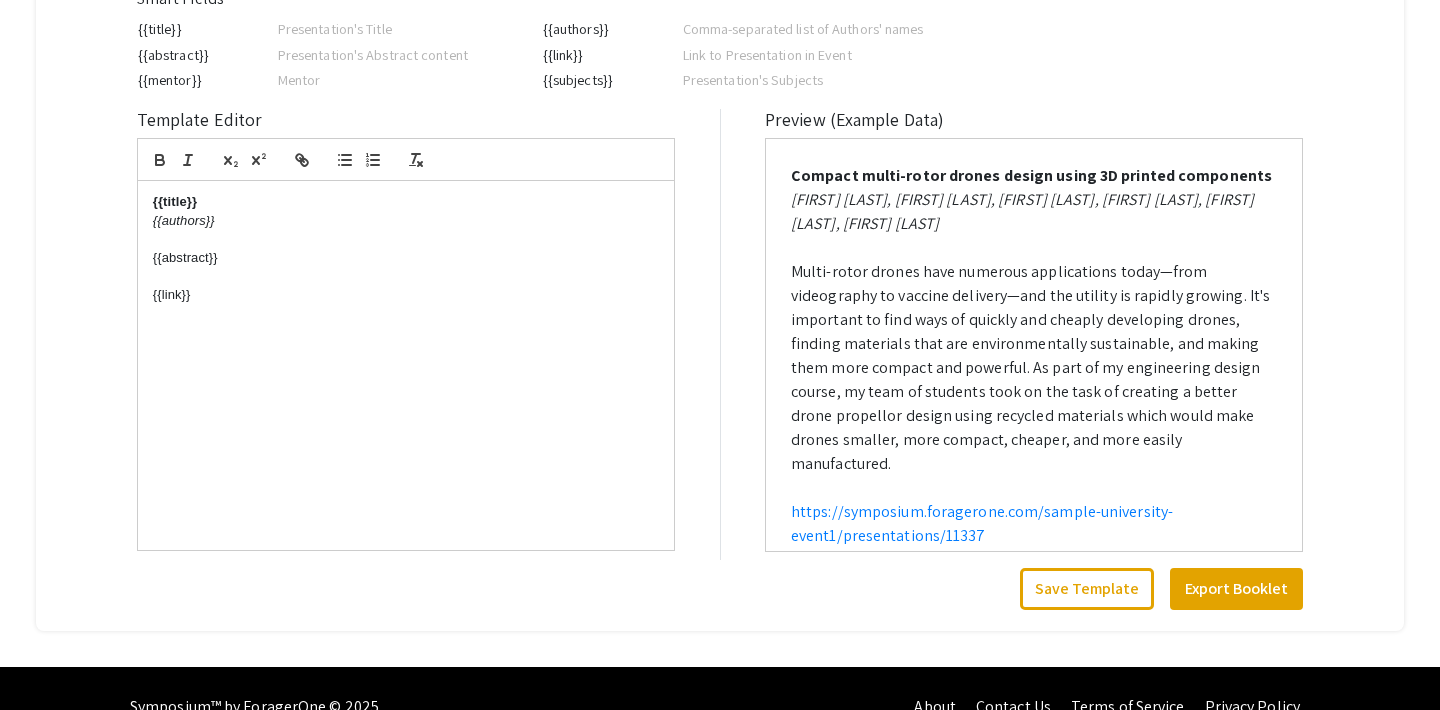 scroll, scrollTop: 564, scrollLeft: 0, axis: vertical 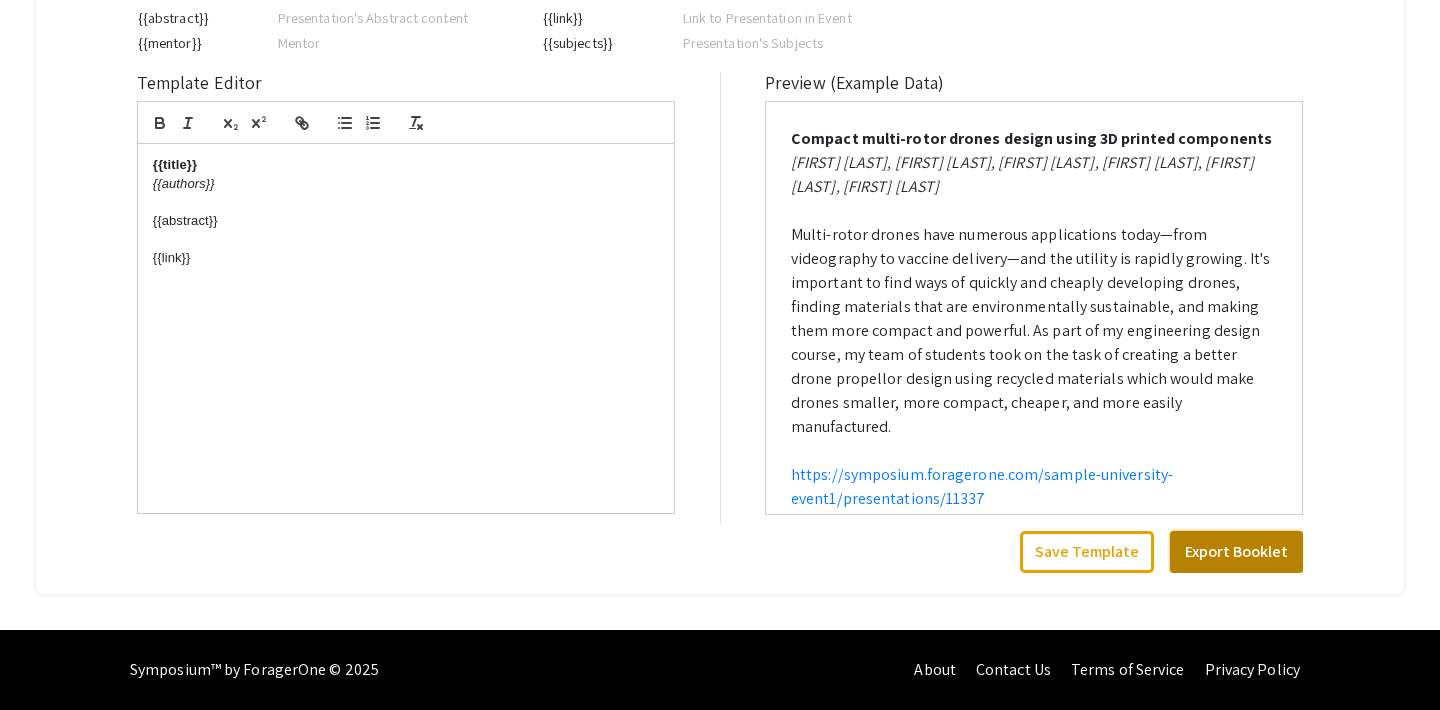 click on "Export Booklet" at bounding box center (1236, 552) 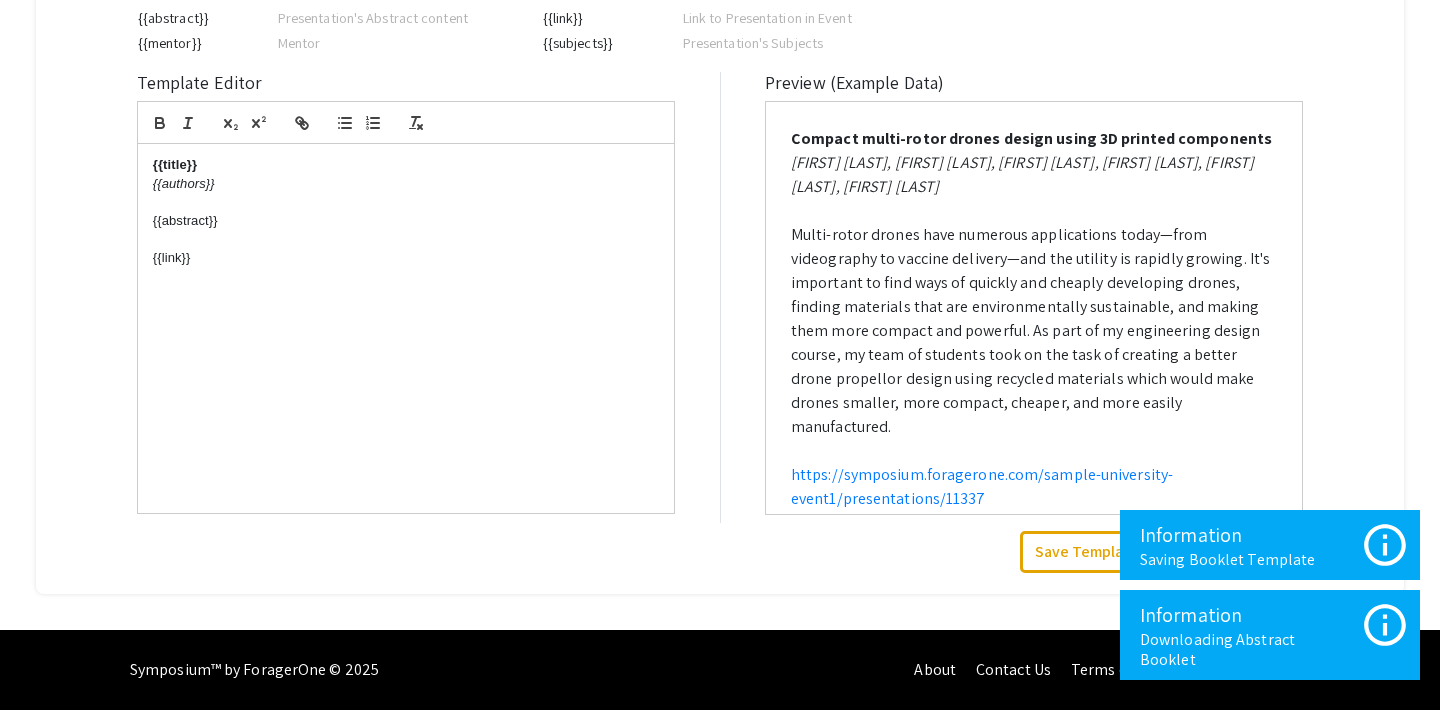 click on "Manage Demo Event 2025  Event Setup   Presentations   Live Sessions   Judging   Donations   Registrants   Analytics   Resources  Abstract Management Submissions Abstract Booklet Helpful articles Generating an Abstract Booklet Generate Abstract Booklet  Using the editor below, you can create a template for entries in your abstract booklet, which Symposium will use to export a custom booklet for you. The “Smart Fields” below serve as placeholders, linked to particular fields from your presentation submission form. When you export your abstract booklet, the Smart Fields will automatically be substituted with corresponding responses for each presentation, while any other text included and formatting applied in the template will show up on each entry. A sample entry based on your created template is shown on the right side below. The booklet will be exported as a Word Document (.docx).  Smart Fields {{title}} Presentation's Title {{abstract}} Presentation's Abstract content {{mentor}} Mentor {{authors}}" at bounding box center (720, 78) 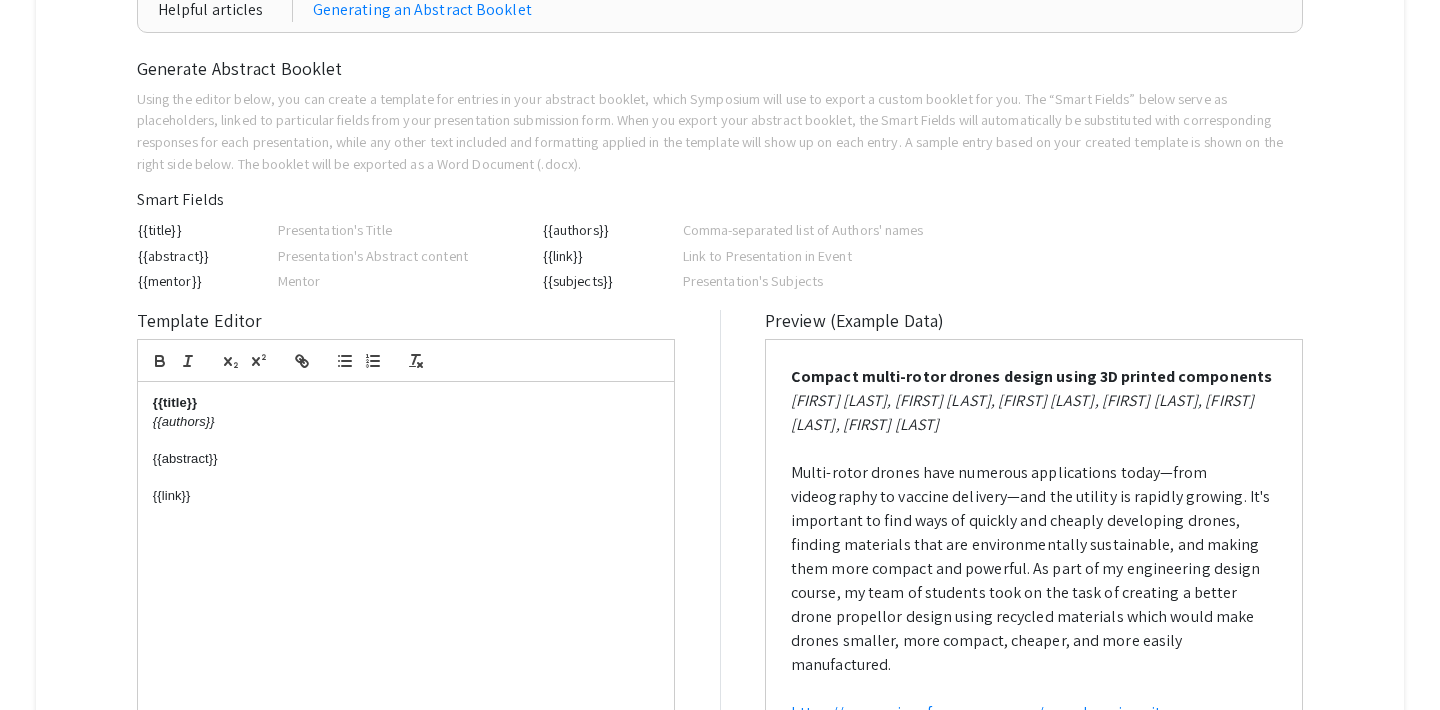 scroll, scrollTop: 0, scrollLeft: 0, axis: both 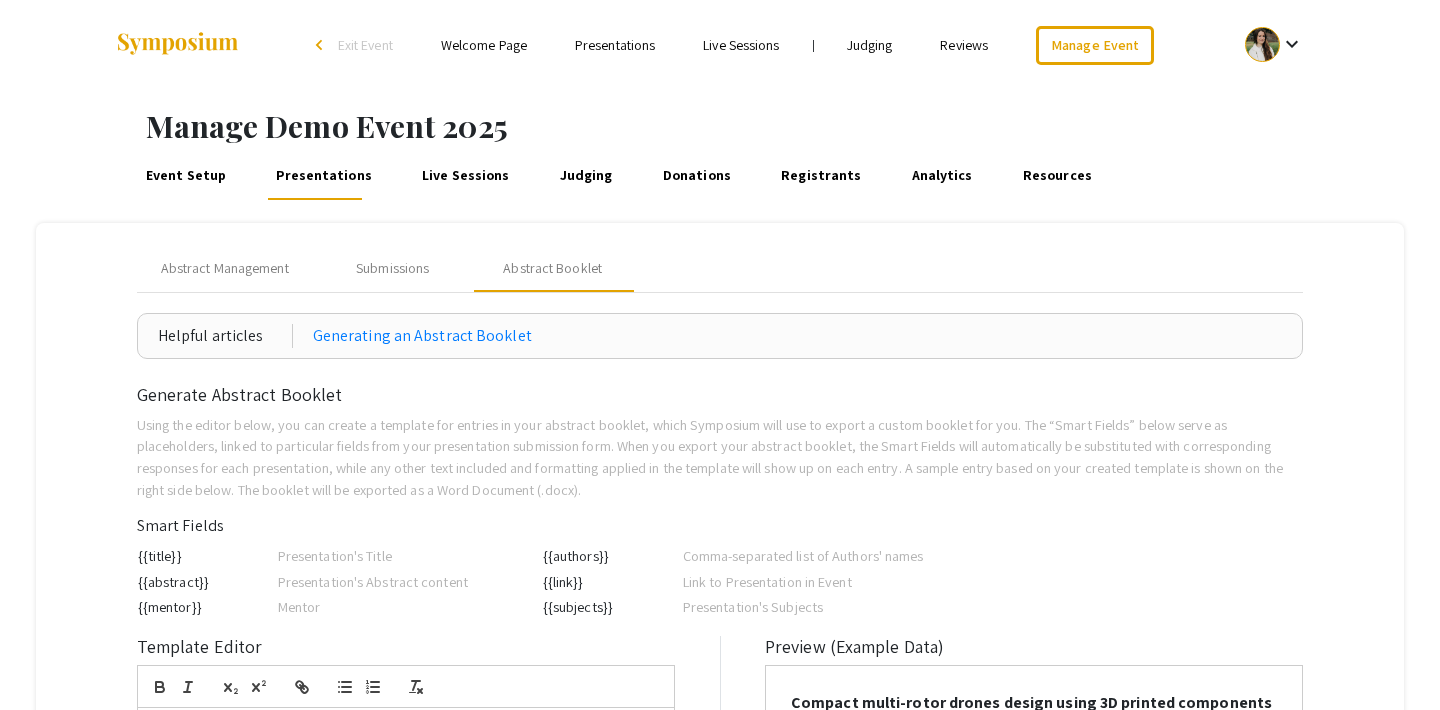 click on "Live Sessions" at bounding box center (466, 176) 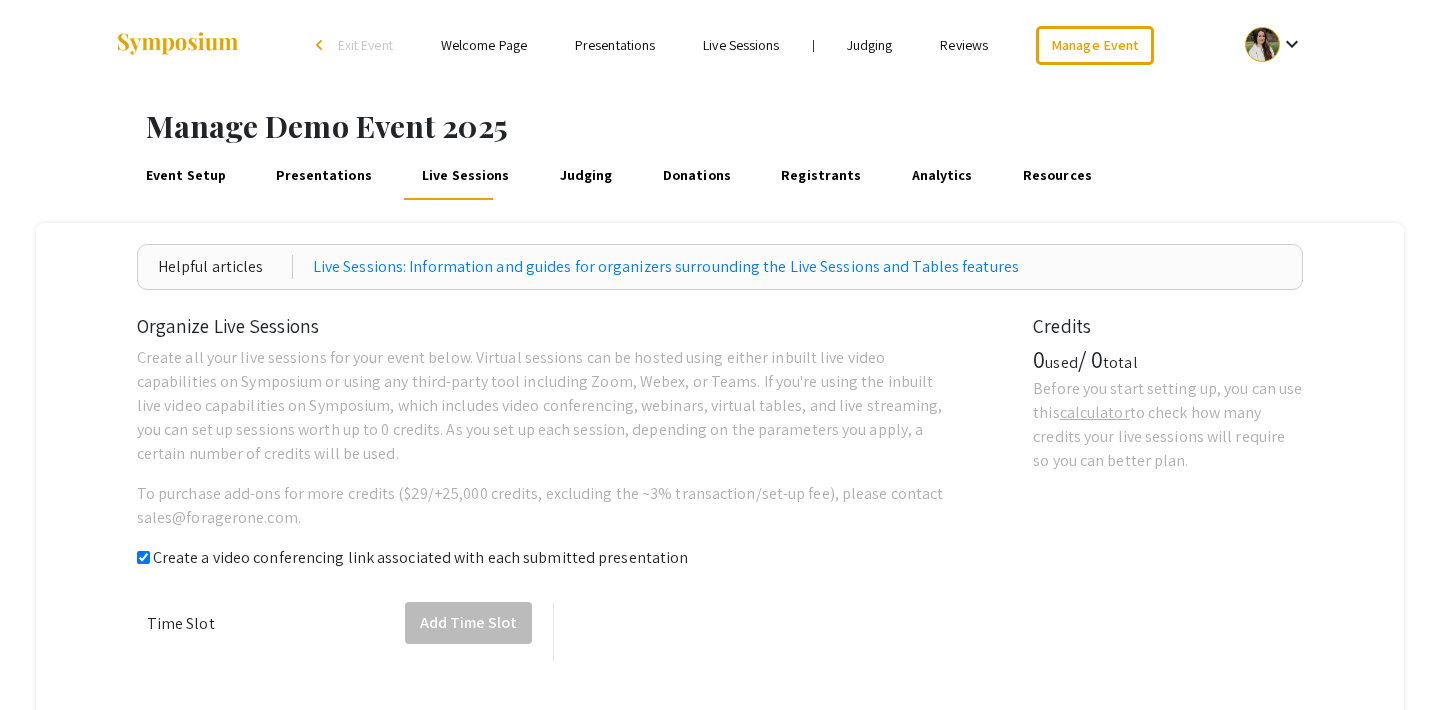checkbox on "true" 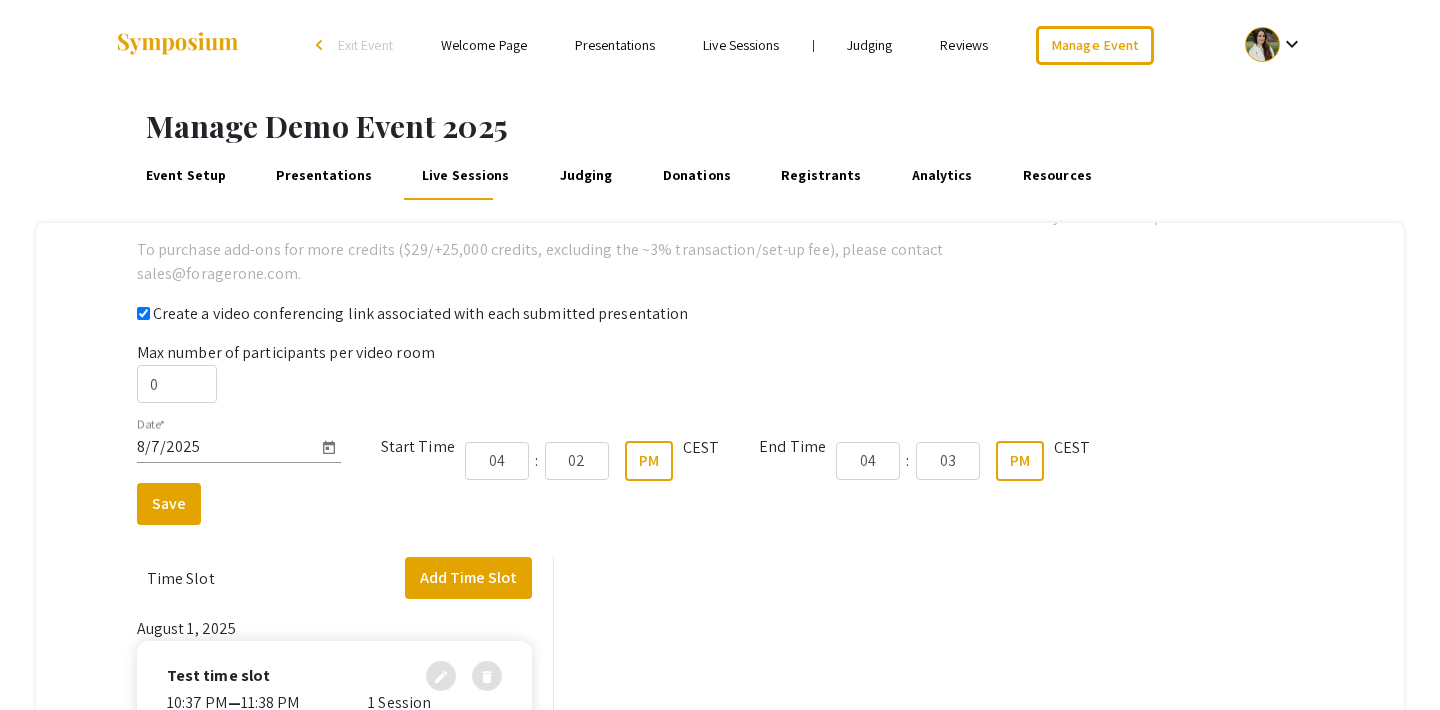 scroll, scrollTop: 278, scrollLeft: 0, axis: vertical 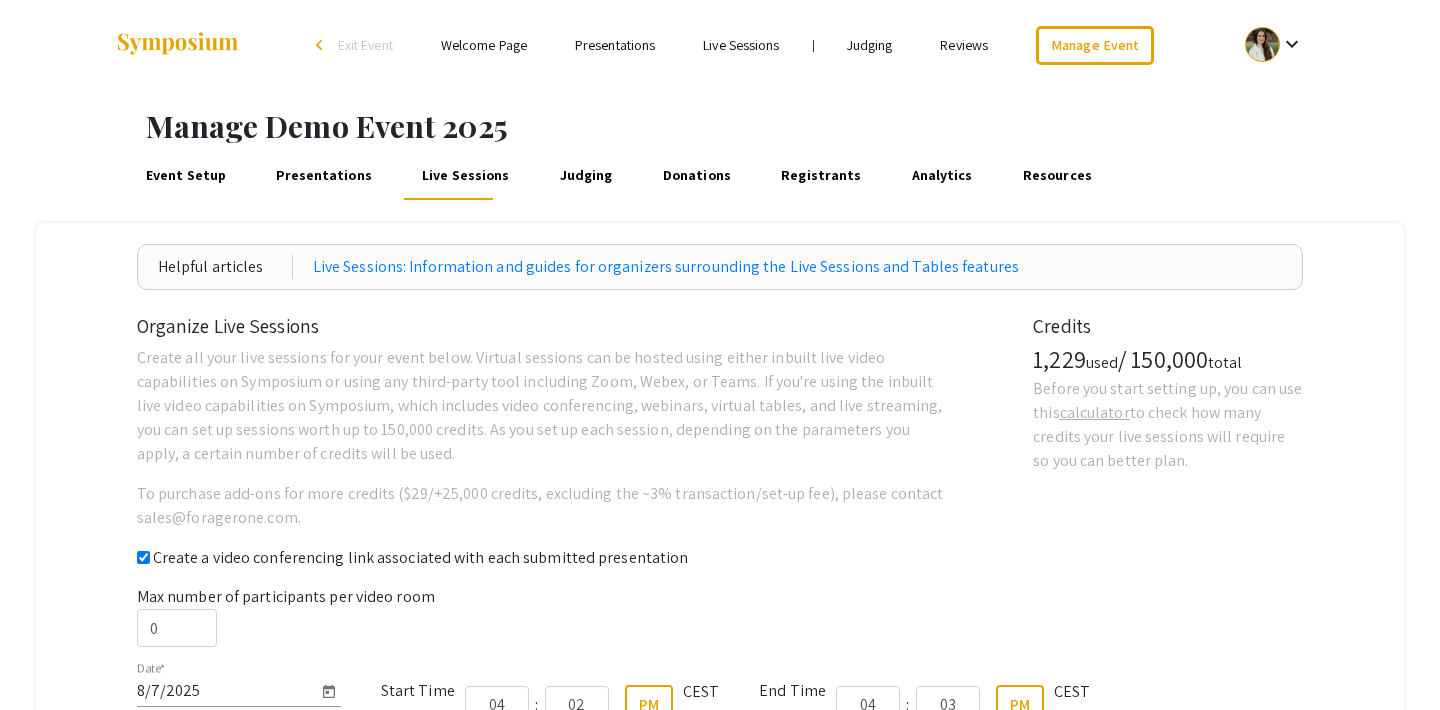 click on "Presentations" at bounding box center (615, 45) 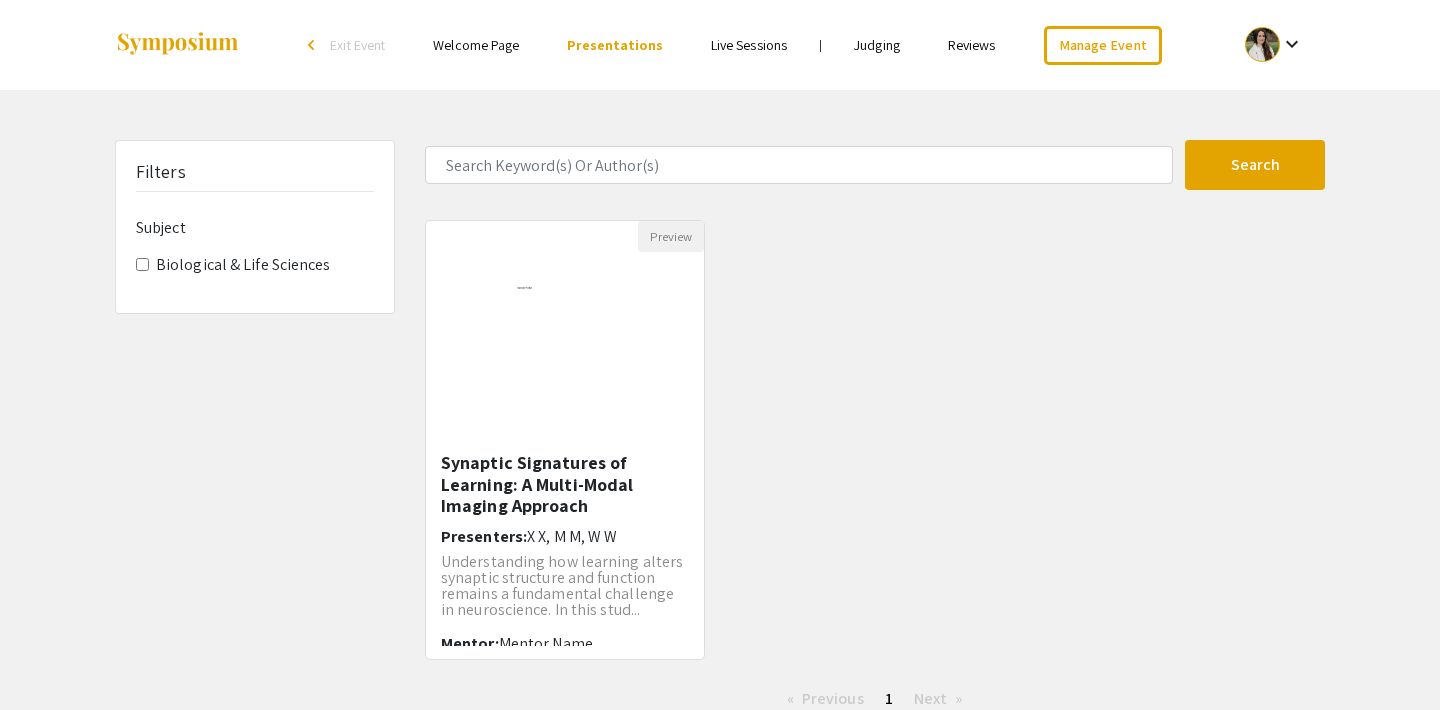 click on "Welcome Page" at bounding box center (476, 45) 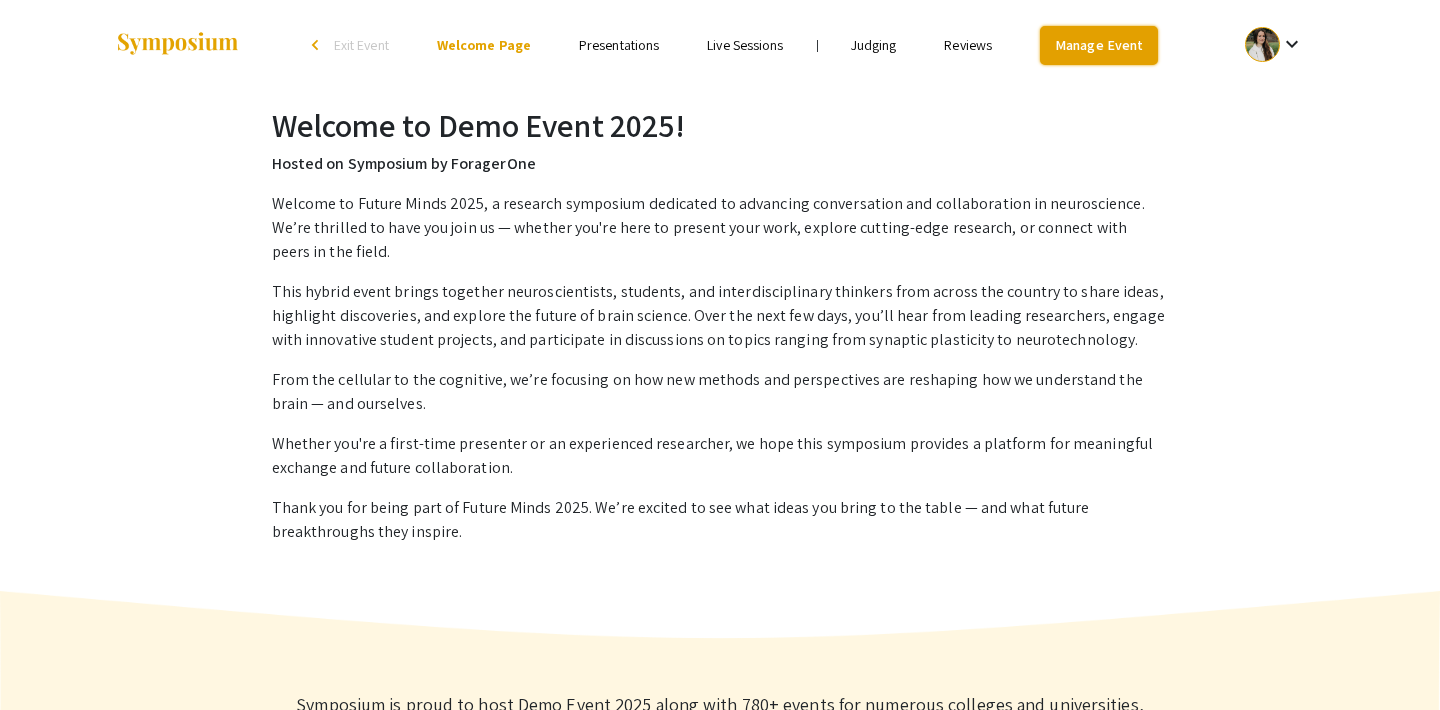 click on "Manage Event" at bounding box center [1099, 45] 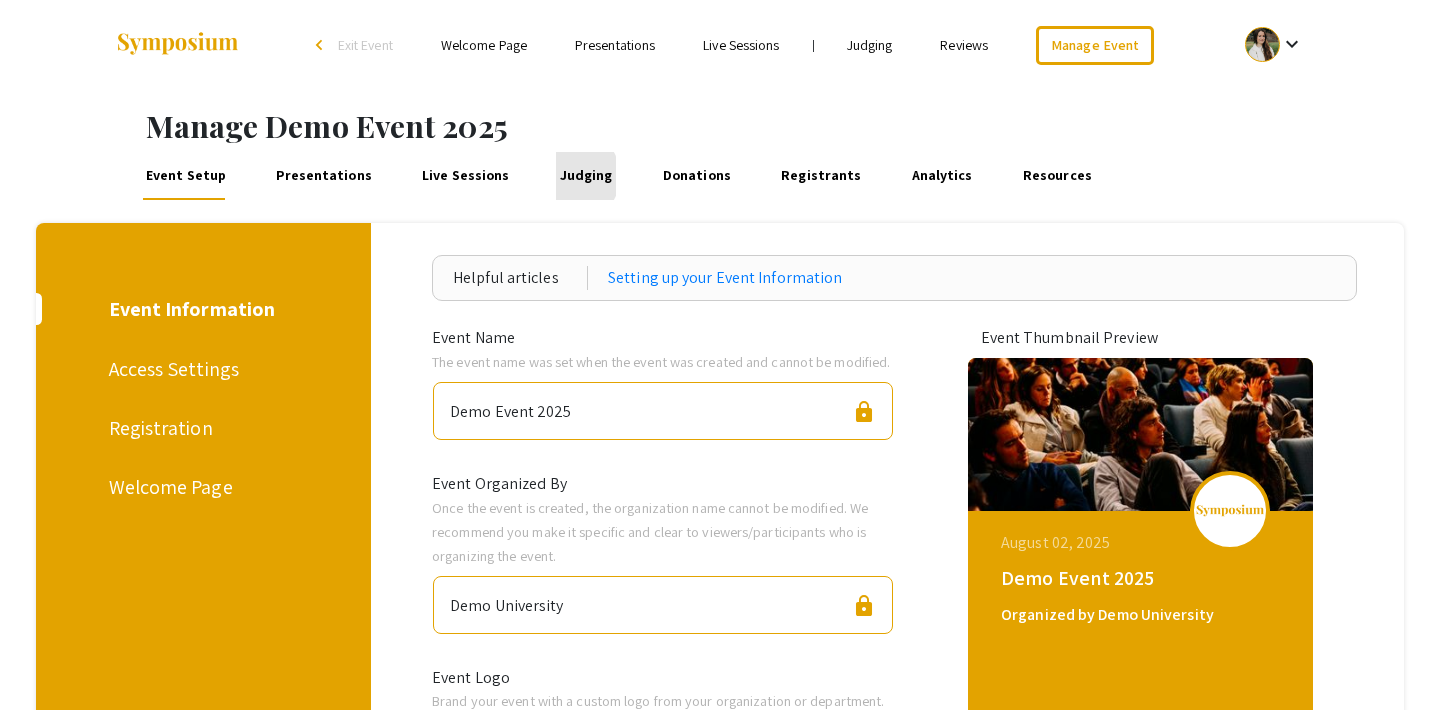 click on "Judging" at bounding box center [586, 176] 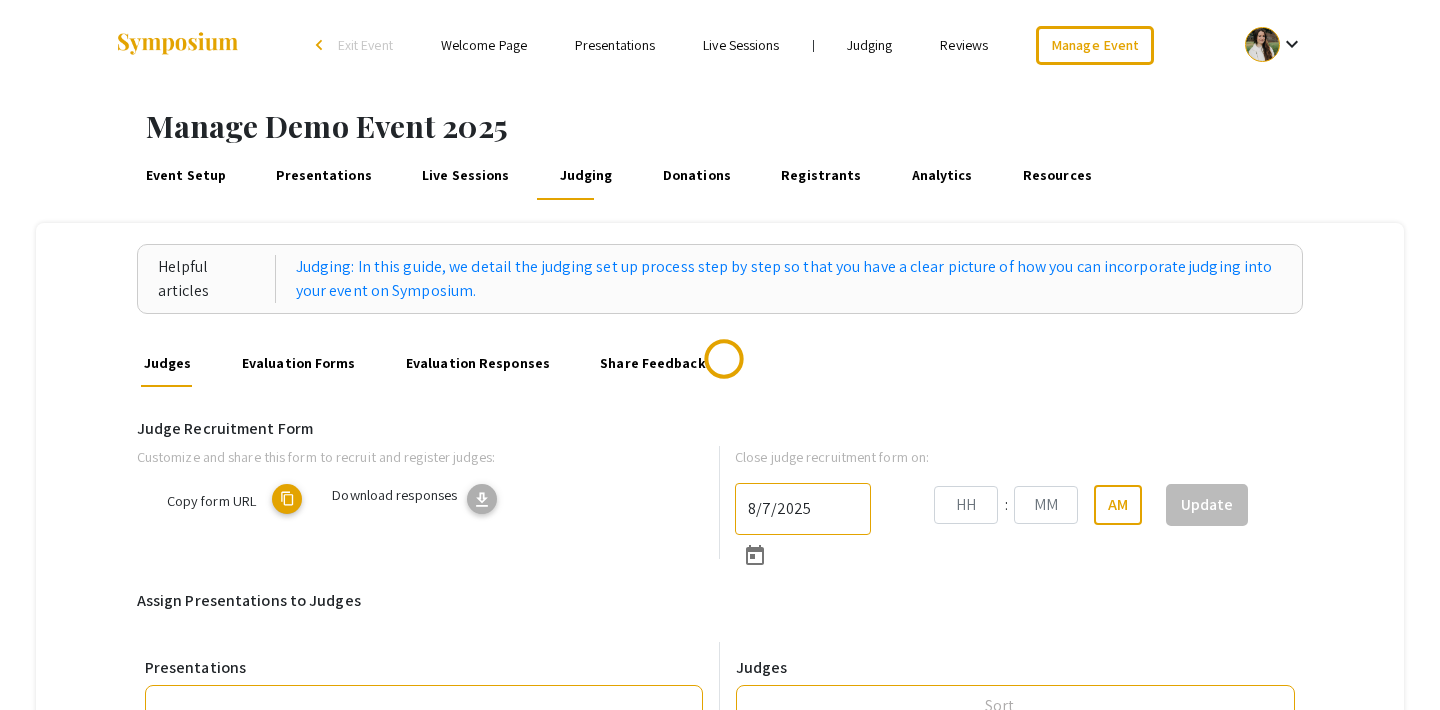 type on "8/31/2025" 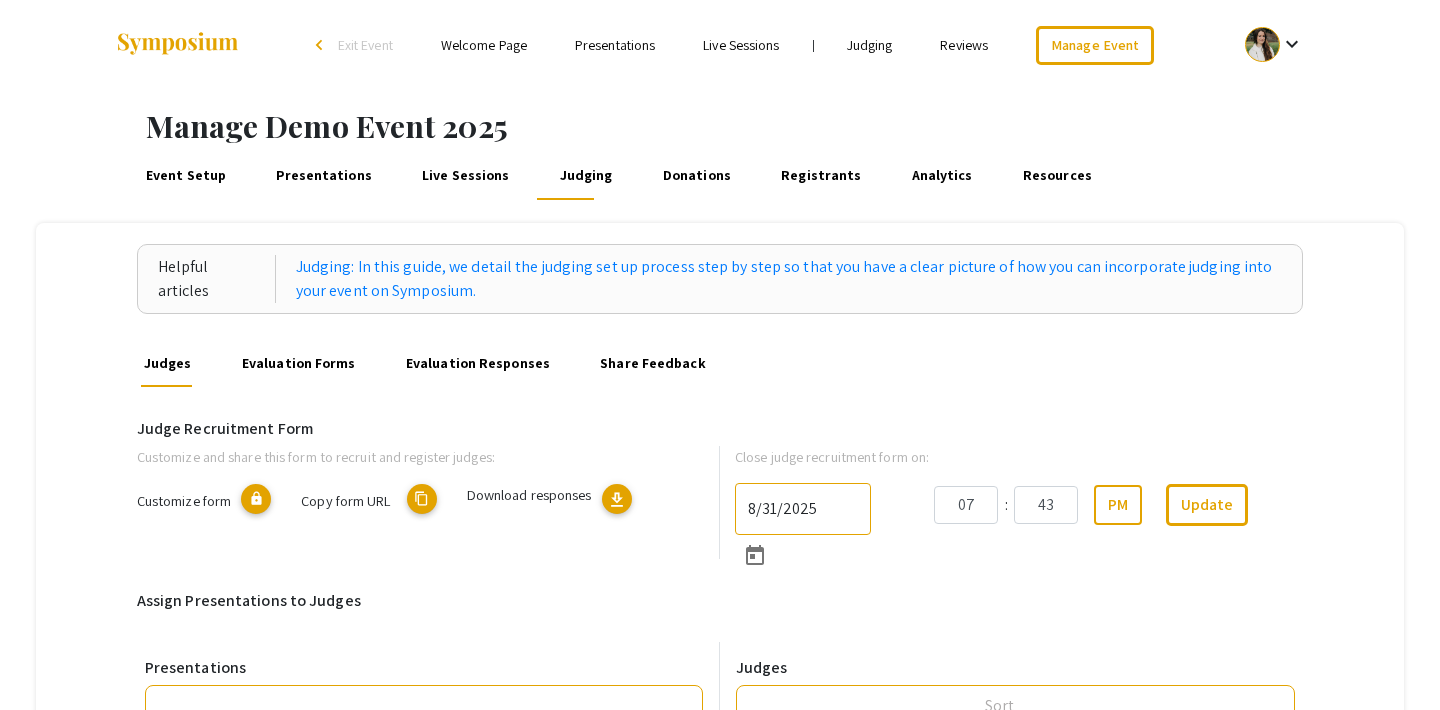click on "Presentations" at bounding box center [324, 176] 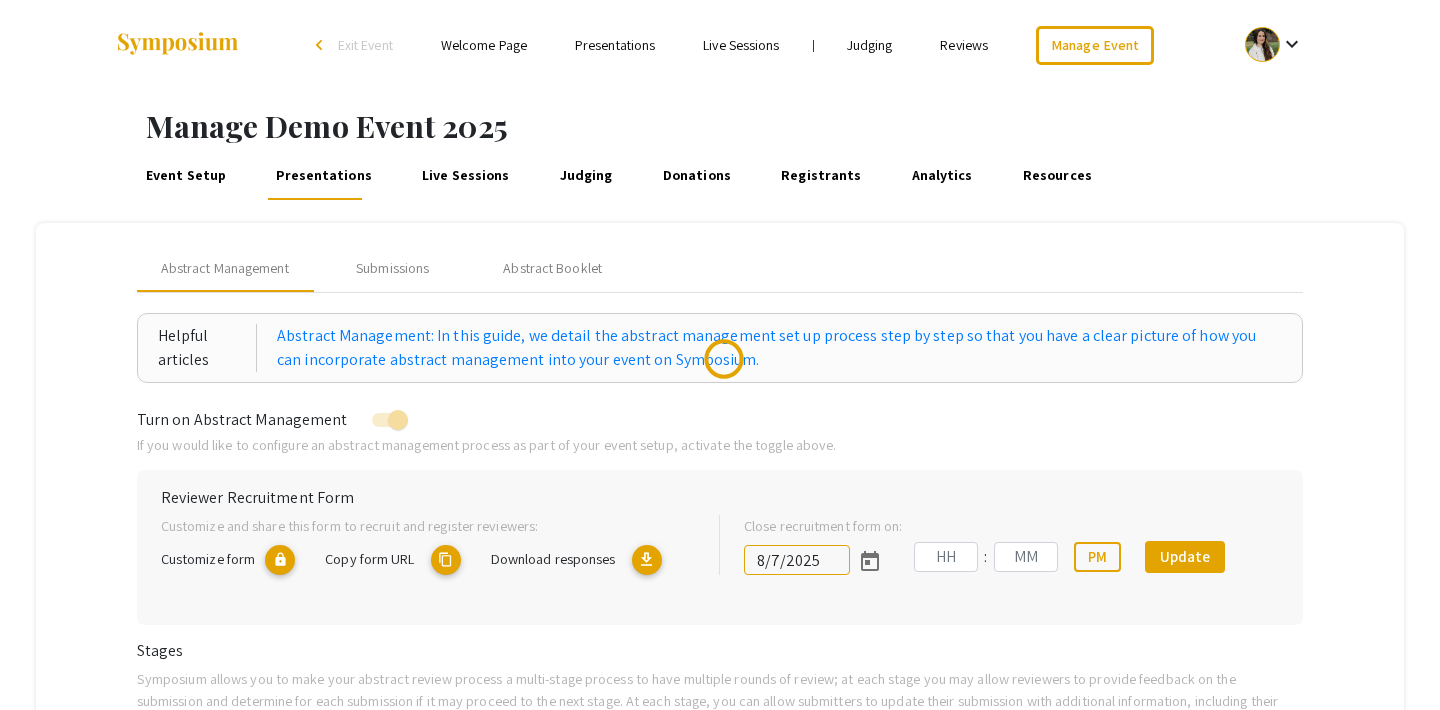 type on "8/1/2025" 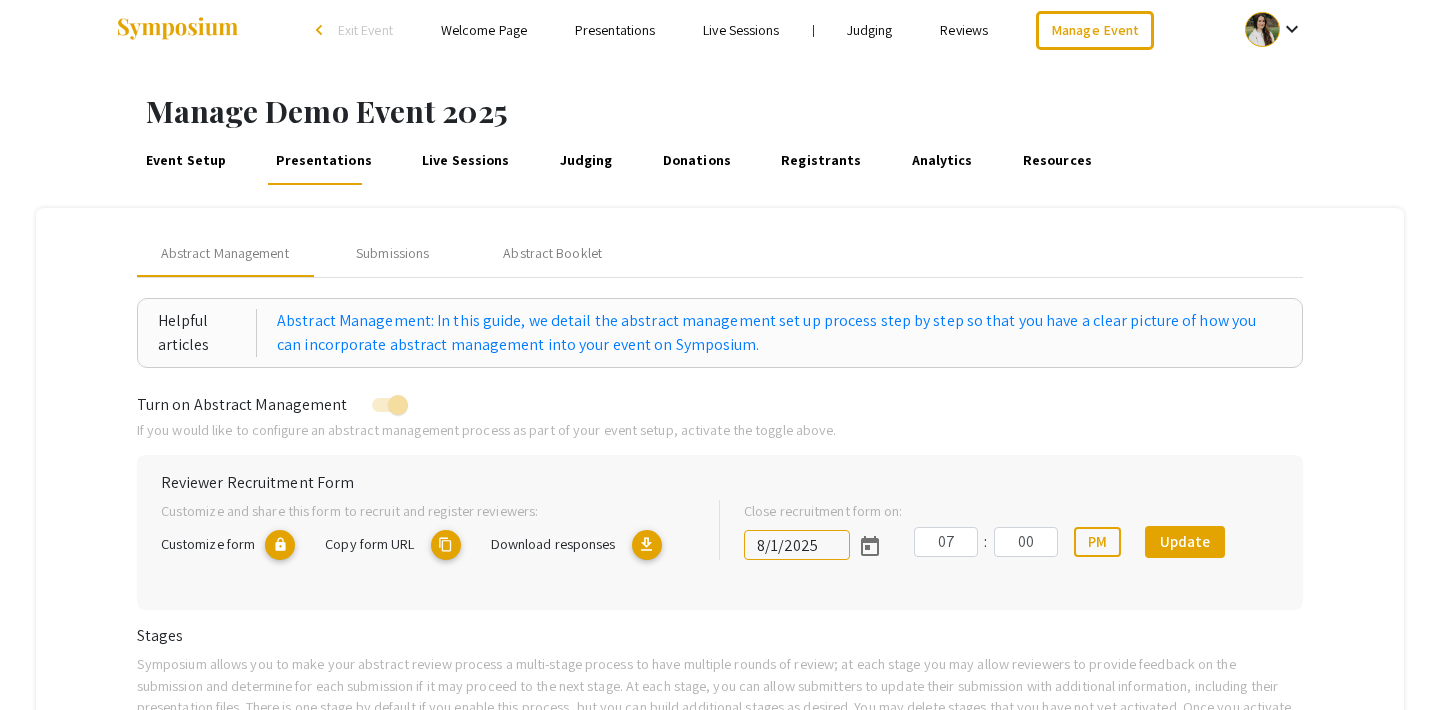 scroll, scrollTop: 0, scrollLeft: 0, axis: both 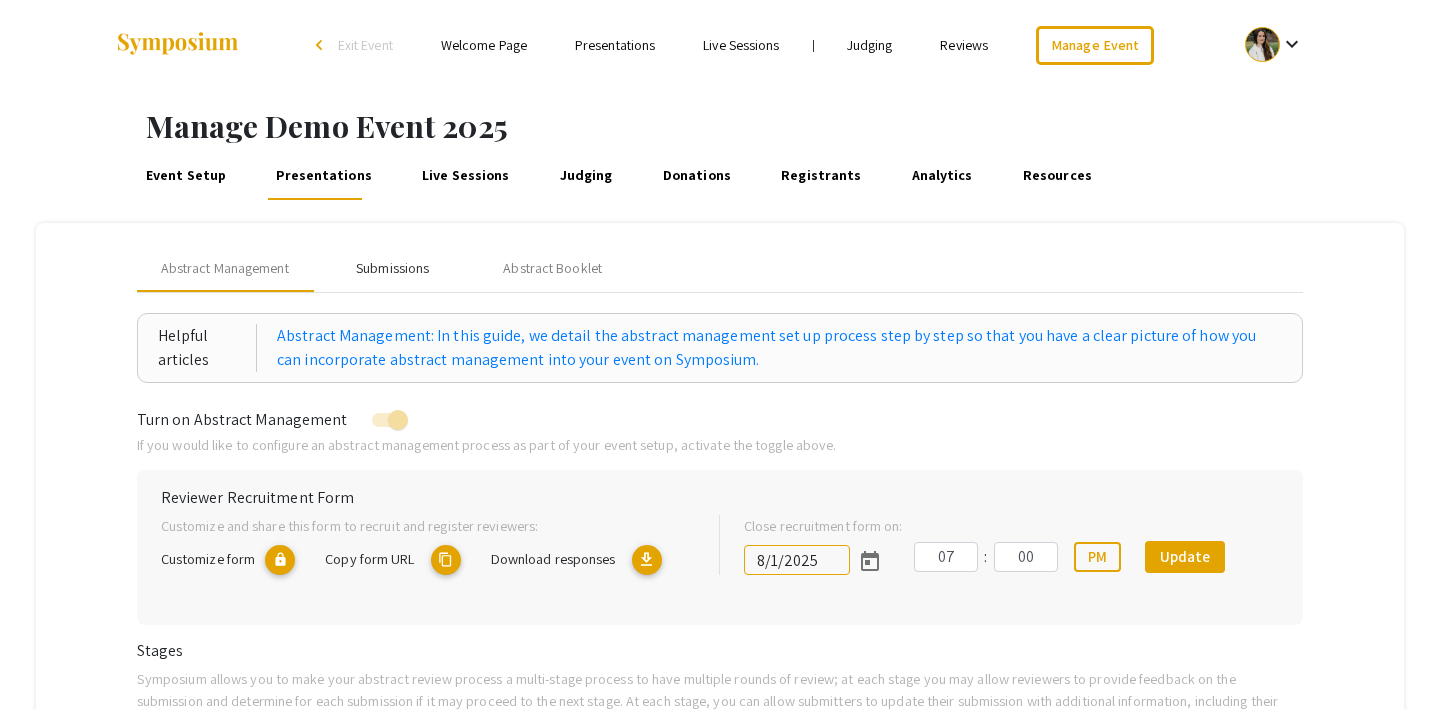 click on "Submissions" at bounding box center [392, 268] 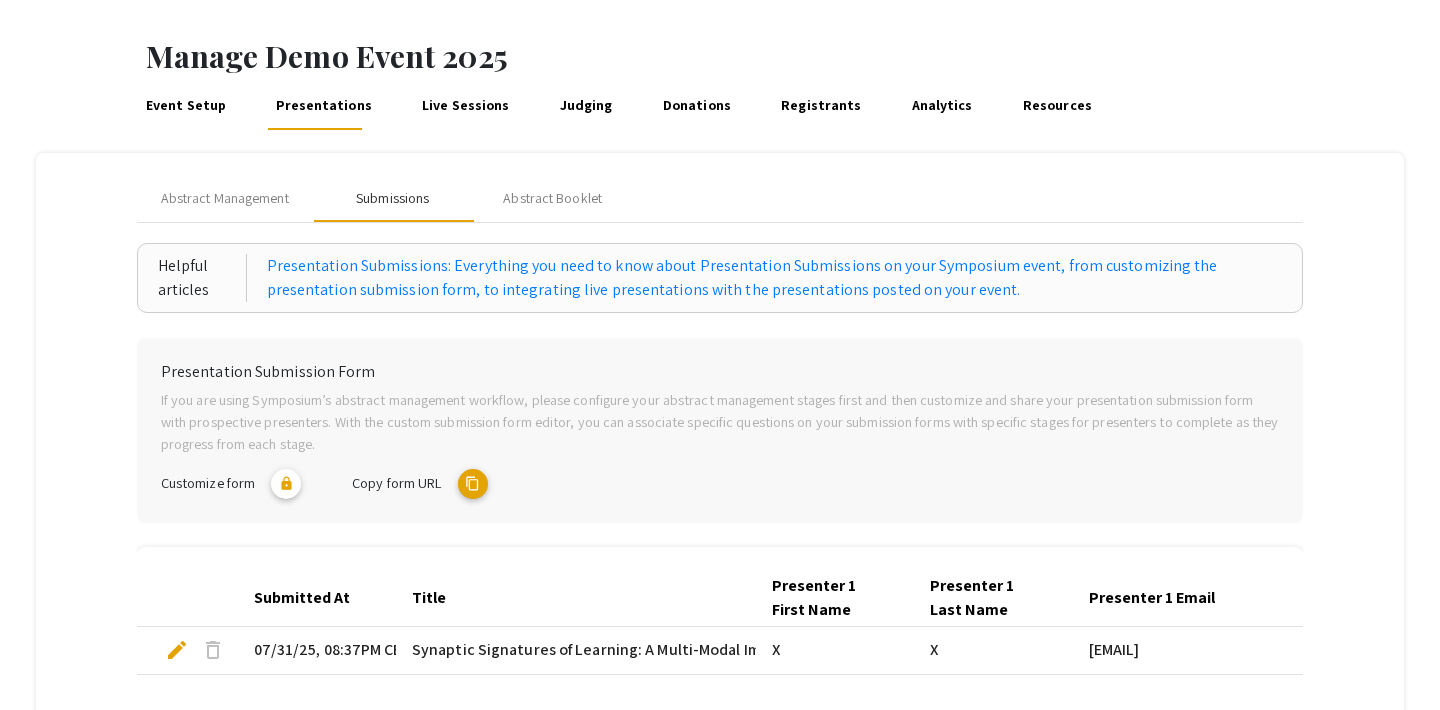 scroll, scrollTop: 48, scrollLeft: 0, axis: vertical 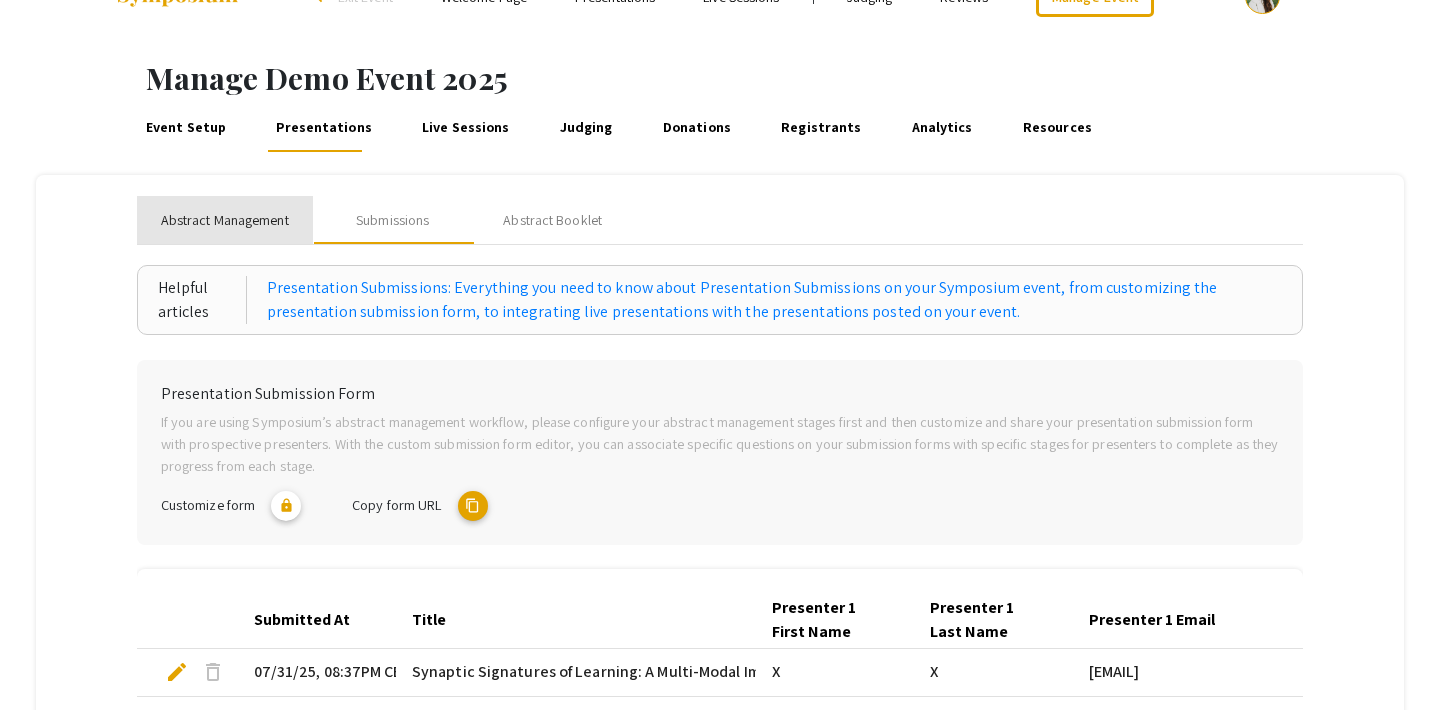 click on "Abstract Management" at bounding box center [225, 220] 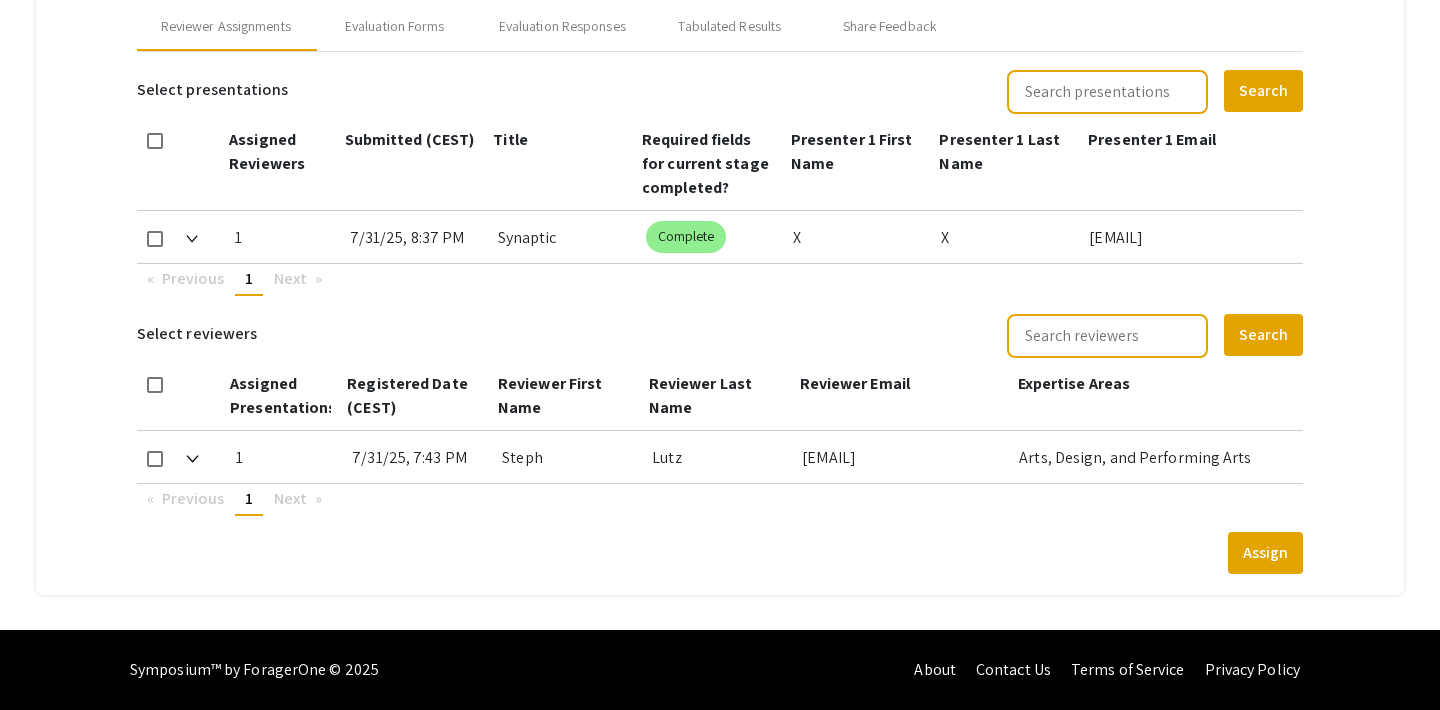scroll, scrollTop: 752, scrollLeft: 0, axis: vertical 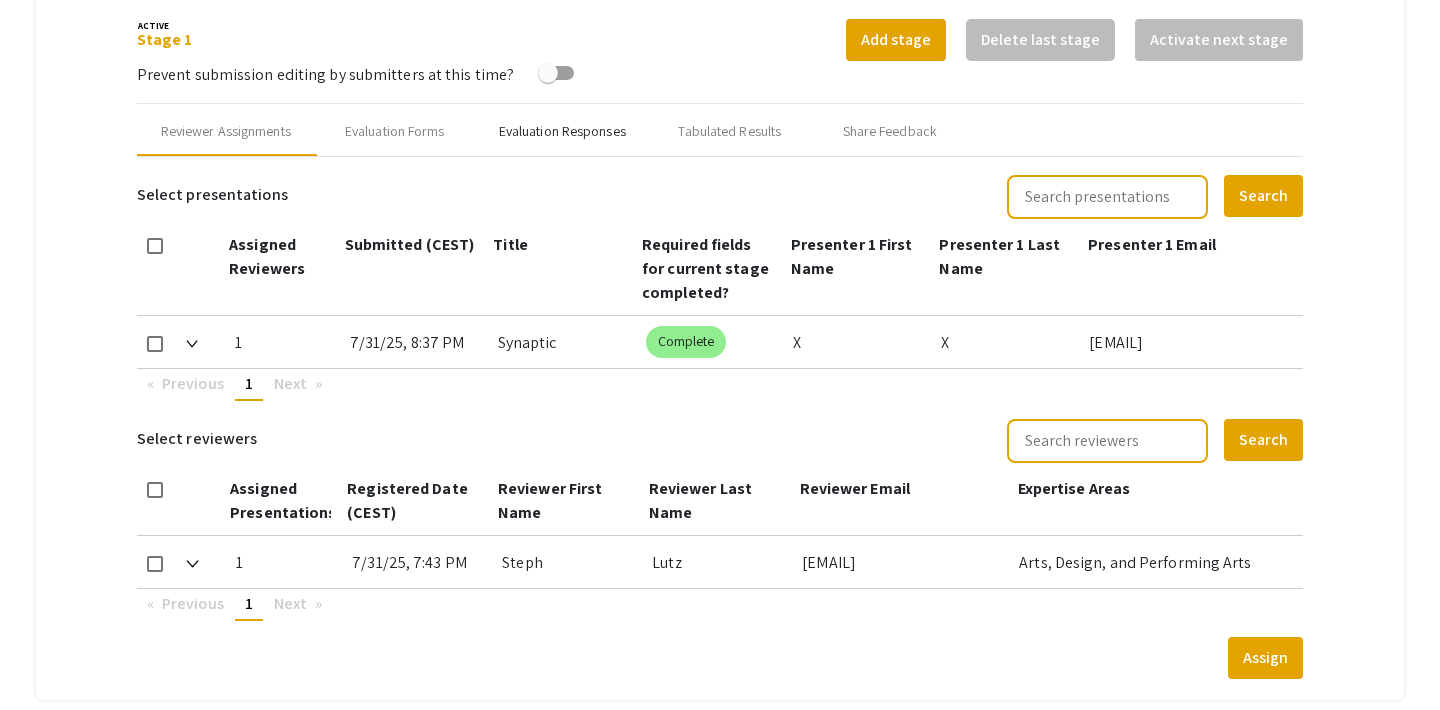click on "Evaluation Responses" at bounding box center (562, 131) 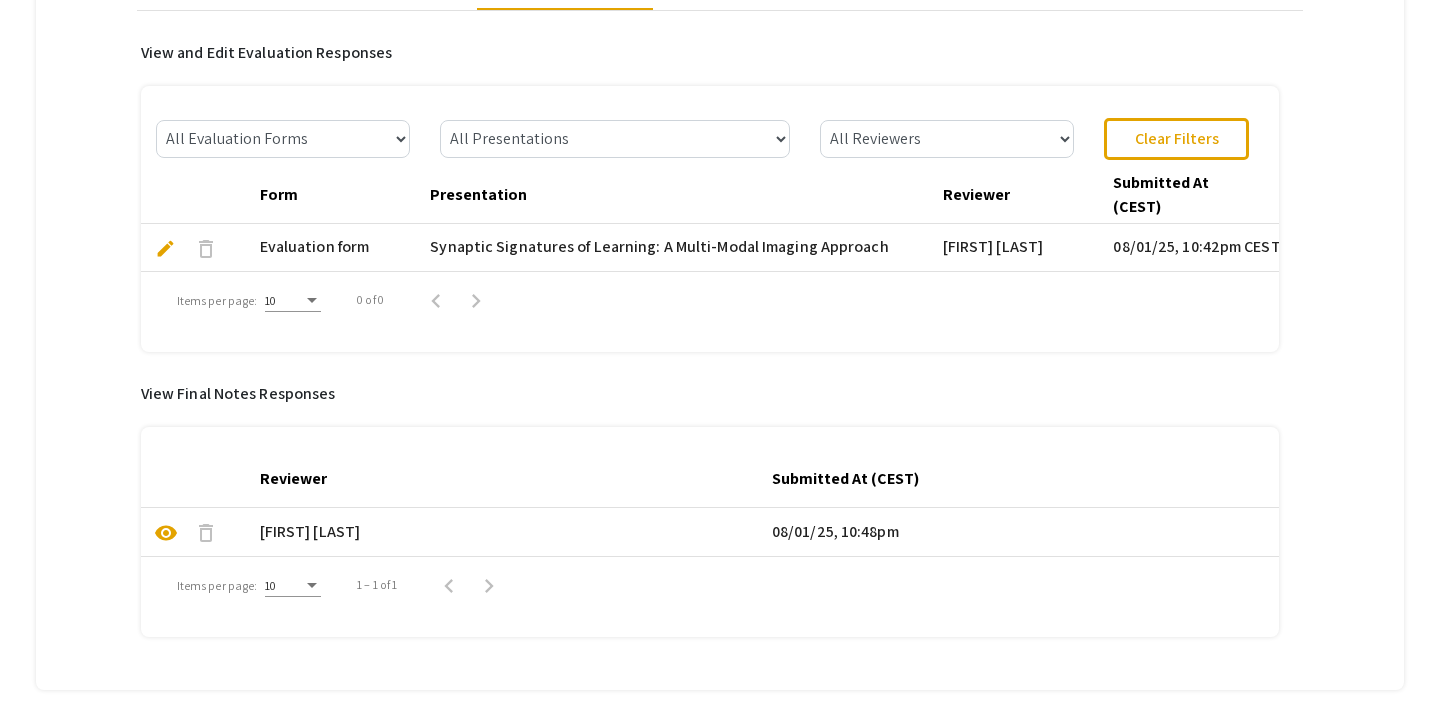 scroll, scrollTop: 945, scrollLeft: 0, axis: vertical 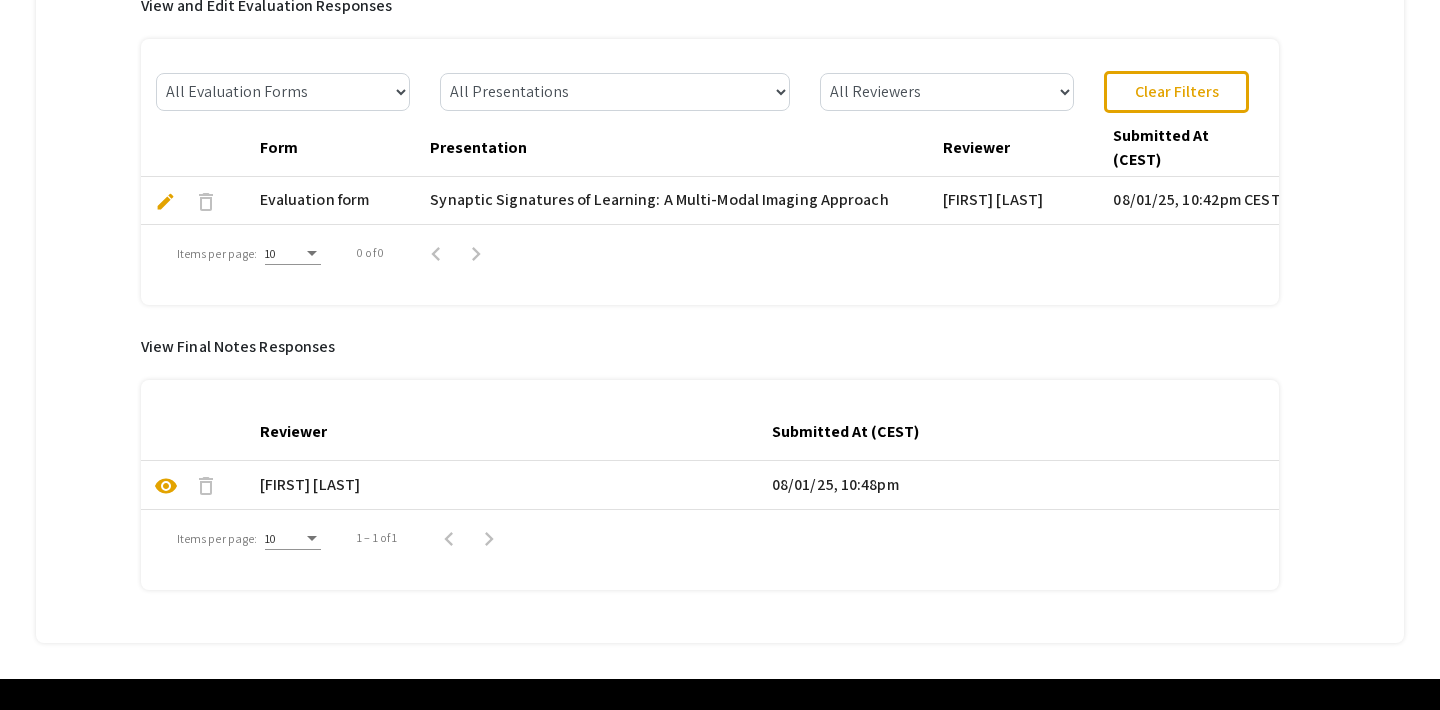 click on "visibility" at bounding box center (166, 486) 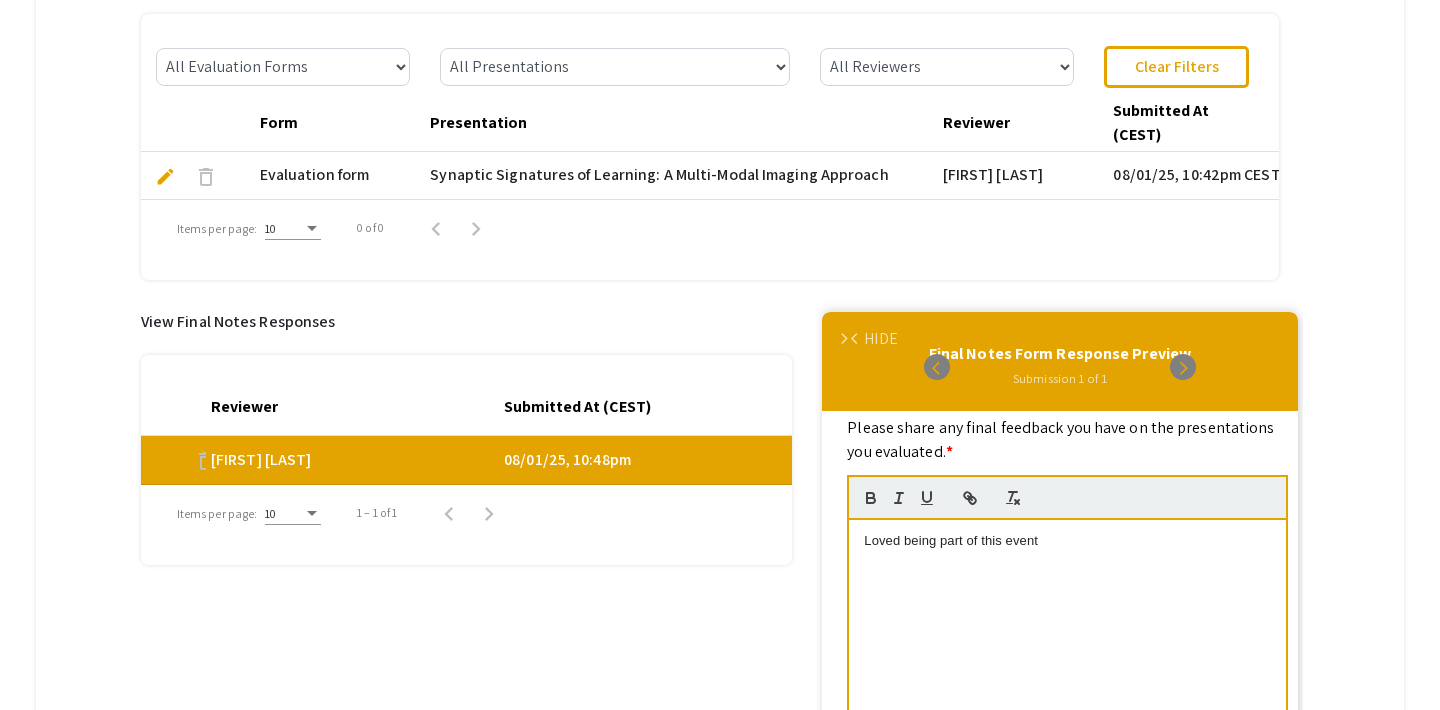 scroll, scrollTop: 928, scrollLeft: 0, axis: vertical 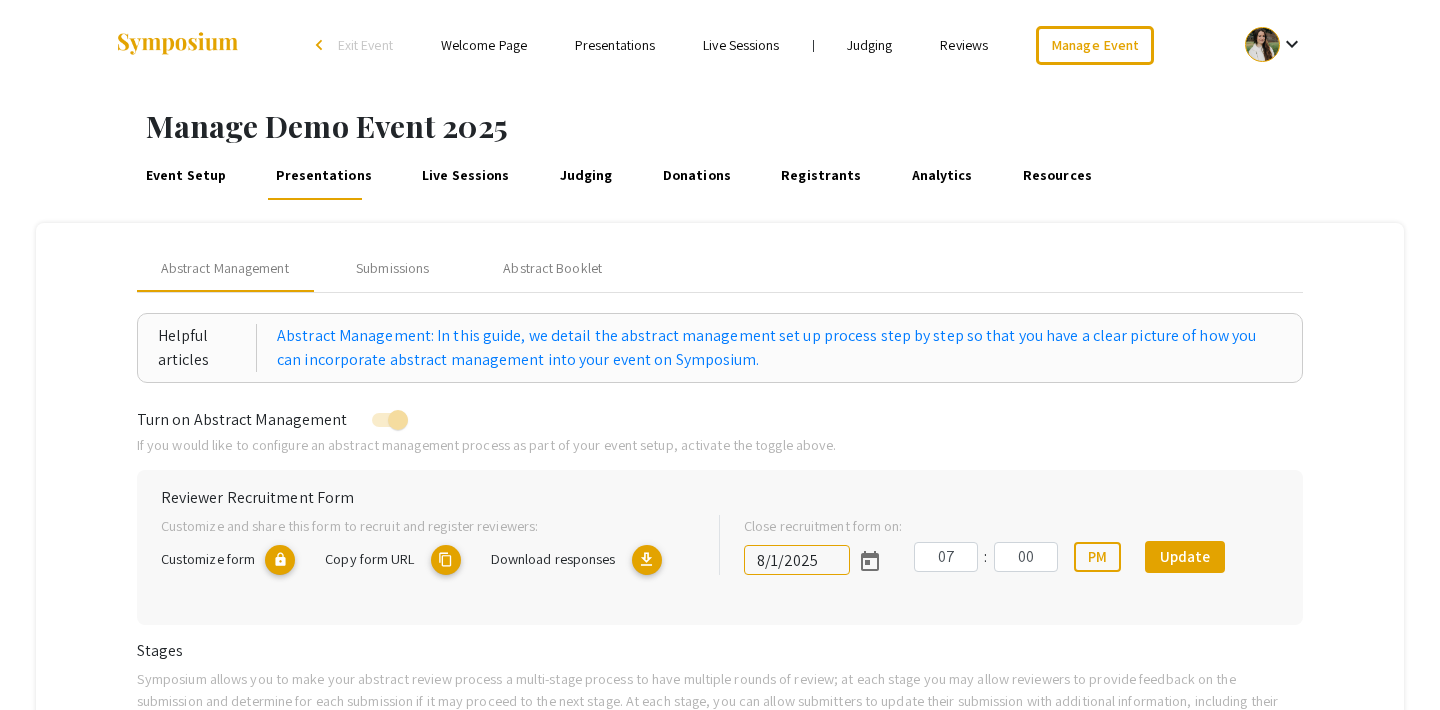 click on "arrow_back_ios Exit Event" at bounding box center [359, 45] 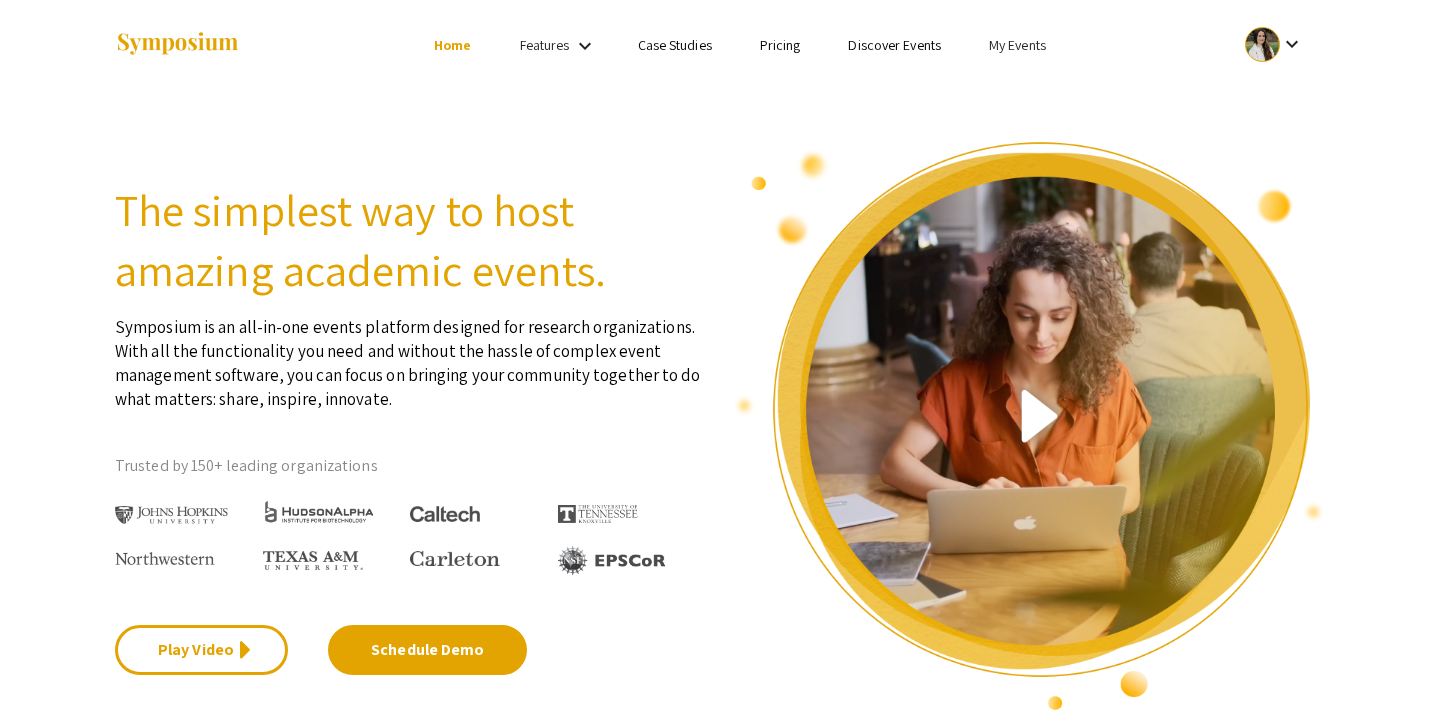 click on "My Events" at bounding box center [1017, 45] 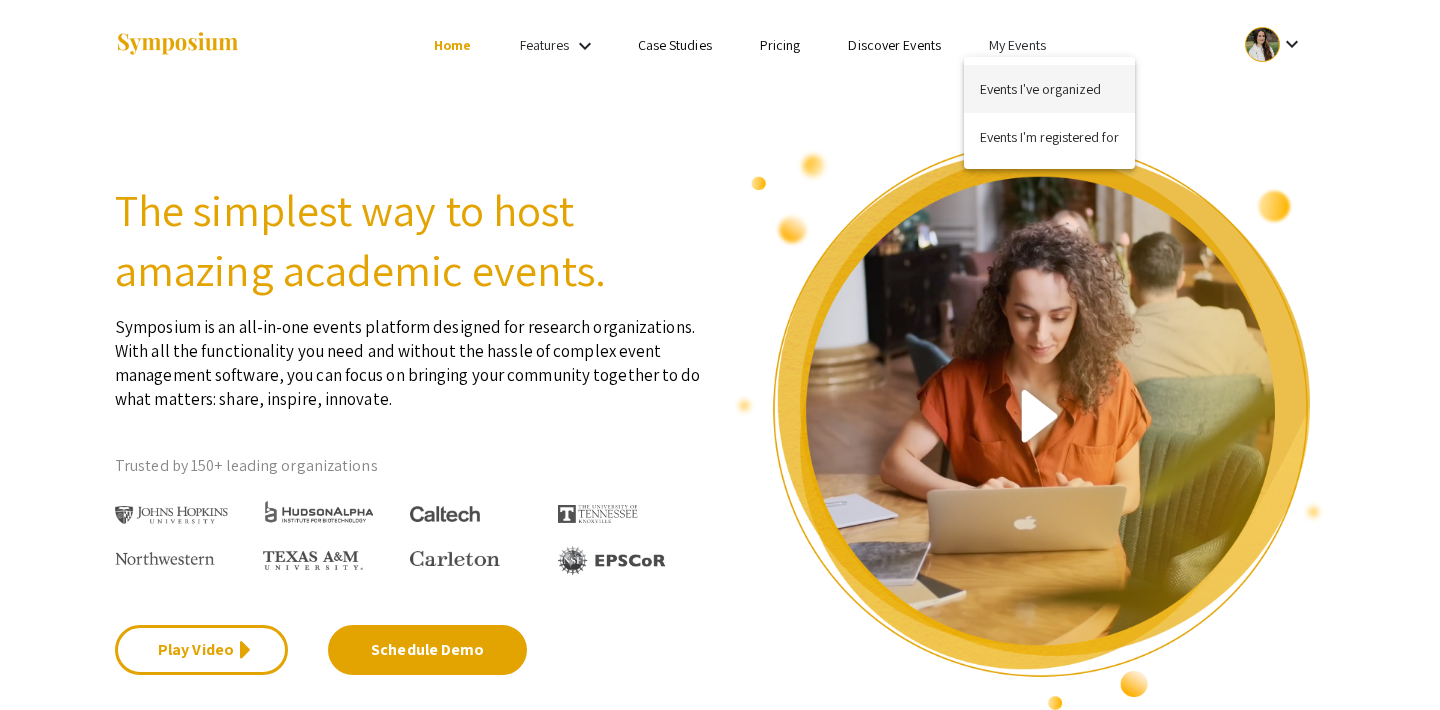 click on "Events I've organized" at bounding box center [1049, 89] 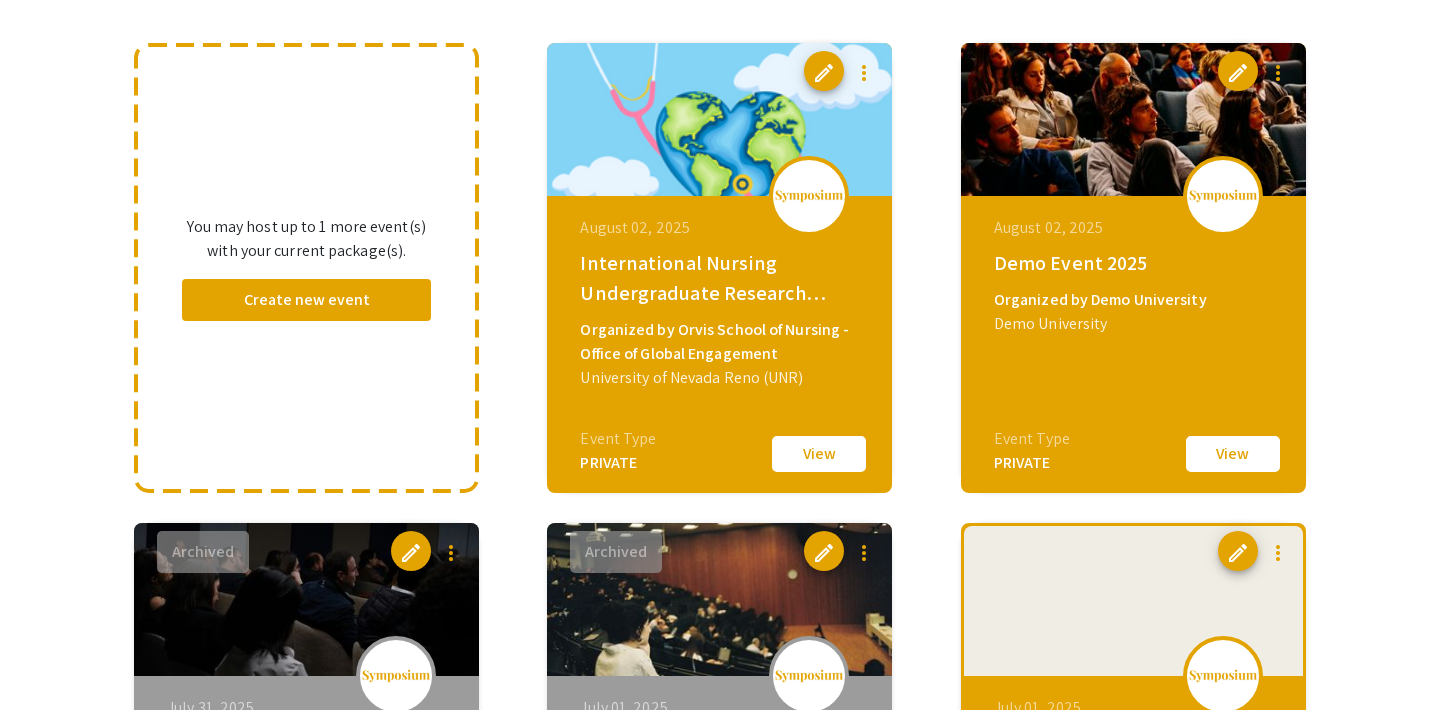 scroll, scrollTop: 194, scrollLeft: 0, axis: vertical 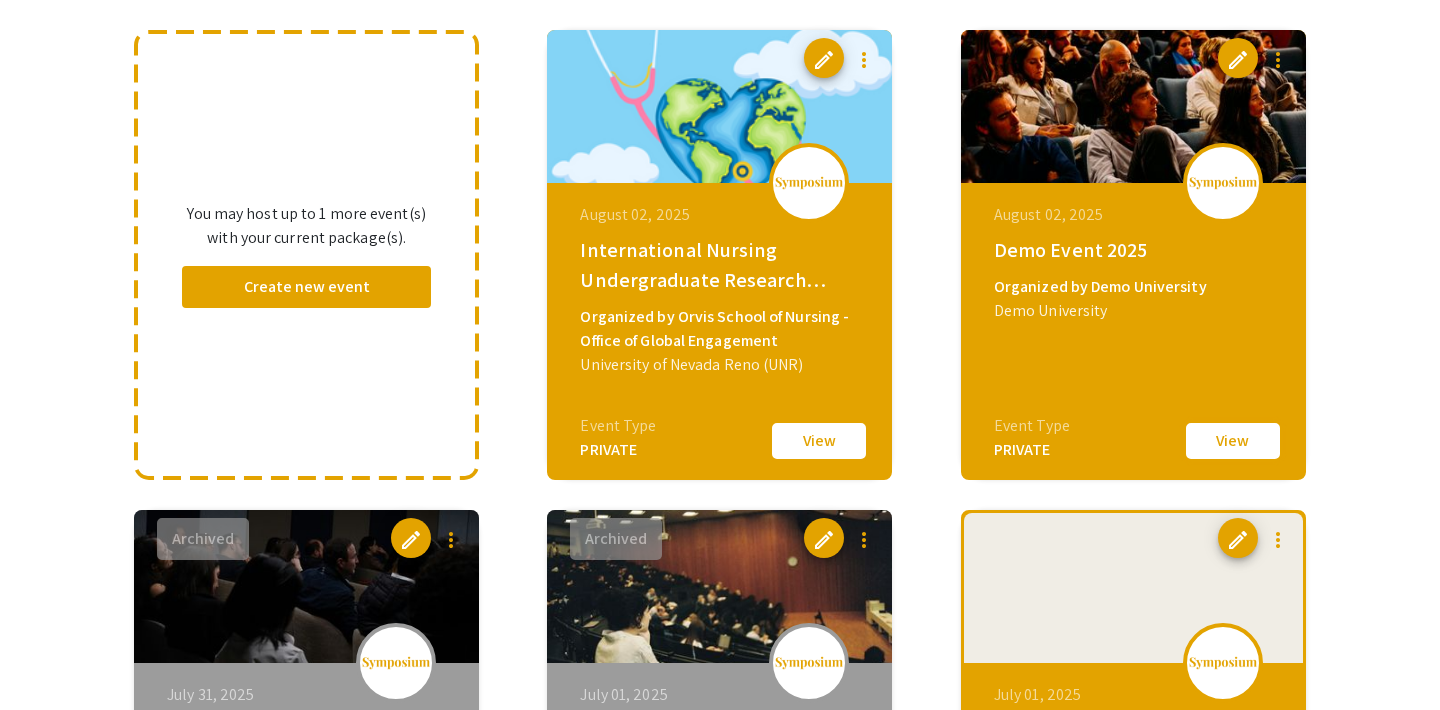 click on "View" 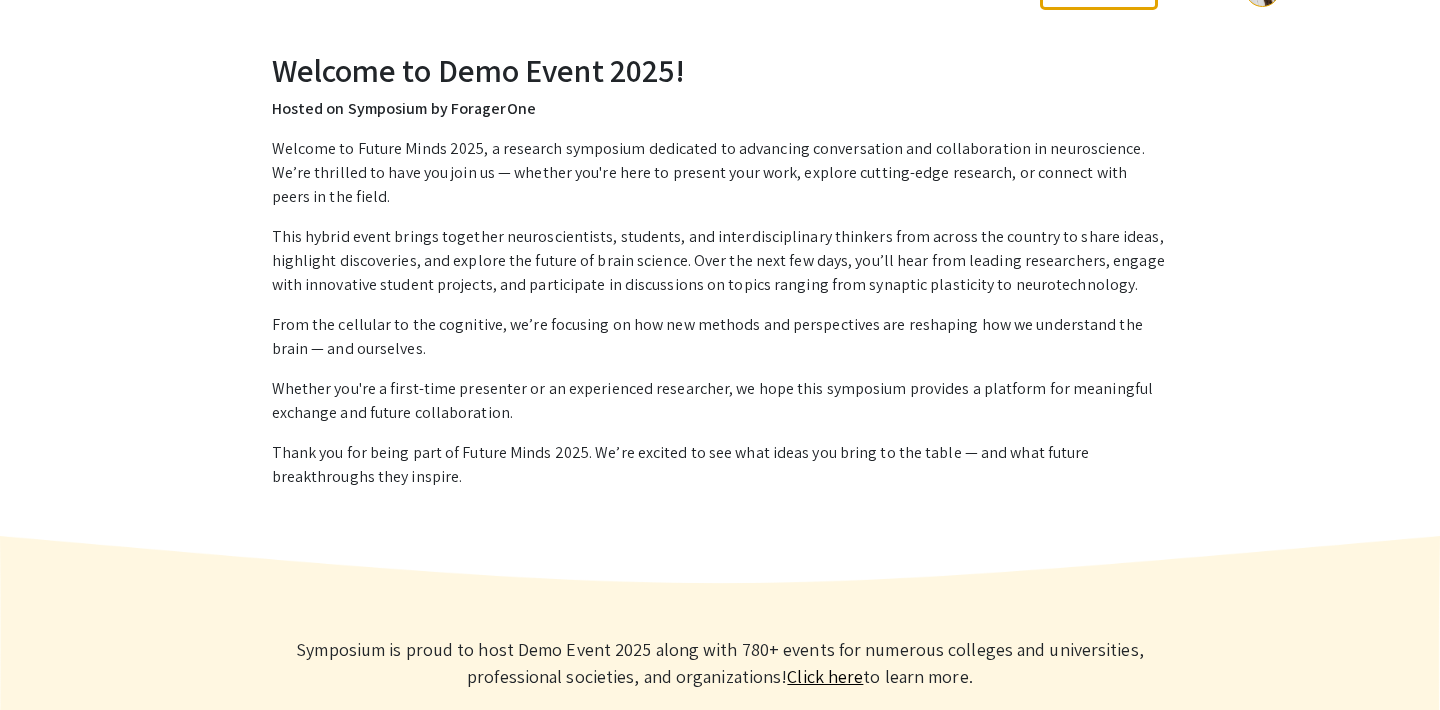 scroll, scrollTop: 0, scrollLeft: 0, axis: both 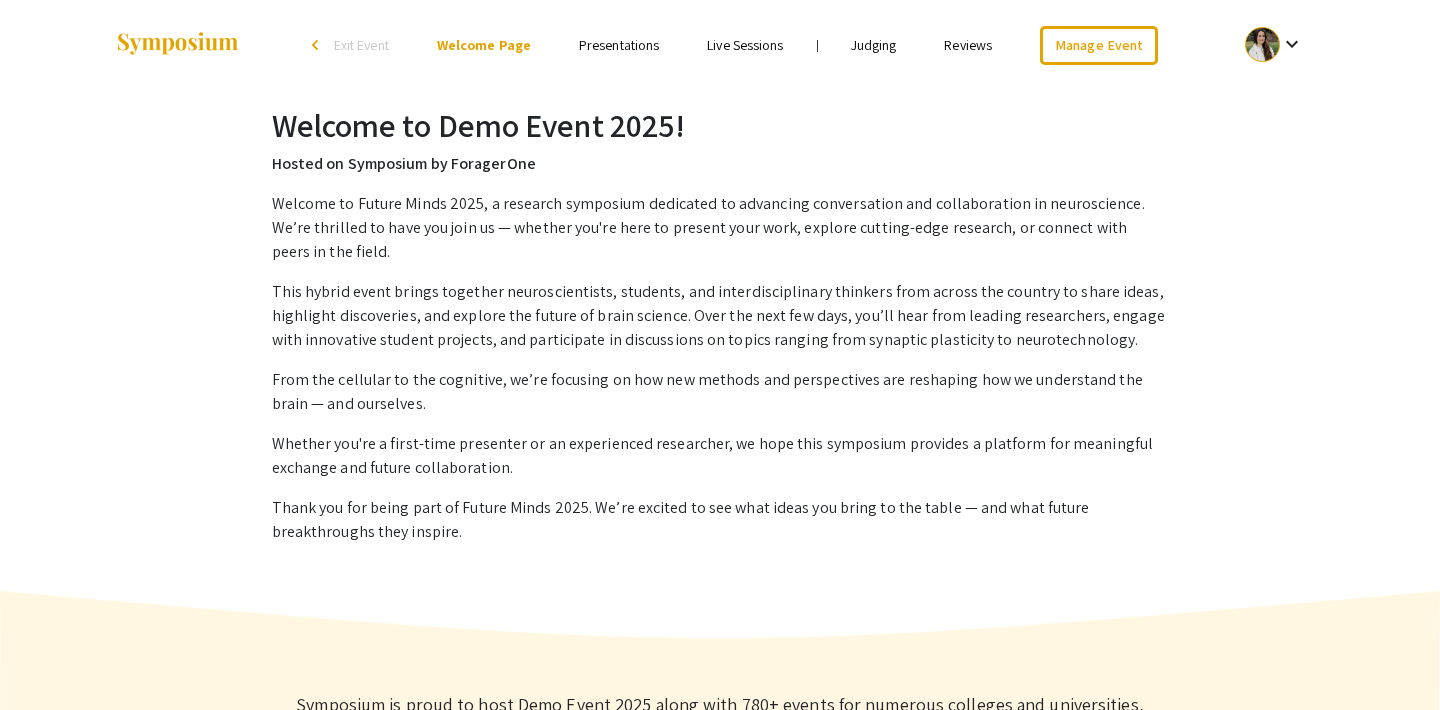 click on "Presentations" at bounding box center [619, 45] 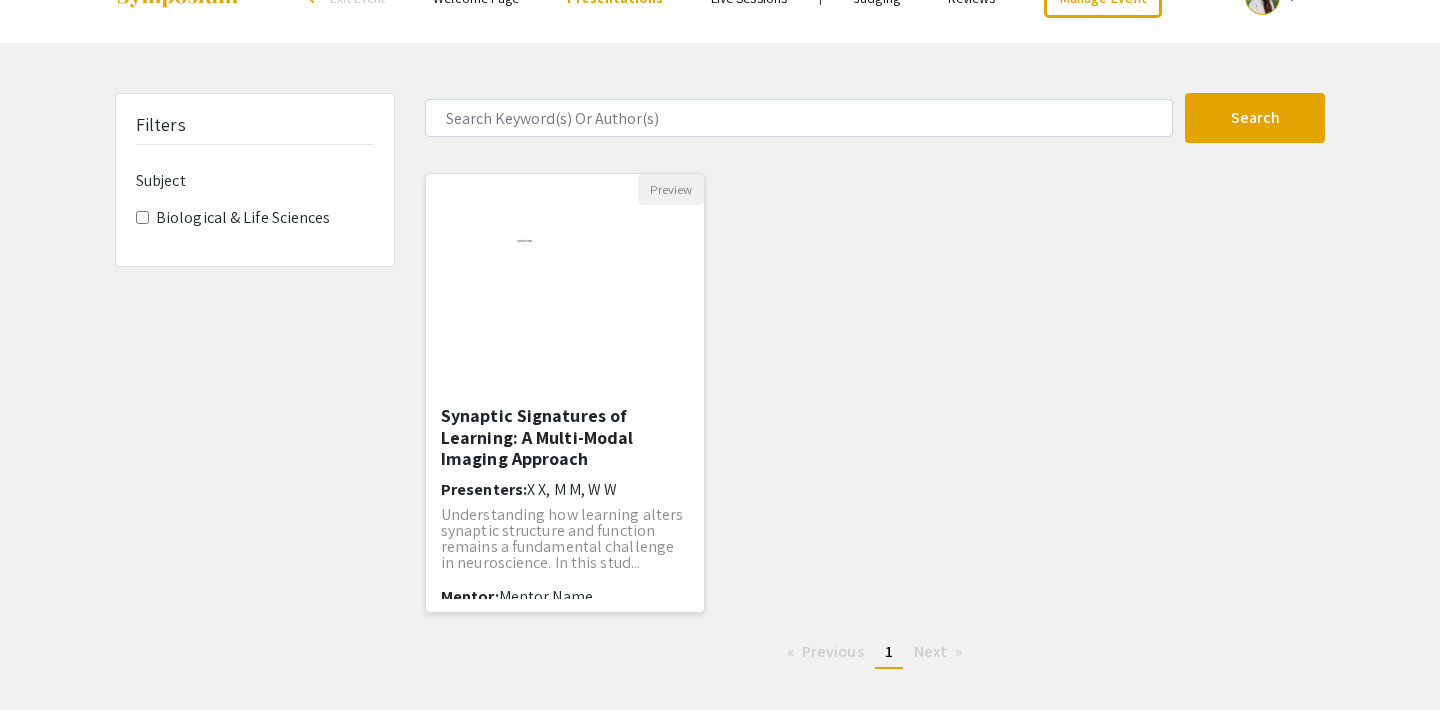scroll, scrollTop: 0, scrollLeft: 0, axis: both 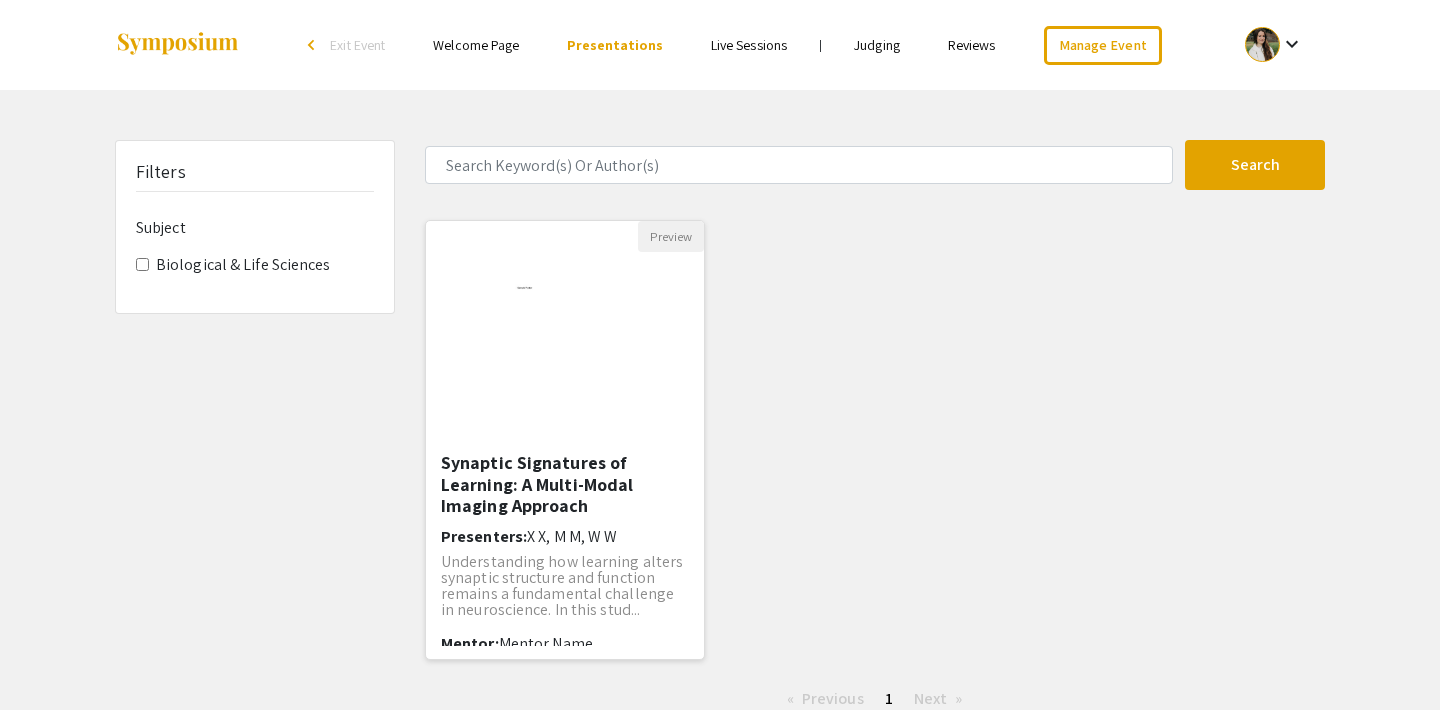 click 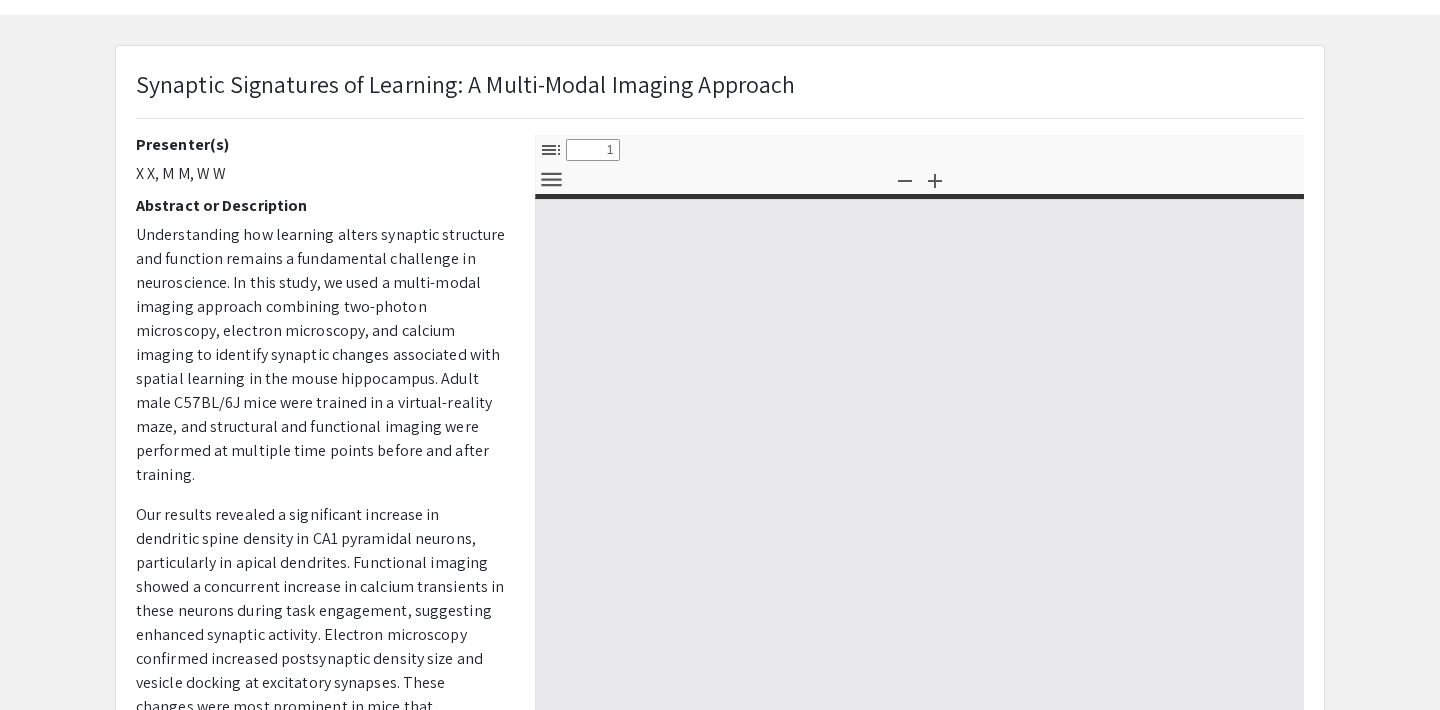 scroll, scrollTop: 81, scrollLeft: 0, axis: vertical 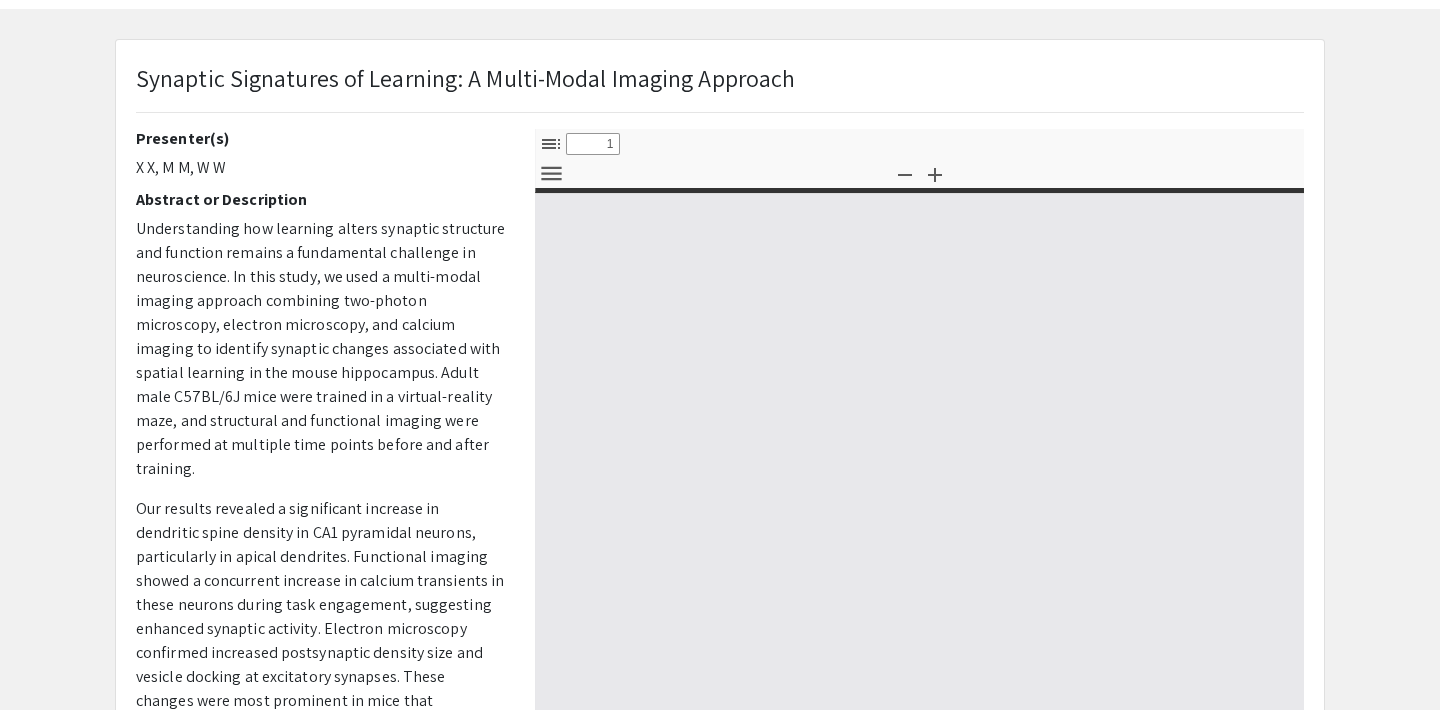 select on "custom" 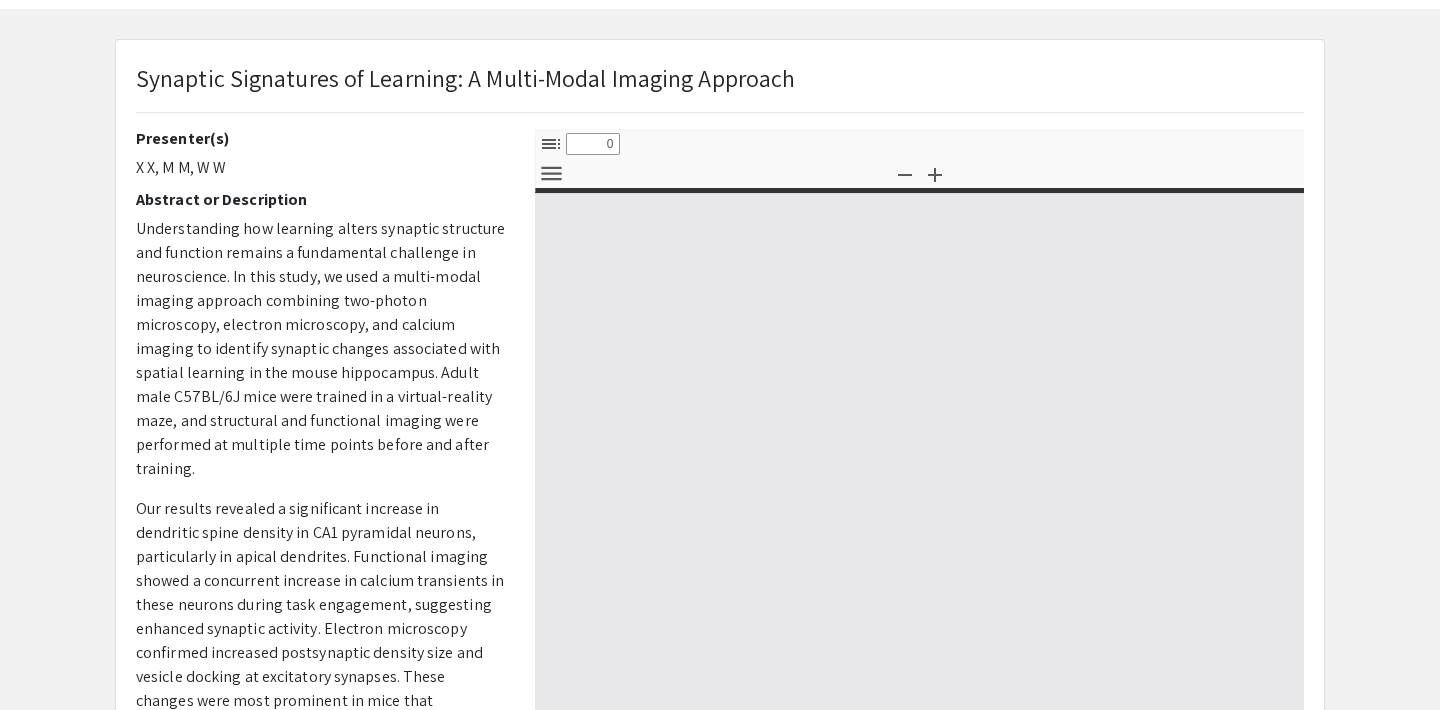 select on "custom" 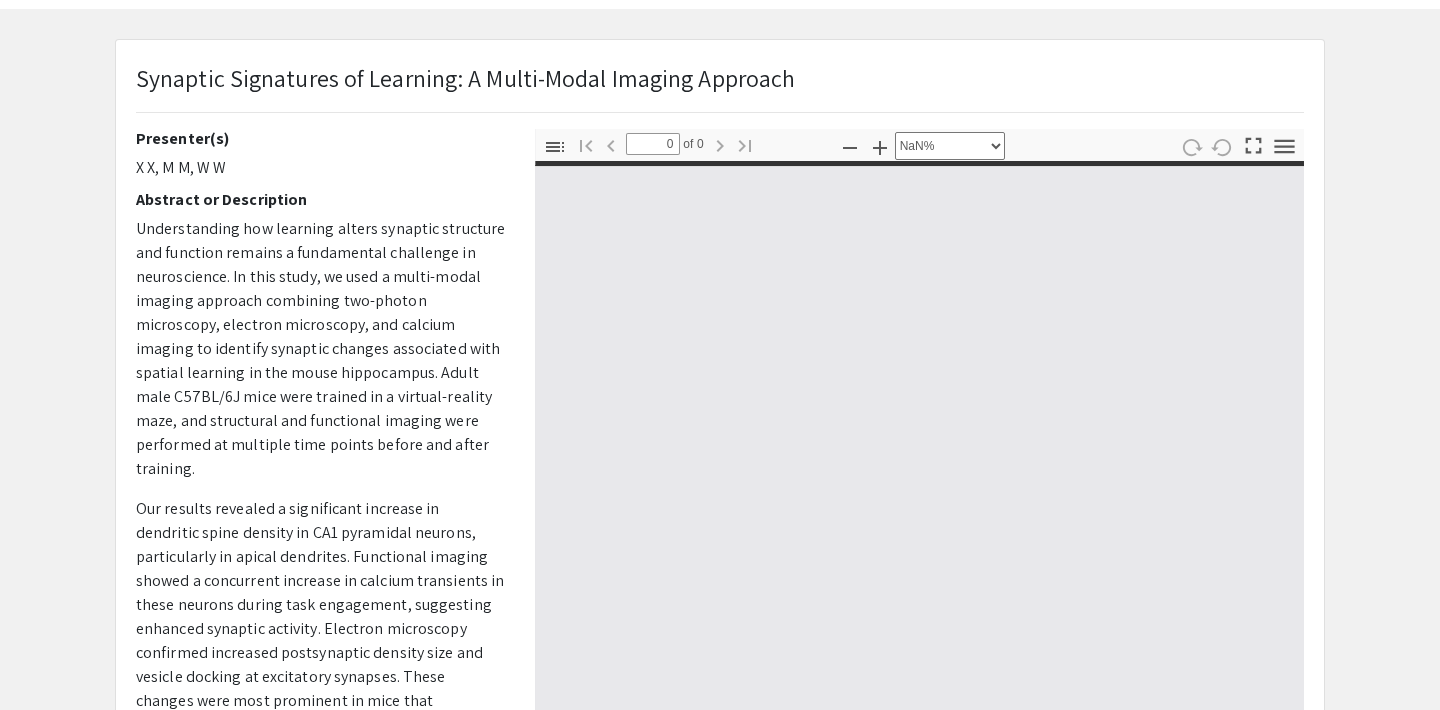 type on "1" 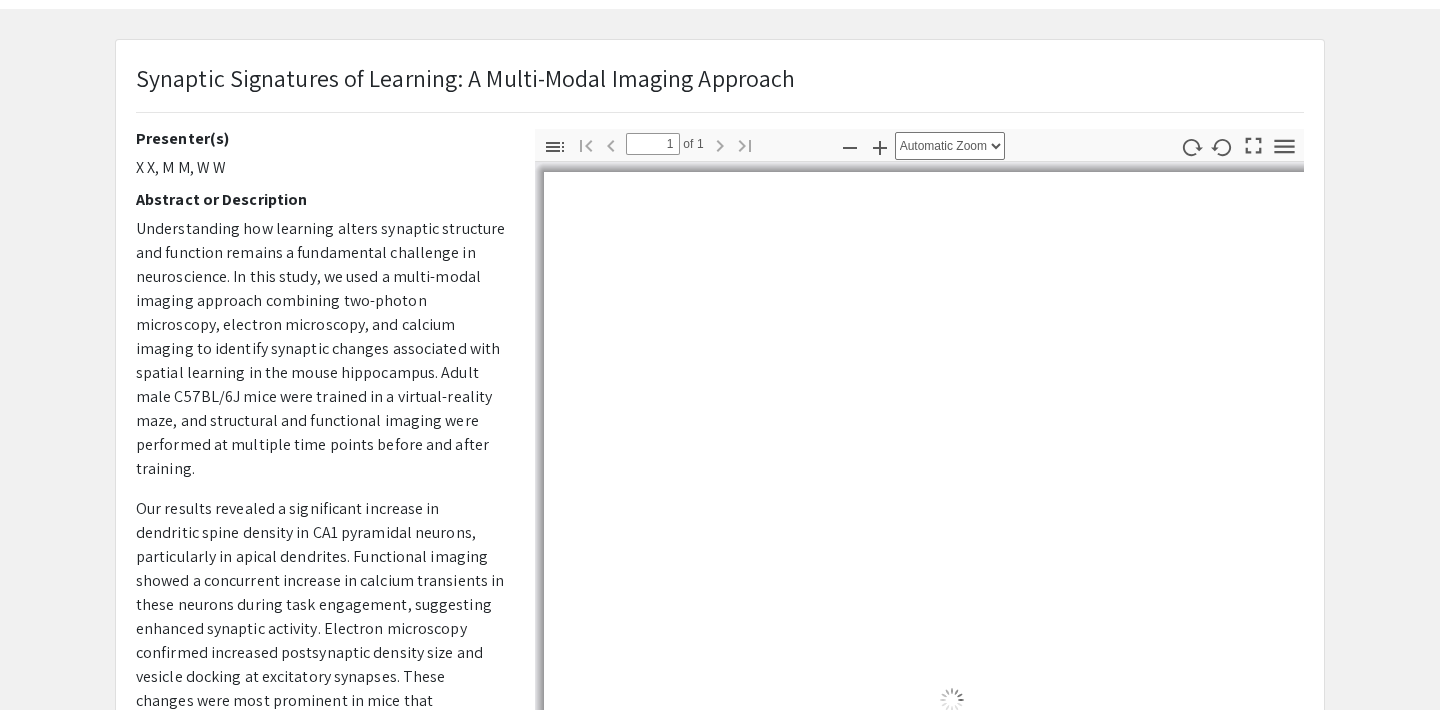 select on "custom" 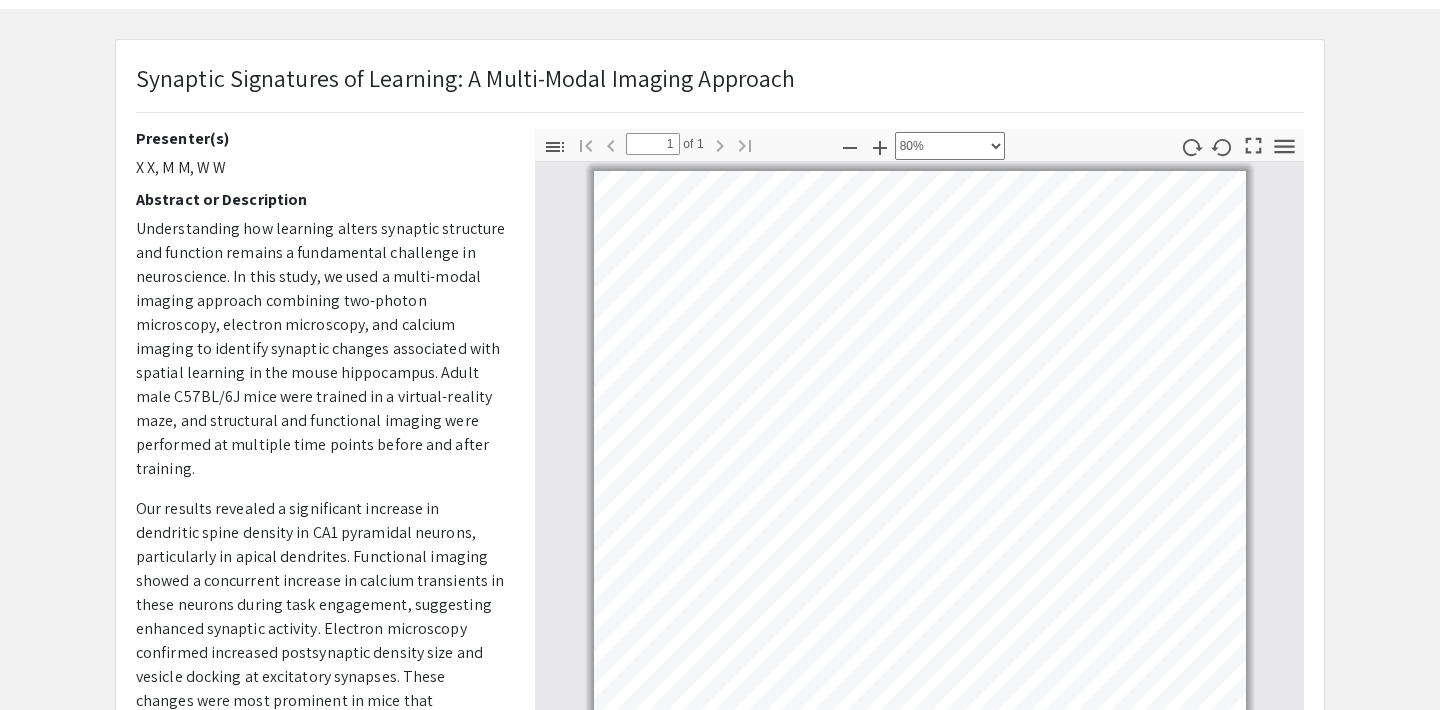 scroll, scrollTop: 0, scrollLeft: 0, axis: both 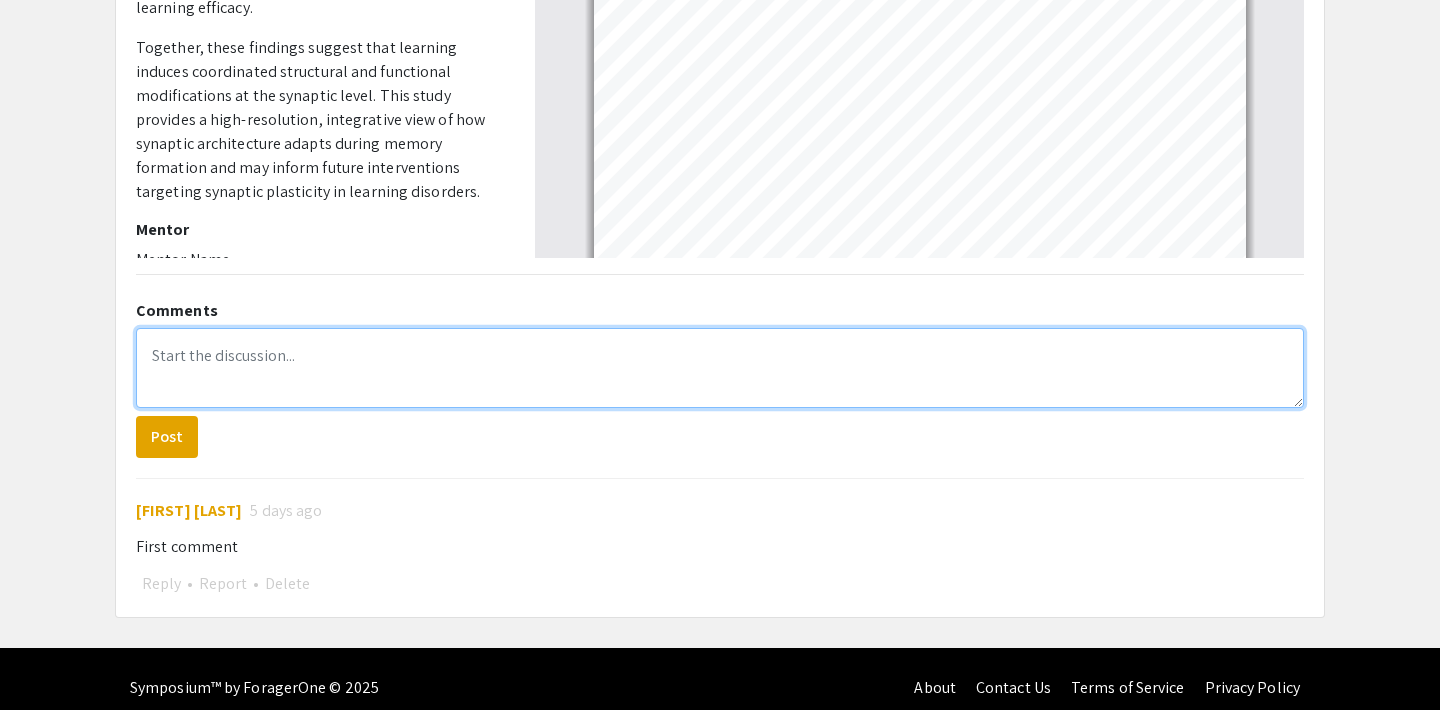 click 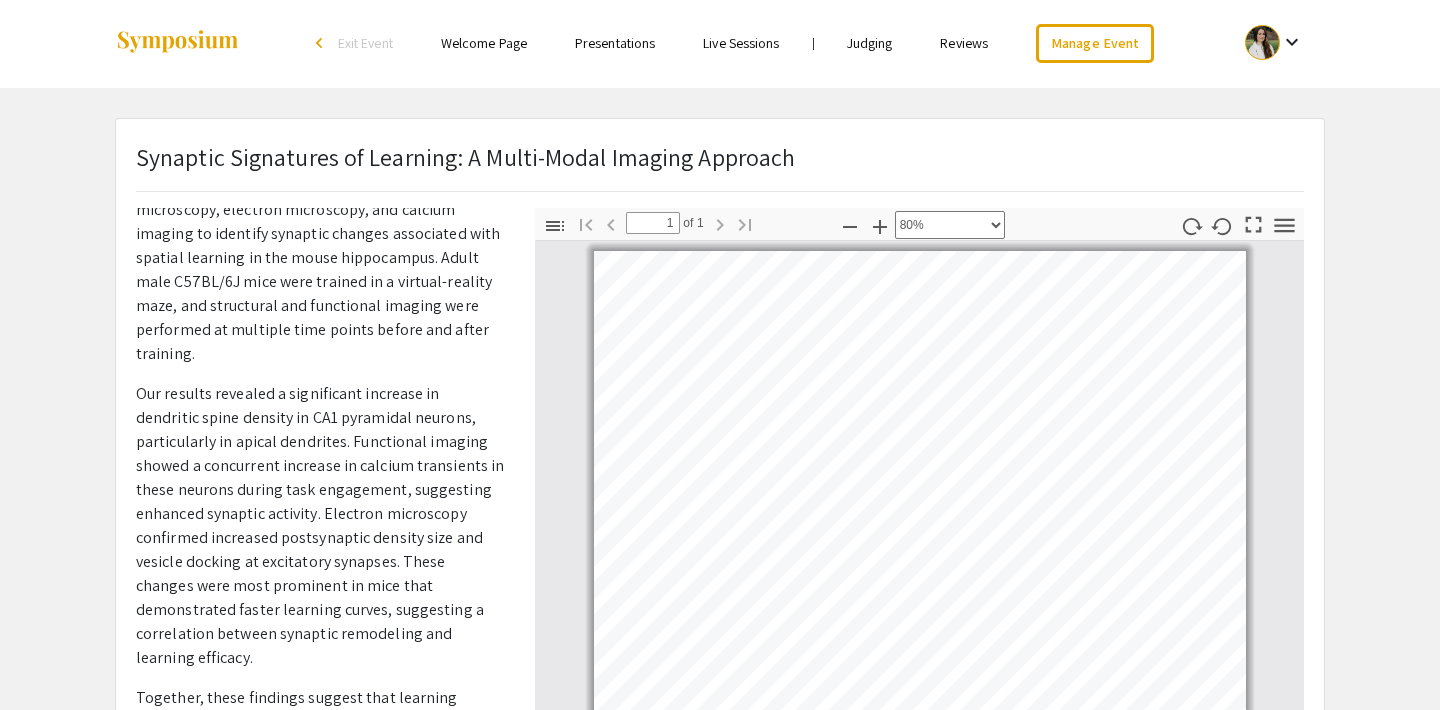 scroll, scrollTop: 0, scrollLeft: 0, axis: both 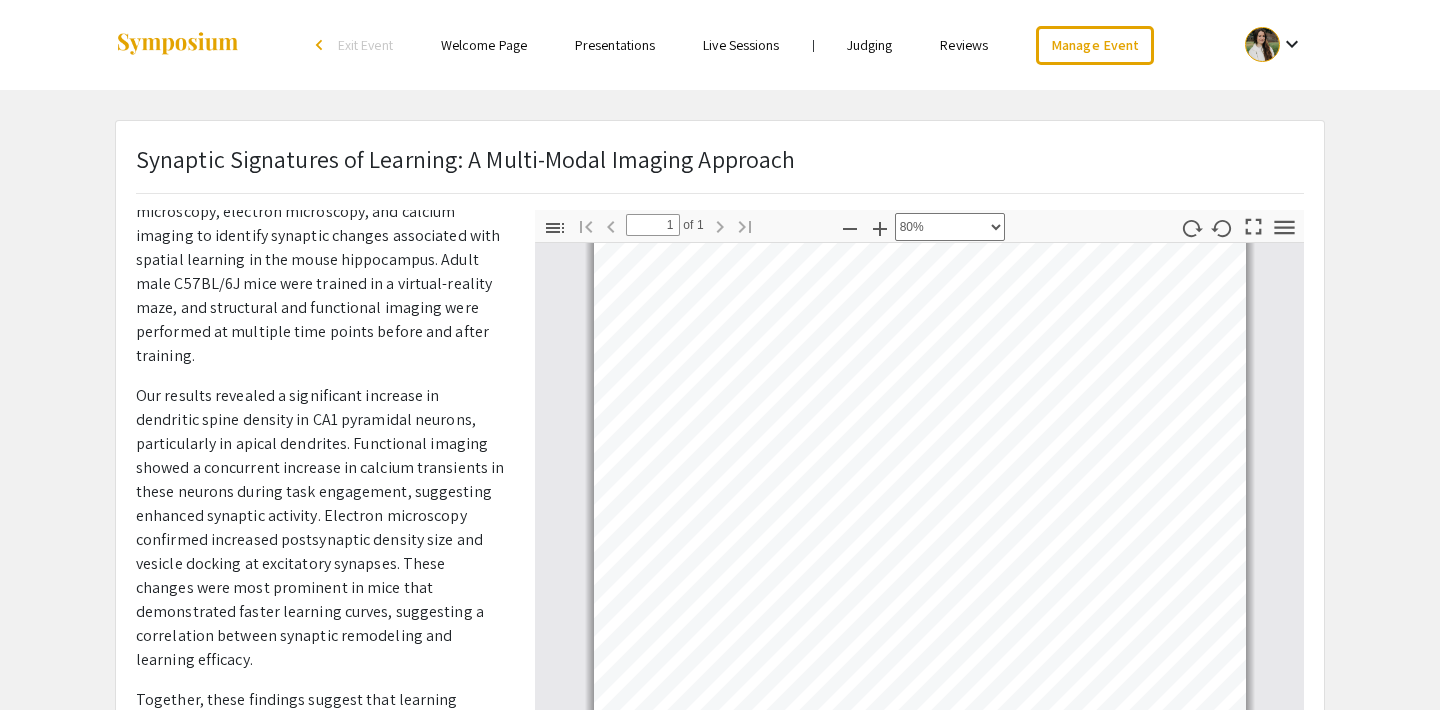click on "Presentations" at bounding box center [615, 45] 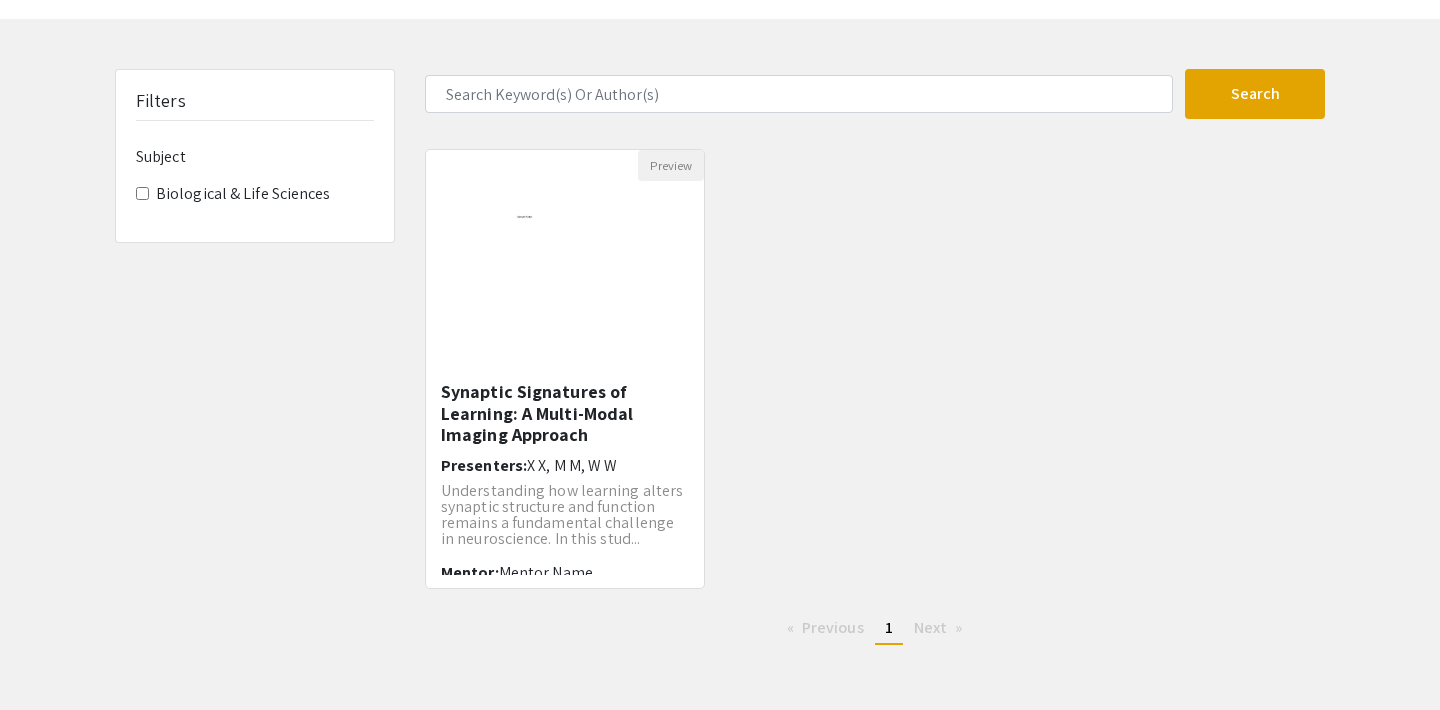 scroll, scrollTop: 0, scrollLeft: 0, axis: both 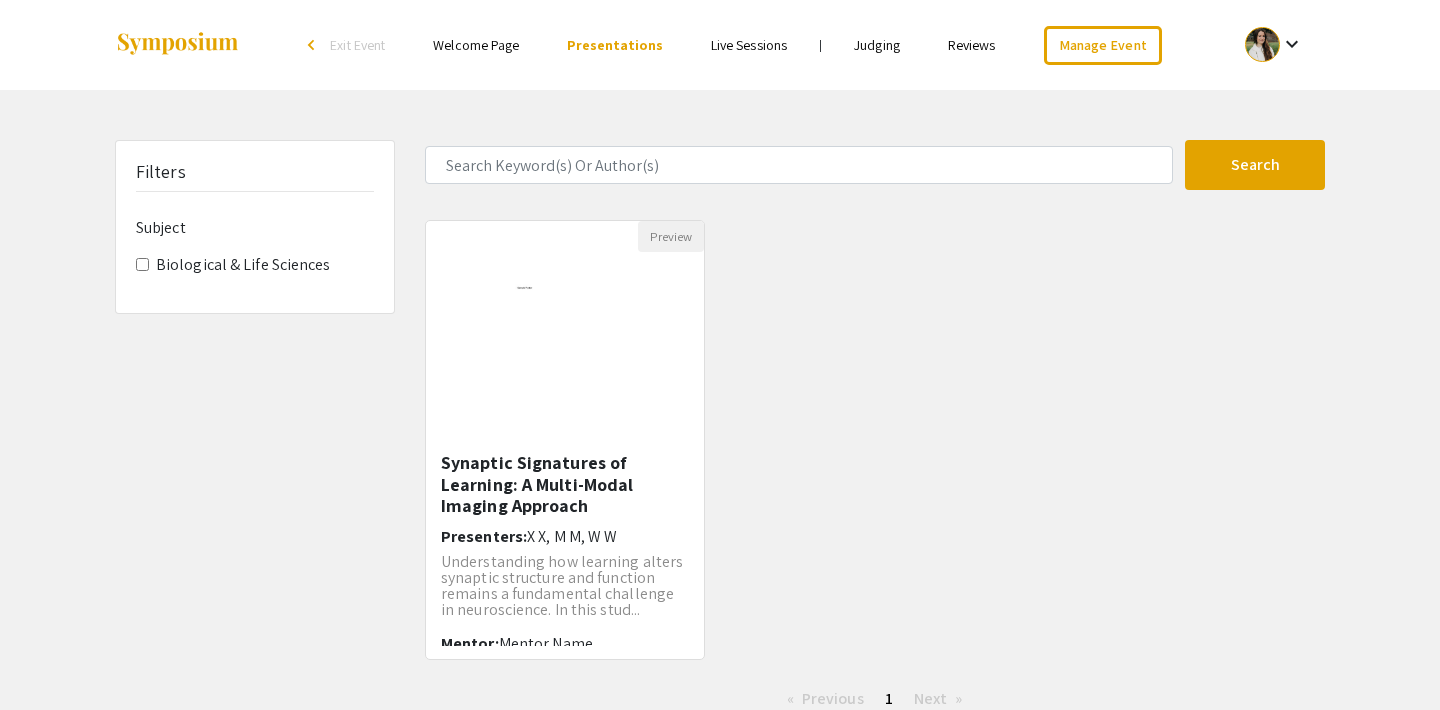 click on "Live Sessions" at bounding box center [749, 45] 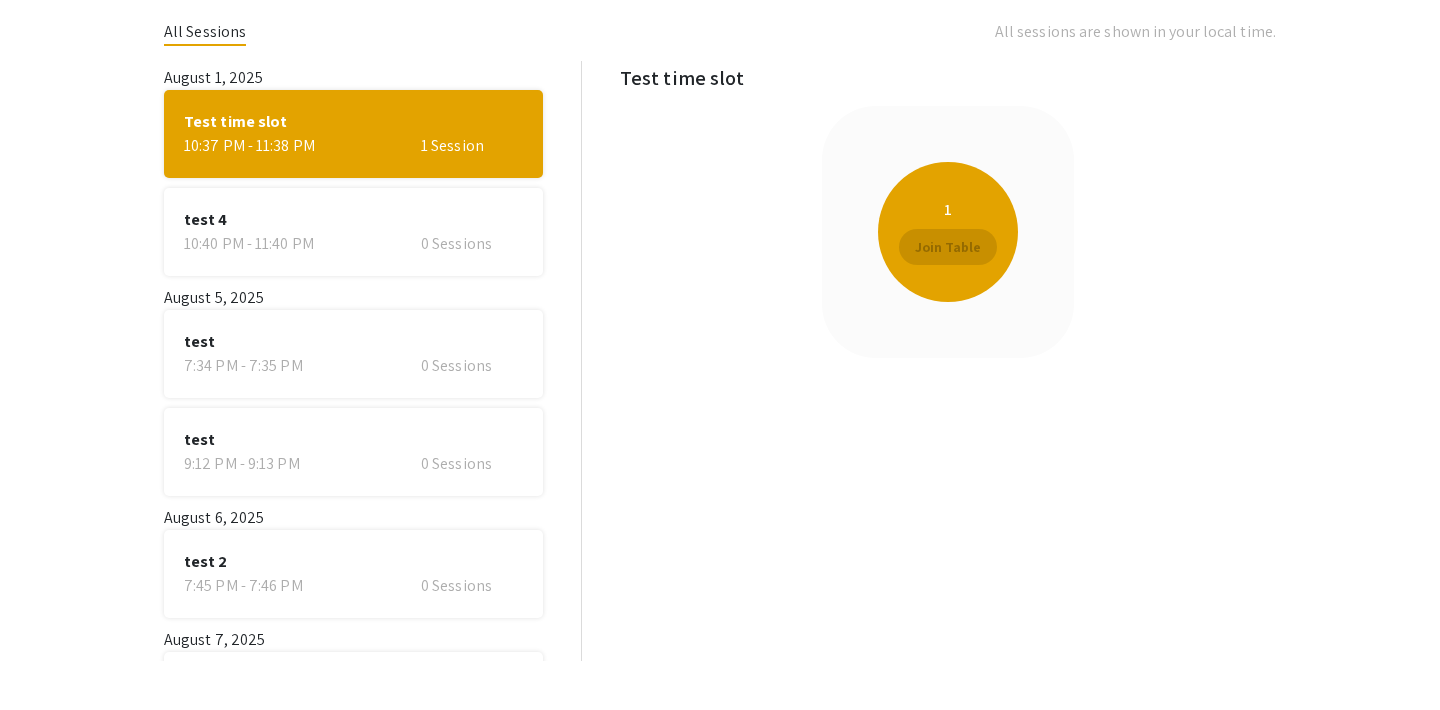 scroll, scrollTop: 97, scrollLeft: 0, axis: vertical 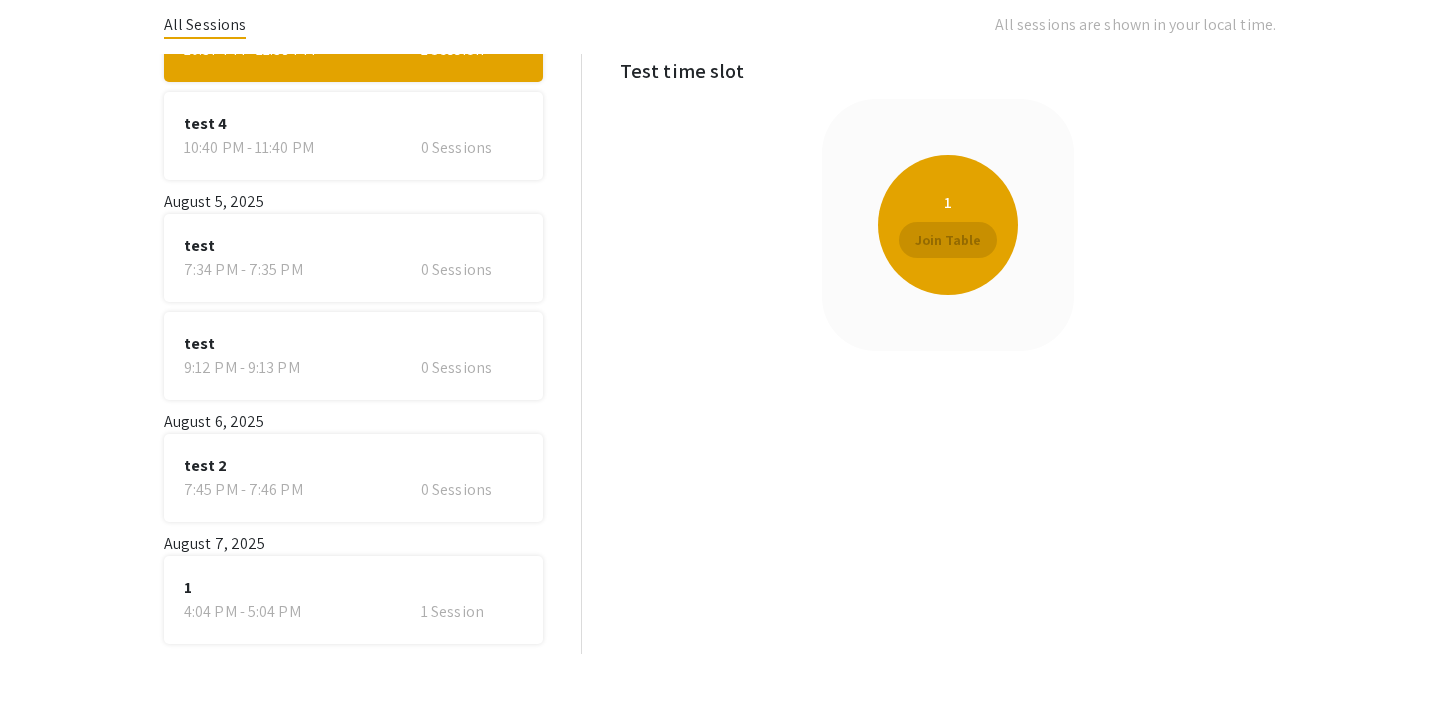 click on "1  4:04 PM - 5:04 PM   1 Session" 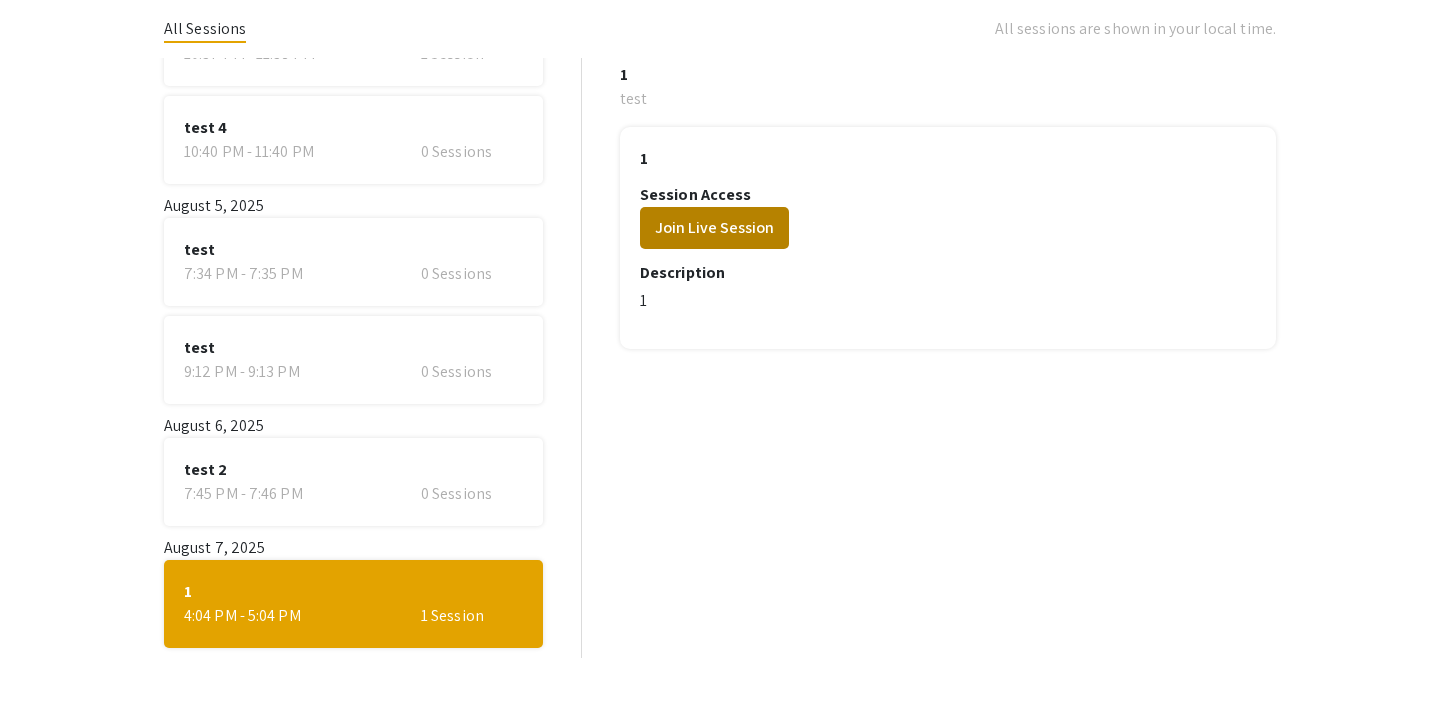 scroll, scrollTop: 144, scrollLeft: 0, axis: vertical 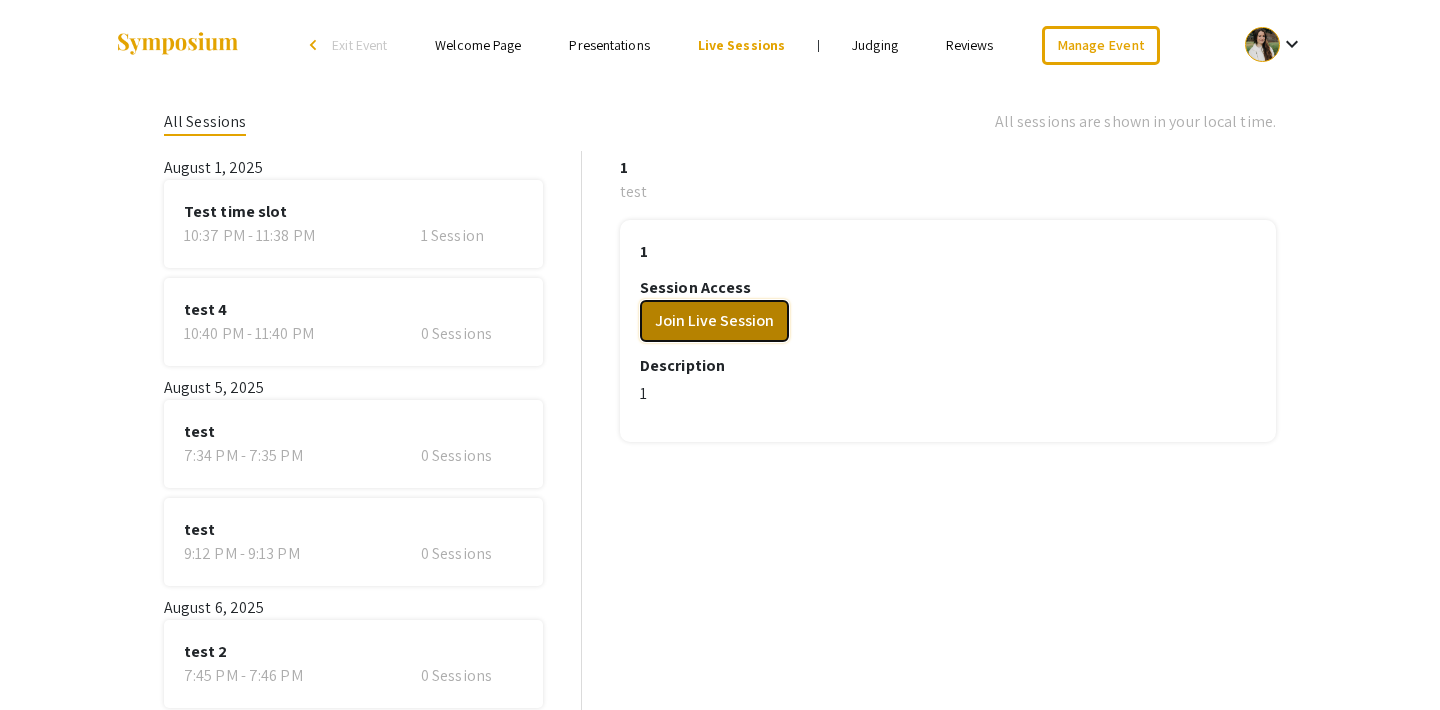 click on "Join Live Session" 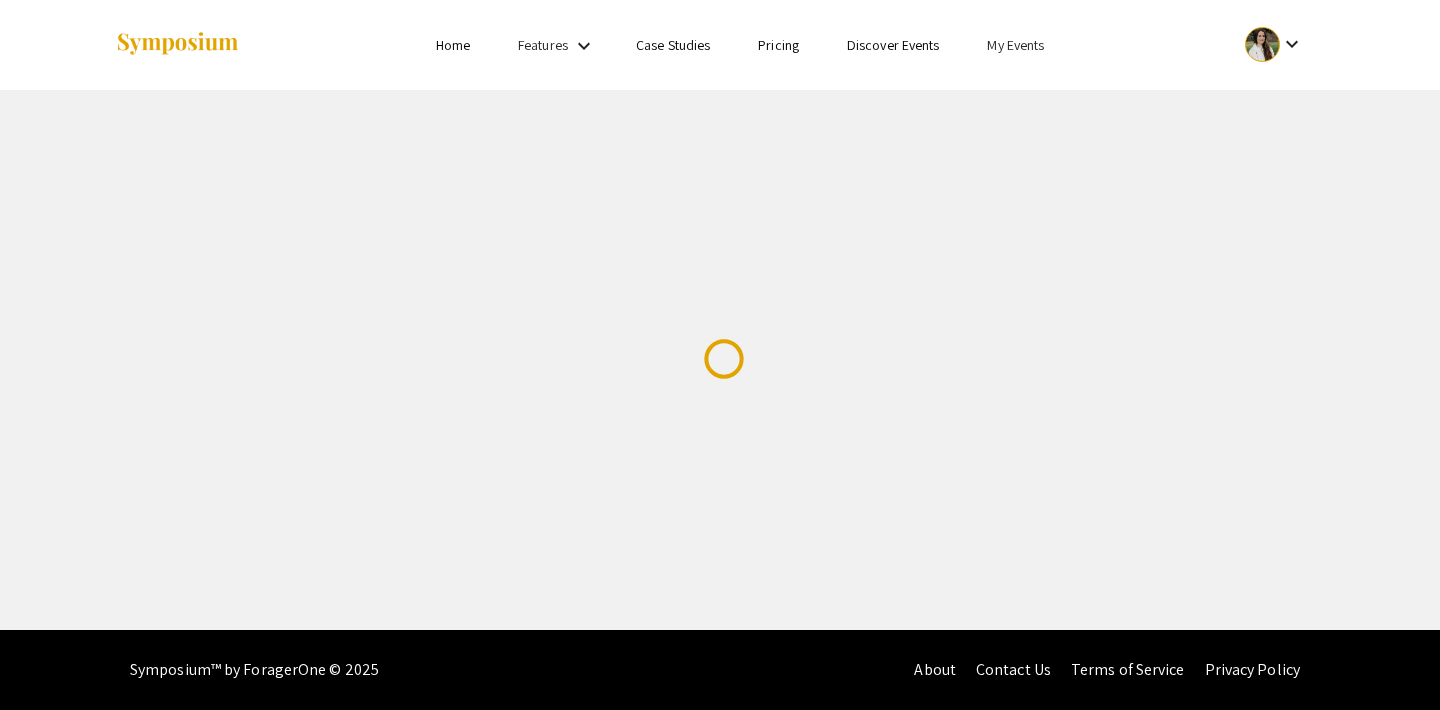 scroll, scrollTop: 0, scrollLeft: 0, axis: both 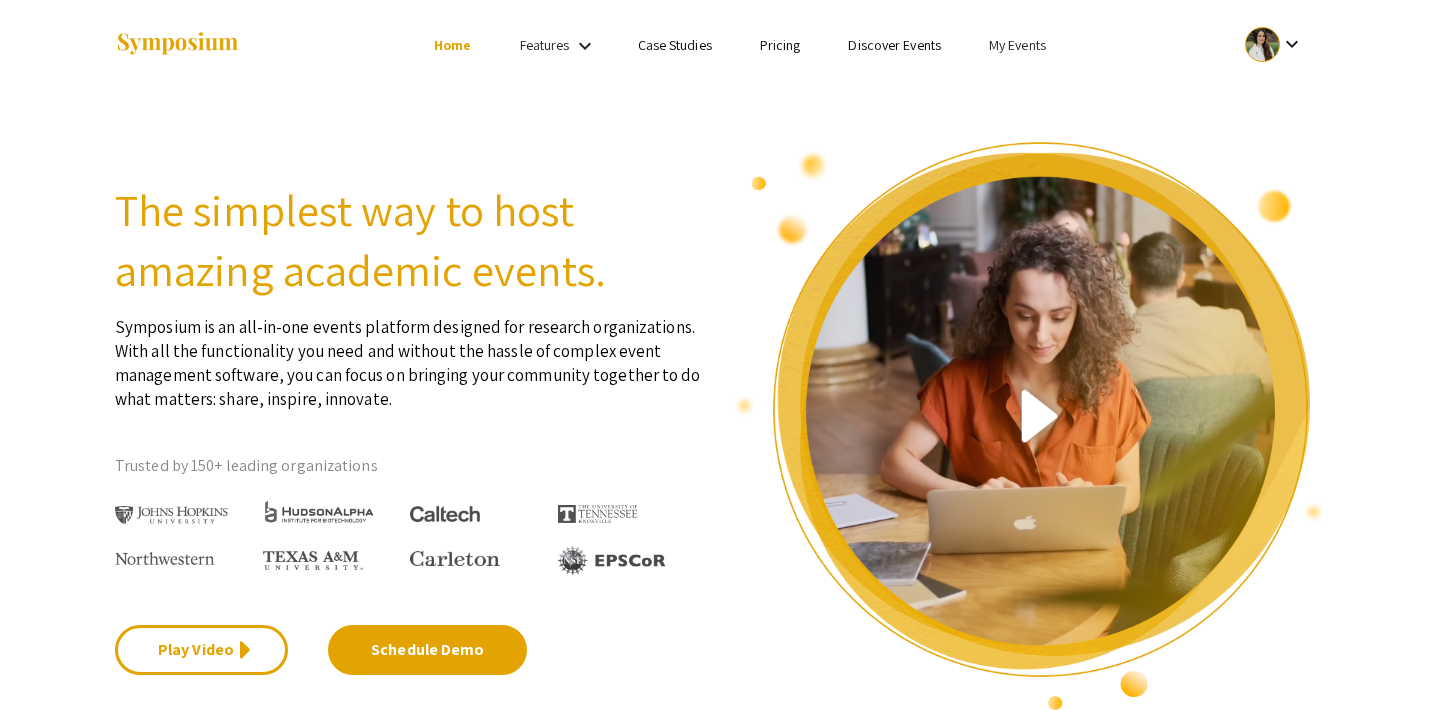 click on "My Events" at bounding box center (1017, 45) 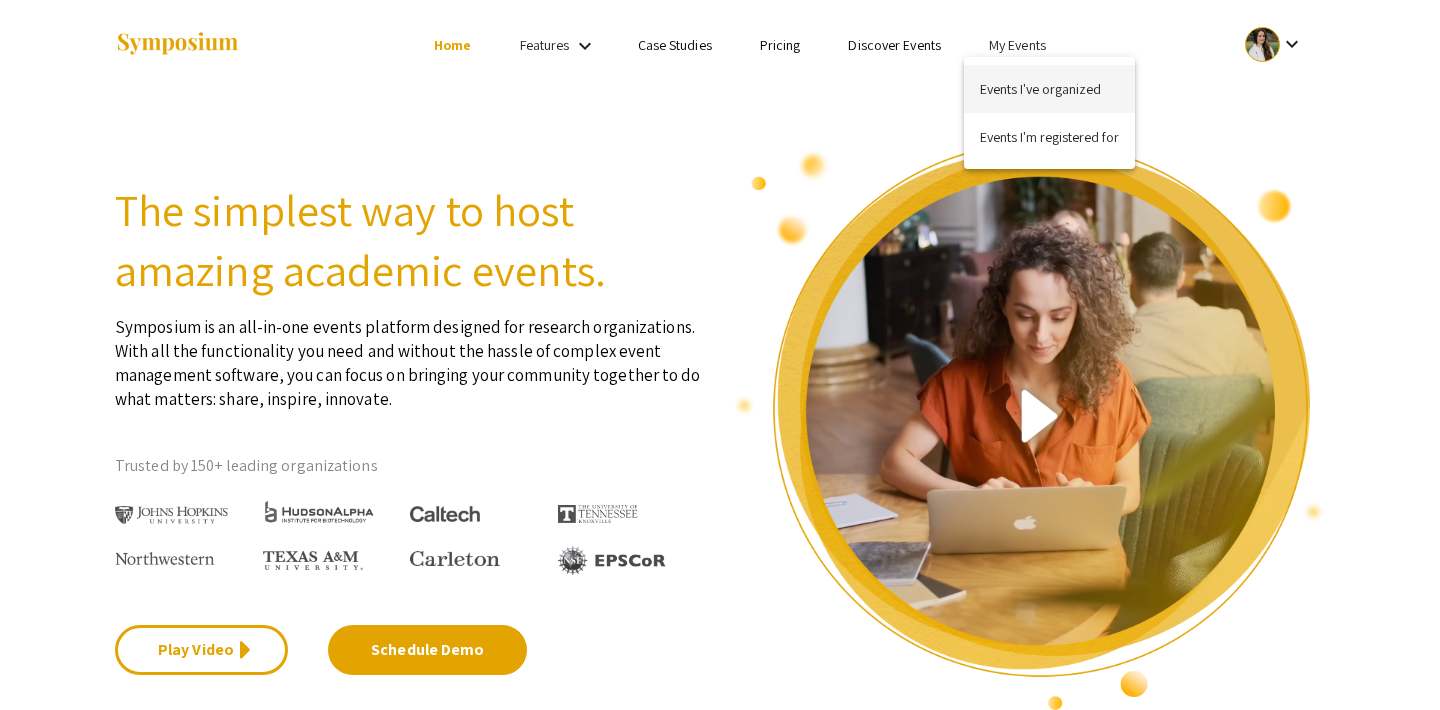 click on "Events I've organized" at bounding box center (1049, 89) 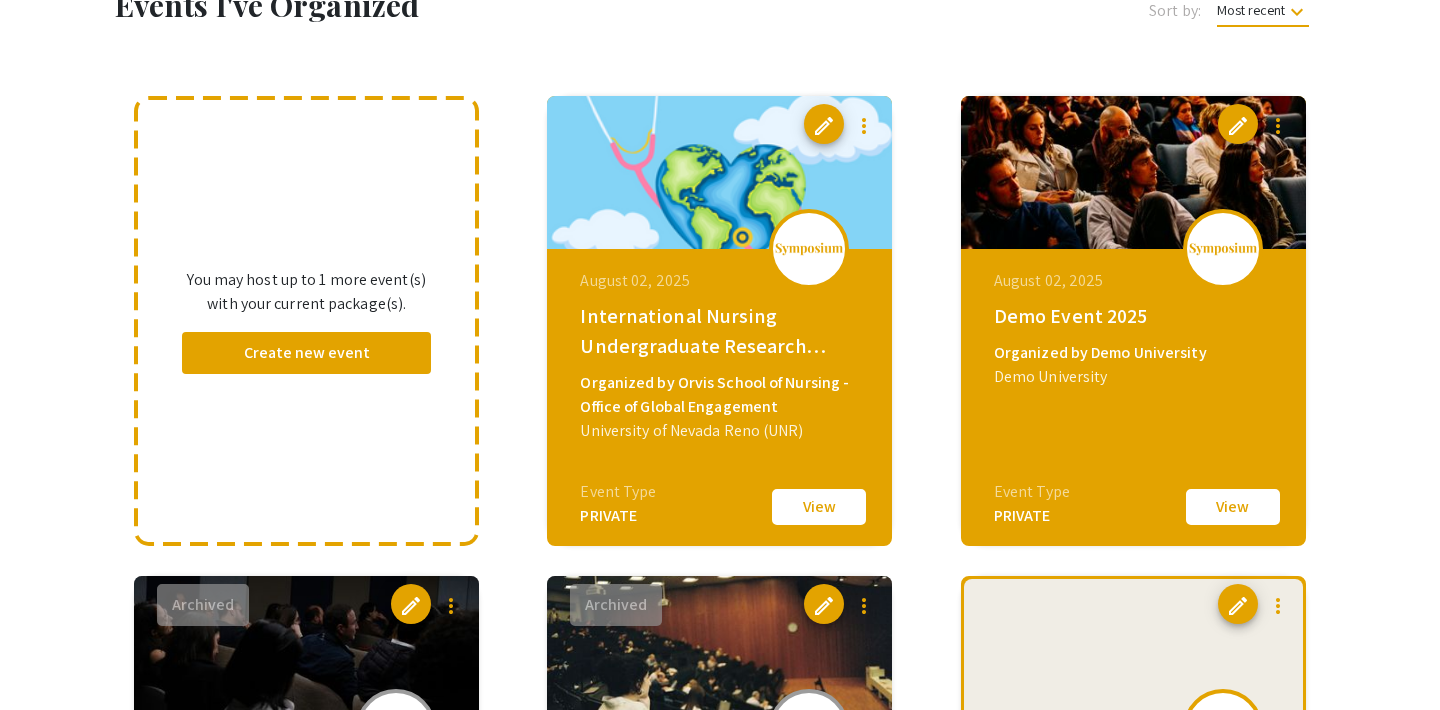 scroll, scrollTop: 176, scrollLeft: 0, axis: vertical 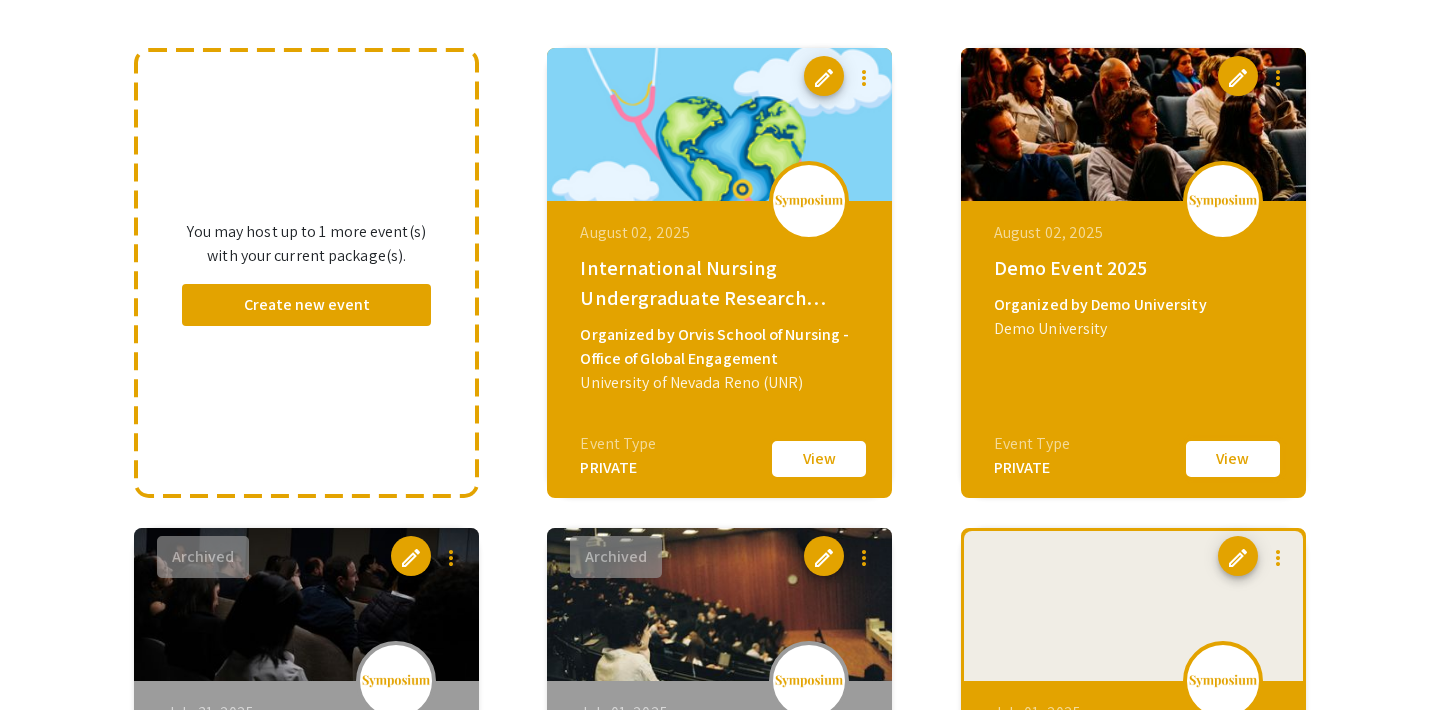 click on "View" 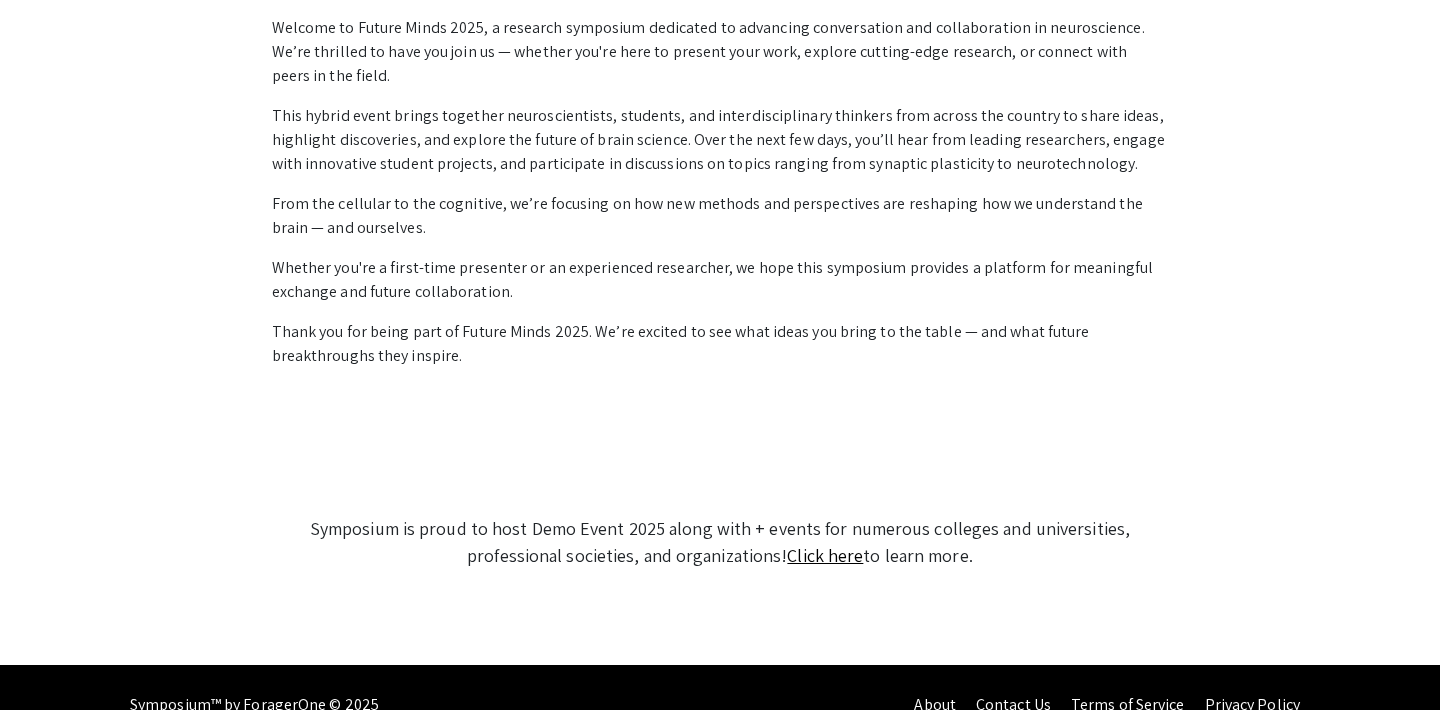 scroll, scrollTop: 0, scrollLeft: 0, axis: both 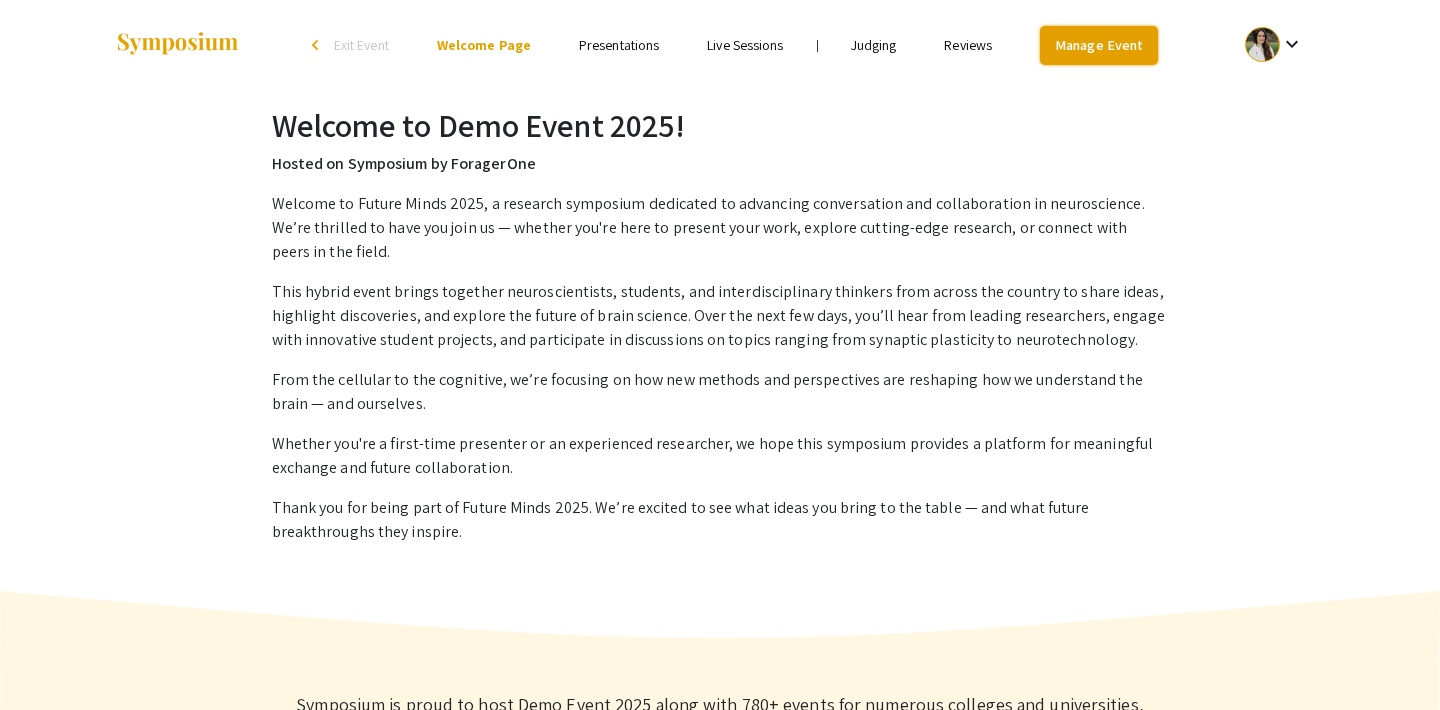 click on "Manage Event" at bounding box center (1099, 45) 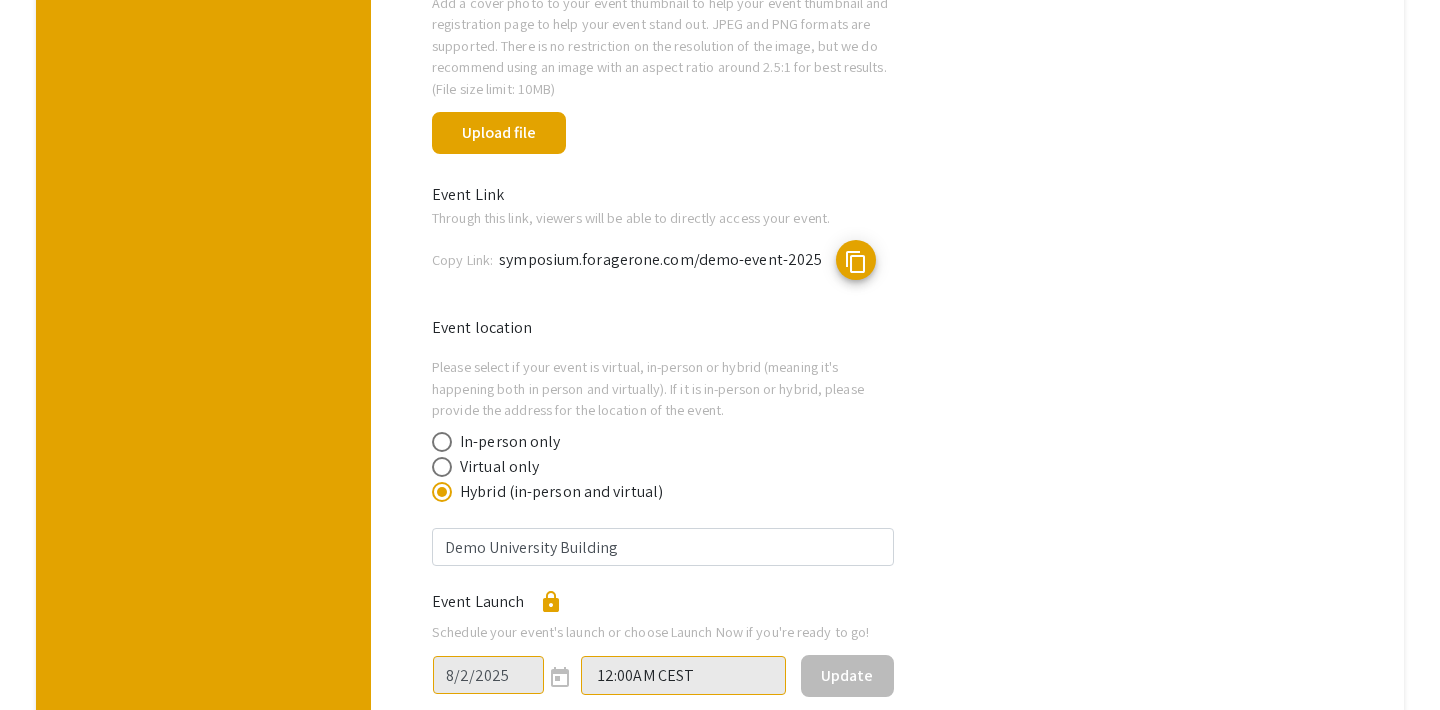 scroll, scrollTop: 946, scrollLeft: 0, axis: vertical 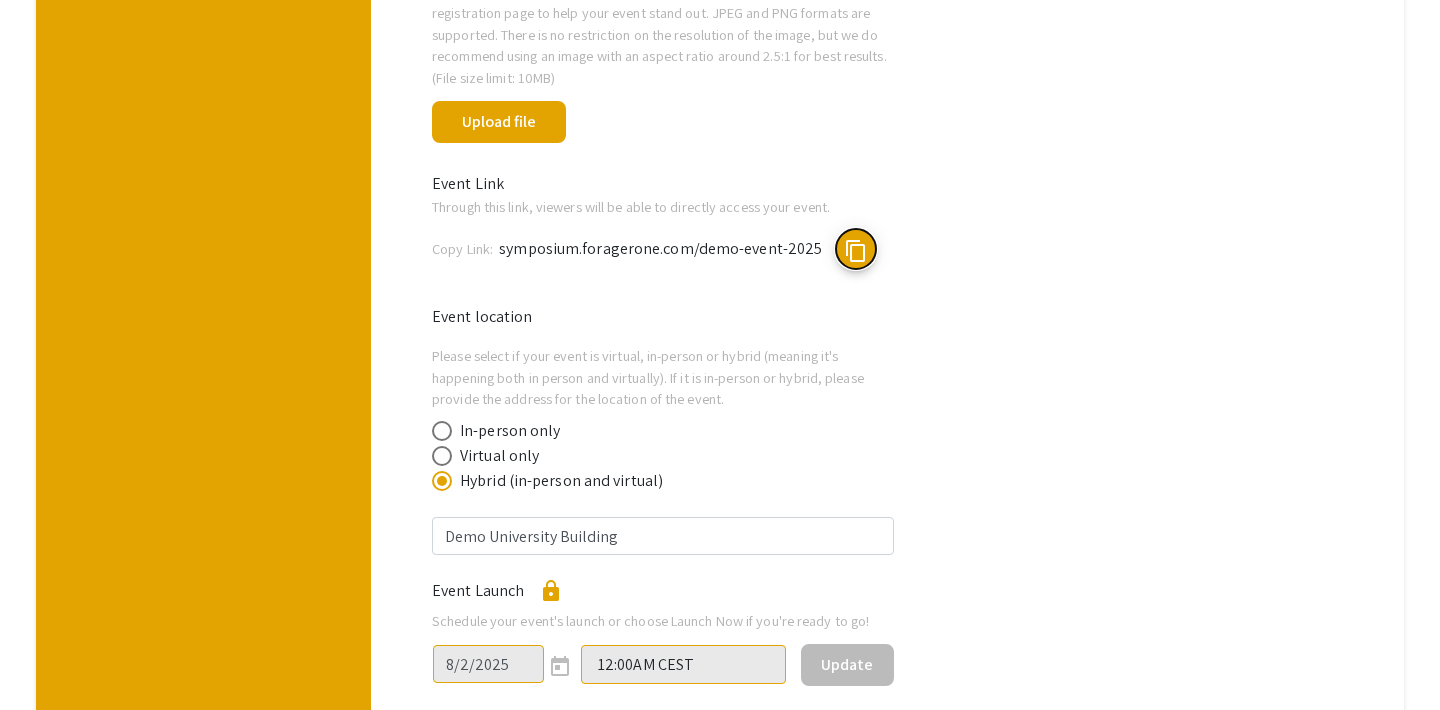 click on "content_copy" at bounding box center [856, 251] 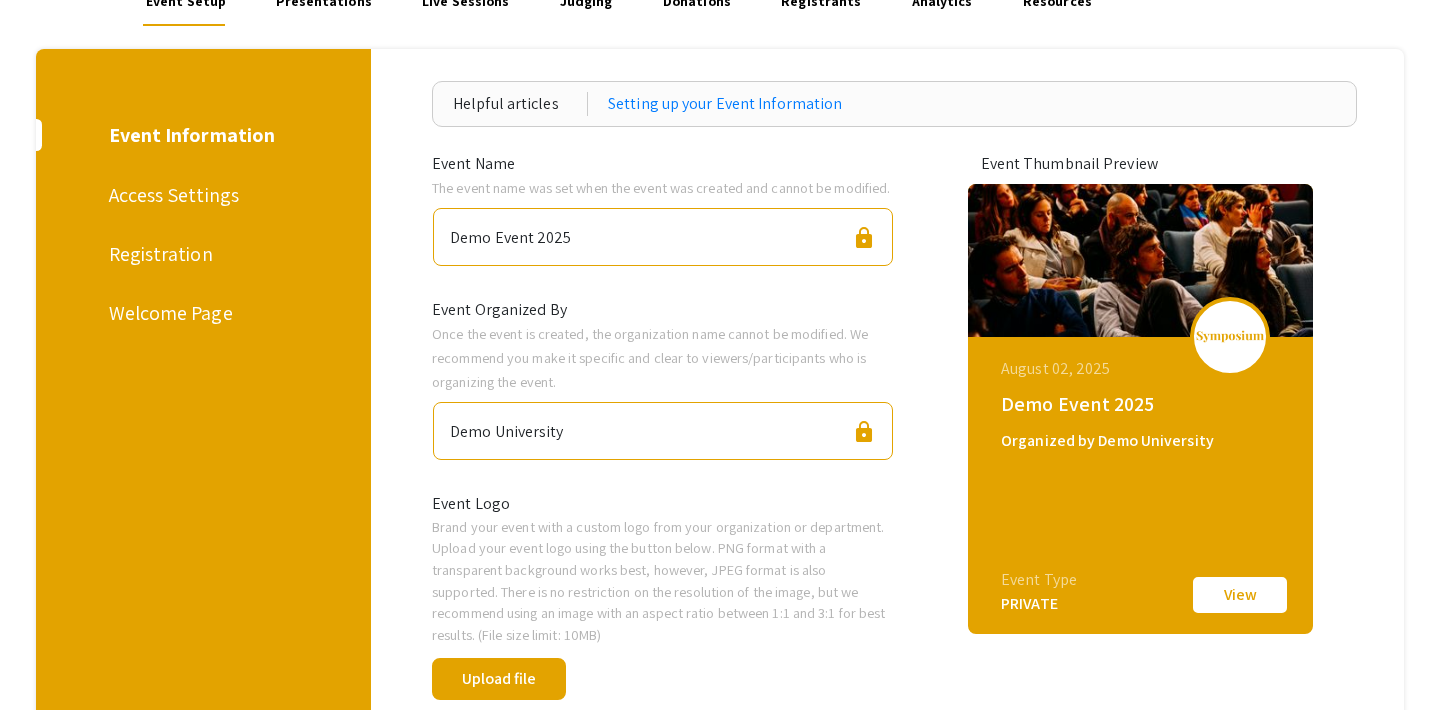 scroll, scrollTop: 30, scrollLeft: 0, axis: vertical 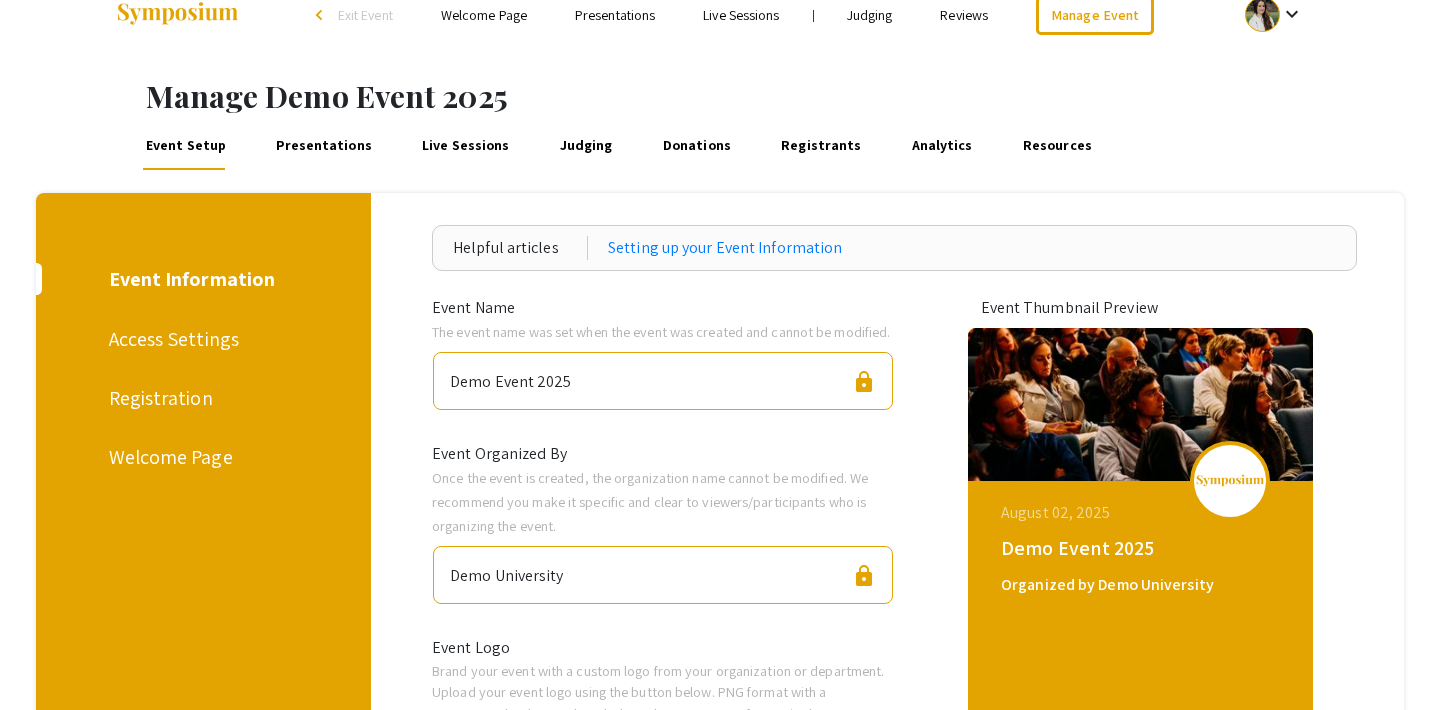 click on "Access Settings" at bounding box center [200, 339] 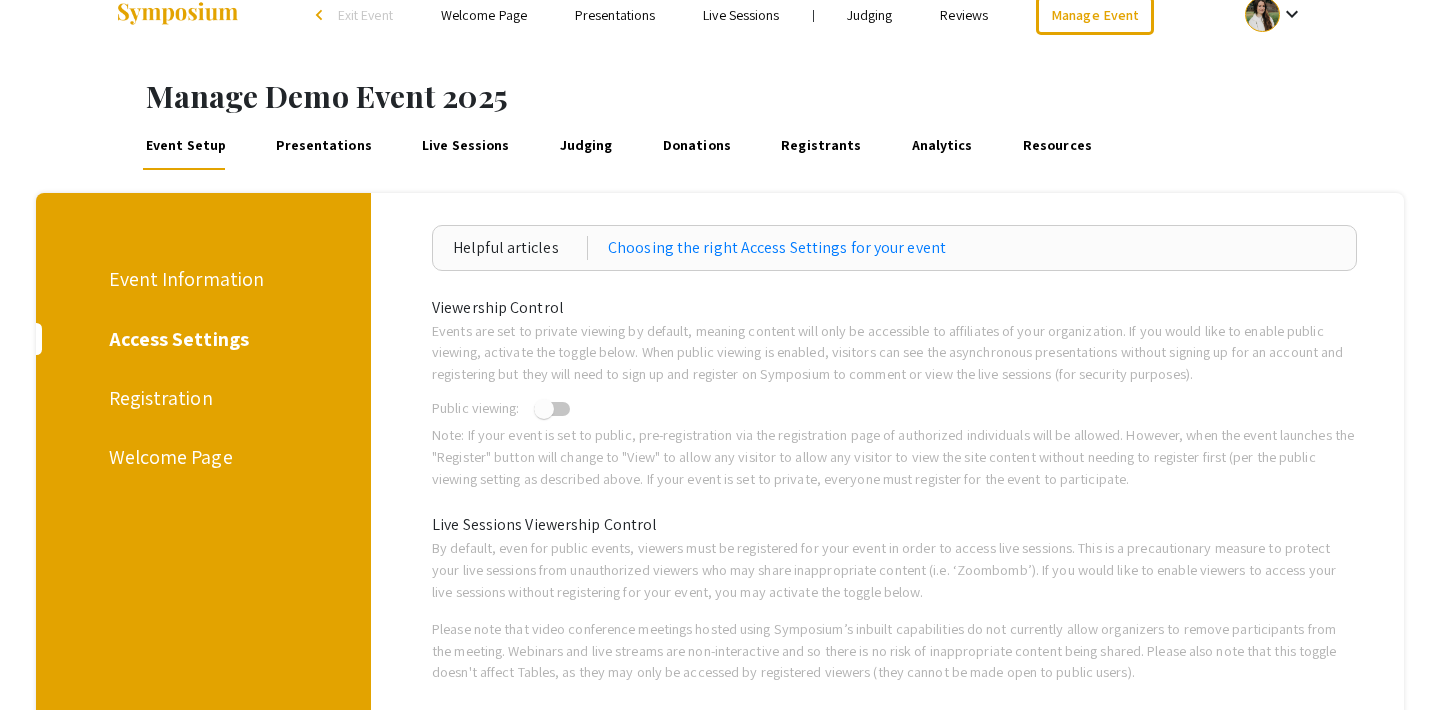 scroll, scrollTop: 0, scrollLeft: 0, axis: both 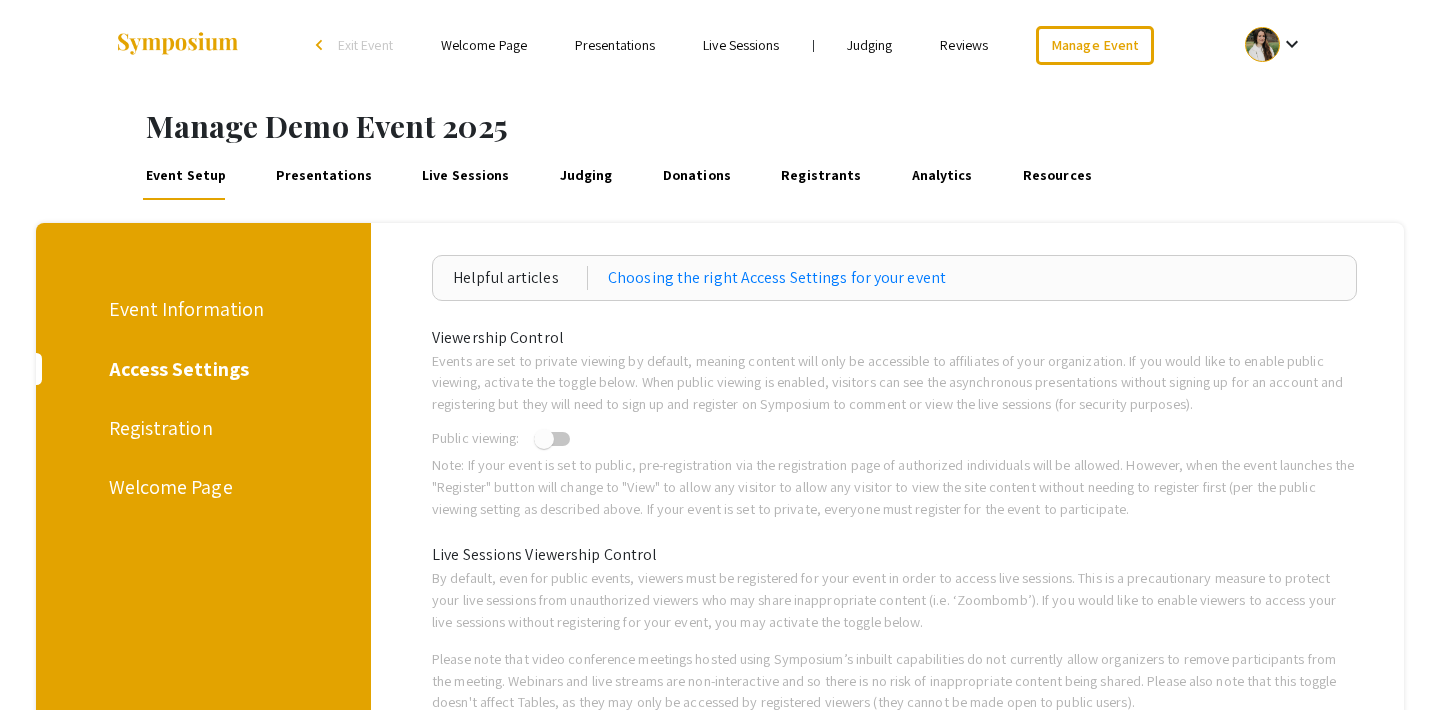 click on "Event Information" at bounding box center (200, 309) 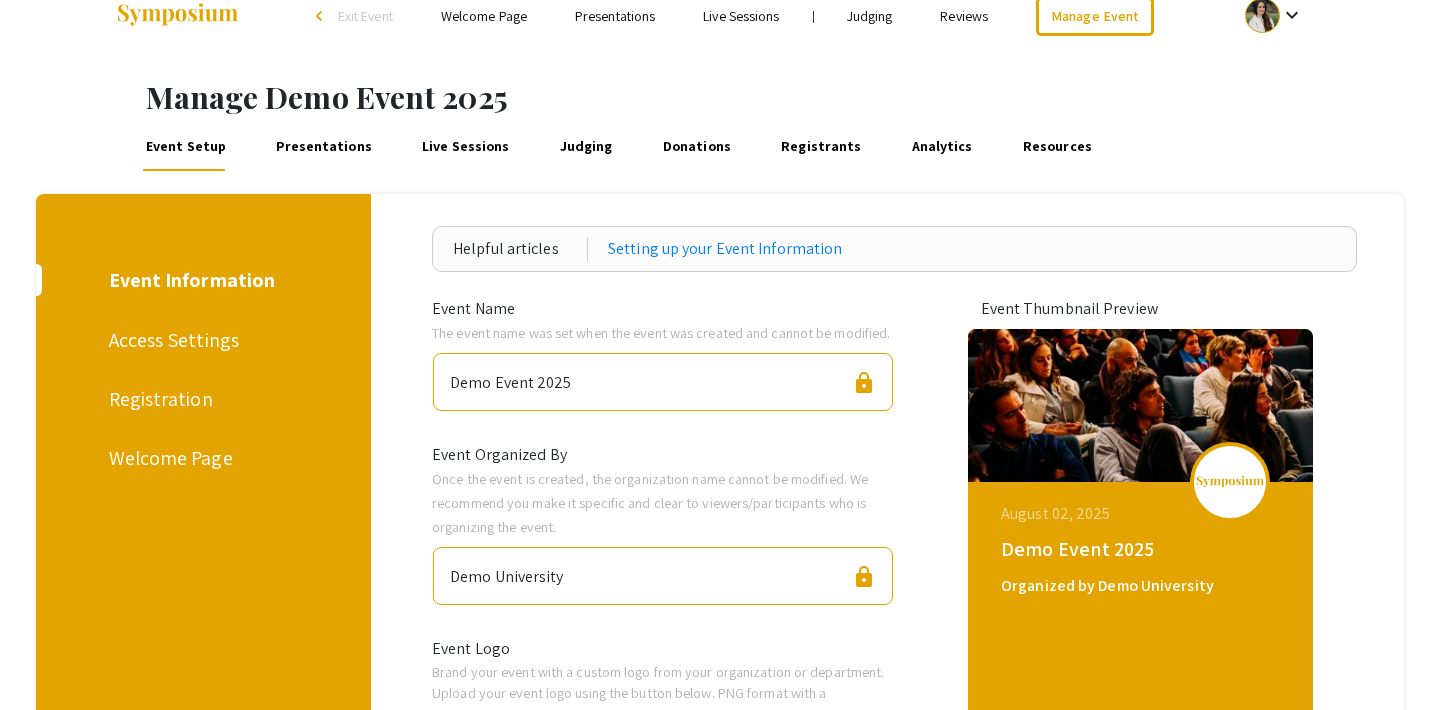 scroll, scrollTop: 22, scrollLeft: 0, axis: vertical 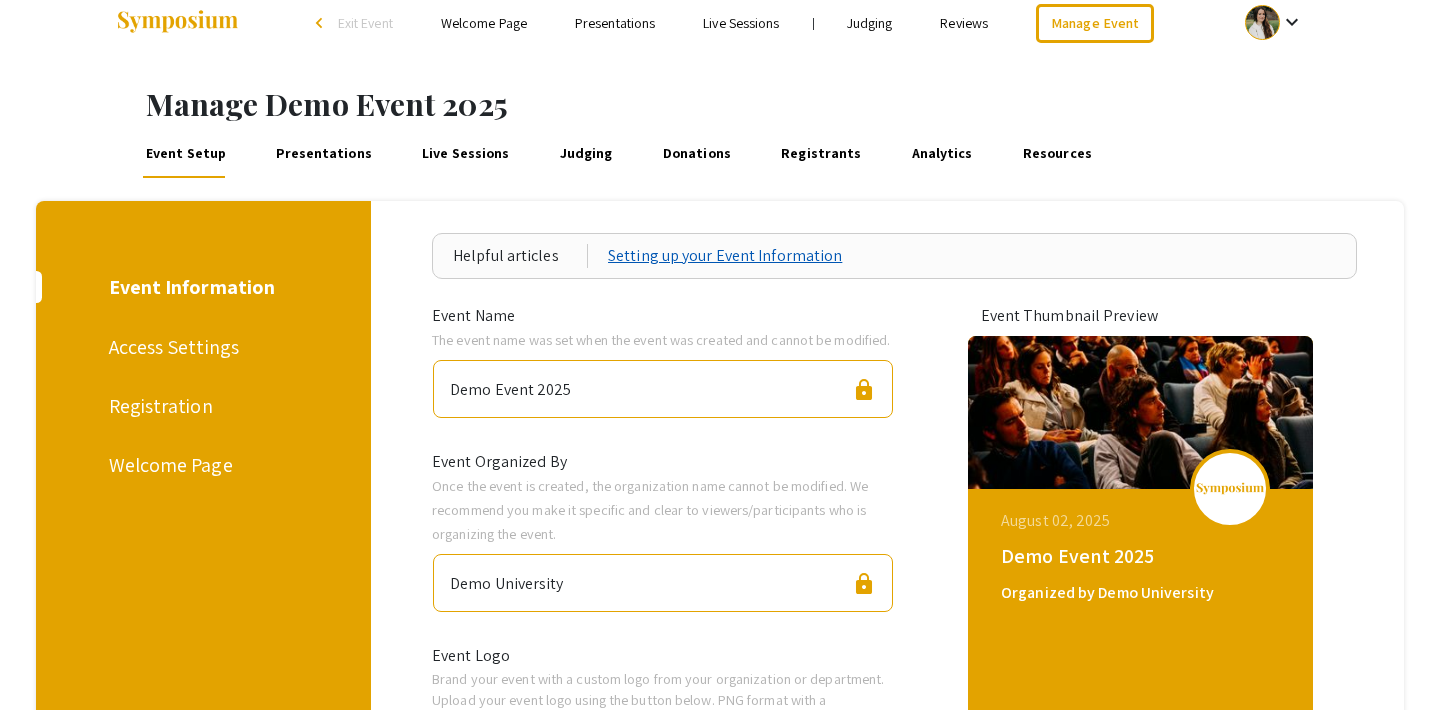 click on "Setting up your Event Information" at bounding box center (725, 256) 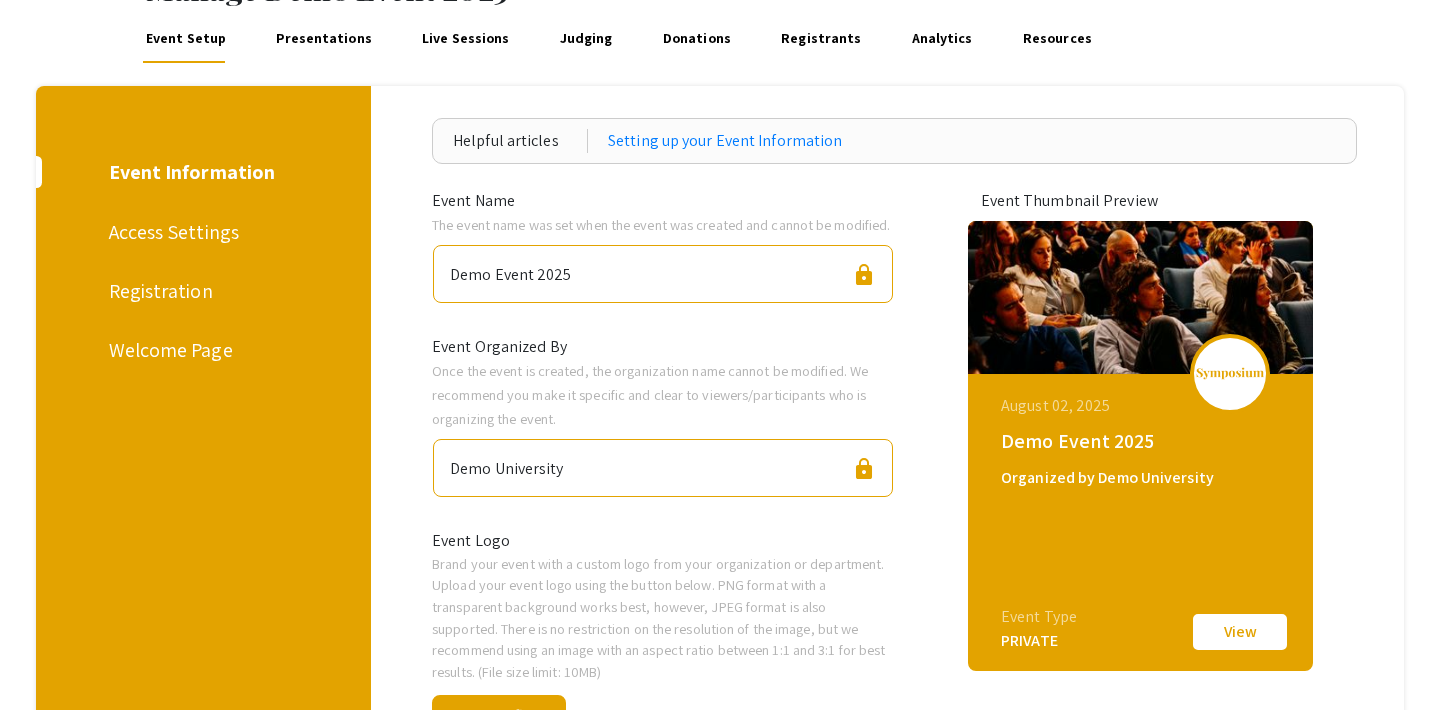 scroll, scrollTop: 140, scrollLeft: 0, axis: vertical 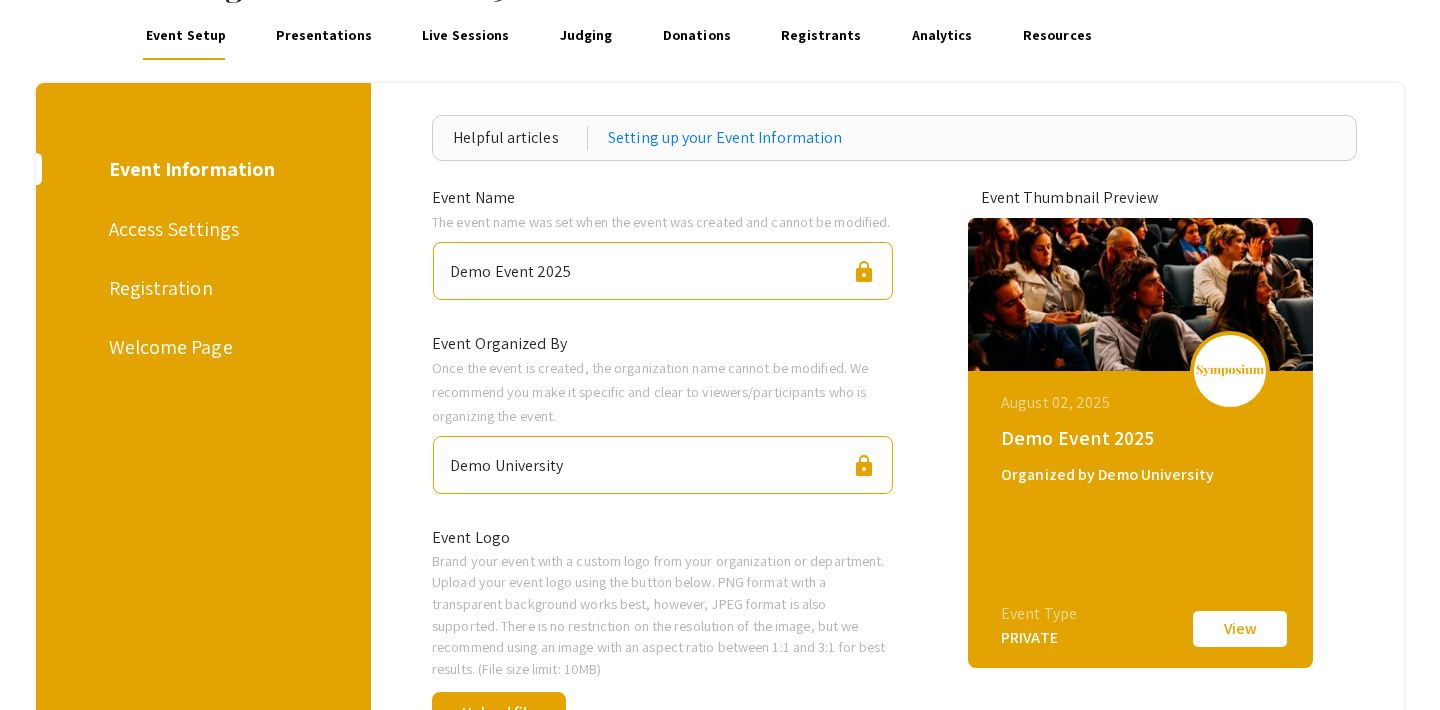 click on "Access Settings" at bounding box center [200, 229] 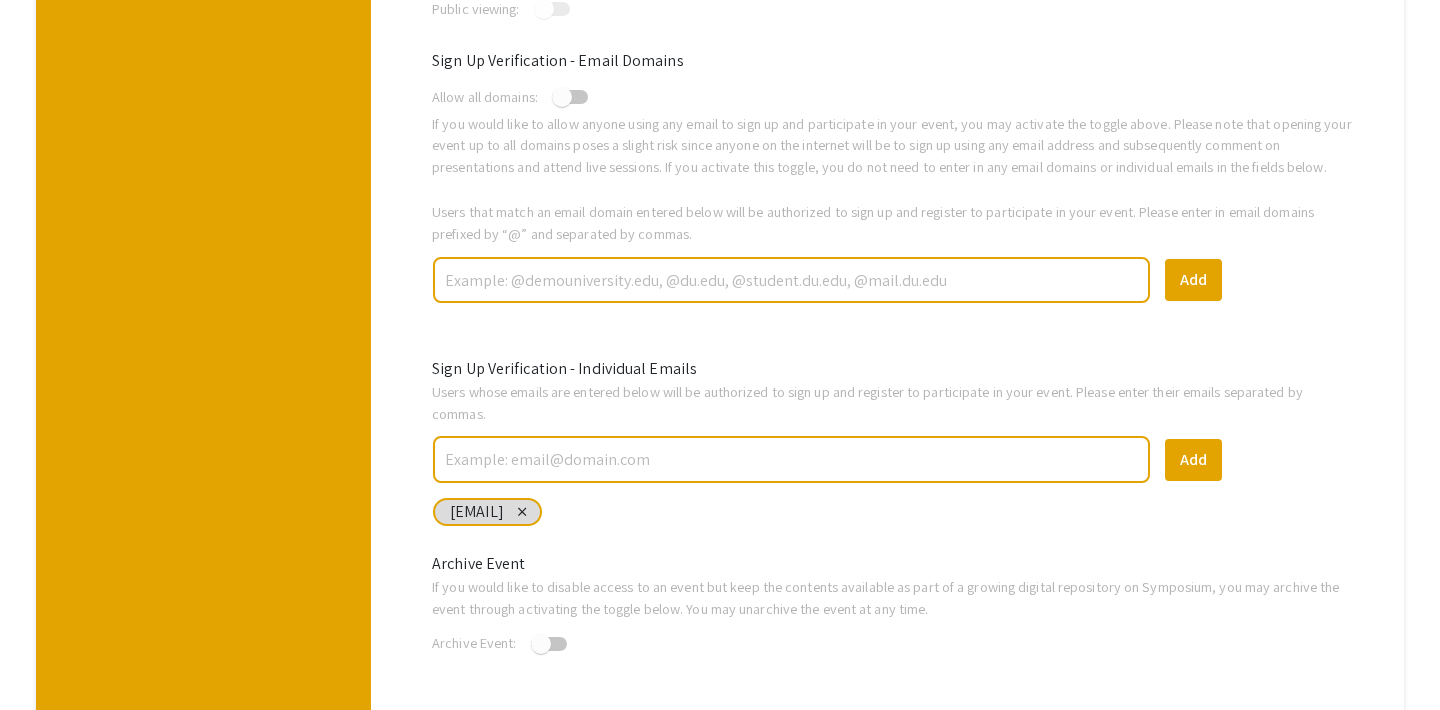 scroll, scrollTop: 745, scrollLeft: 0, axis: vertical 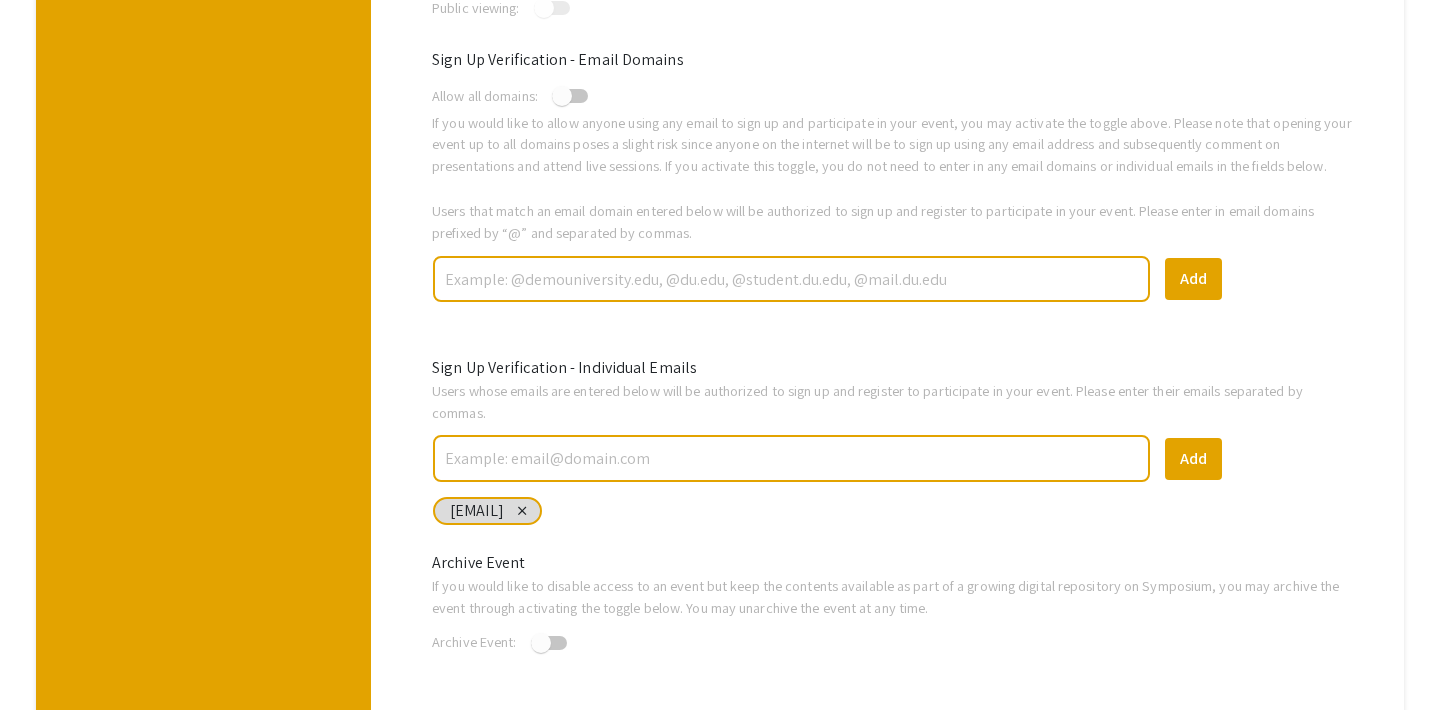 click at bounding box center (791, 279) 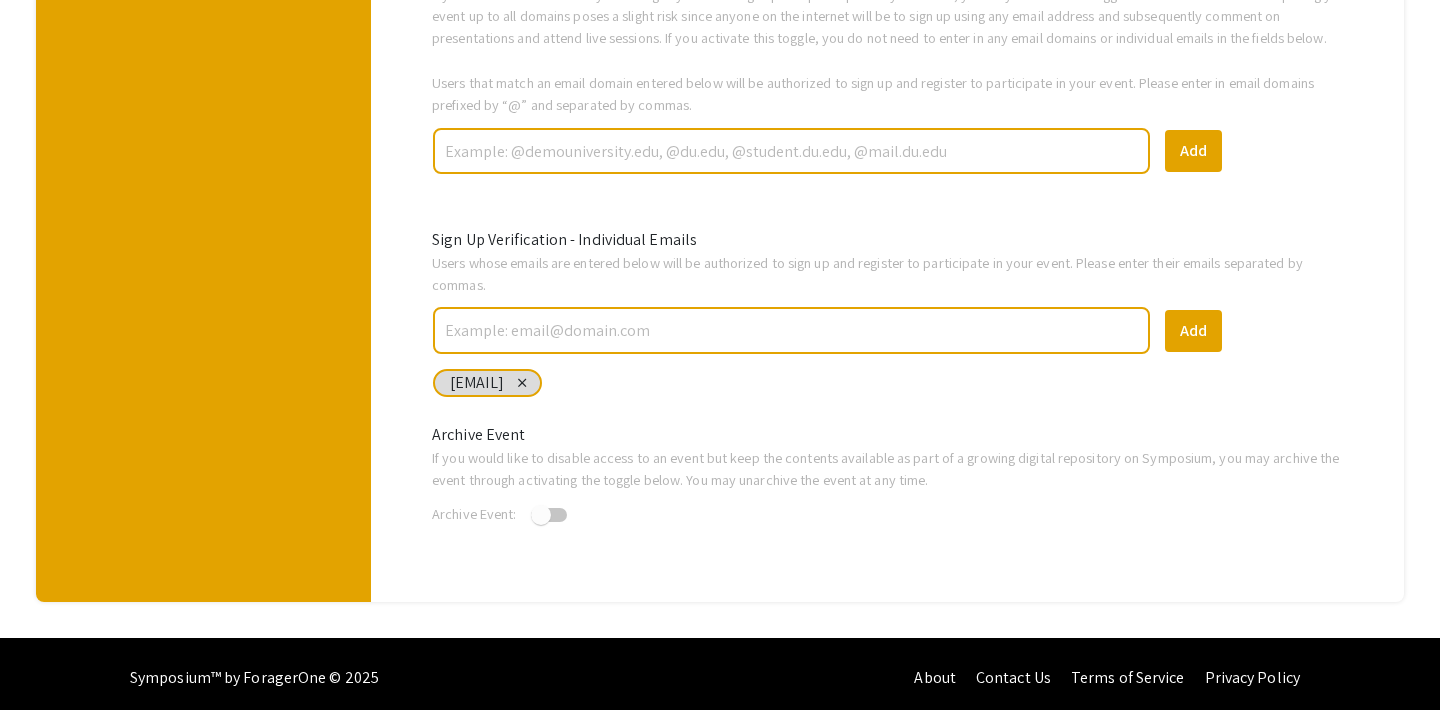 scroll, scrollTop: 877, scrollLeft: 0, axis: vertical 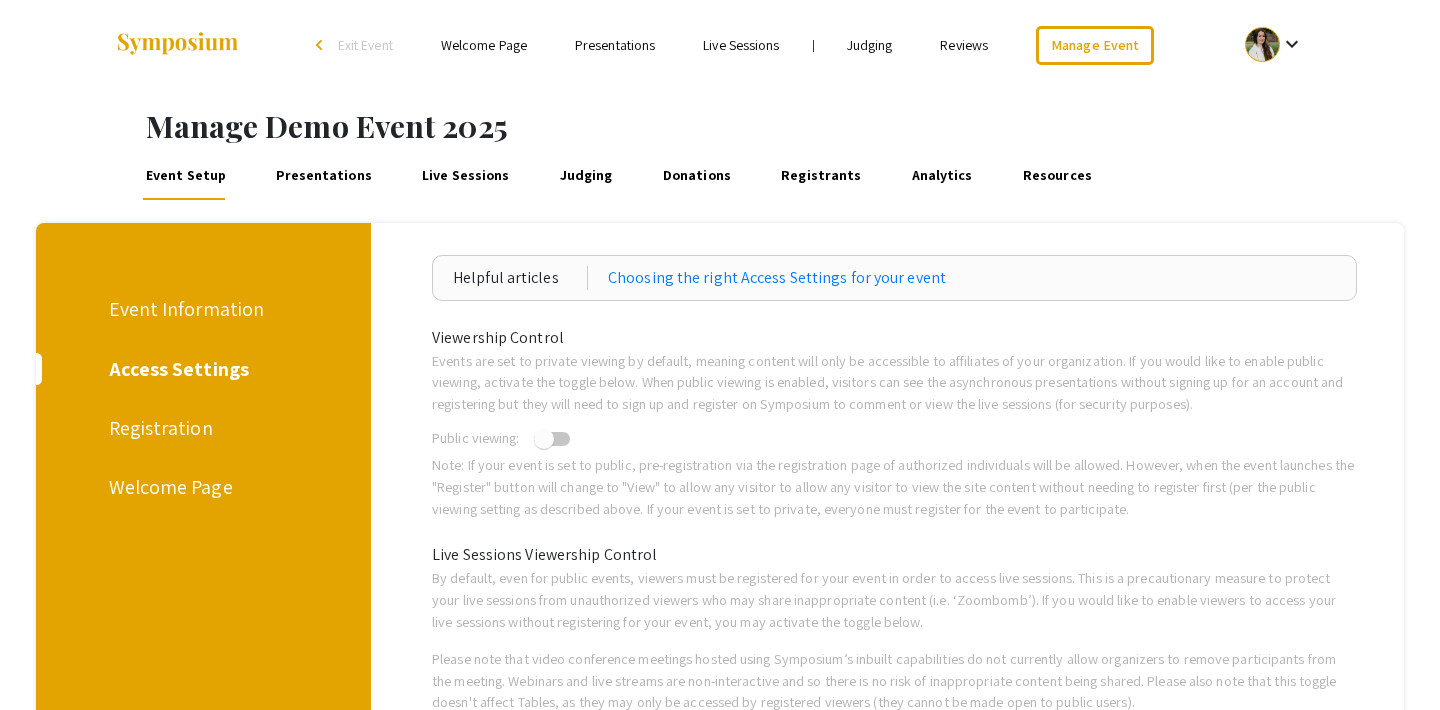 click on "Registration" at bounding box center [200, 428] 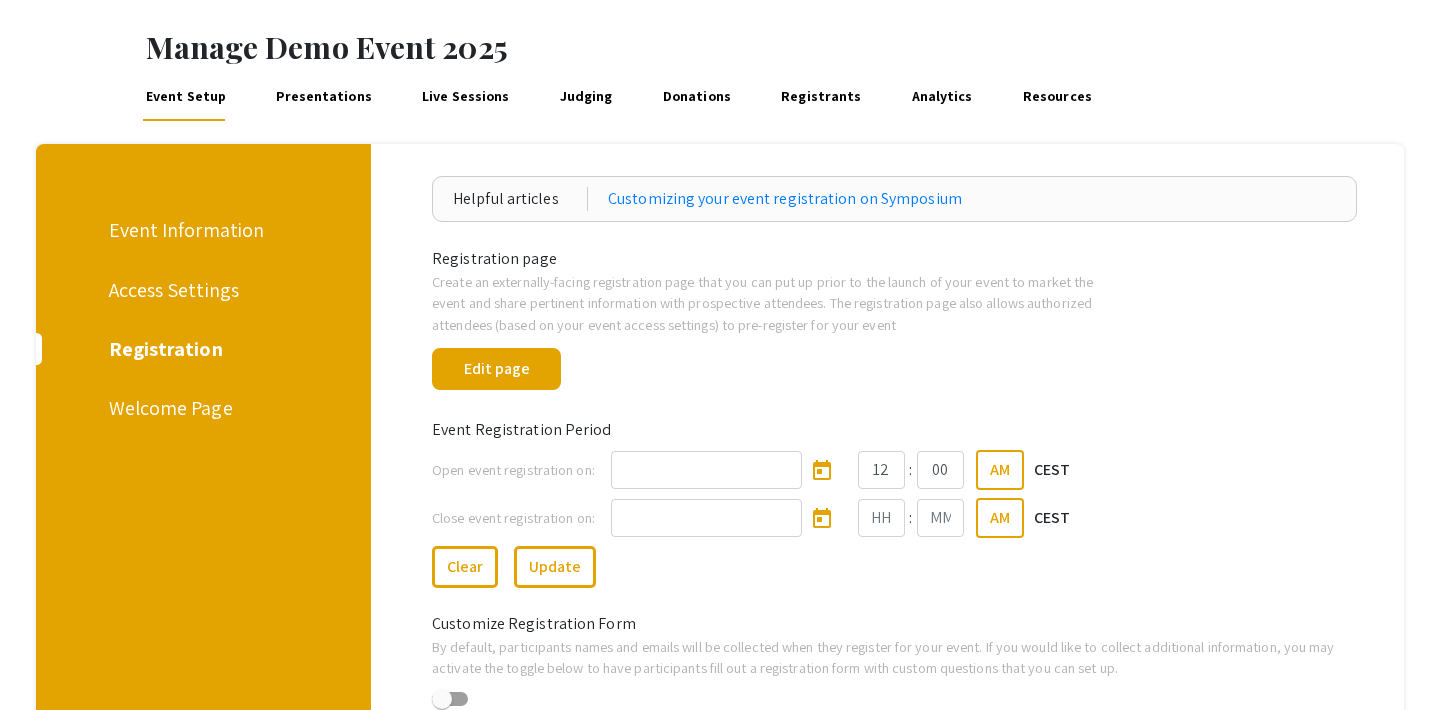 scroll, scrollTop: 81, scrollLeft: 0, axis: vertical 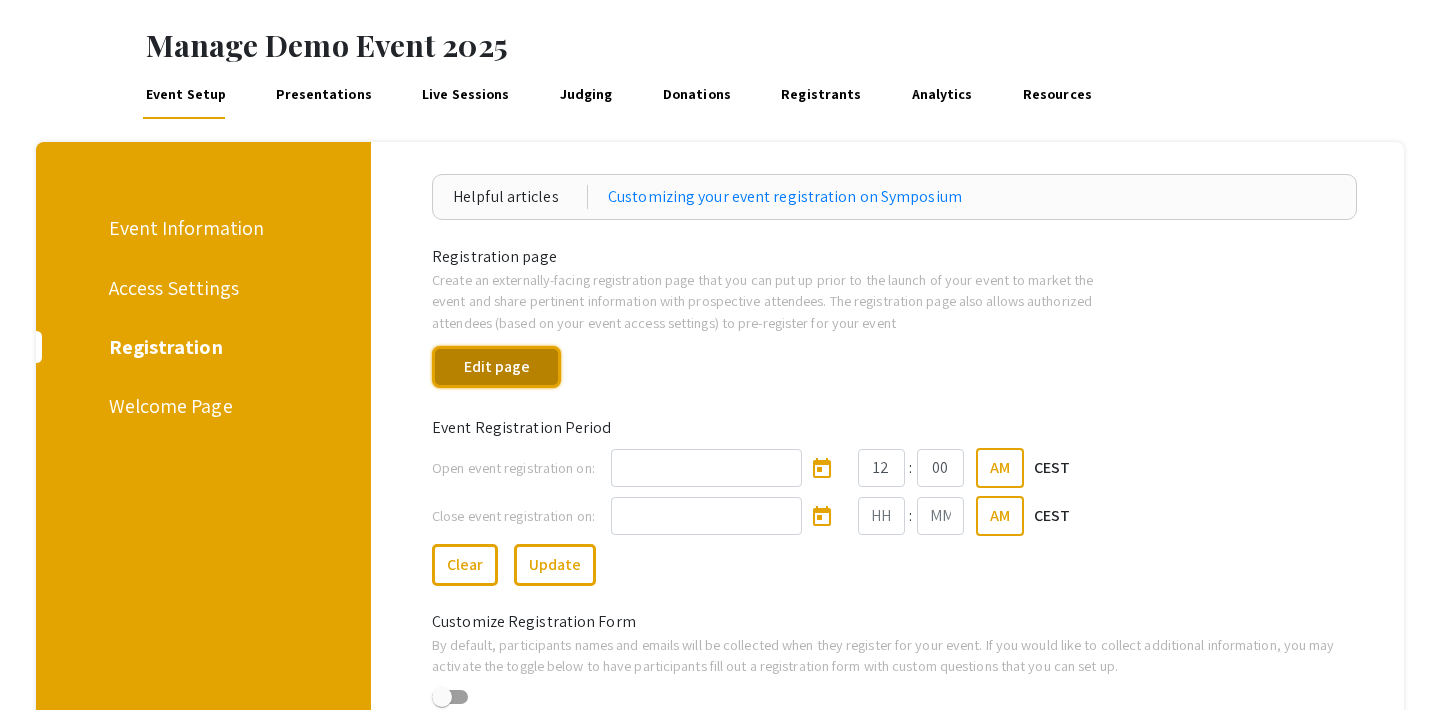 click on "Edit page" at bounding box center [496, 367] 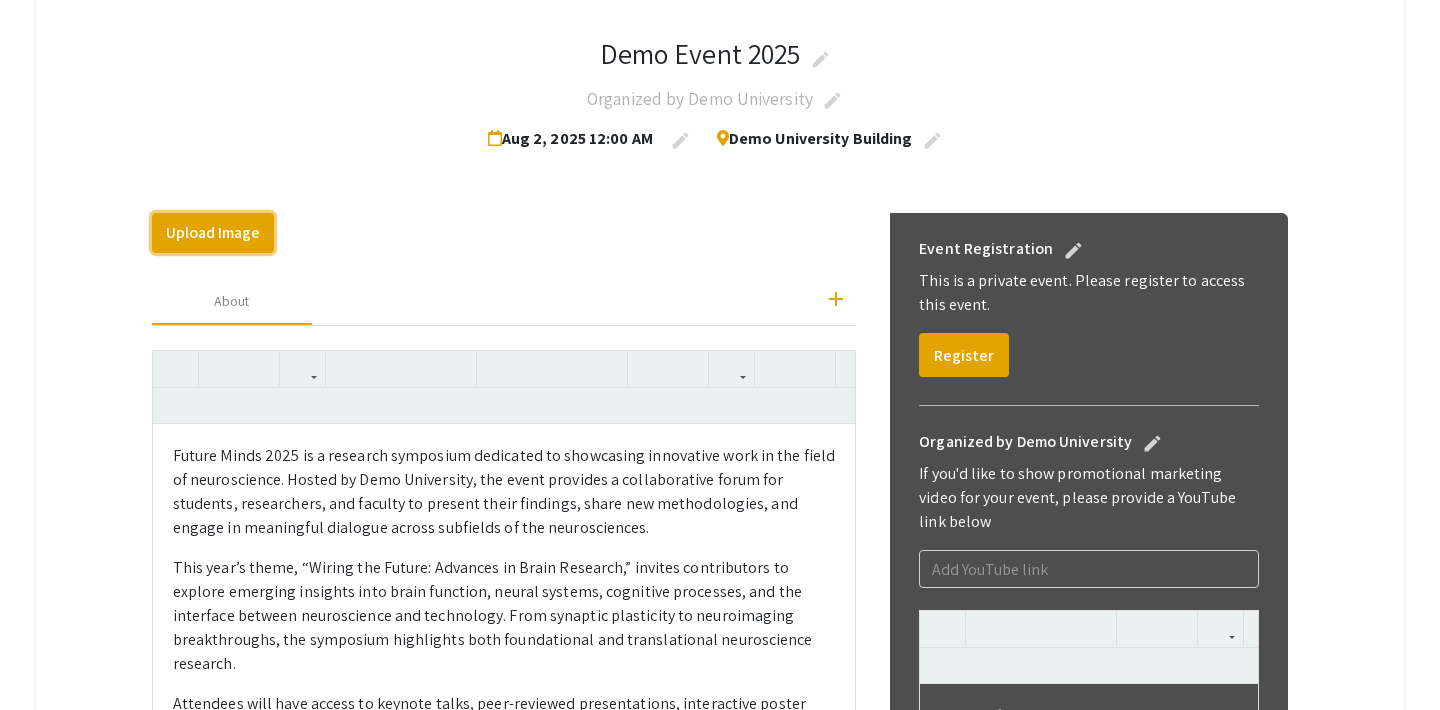 scroll, scrollTop: 421, scrollLeft: 0, axis: vertical 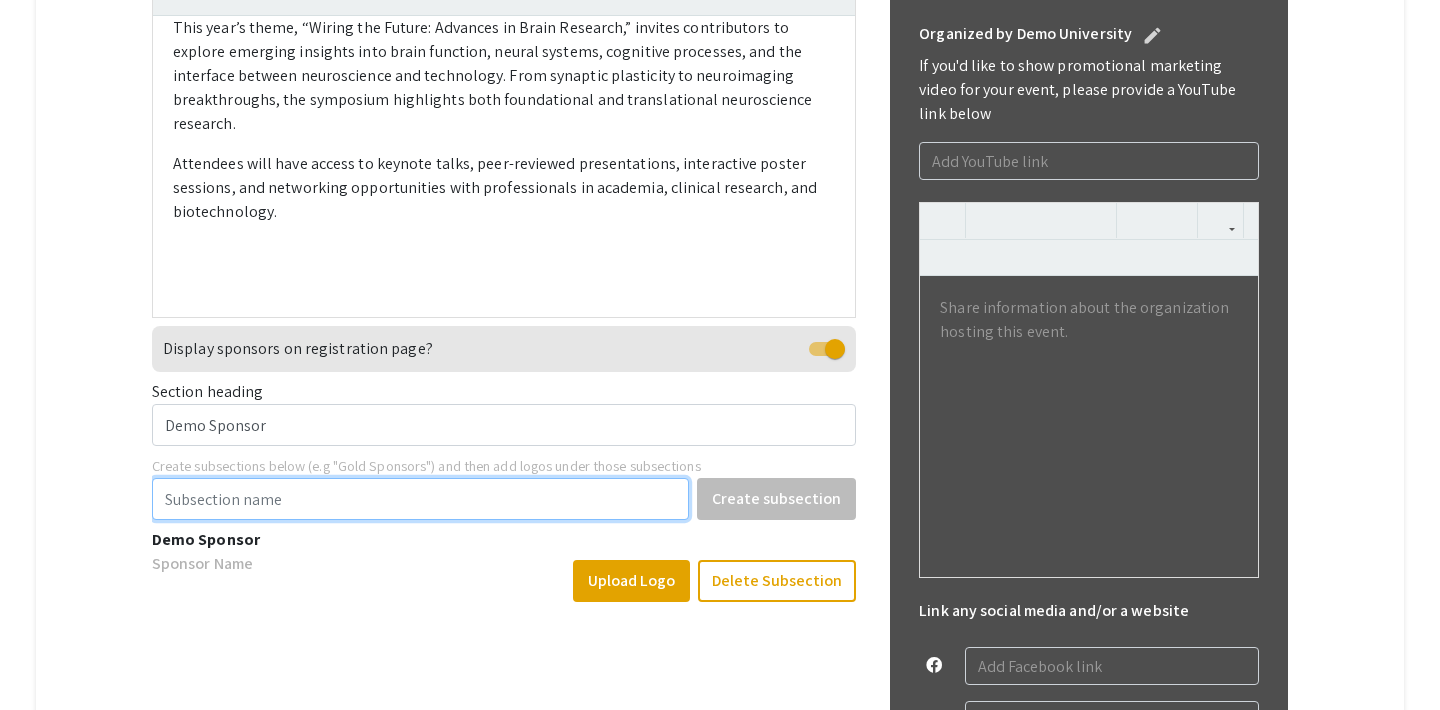 click on "Create subsections below (e.g "Gold Sponsors") and then add logos under those subsections" at bounding box center (421, 499) 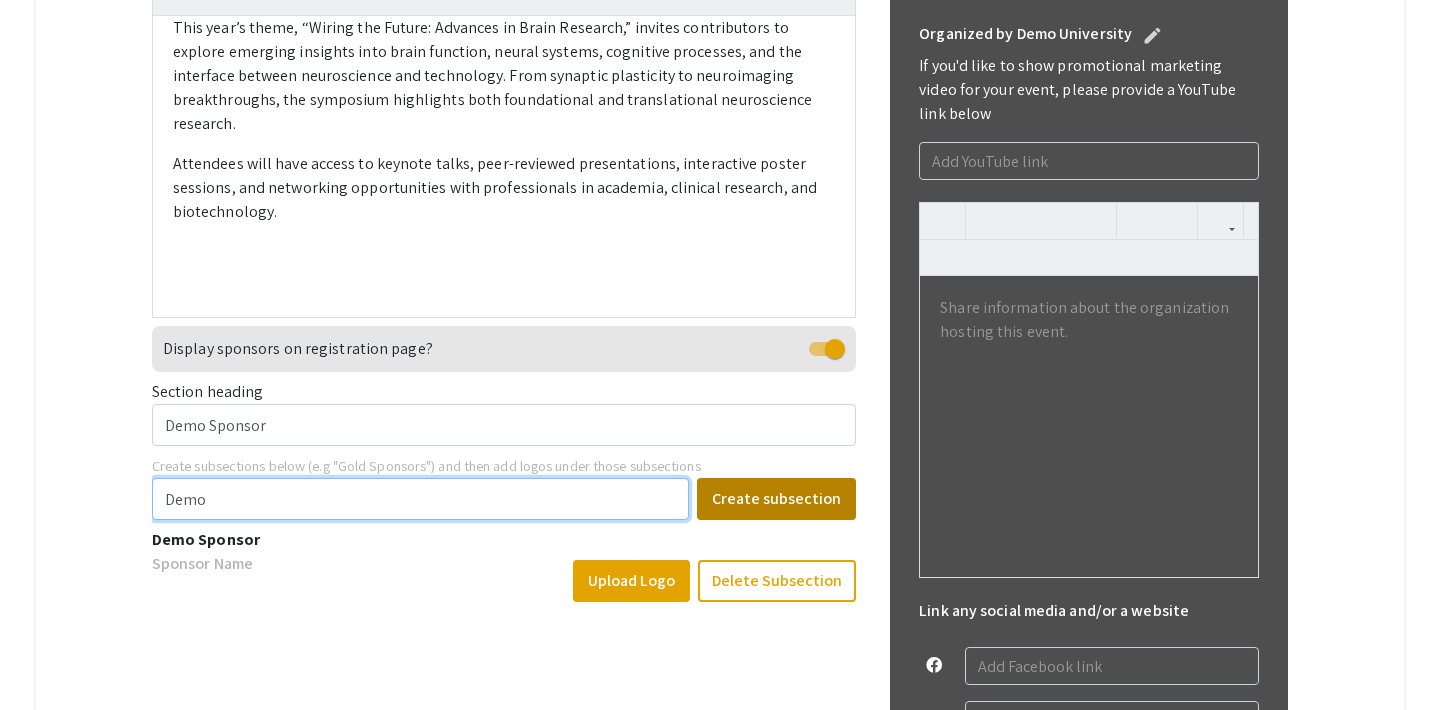 type on "Demo" 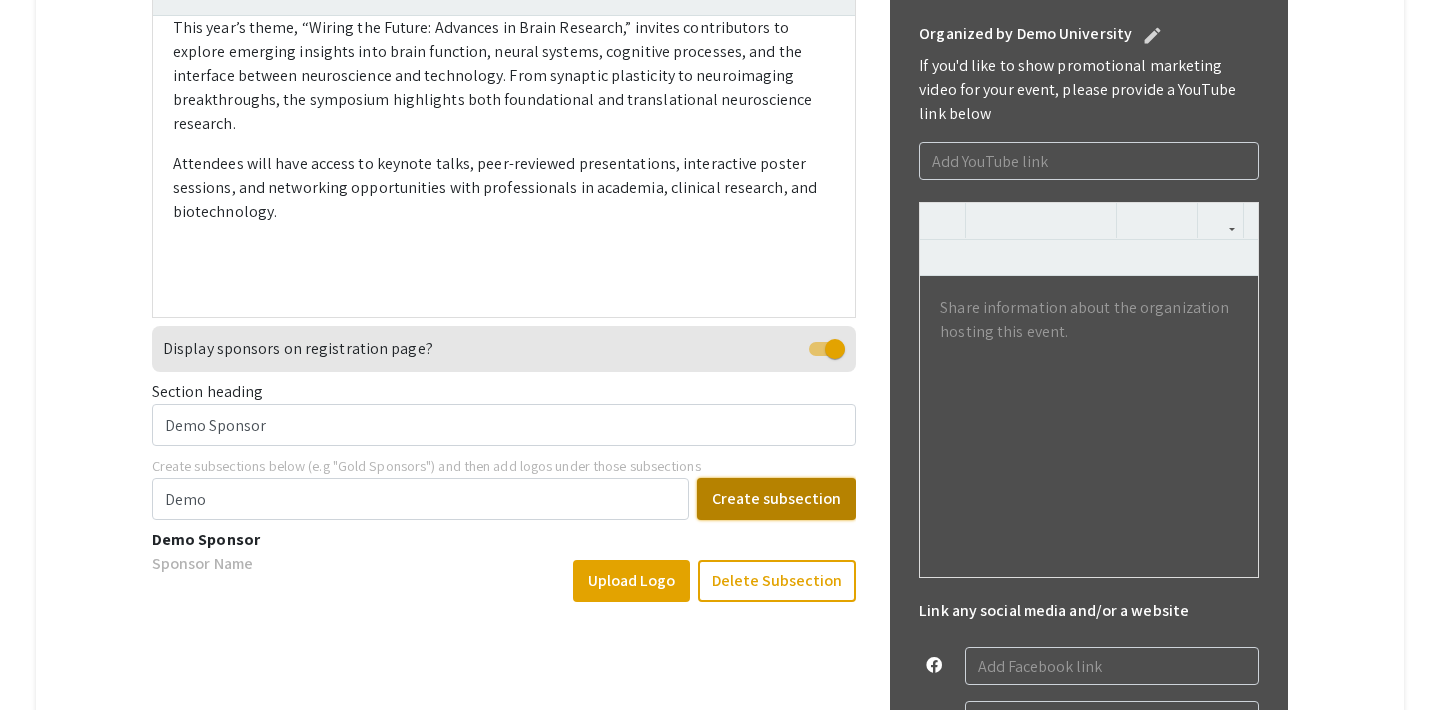 click on "Create subsection" at bounding box center [776, 499] 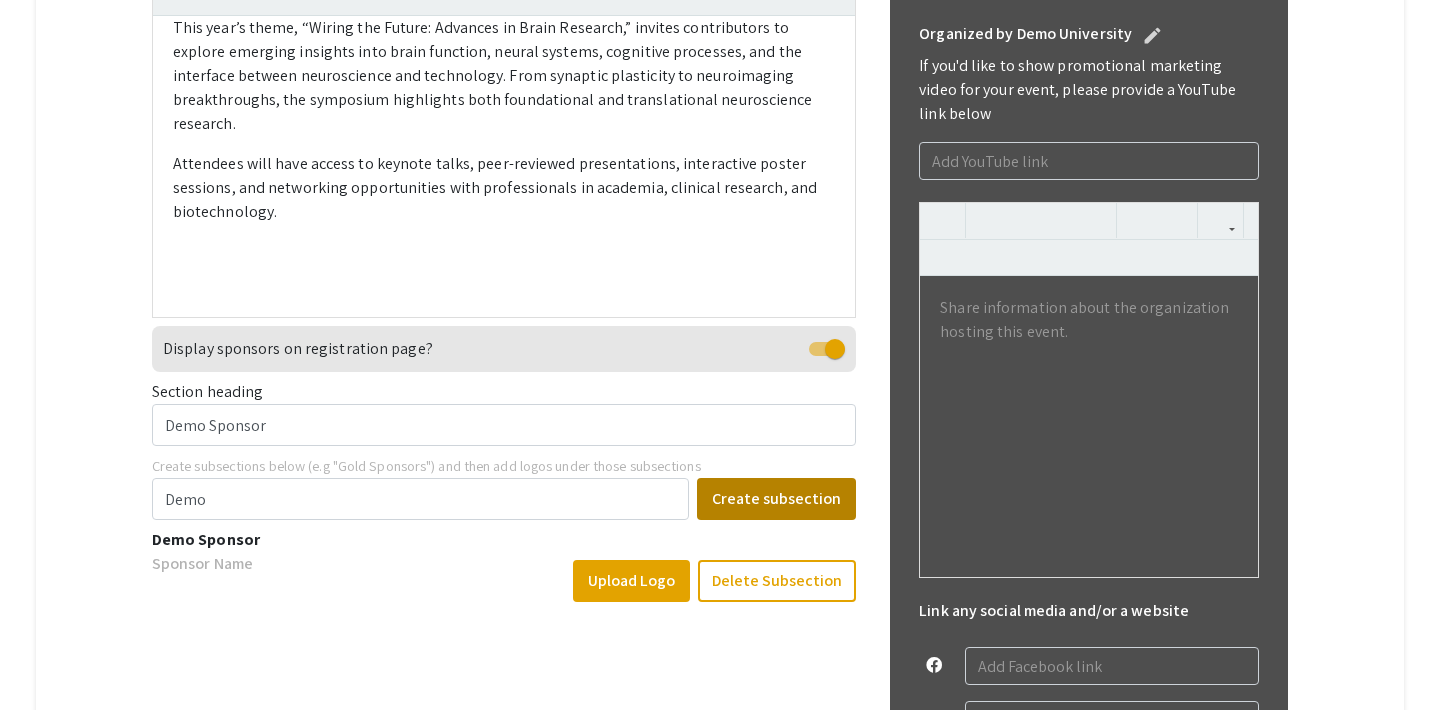 type 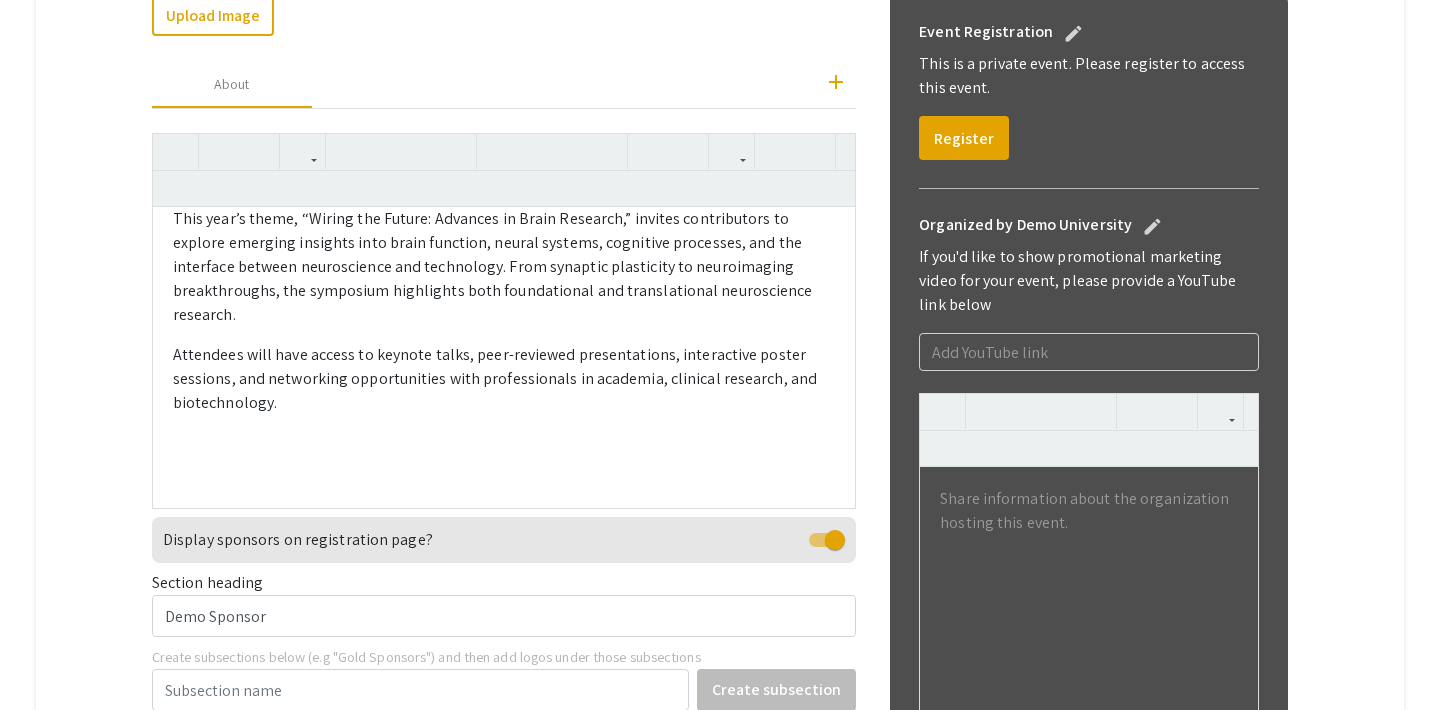scroll, scrollTop: 474, scrollLeft: 0, axis: vertical 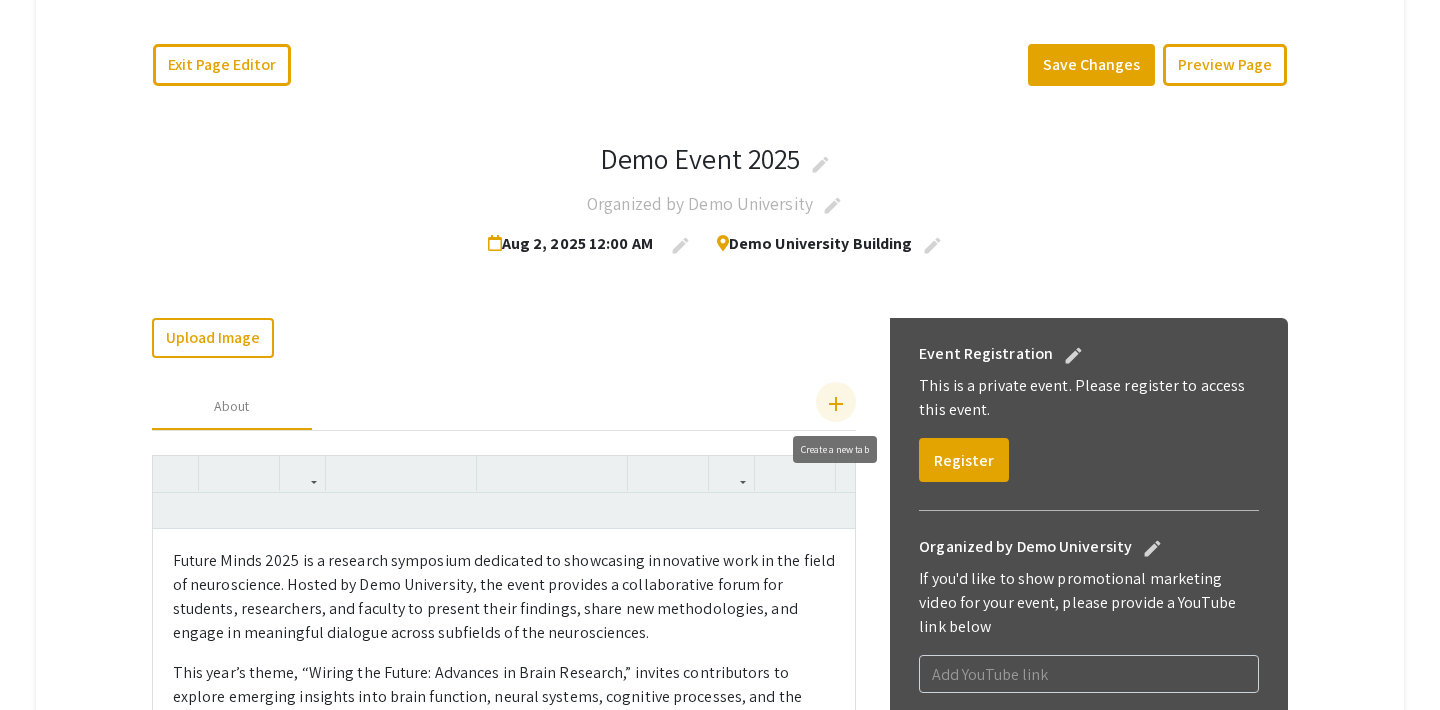 click on "add" 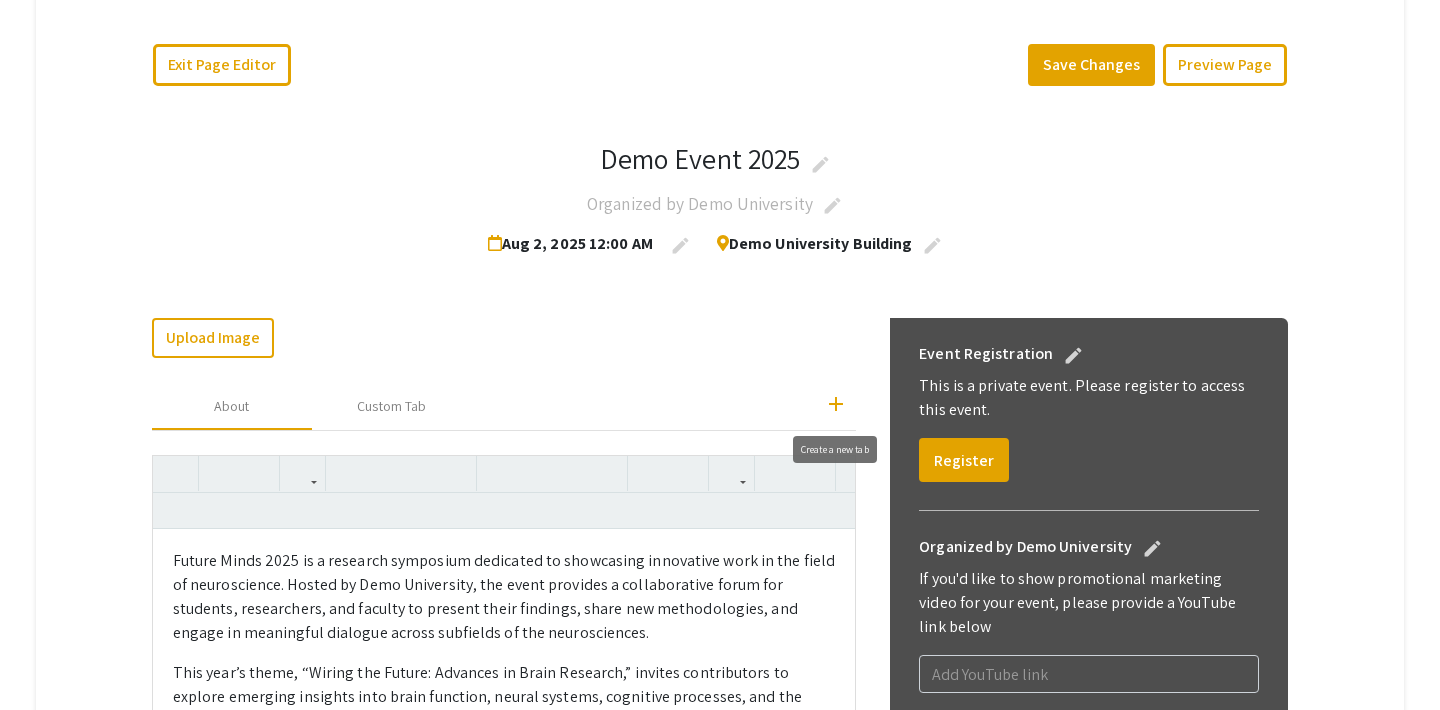click on "add" 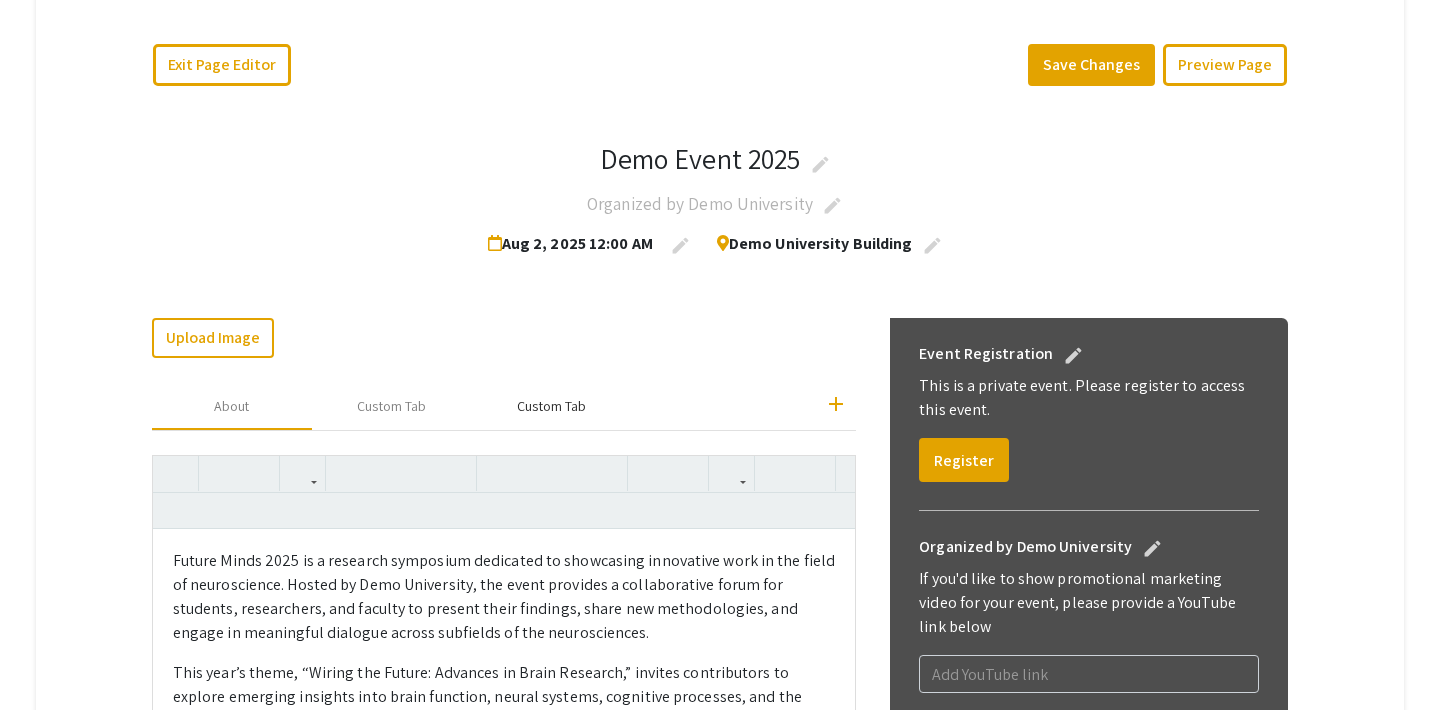 click on "Custom Tab" at bounding box center [552, 406] 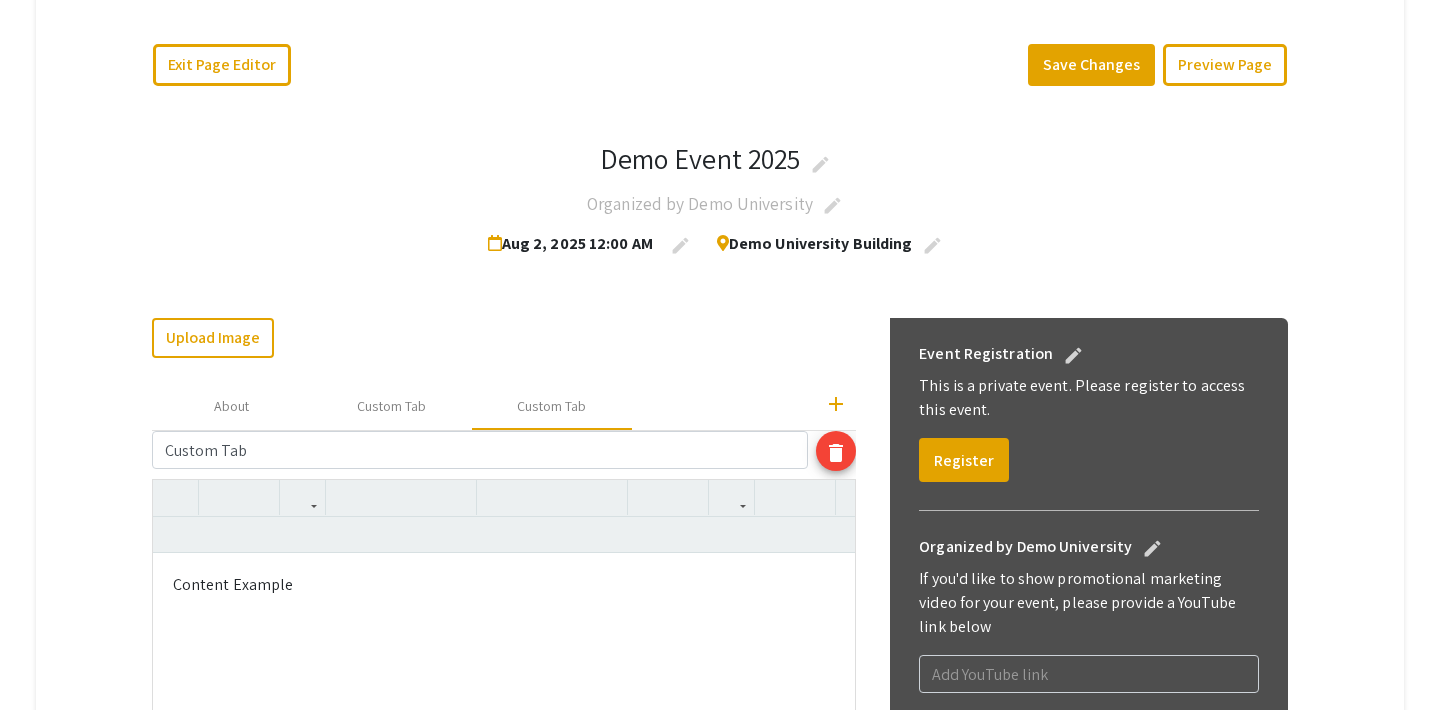 click on "Custom Tab delete" at bounding box center [504, 455] 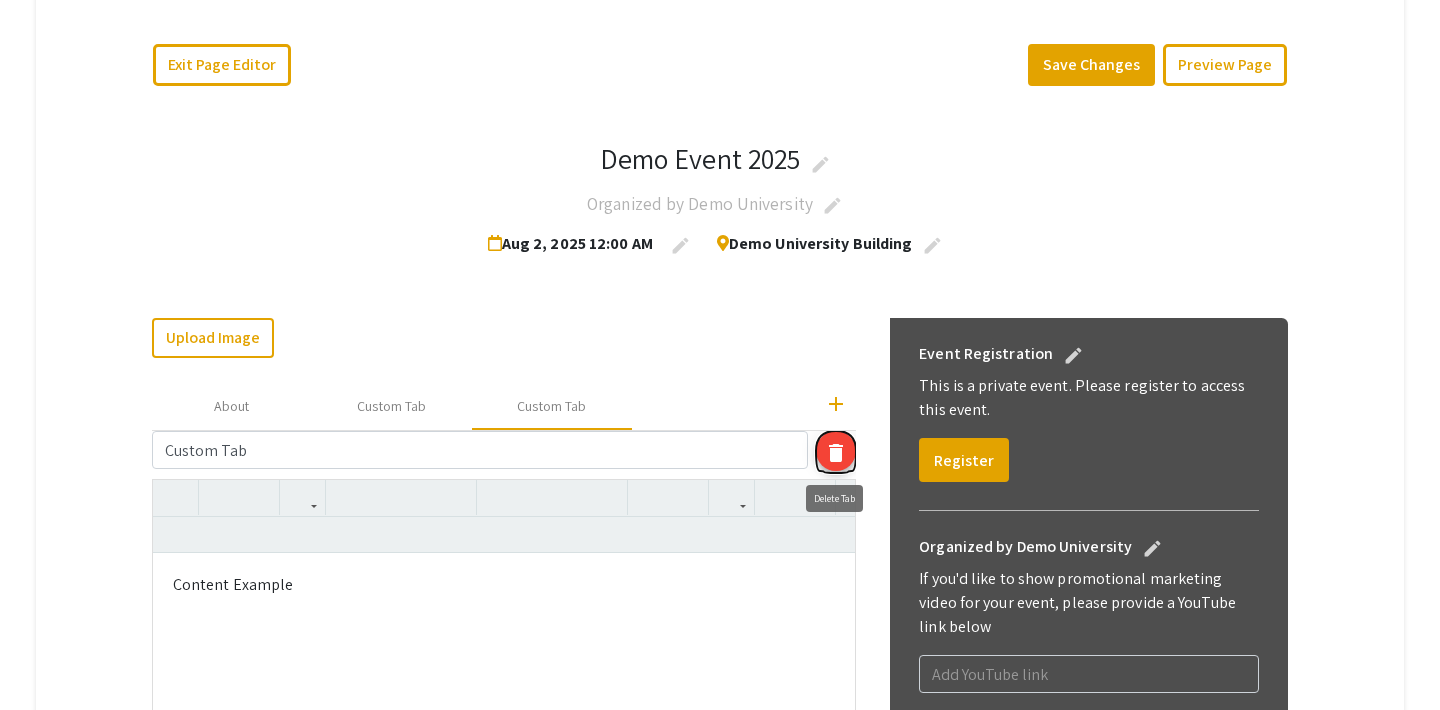 click on "delete" at bounding box center [836, 453] 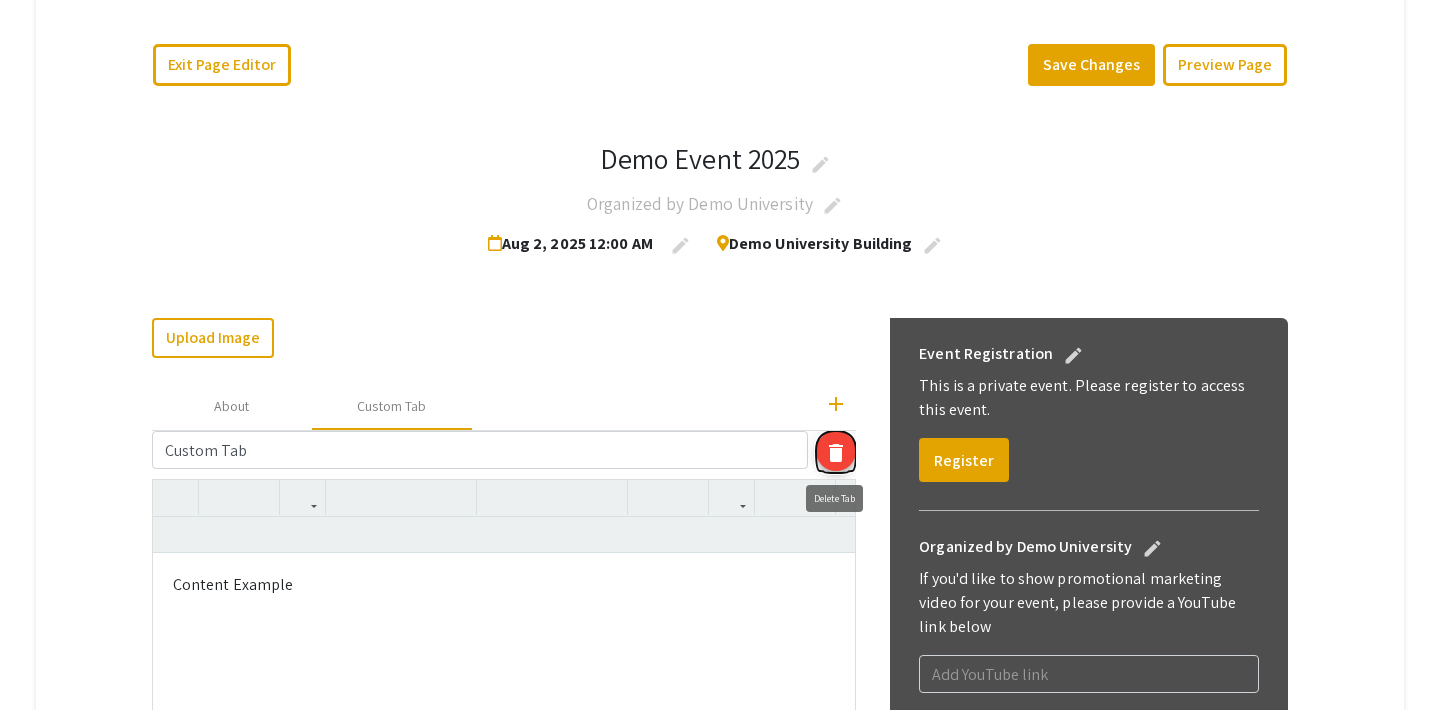 click on "delete" at bounding box center [836, 453] 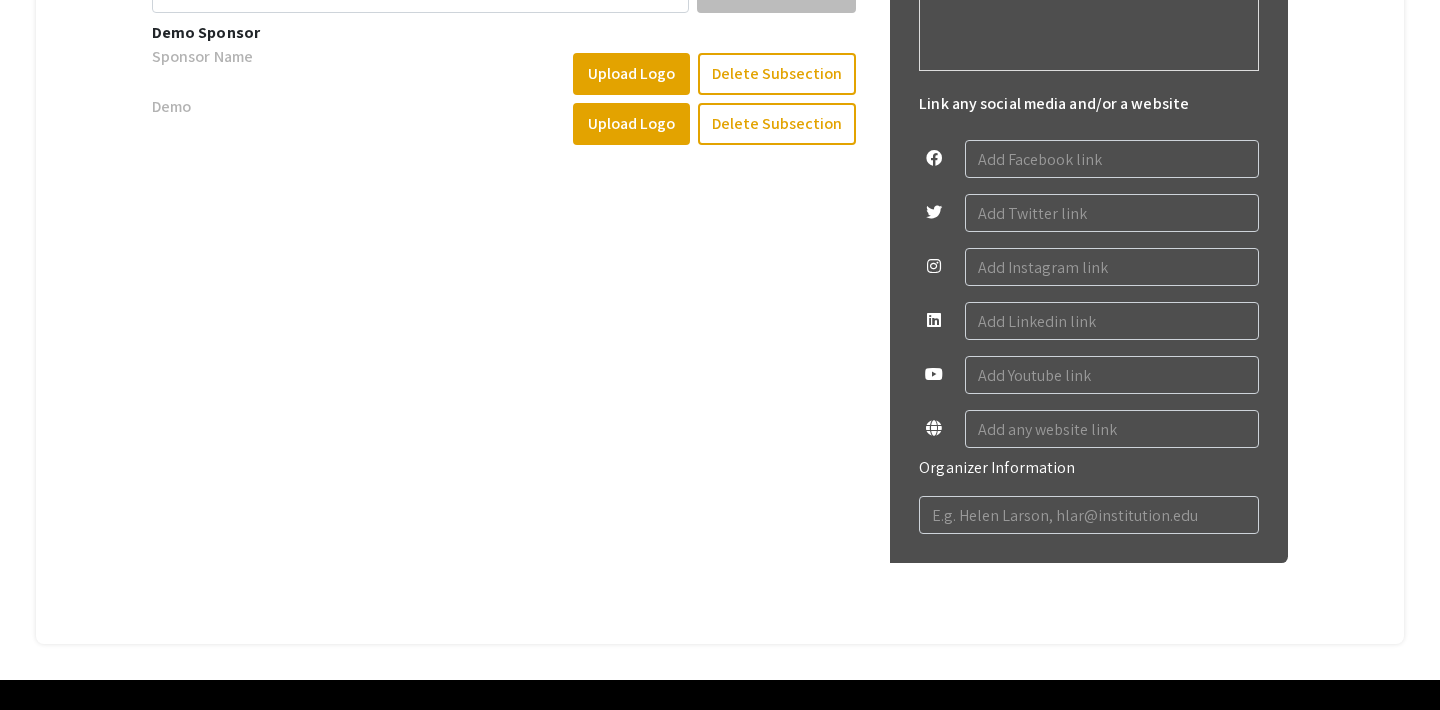 scroll, scrollTop: 1307, scrollLeft: 0, axis: vertical 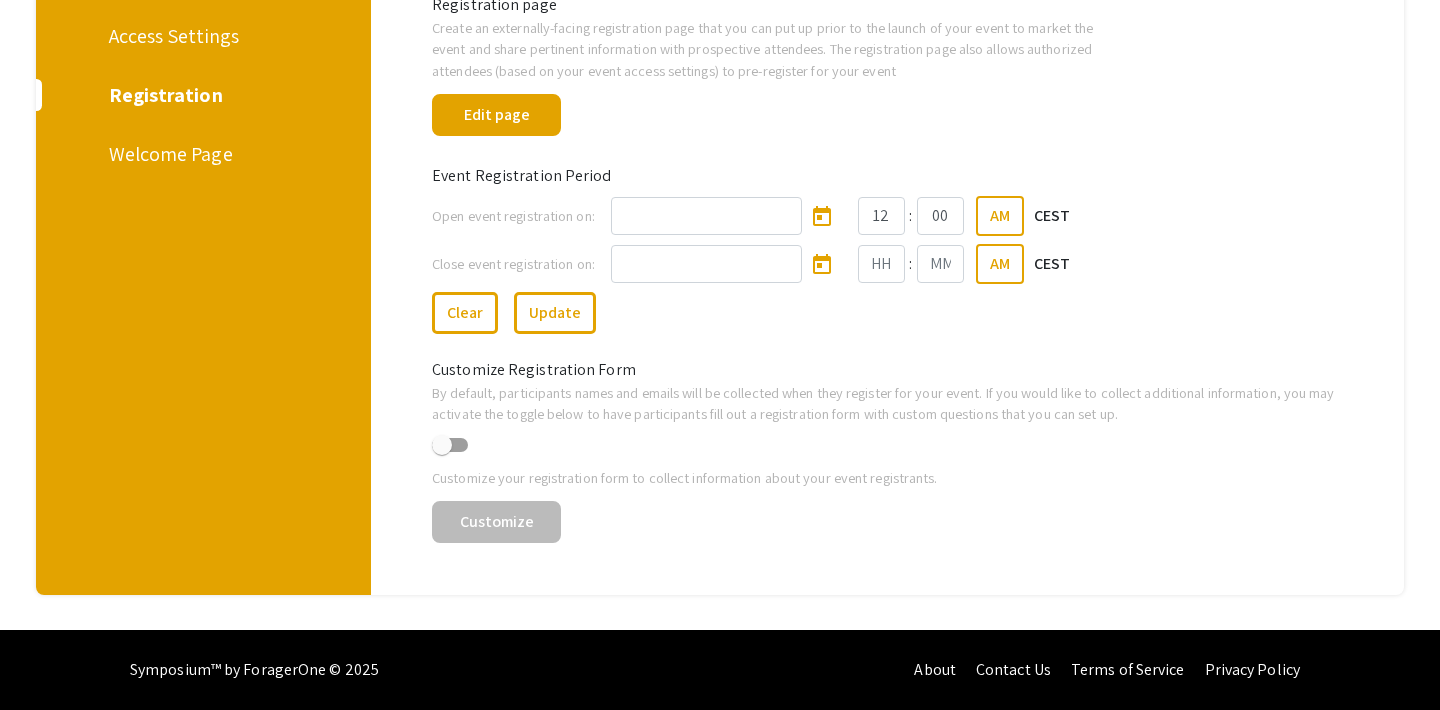 click at bounding box center (442, 445) 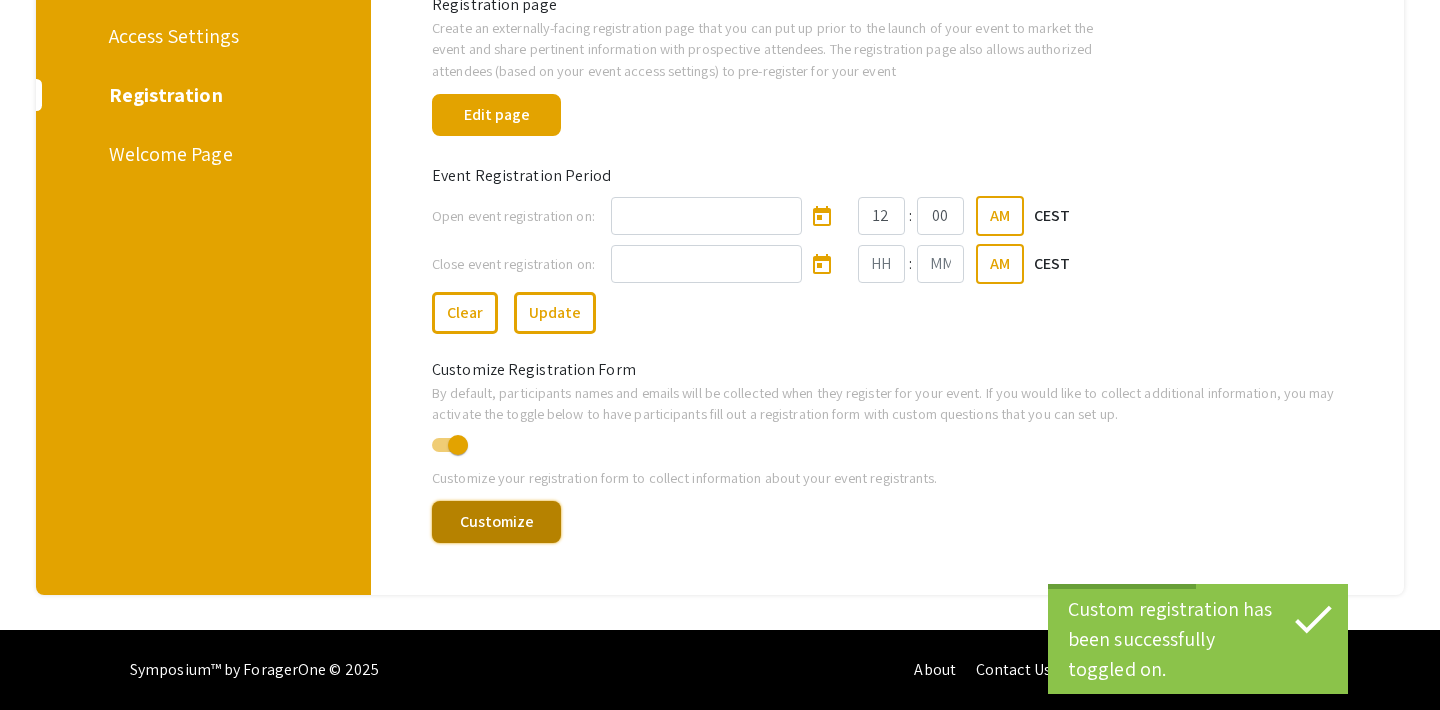 click on "Customize" at bounding box center (496, 522) 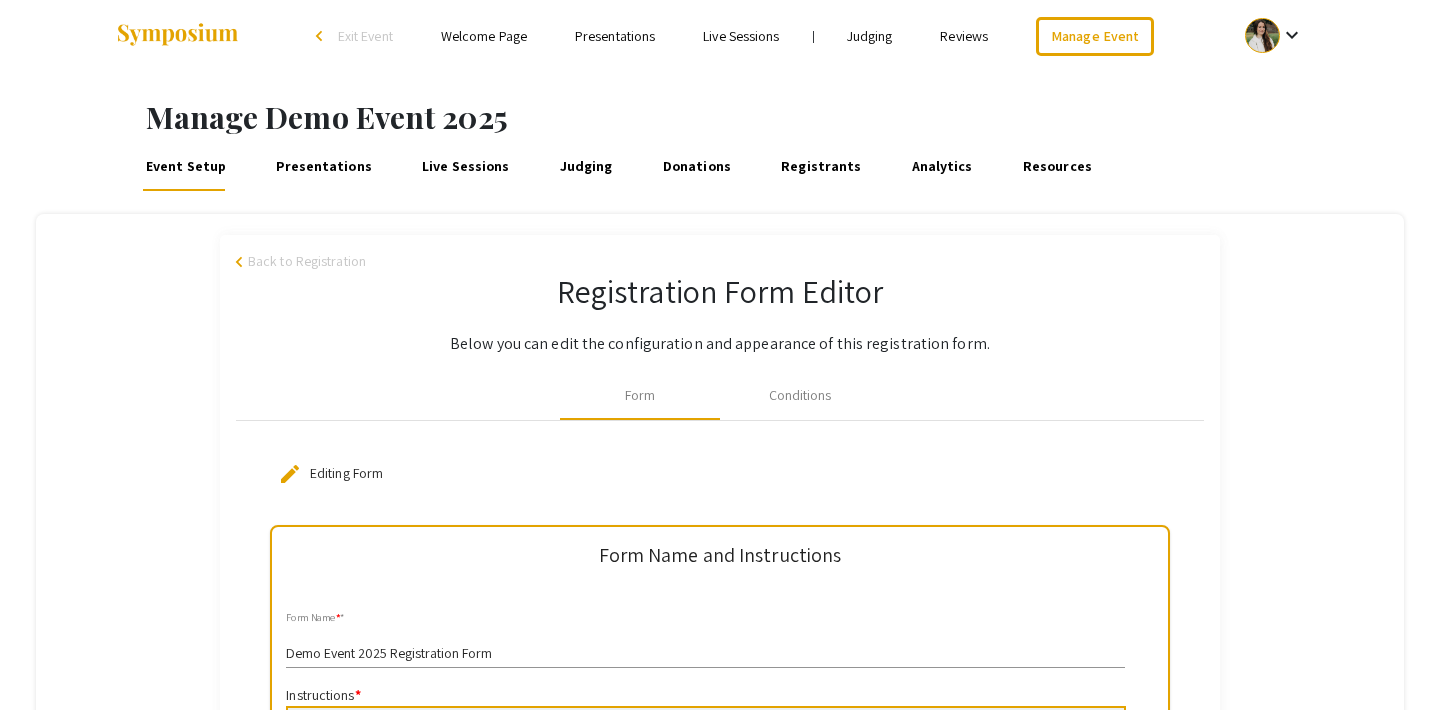 scroll, scrollTop: 6, scrollLeft: 0, axis: vertical 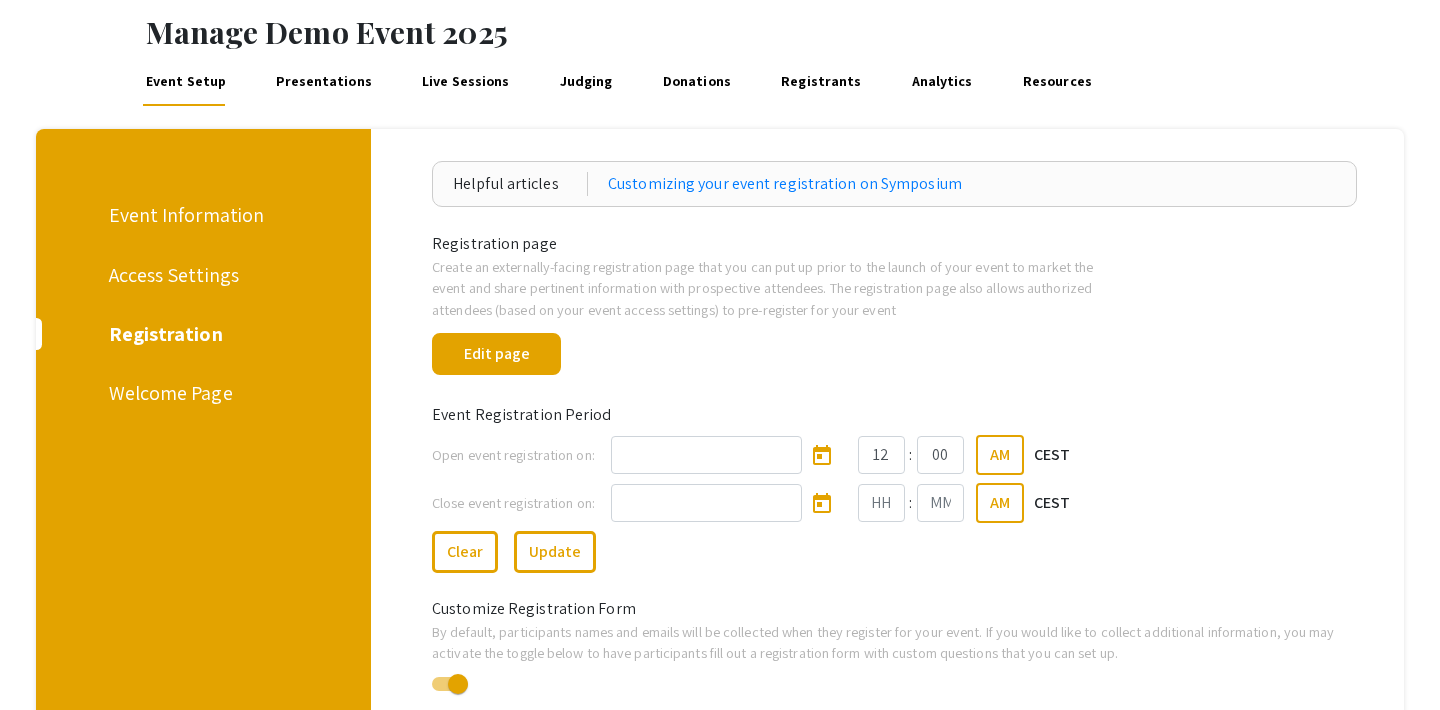 click on "Welcome Page" at bounding box center [200, 393] 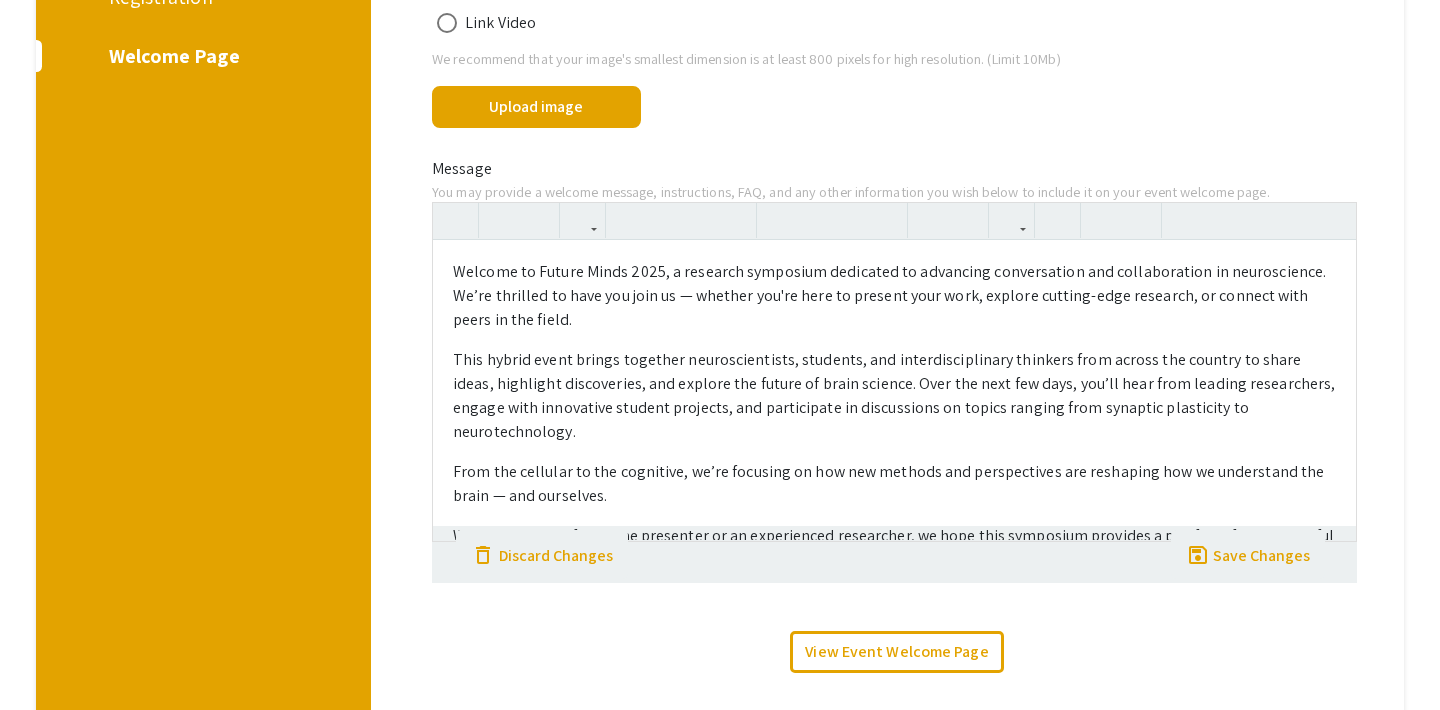 scroll, scrollTop: 432, scrollLeft: 0, axis: vertical 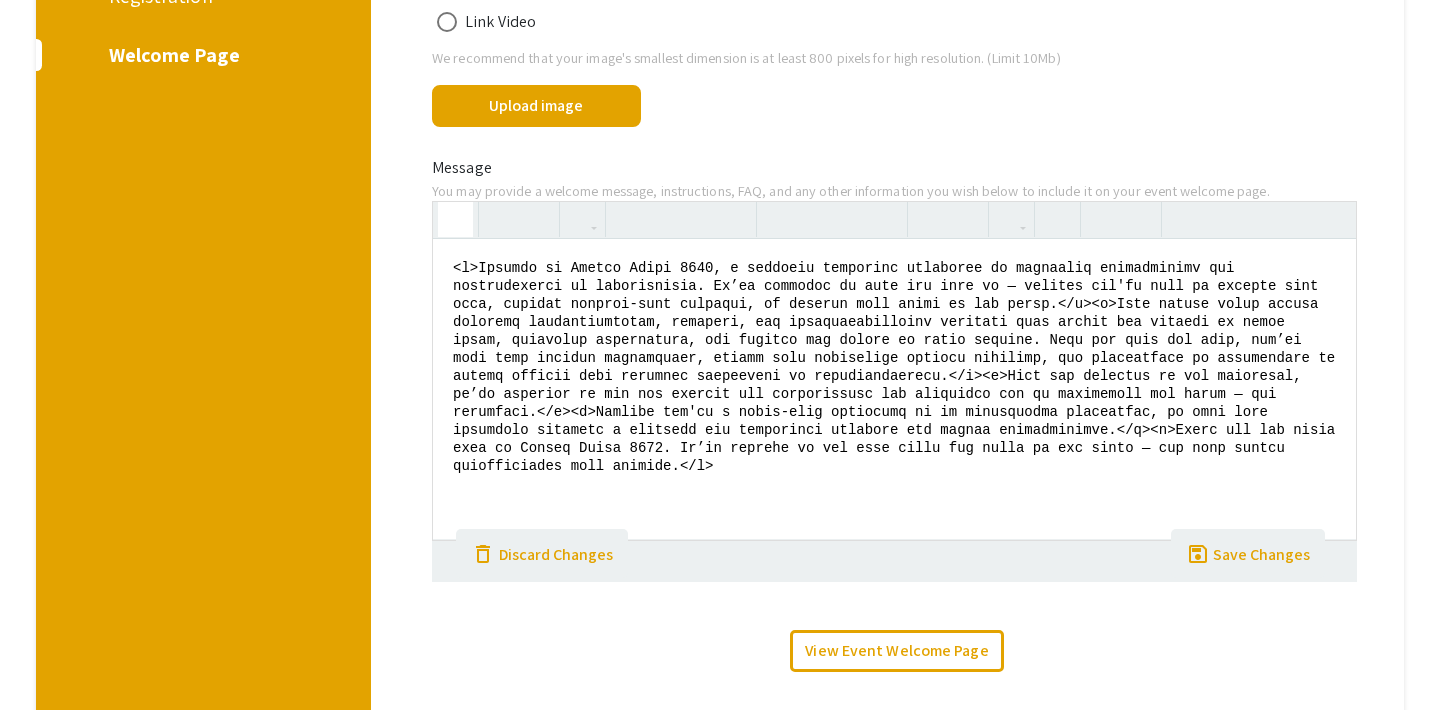 click 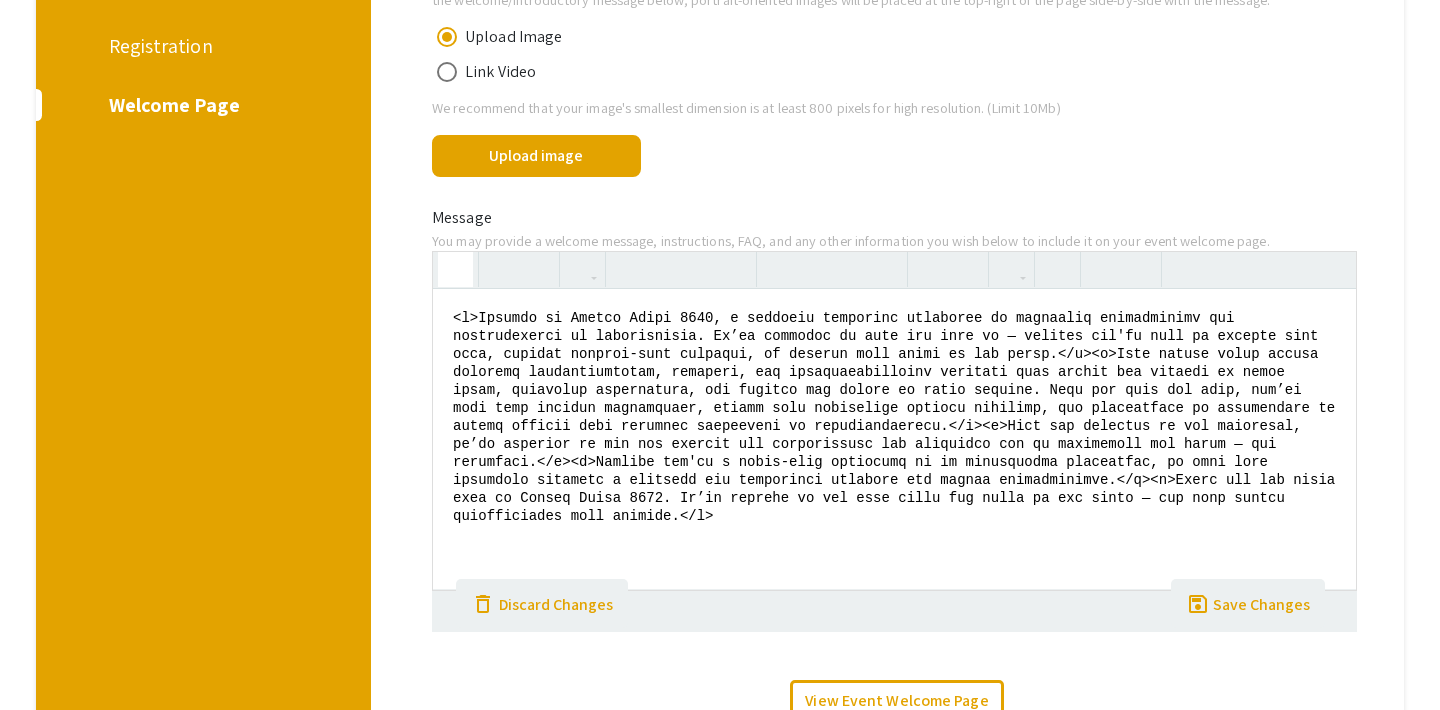 scroll, scrollTop: 343, scrollLeft: 0, axis: vertical 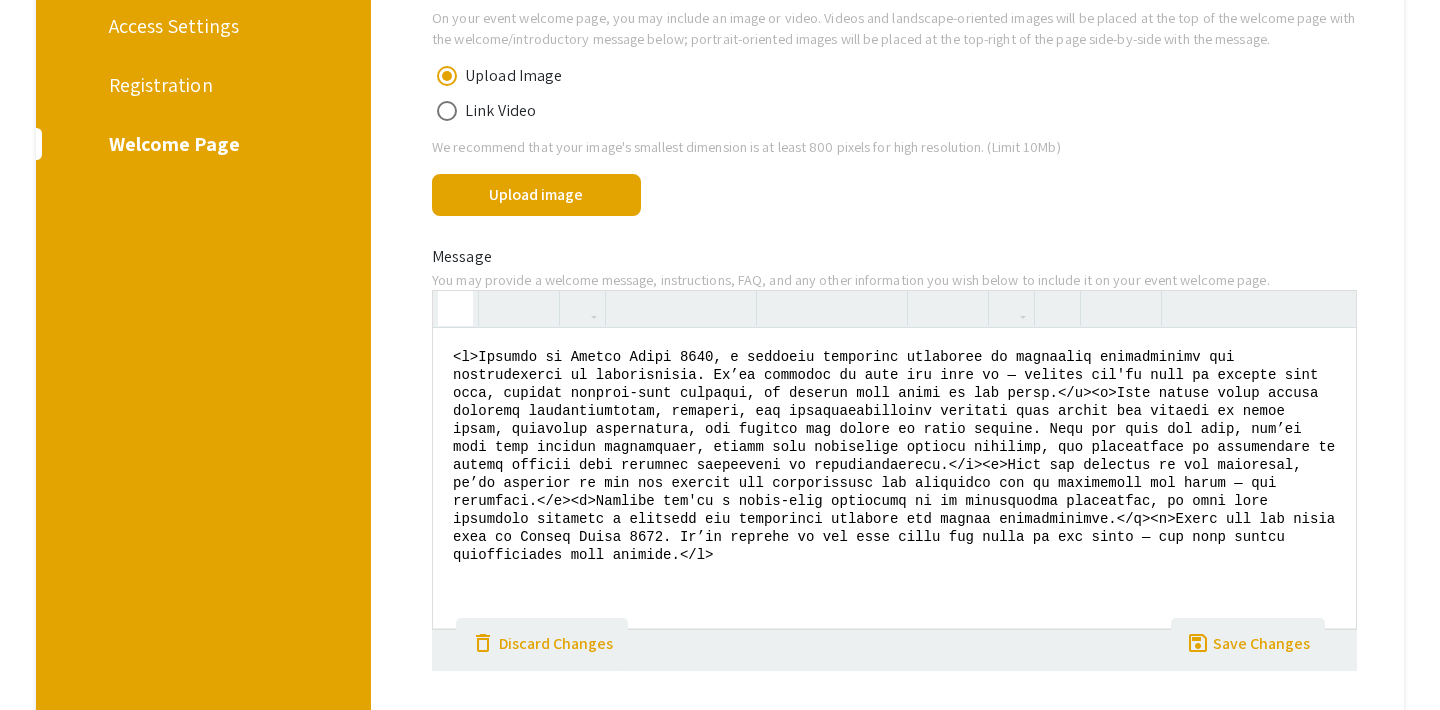 click 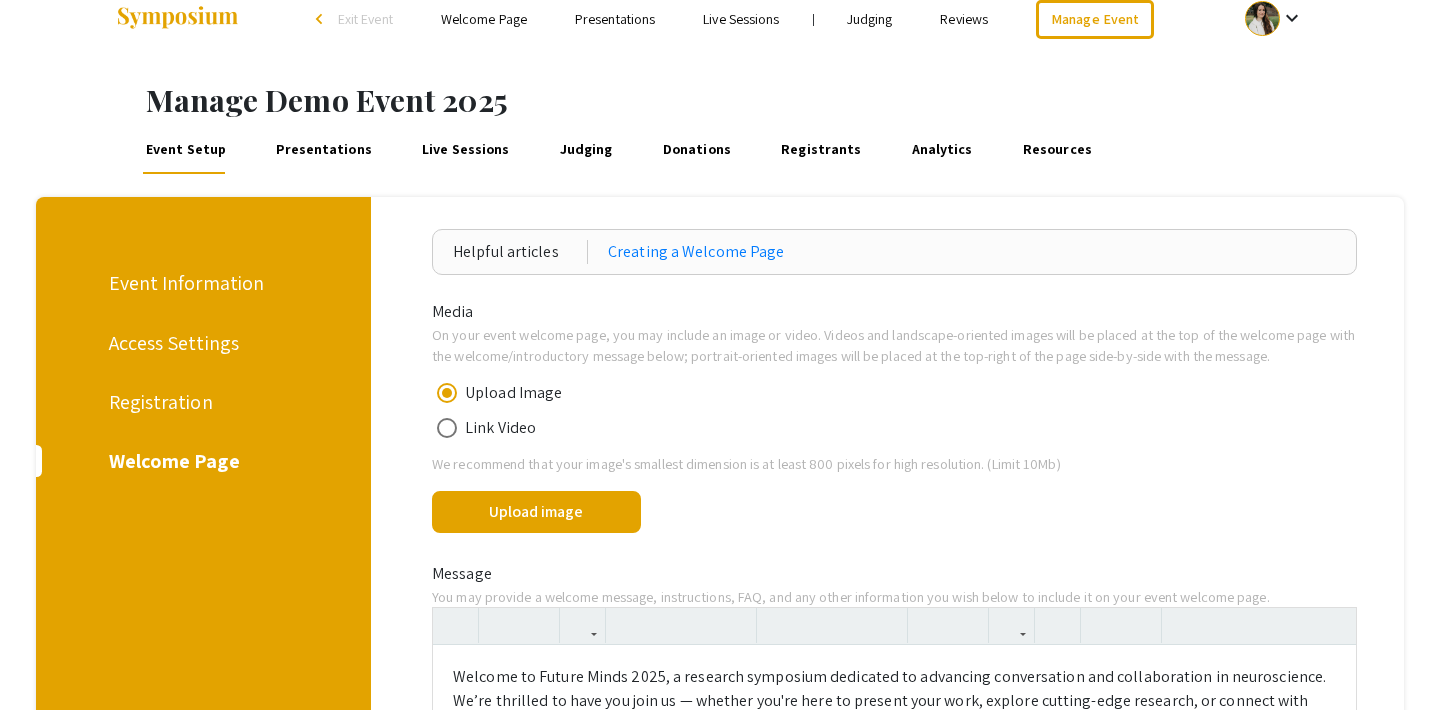 scroll, scrollTop: 0, scrollLeft: 0, axis: both 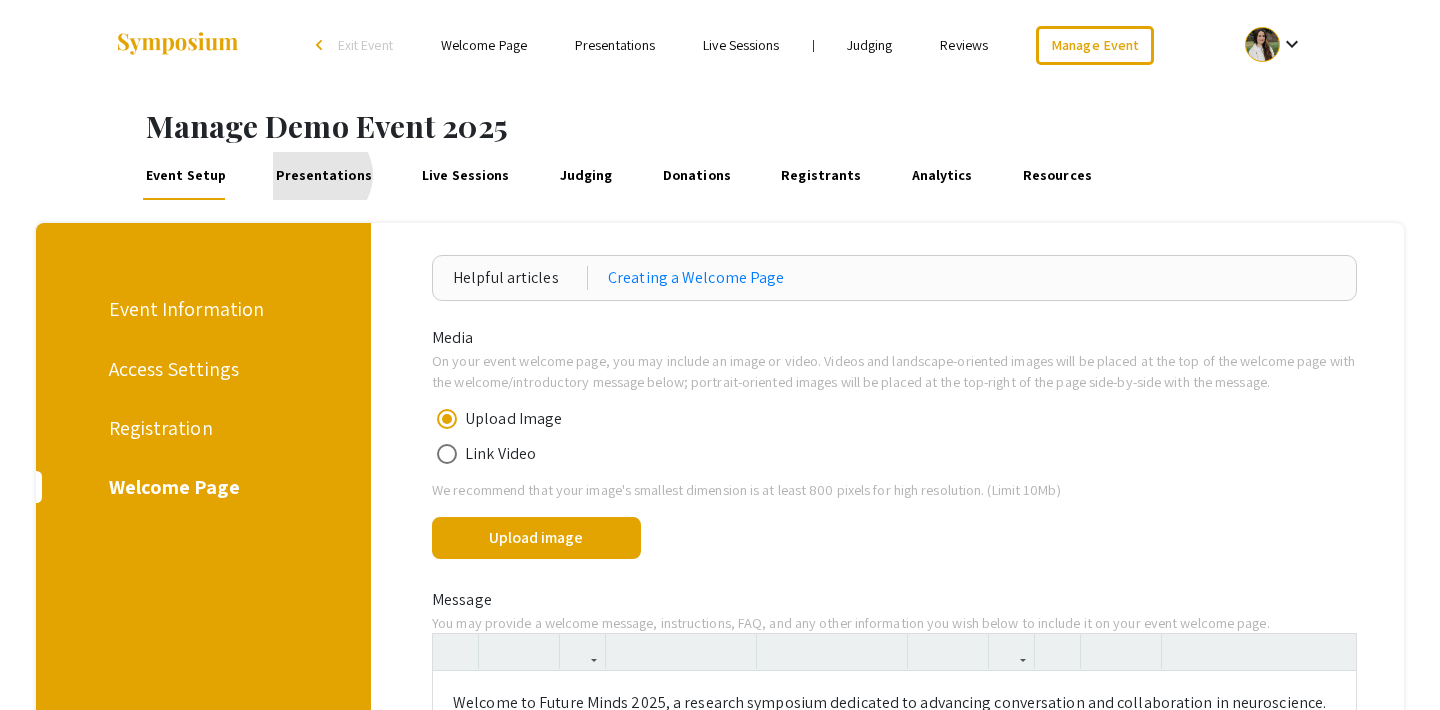 click on "Presentations" at bounding box center (324, 176) 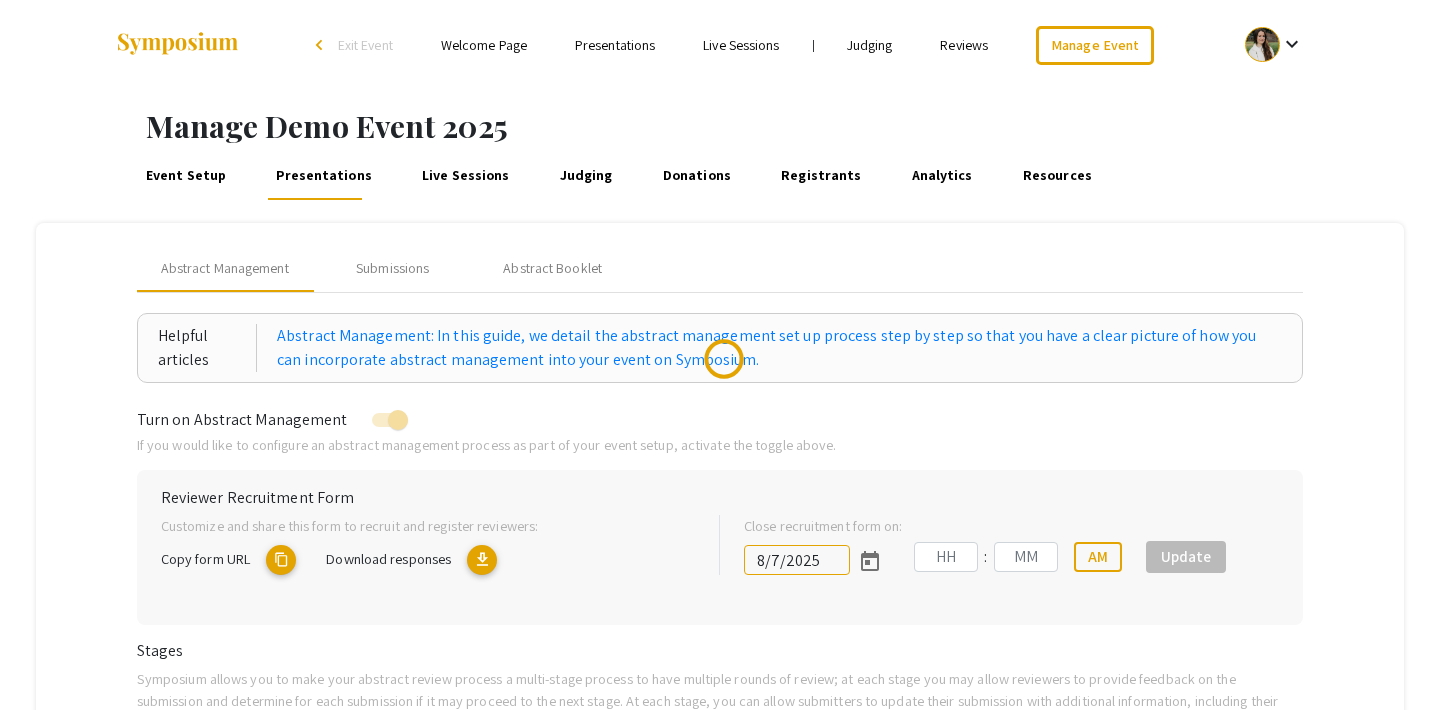 type on "8/1/2025" 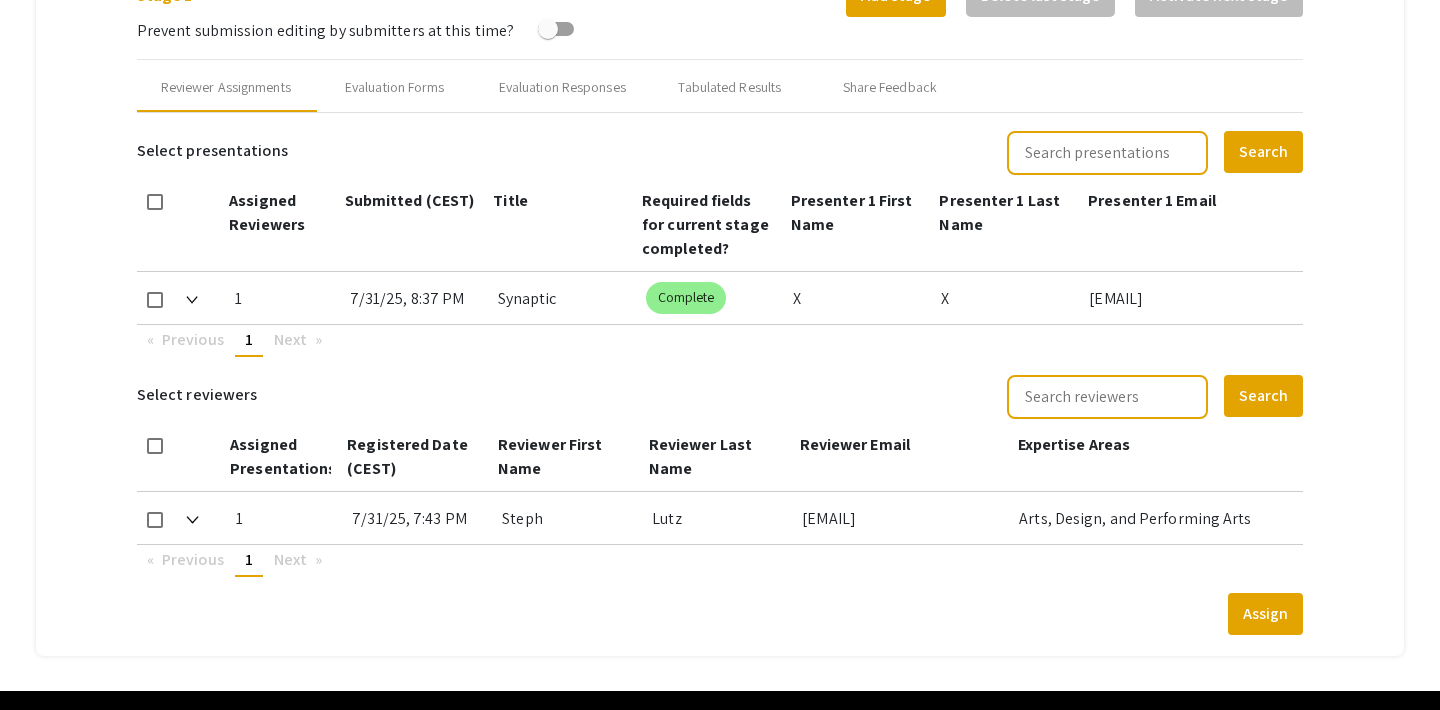 scroll, scrollTop: 800, scrollLeft: 0, axis: vertical 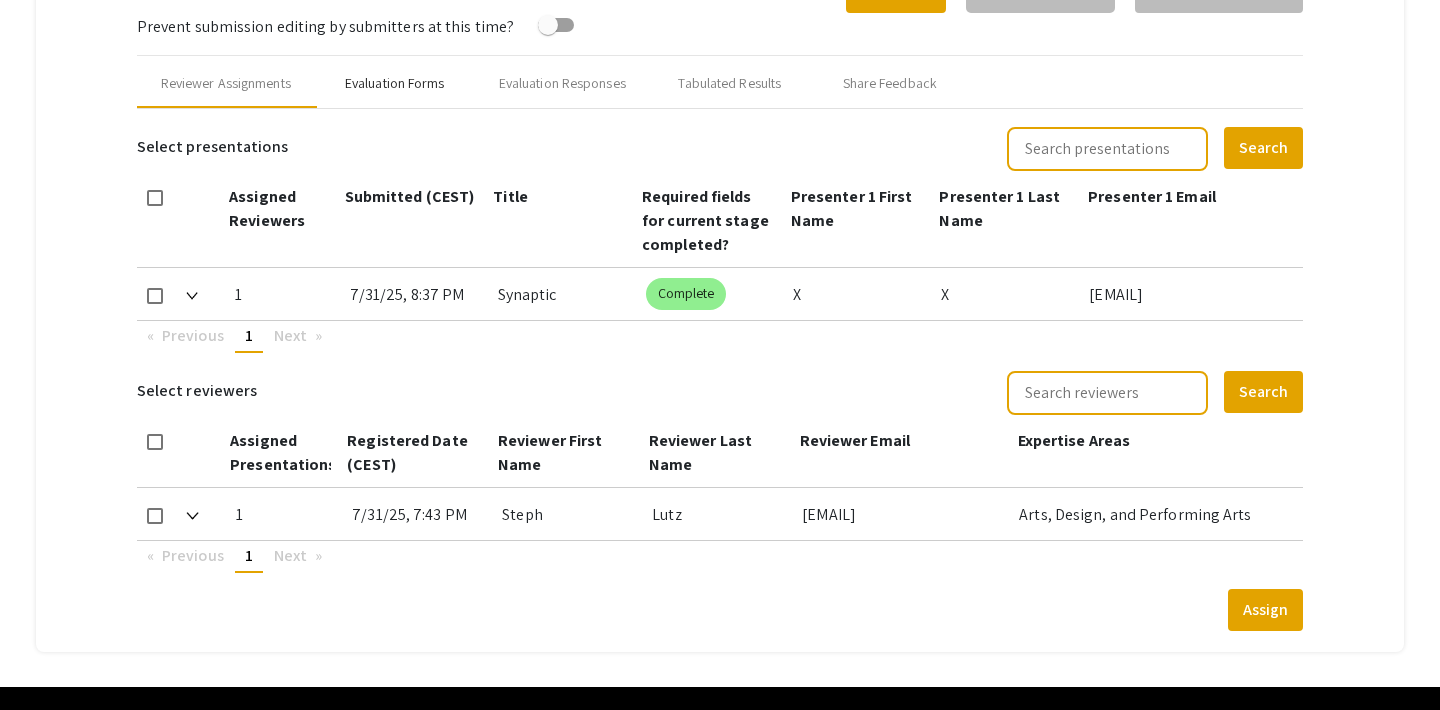 click on "Evaluation Forms" at bounding box center (395, 83) 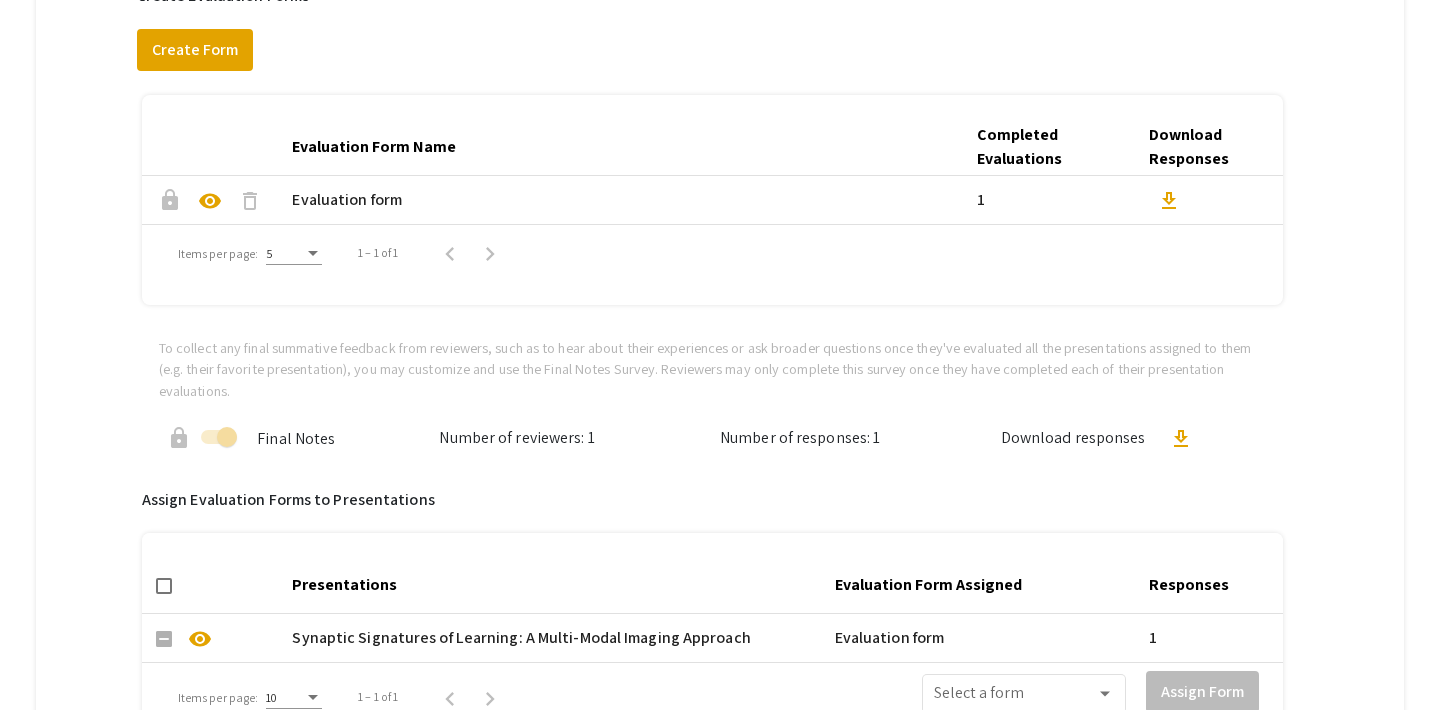 scroll, scrollTop: 954, scrollLeft: 0, axis: vertical 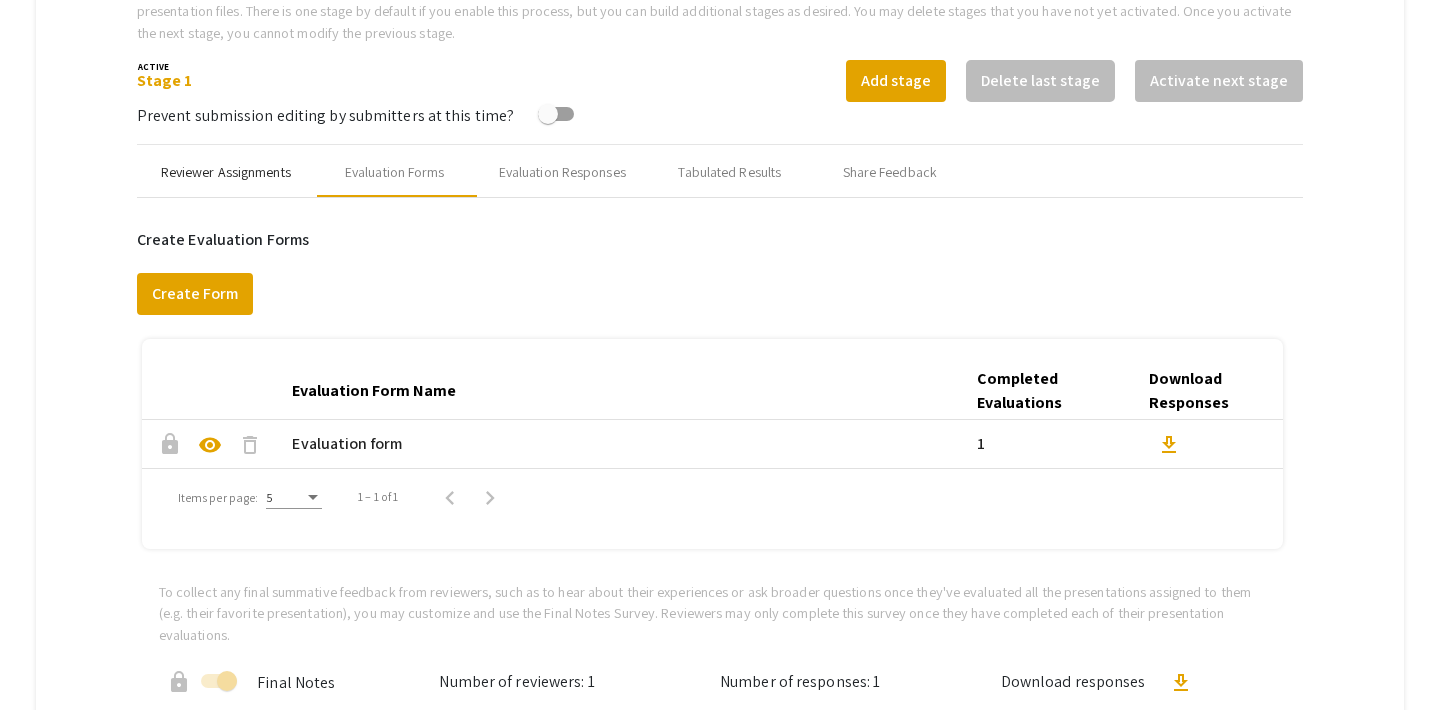 click on "Reviewer Assignments" at bounding box center (226, 172) 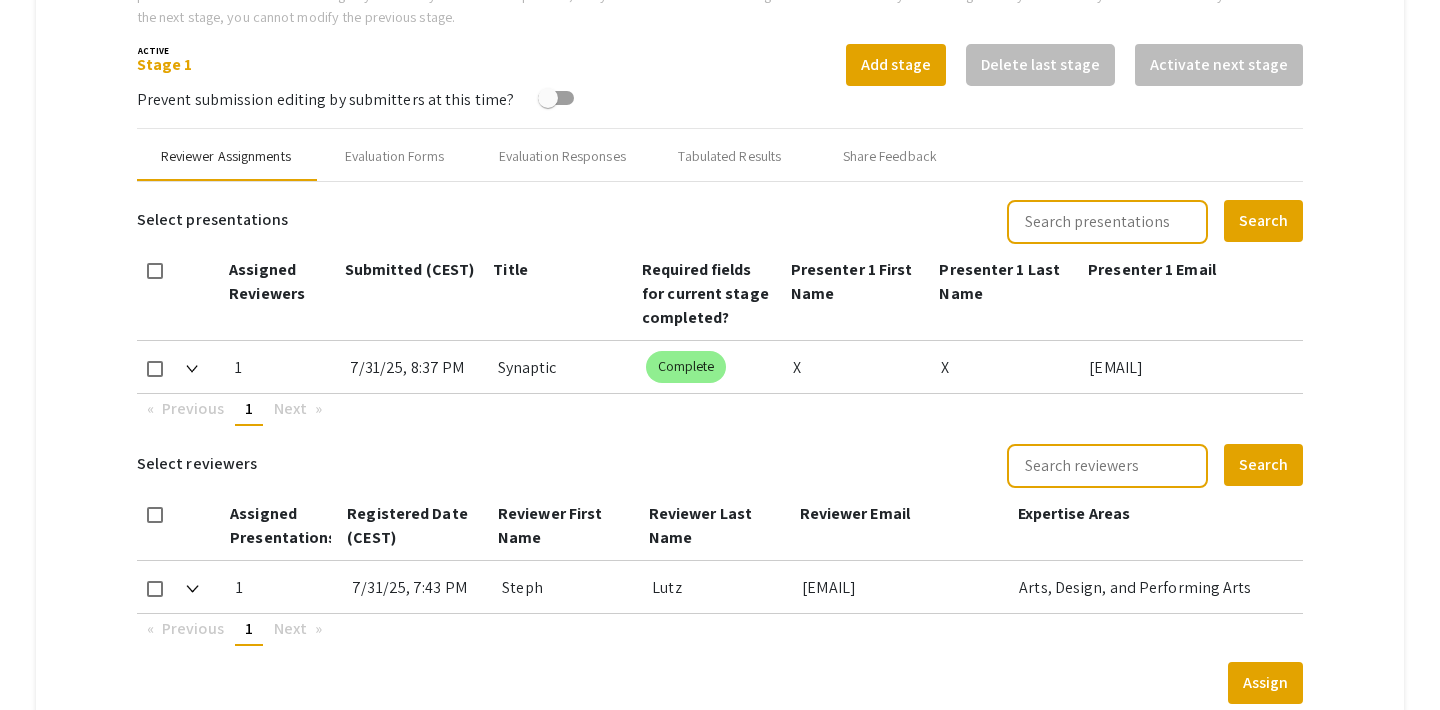 scroll, scrollTop: 690, scrollLeft: 0, axis: vertical 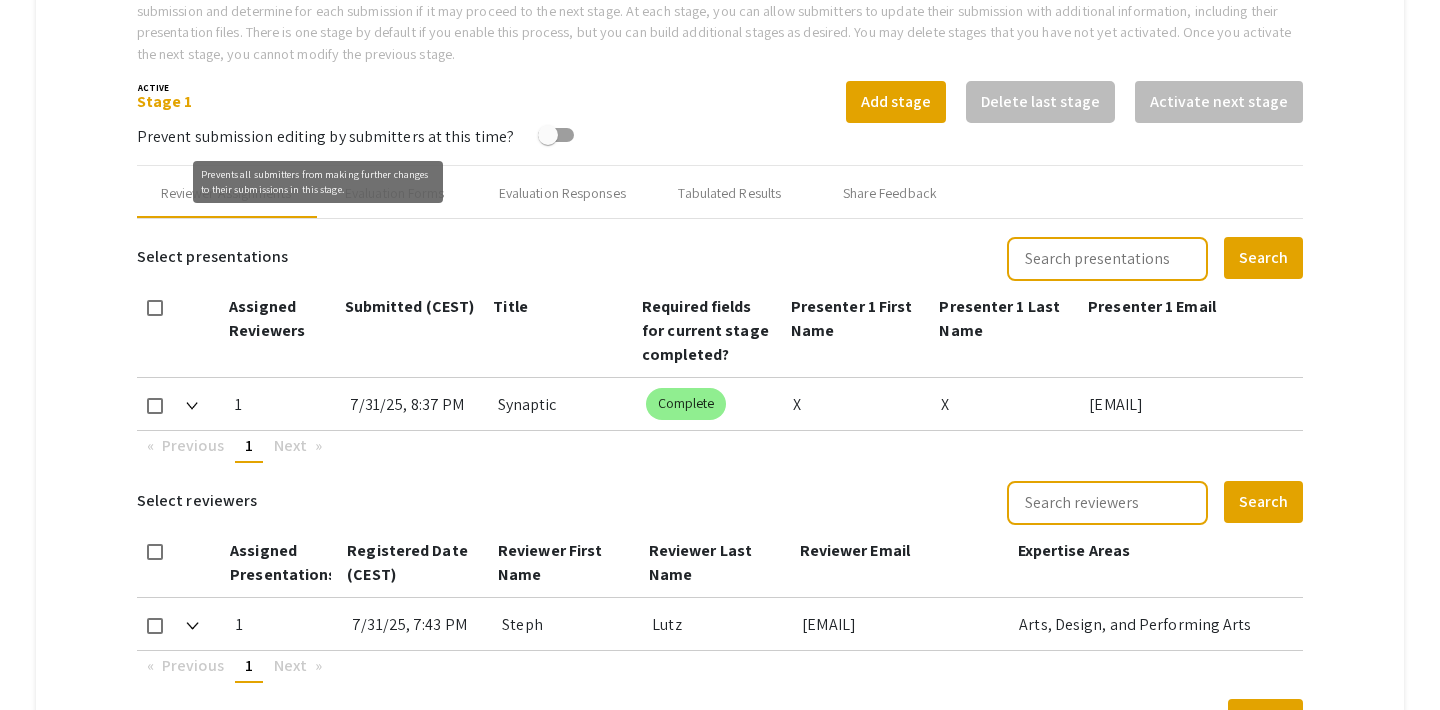 click on "Prevents all submitters from making further changes to their submissions in this stage." at bounding box center [318, 182] 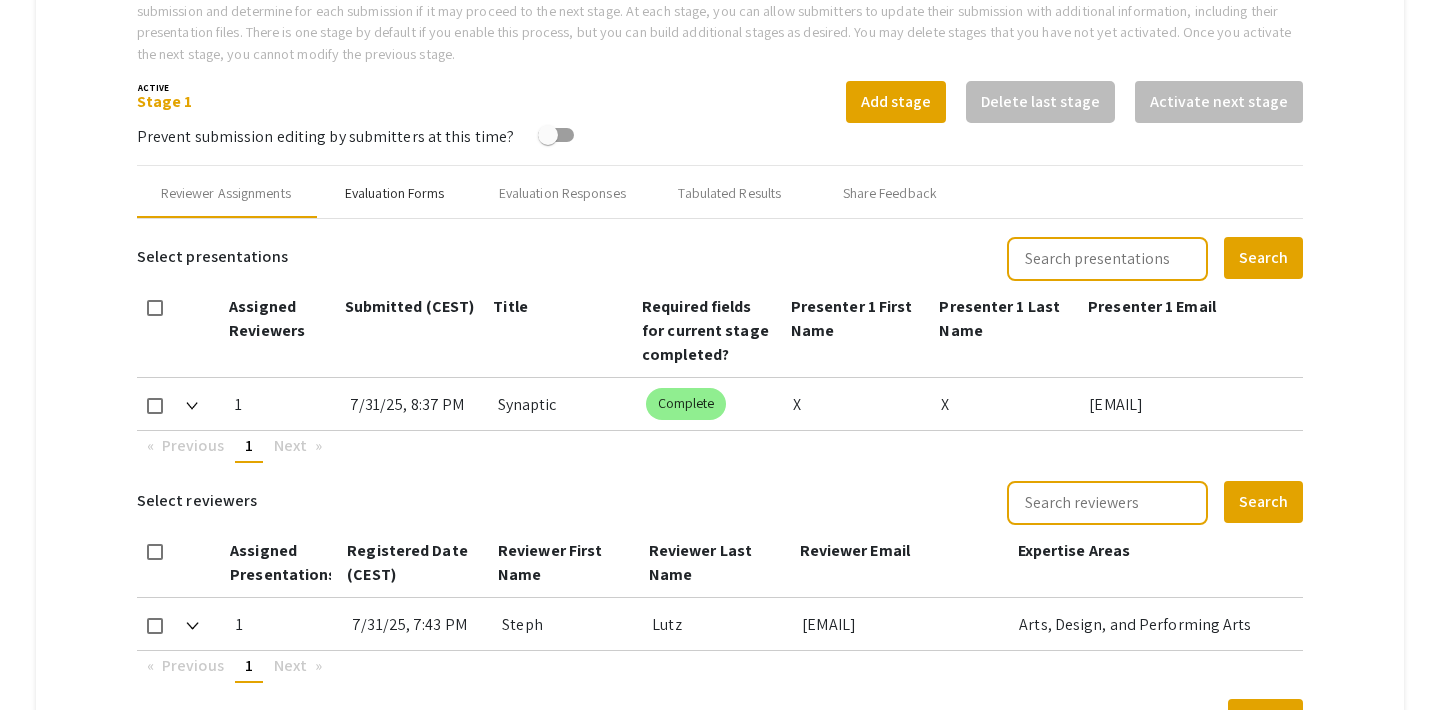 click on "Evaluation Forms" at bounding box center [395, 193] 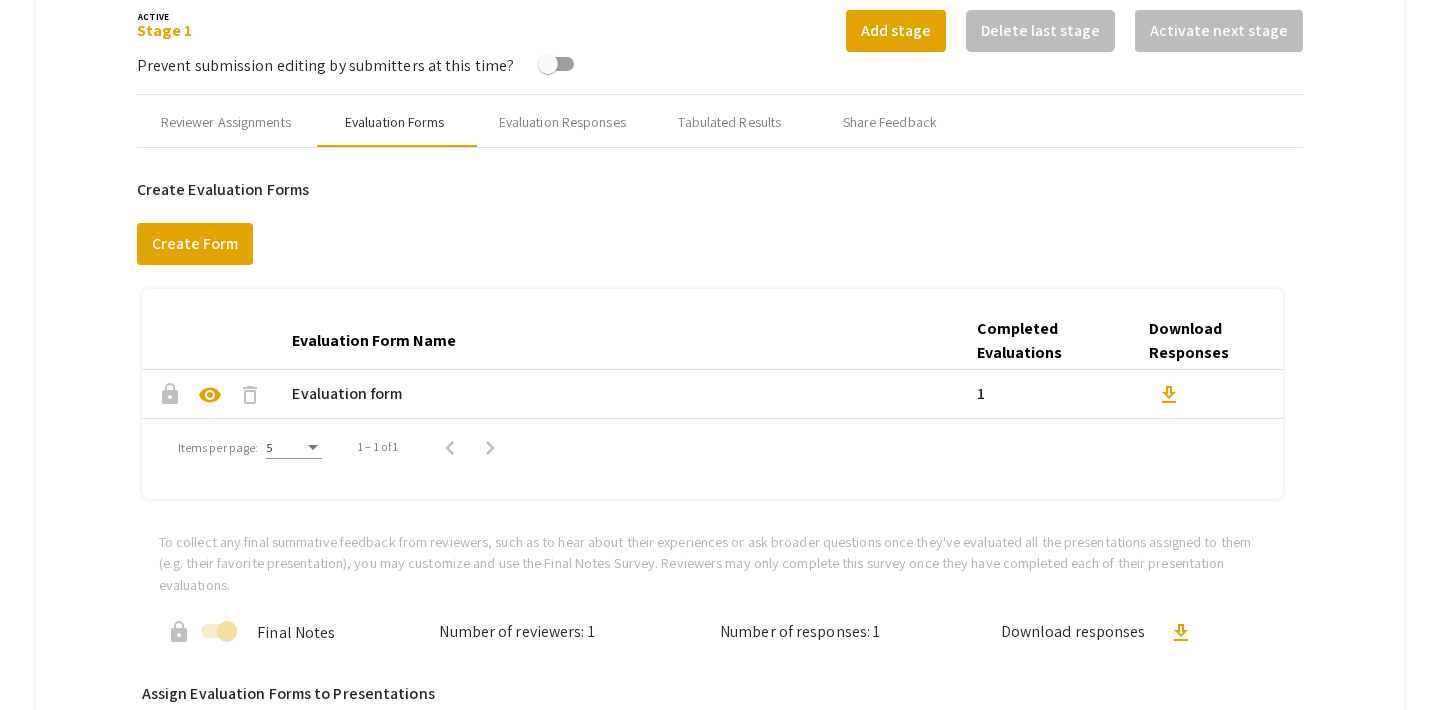 scroll, scrollTop: 760, scrollLeft: 0, axis: vertical 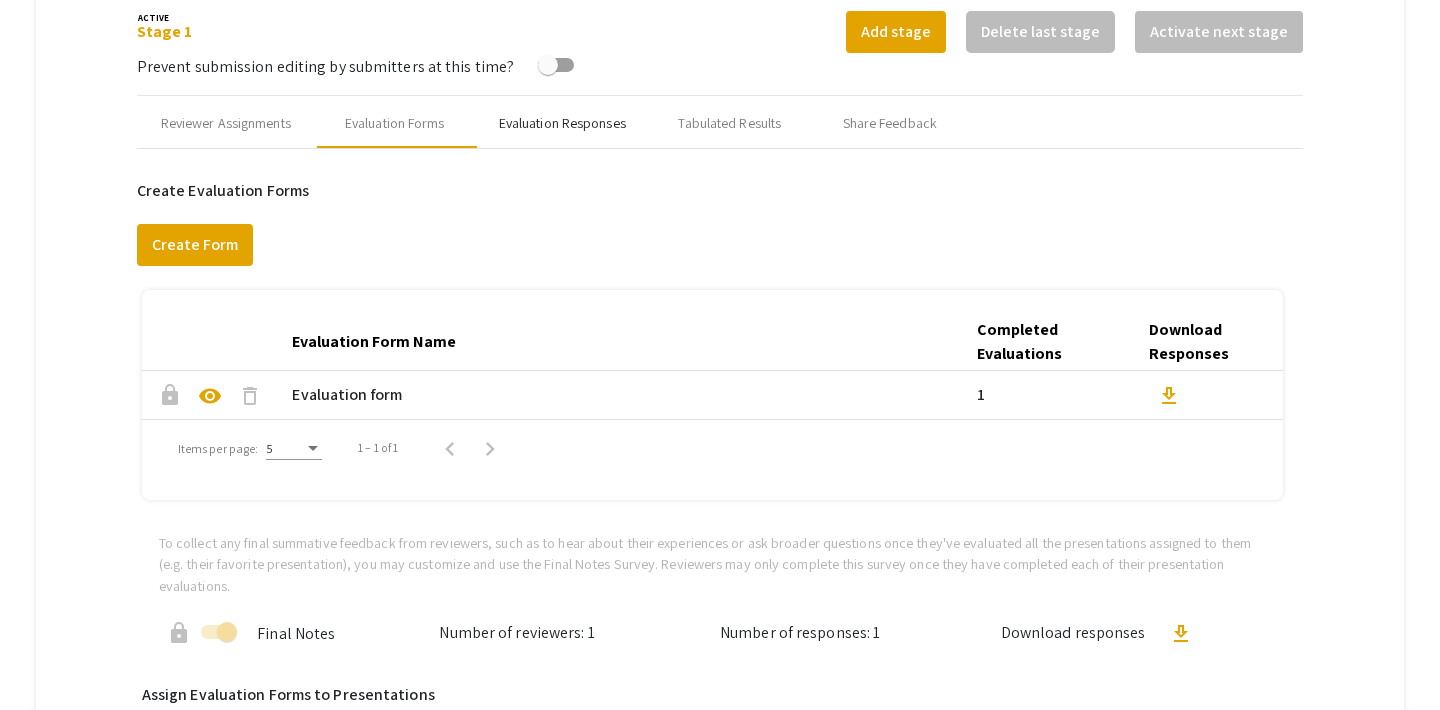 click on "Evaluation Responses" at bounding box center (562, 123) 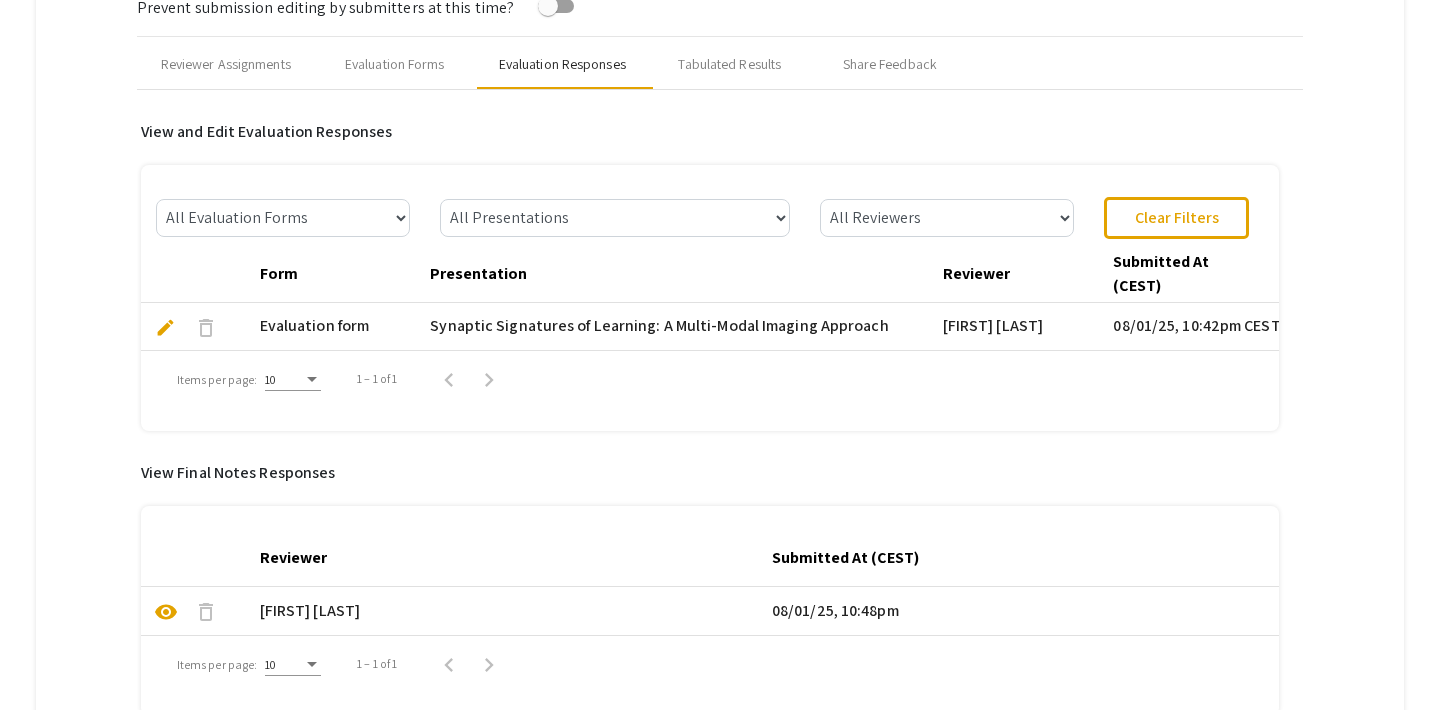 scroll, scrollTop: 817, scrollLeft: 0, axis: vertical 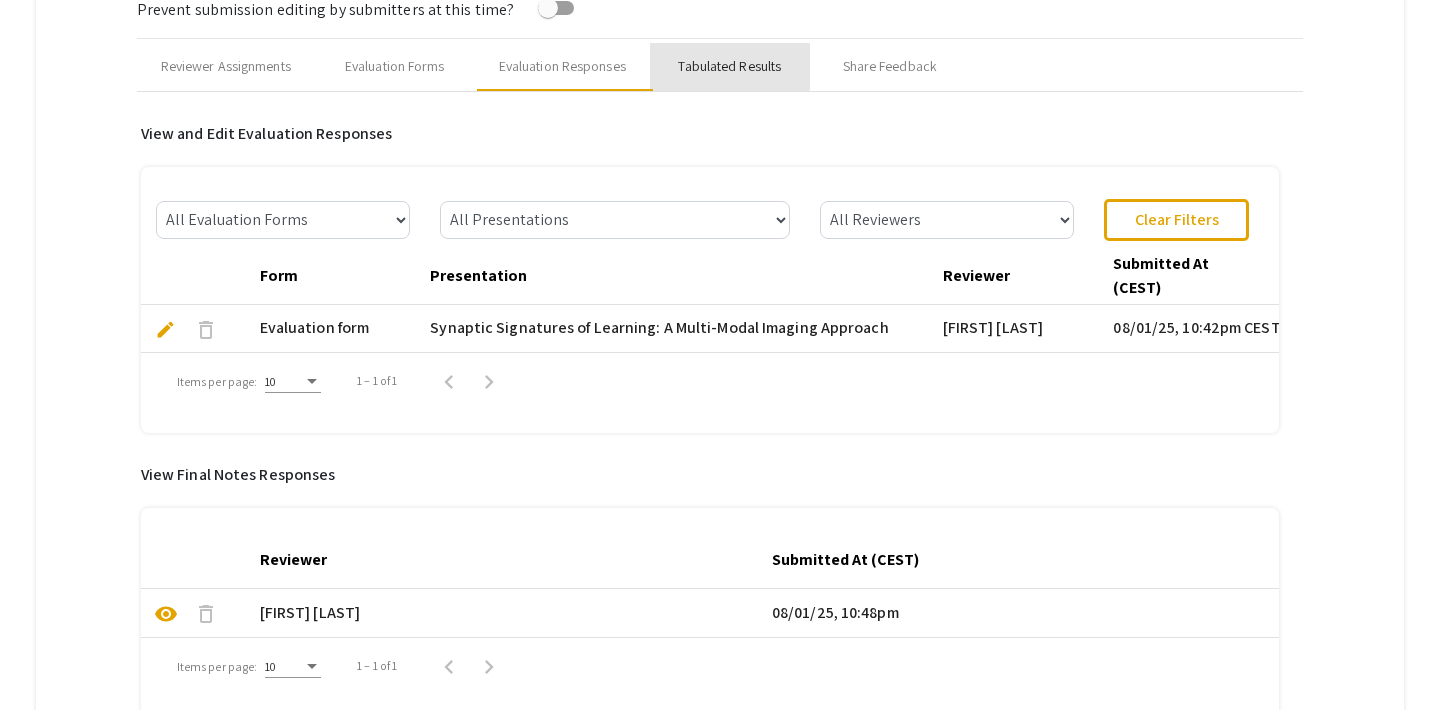click on "Tabulated Results" at bounding box center (729, 66) 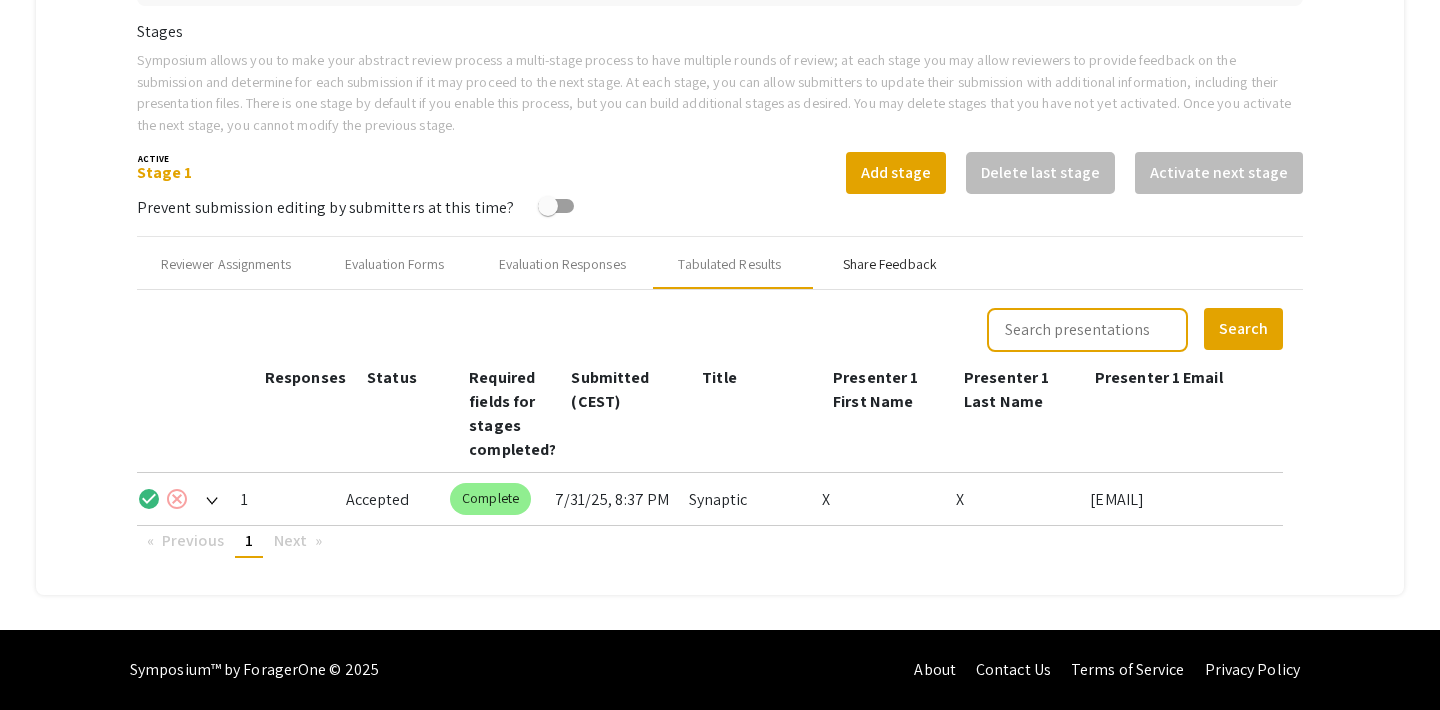 click on "Share Feedback" at bounding box center [890, 264] 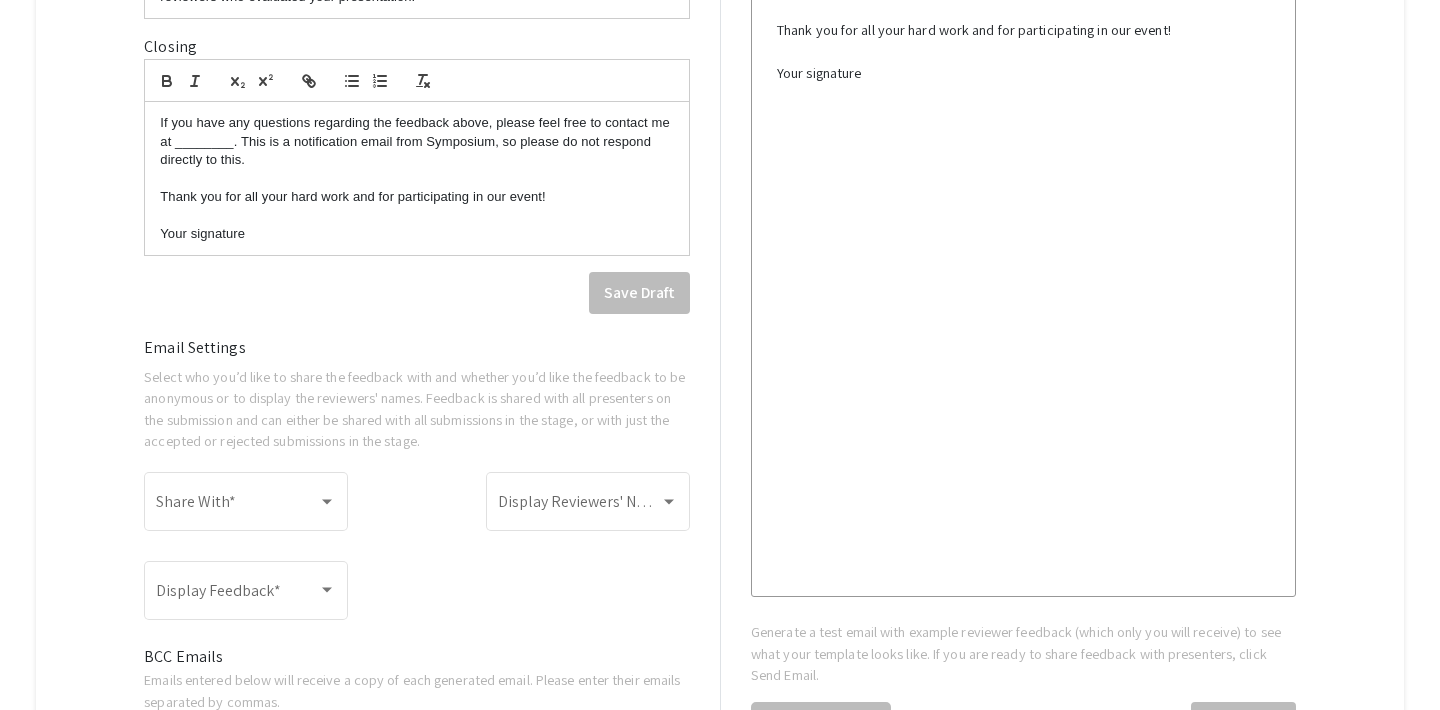 scroll, scrollTop: 1275, scrollLeft: 0, axis: vertical 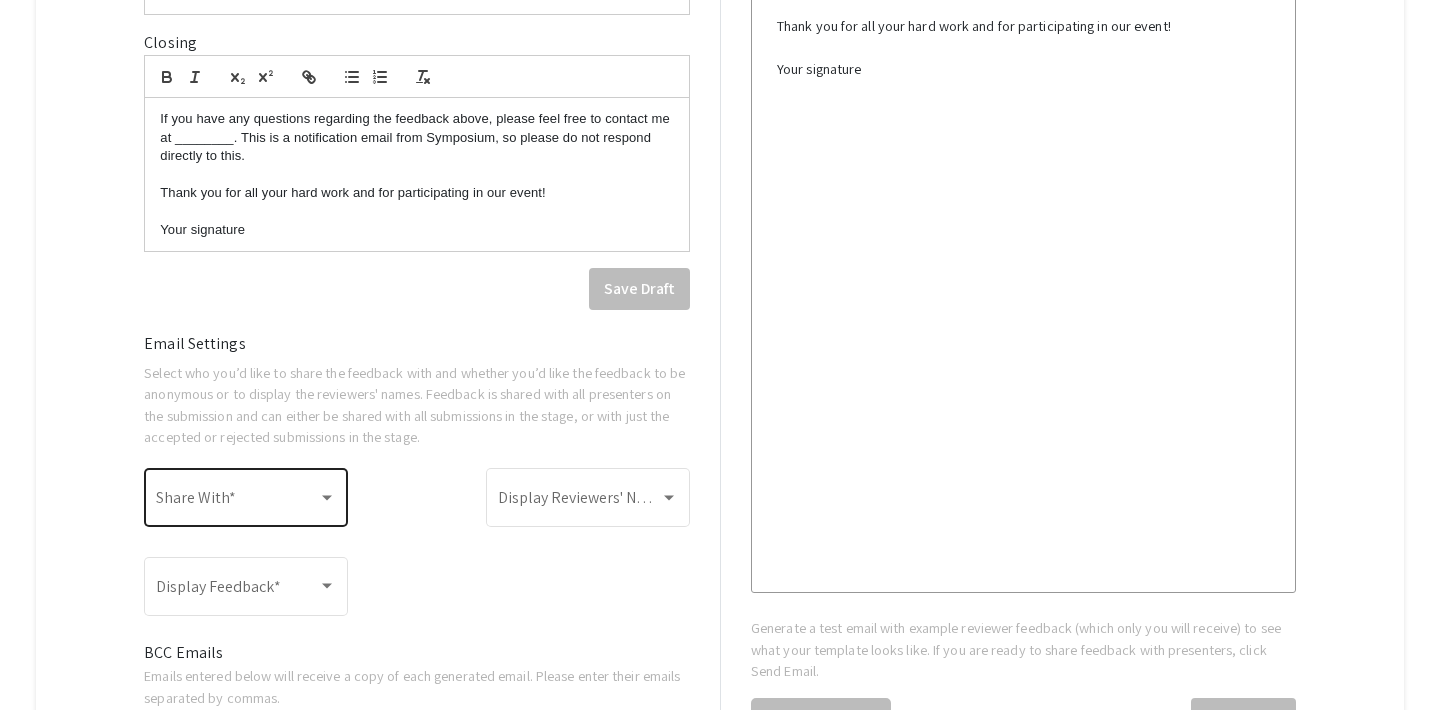 click at bounding box center (237, 502) 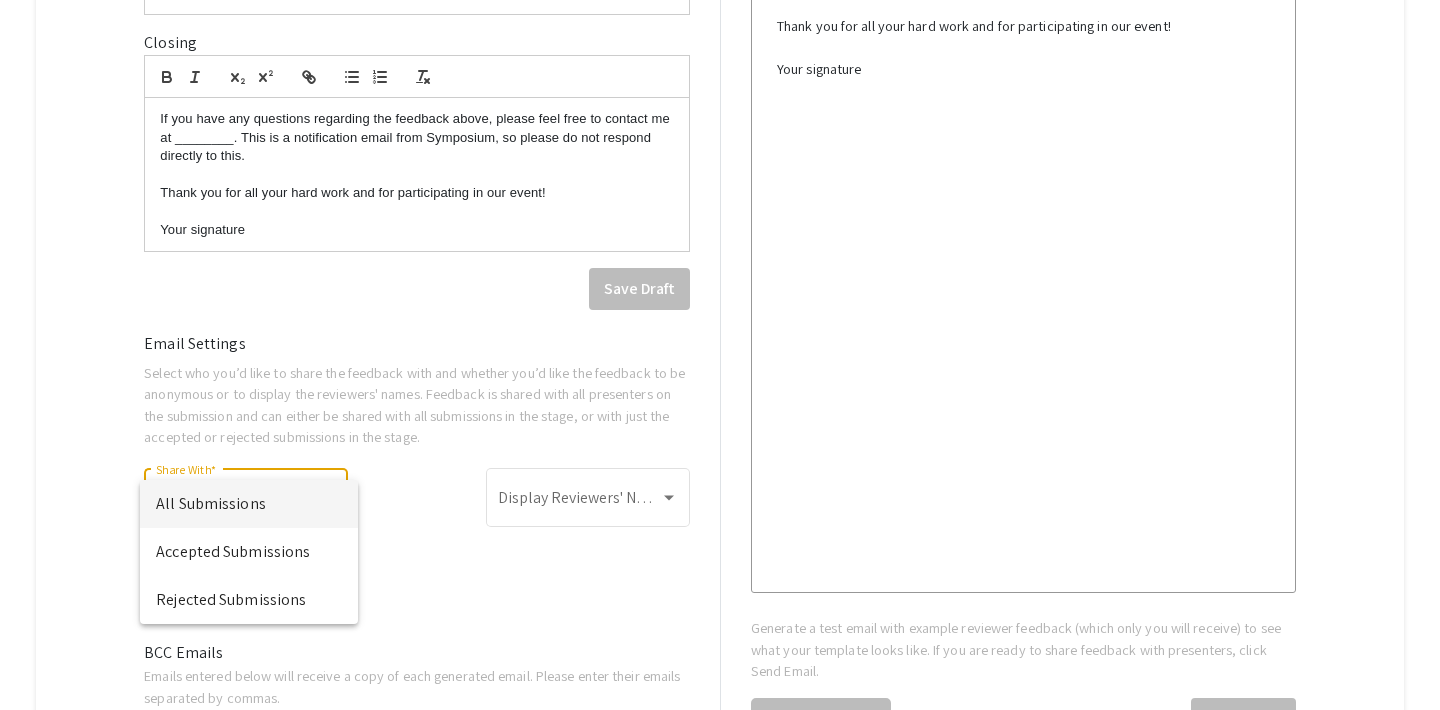 click at bounding box center (720, 355) 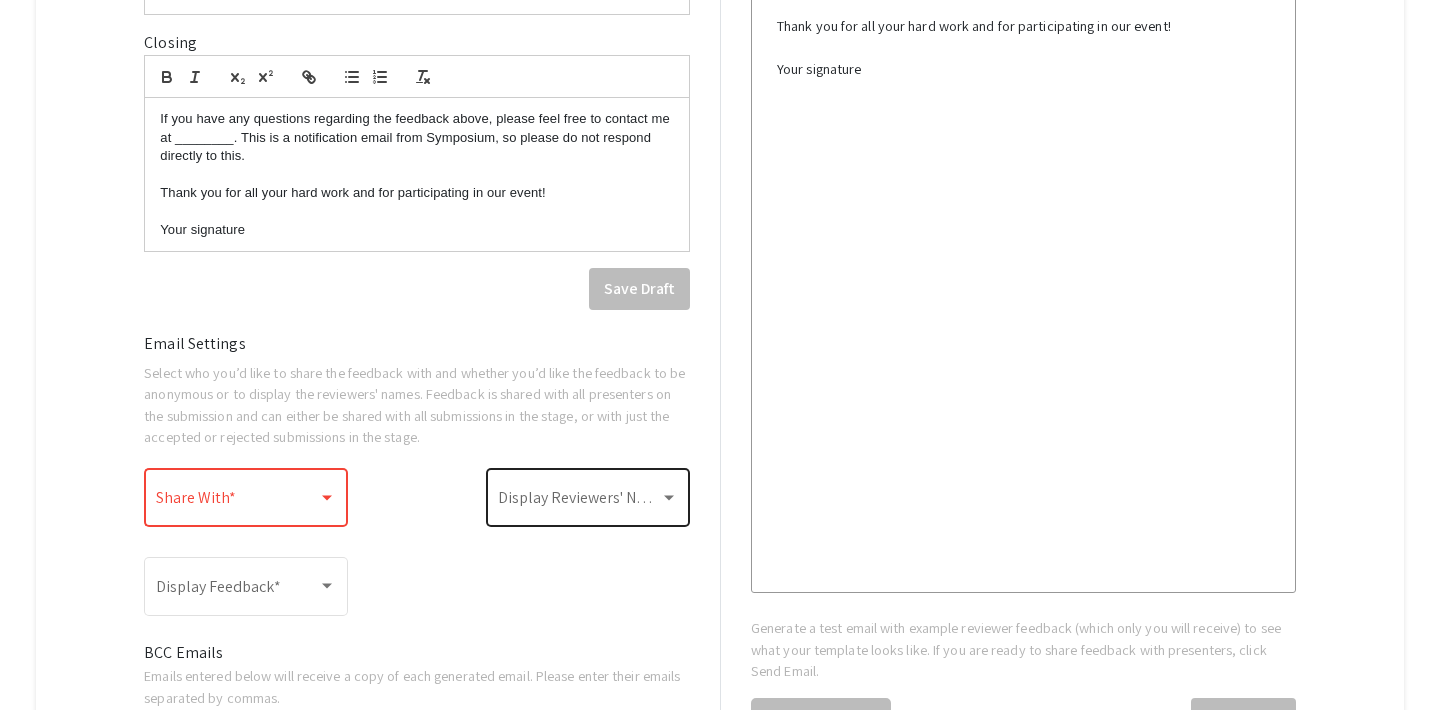 click on "Display Reviewers' Names  *" at bounding box center (588, 495) 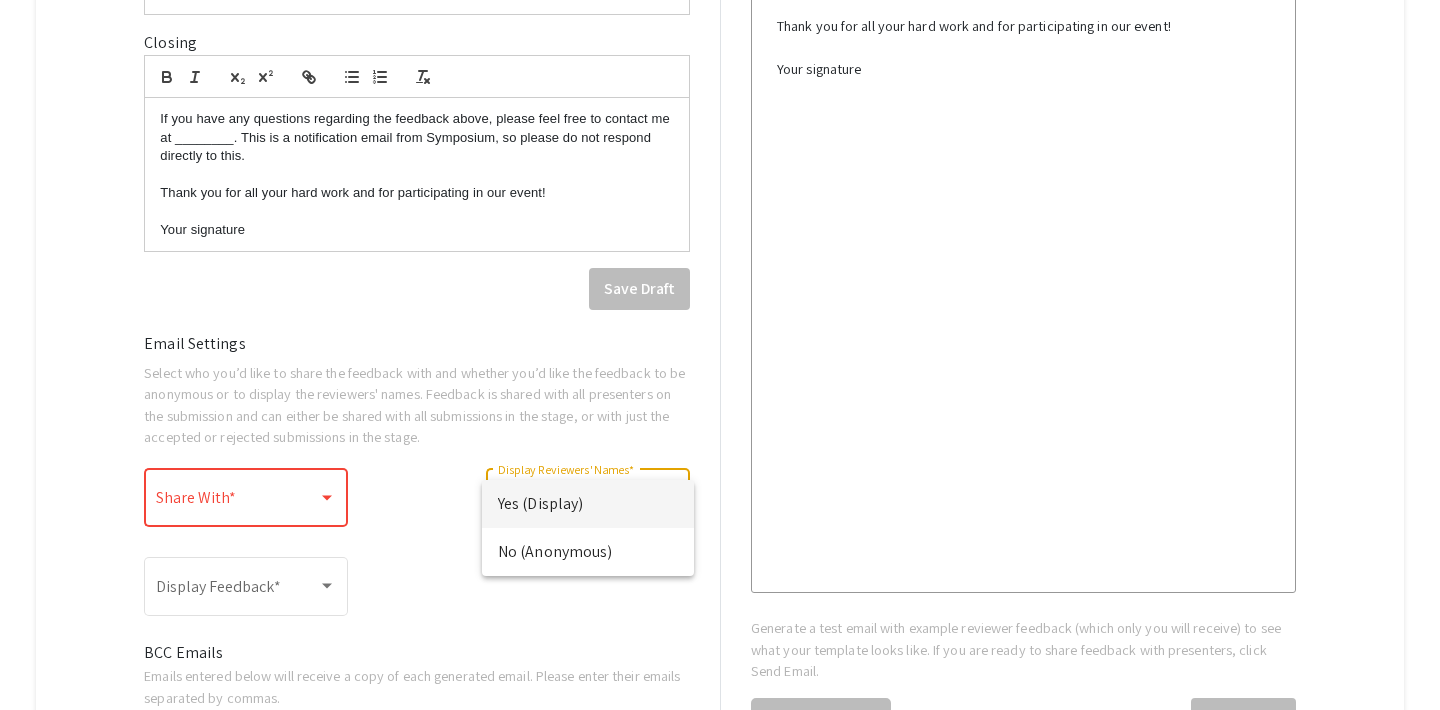click at bounding box center (720, 355) 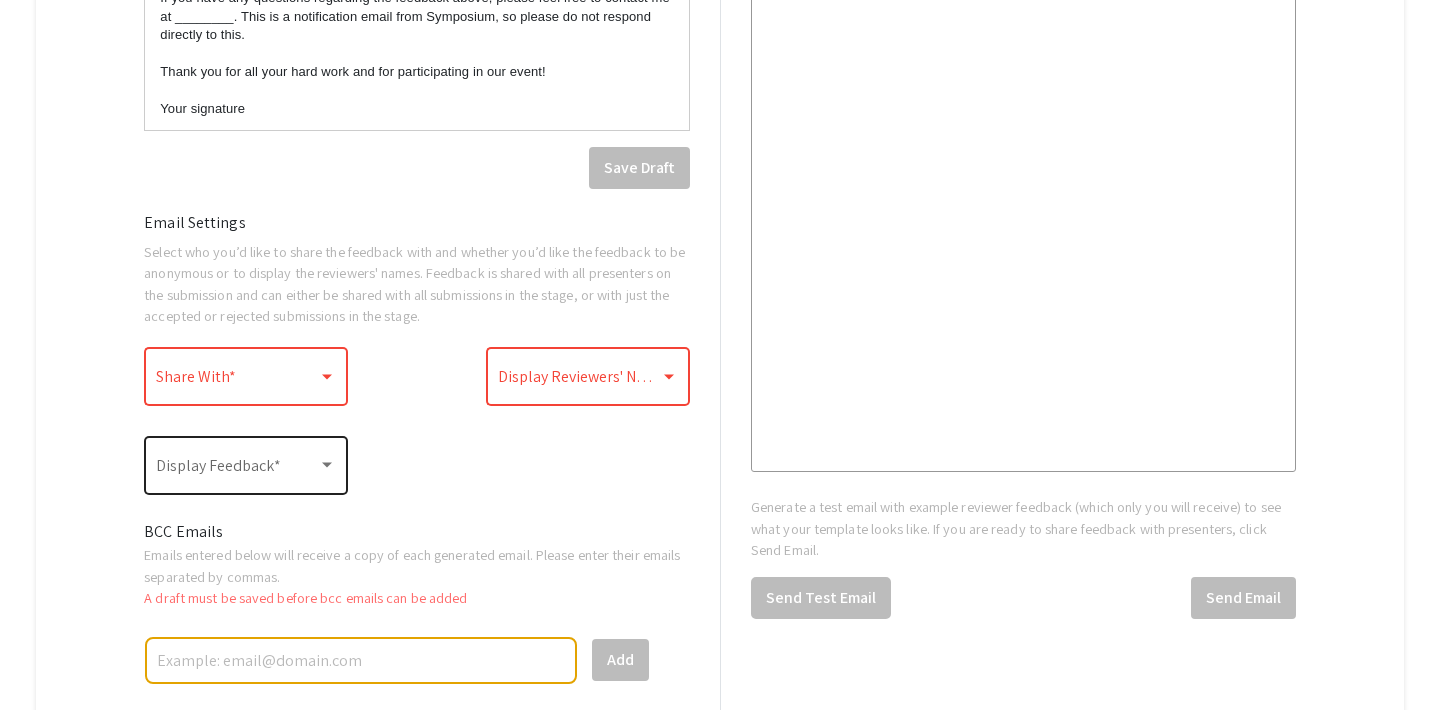 scroll, scrollTop: 1399, scrollLeft: 0, axis: vertical 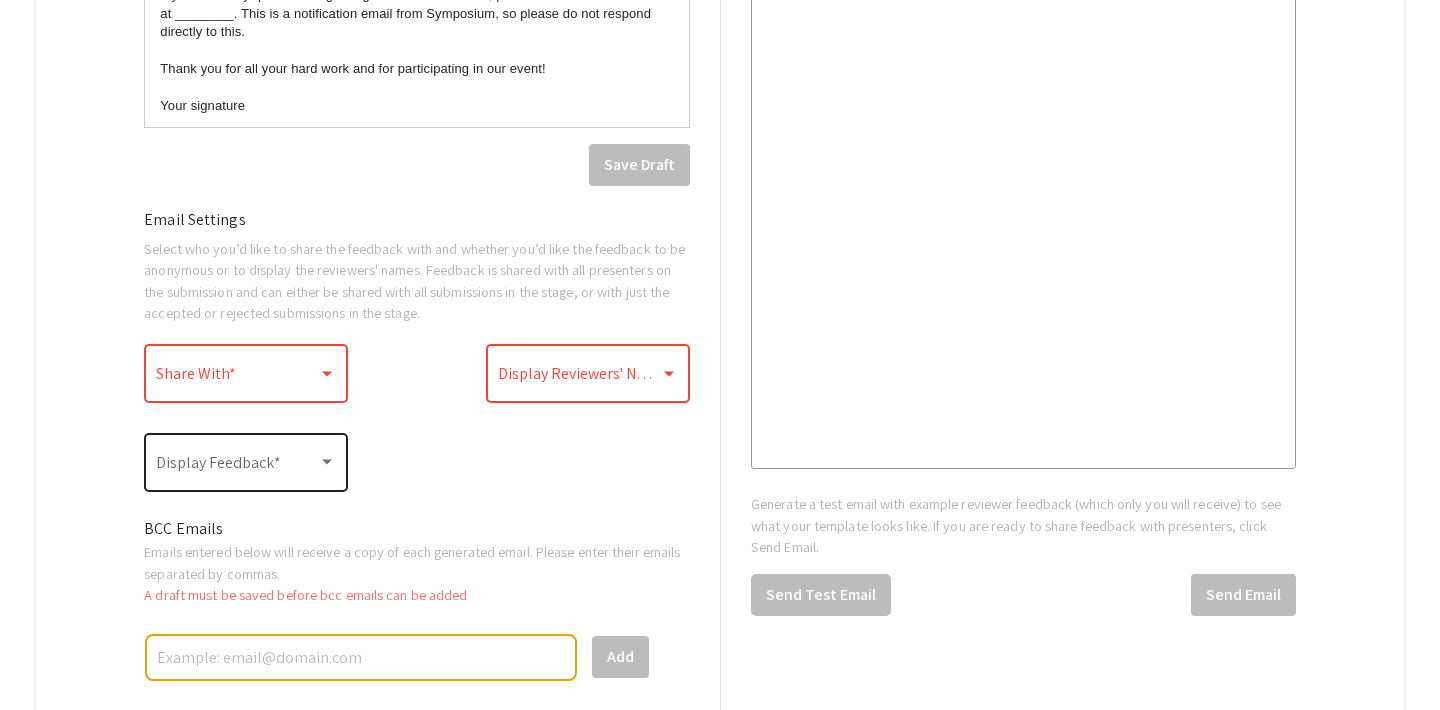 click at bounding box center [237, 467] 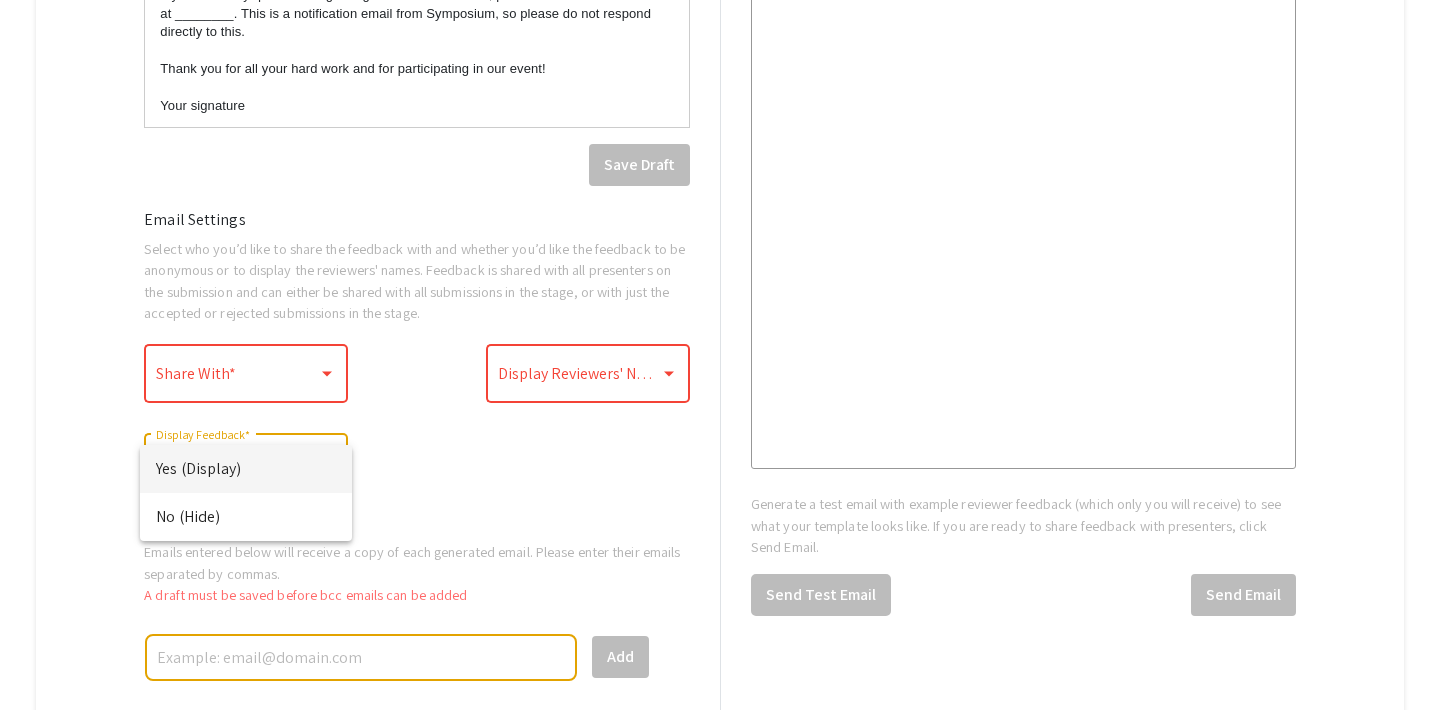click at bounding box center (720, 355) 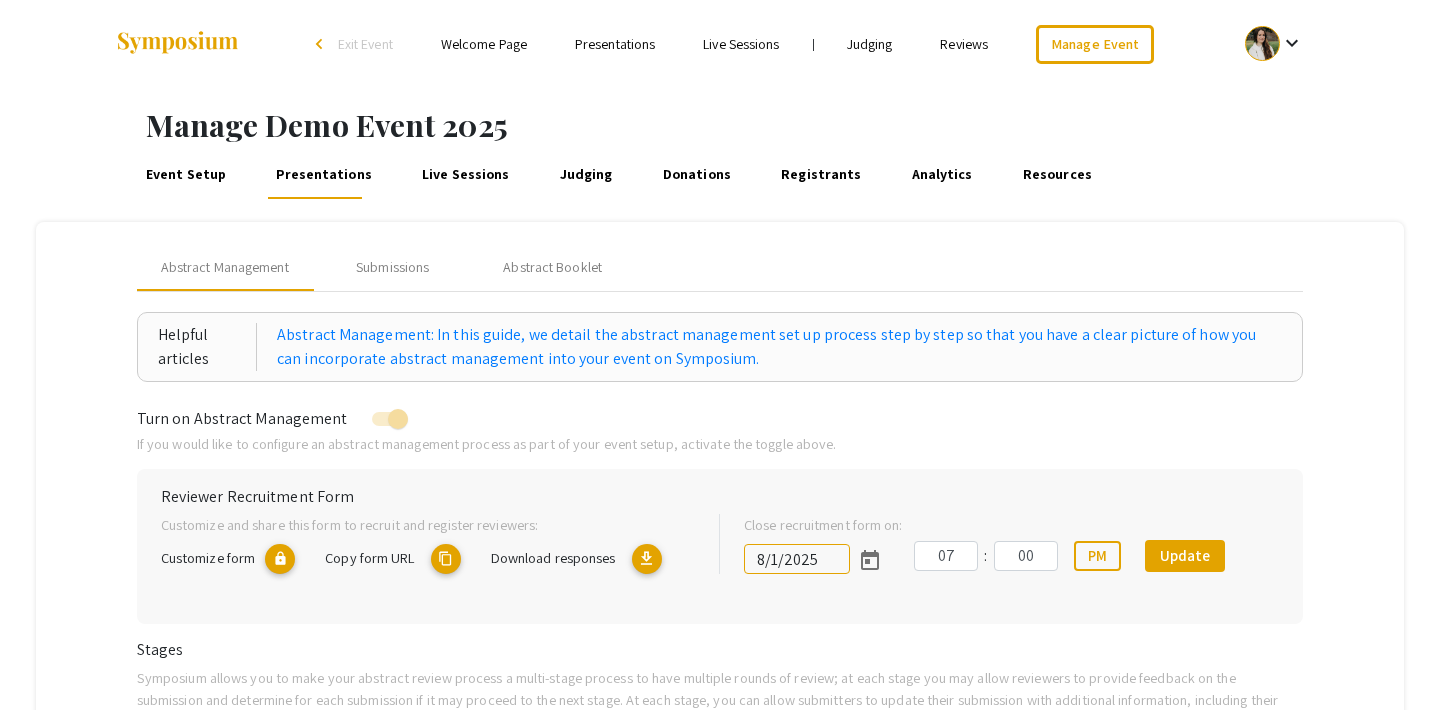 scroll, scrollTop: 0, scrollLeft: 0, axis: both 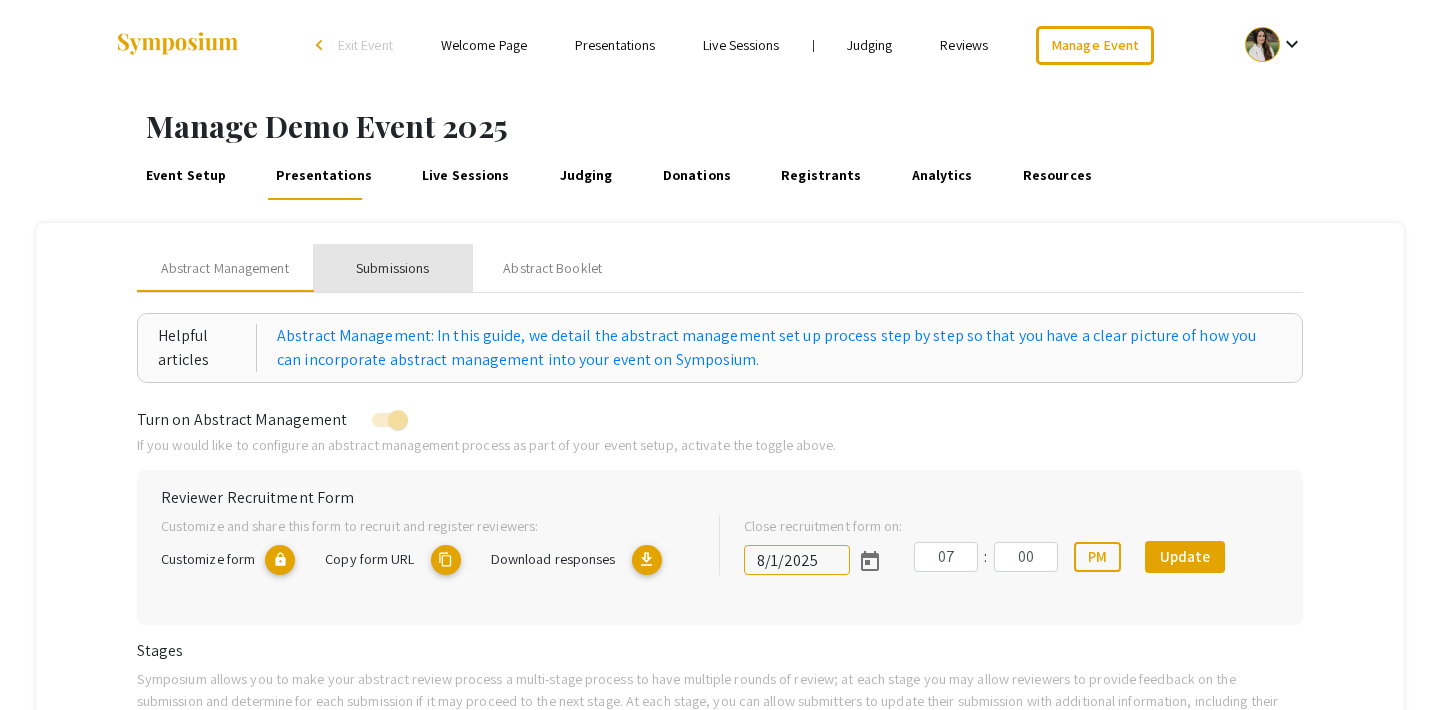click on "Submissions" at bounding box center [392, 268] 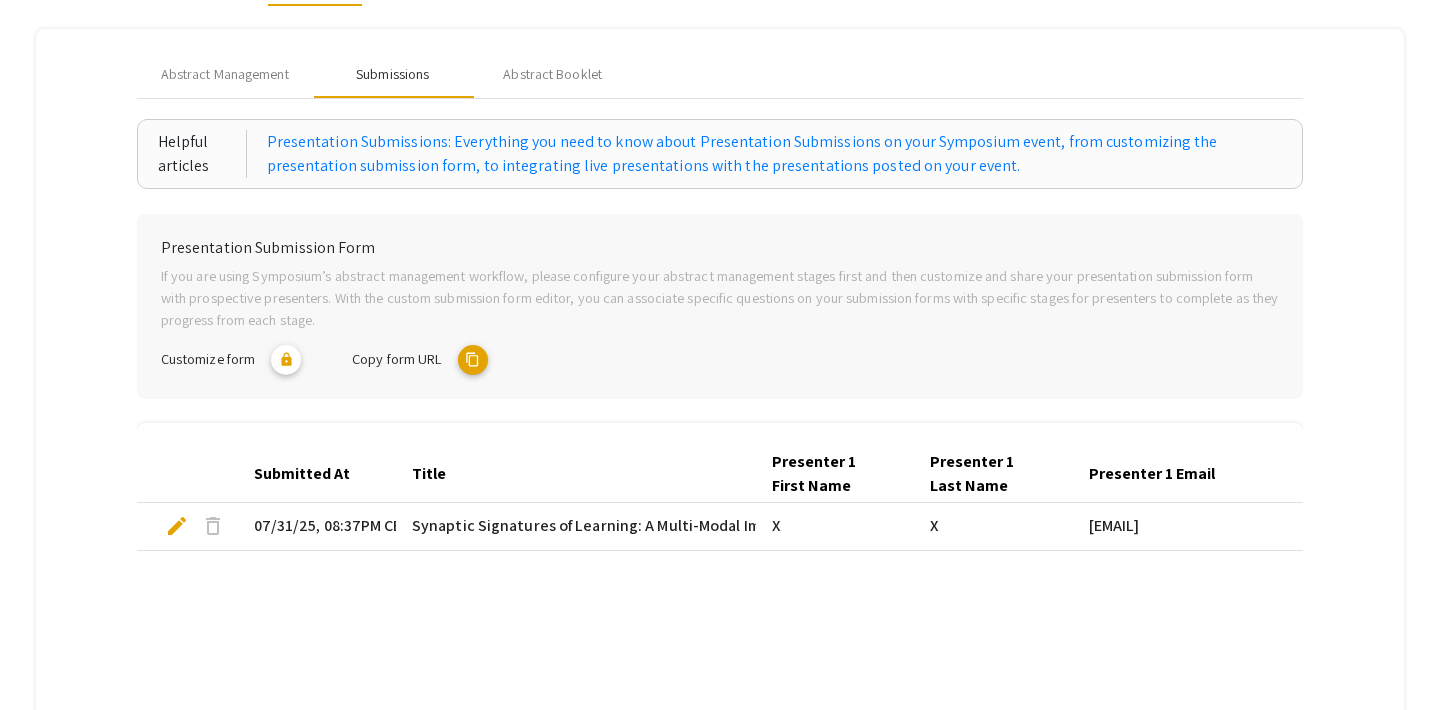 scroll, scrollTop: 201, scrollLeft: 0, axis: vertical 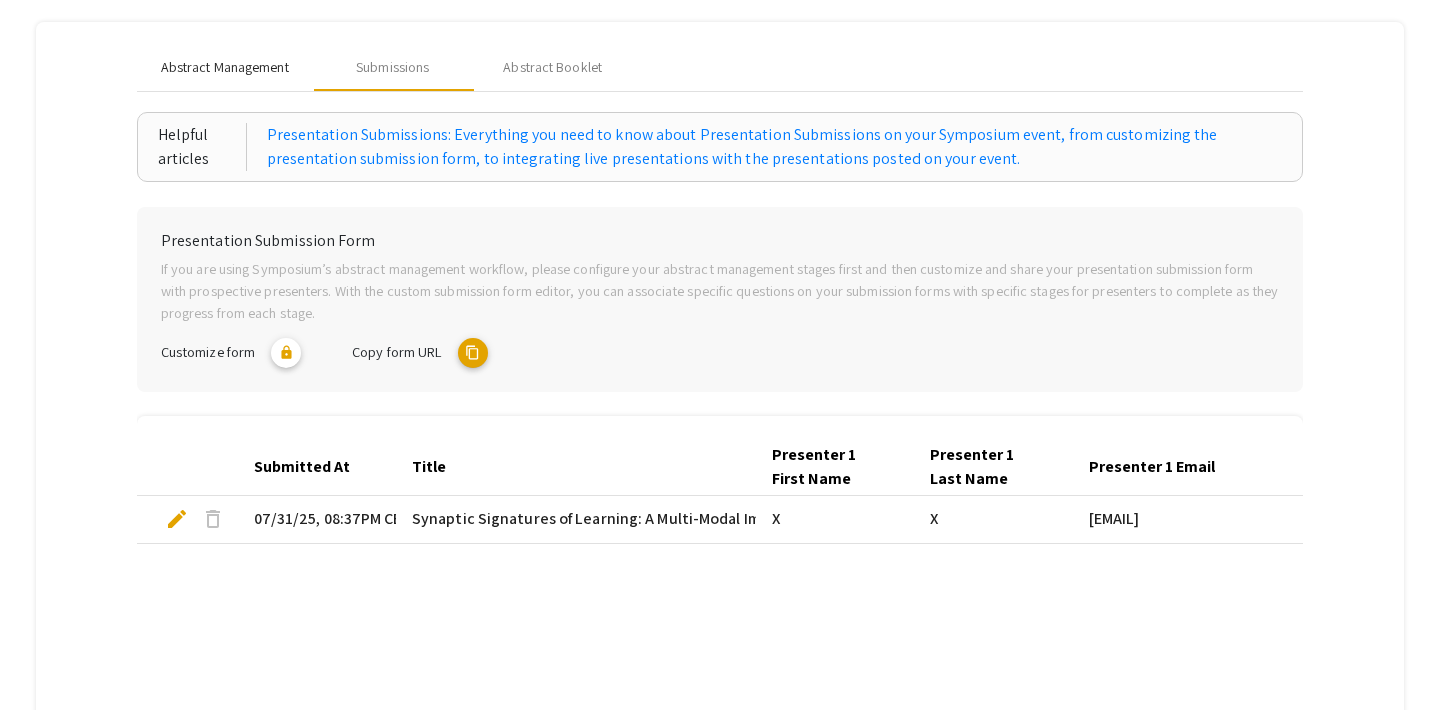 click on "Abstract Management" at bounding box center (225, 67) 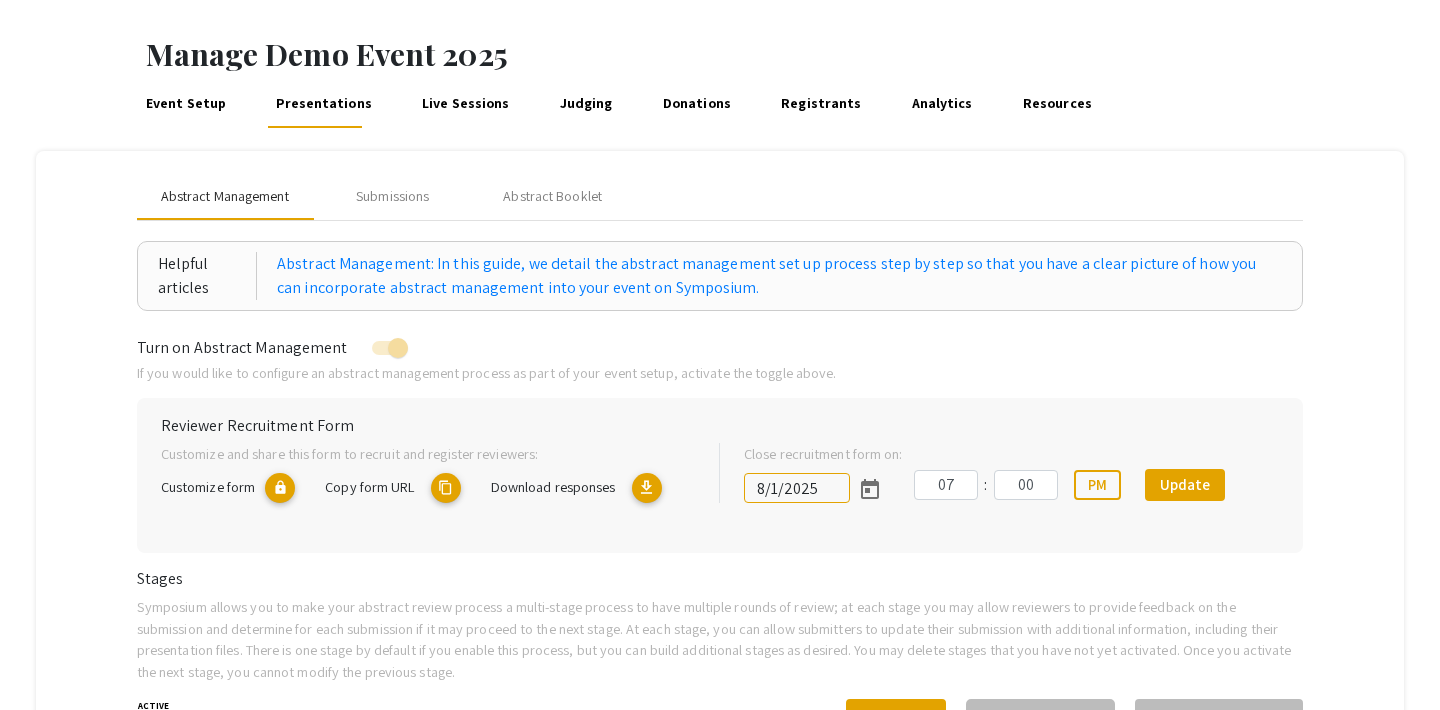 scroll, scrollTop: 66, scrollLeft: 0, axis: vertical 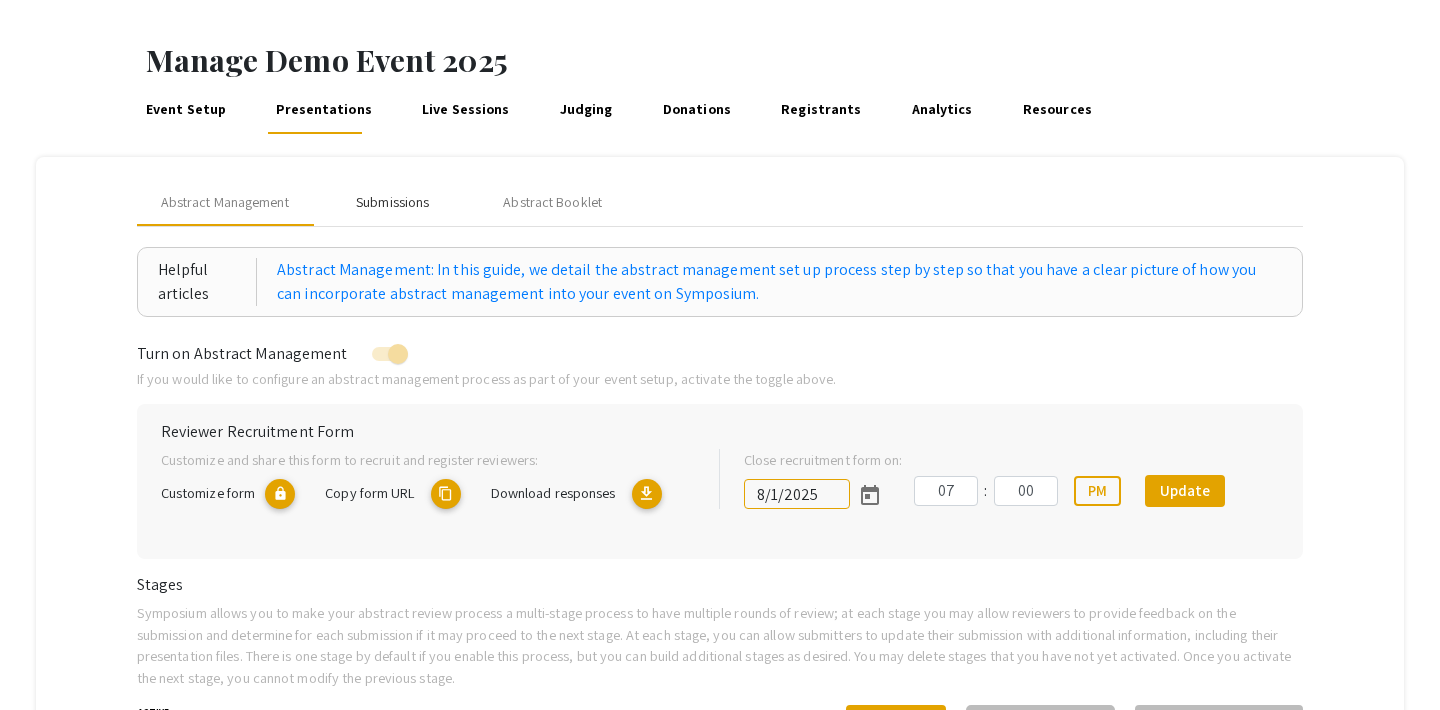 click on "Submissions" at bounding box center [392, 202] 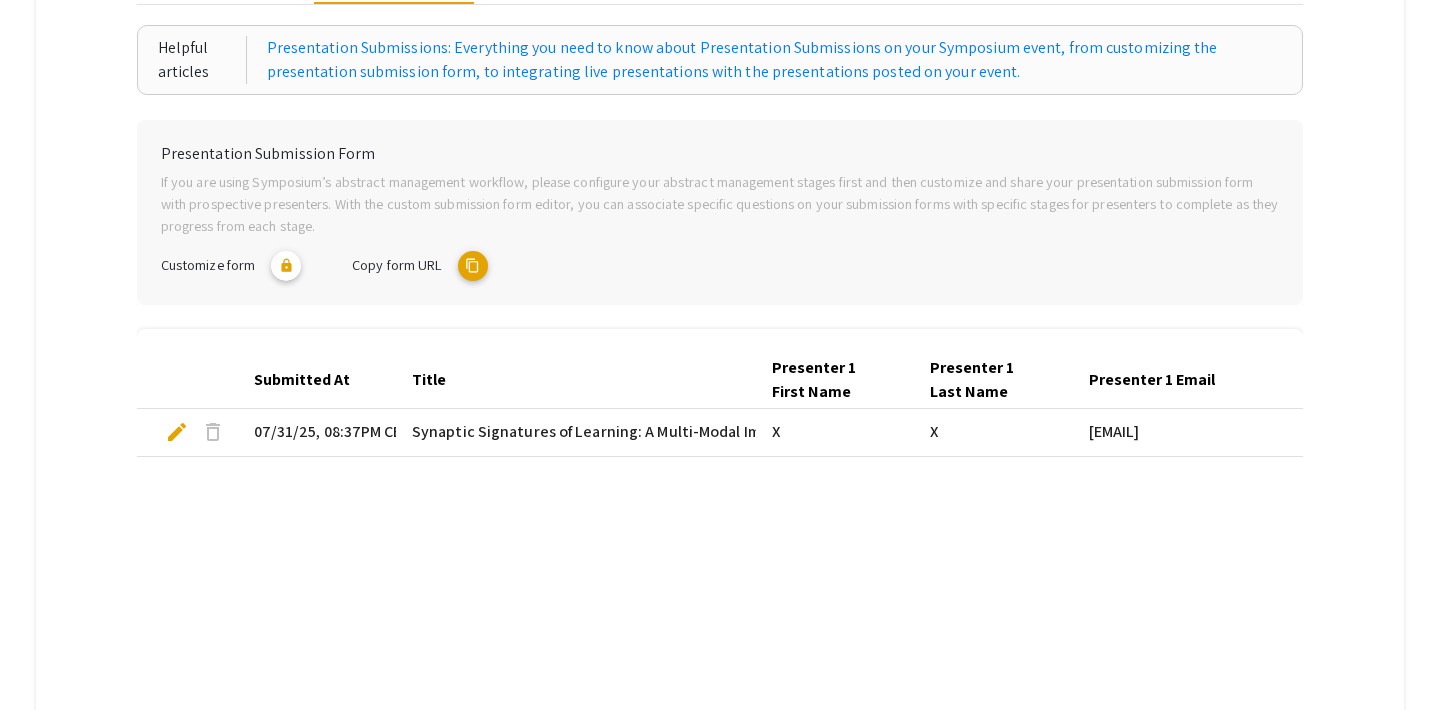 scroll, scrollTop: 326, scrollLeft: 0, axis: vertical 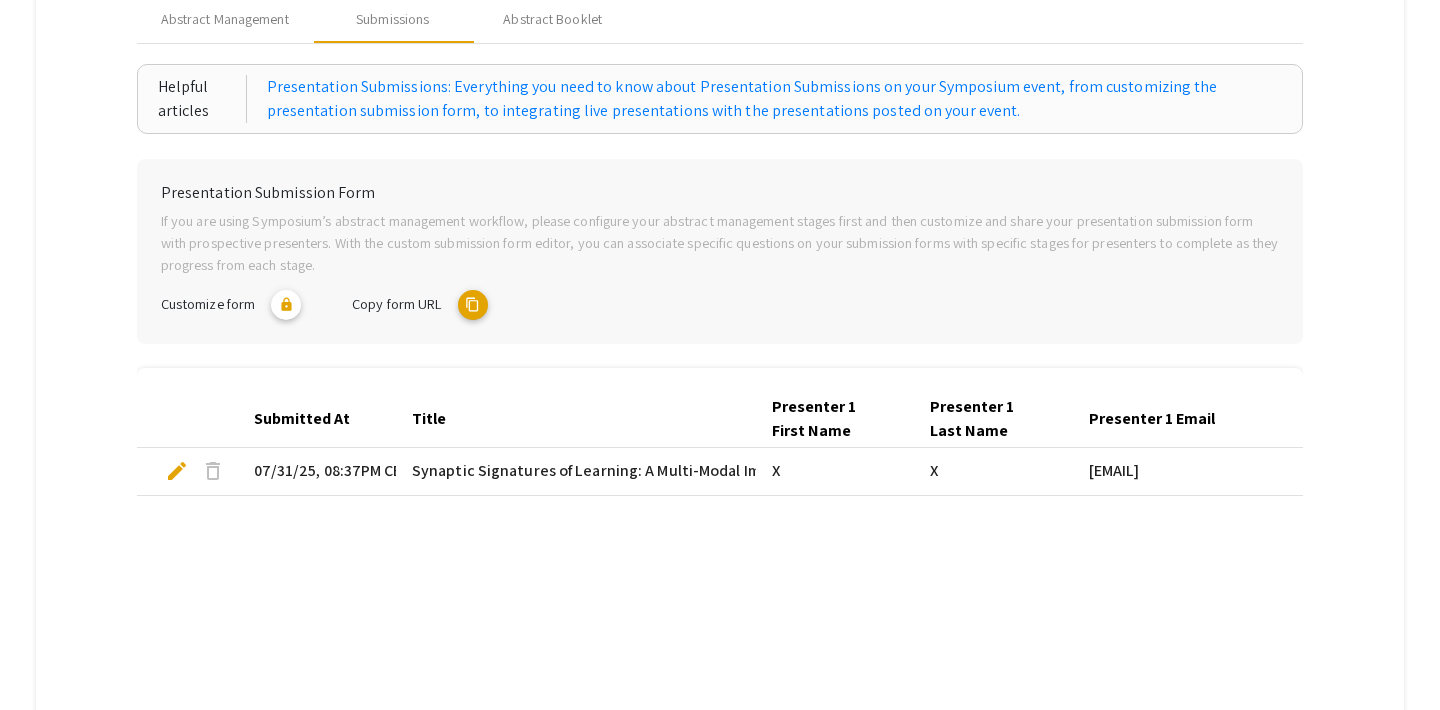 click on "content_copy" at bounding box center [473, 305] 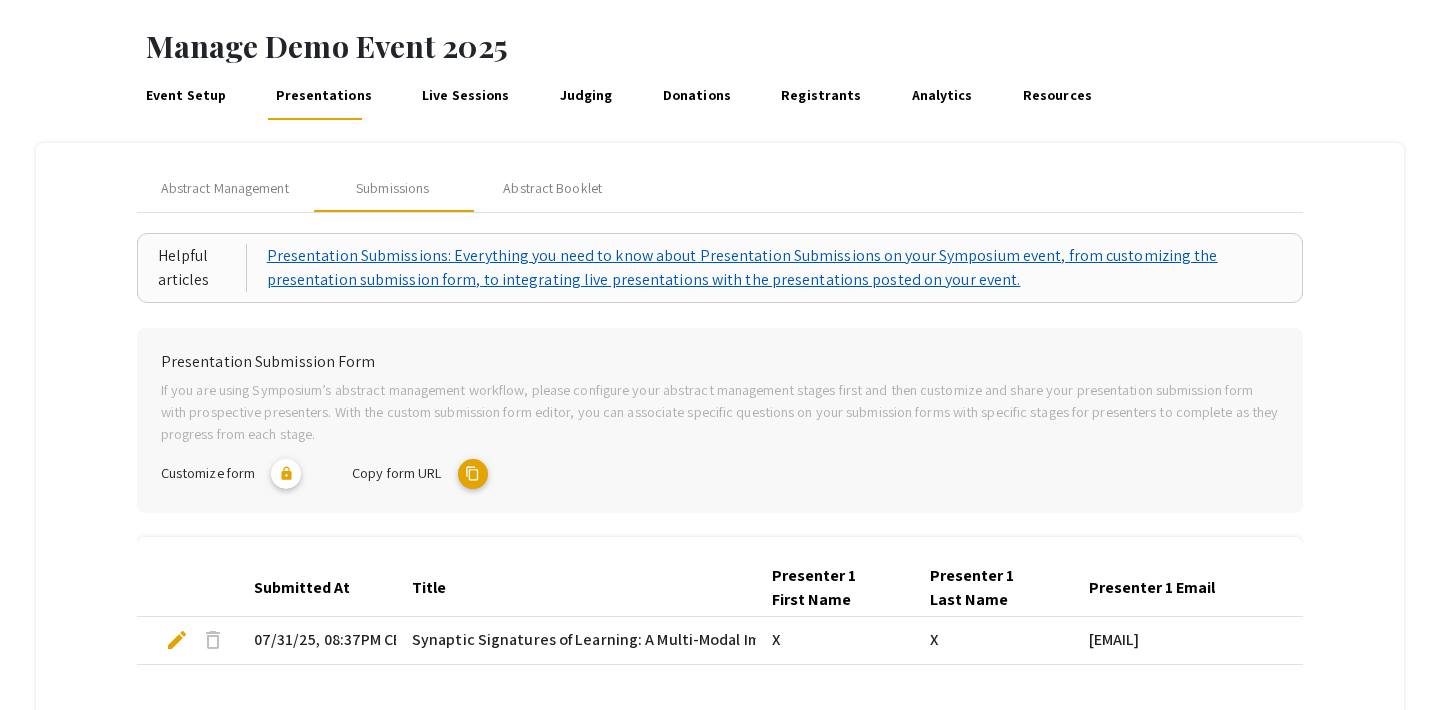 scroll, scrollTop: 46, scrollLeft: 0, axis: vertical 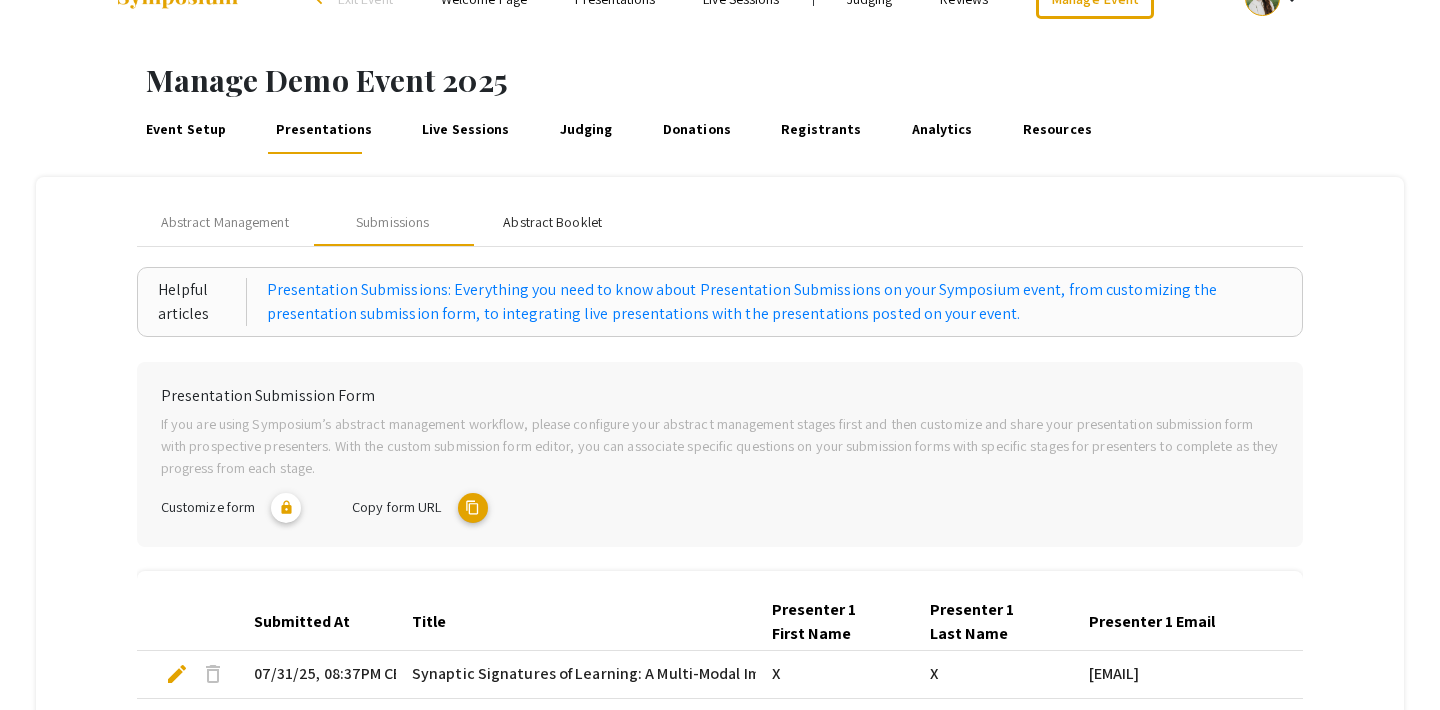 click on "Abstract Booklet" at bounding box center [552, 222] 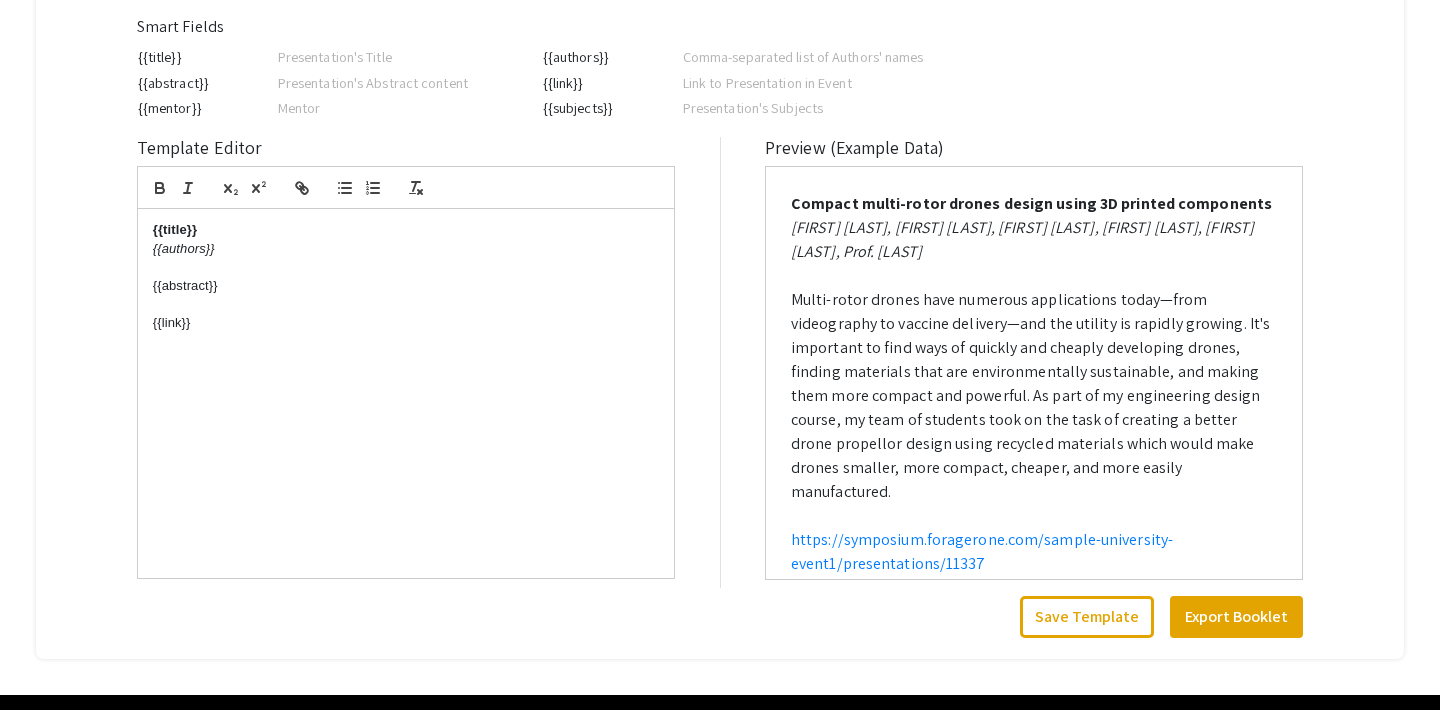scroll, scrollTop: 564, scrollLeft: 0, axis: vertical 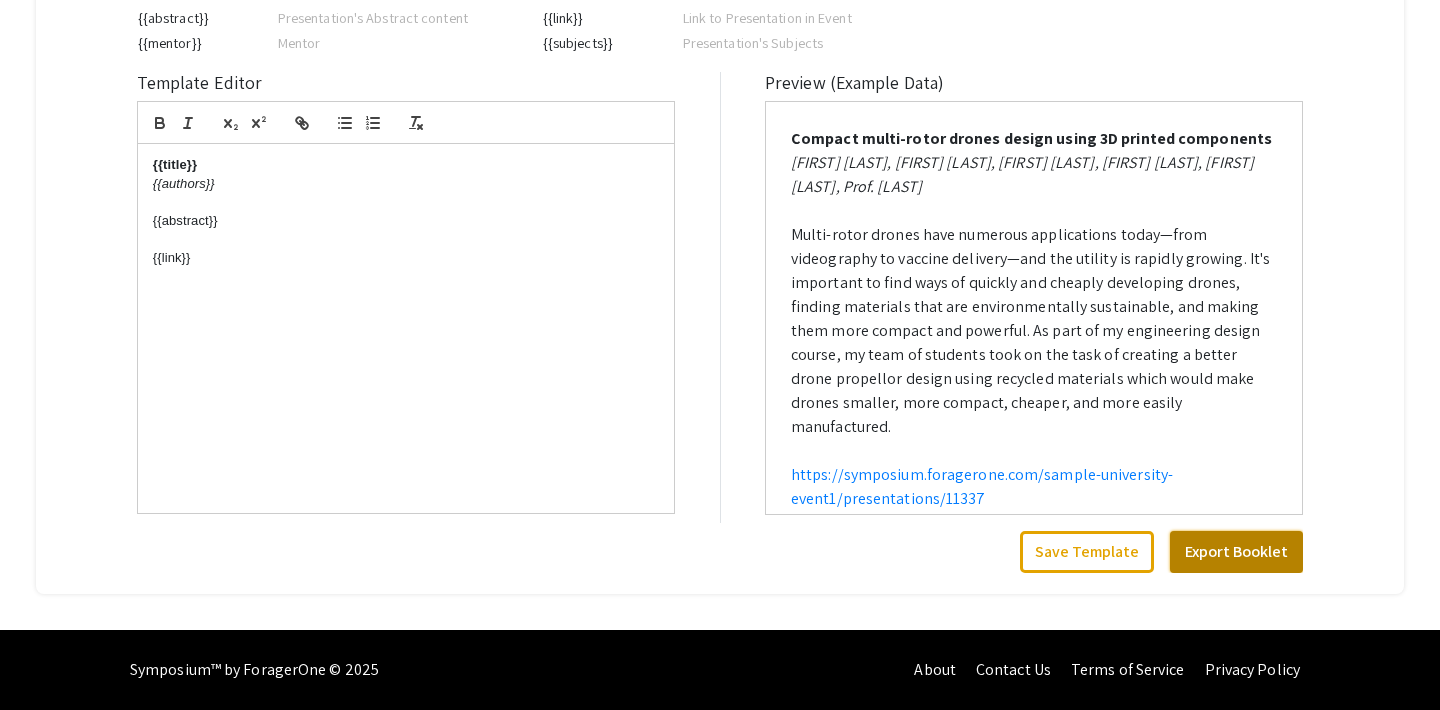 click on "Export Booklet" at bounding box center (1236, 552) 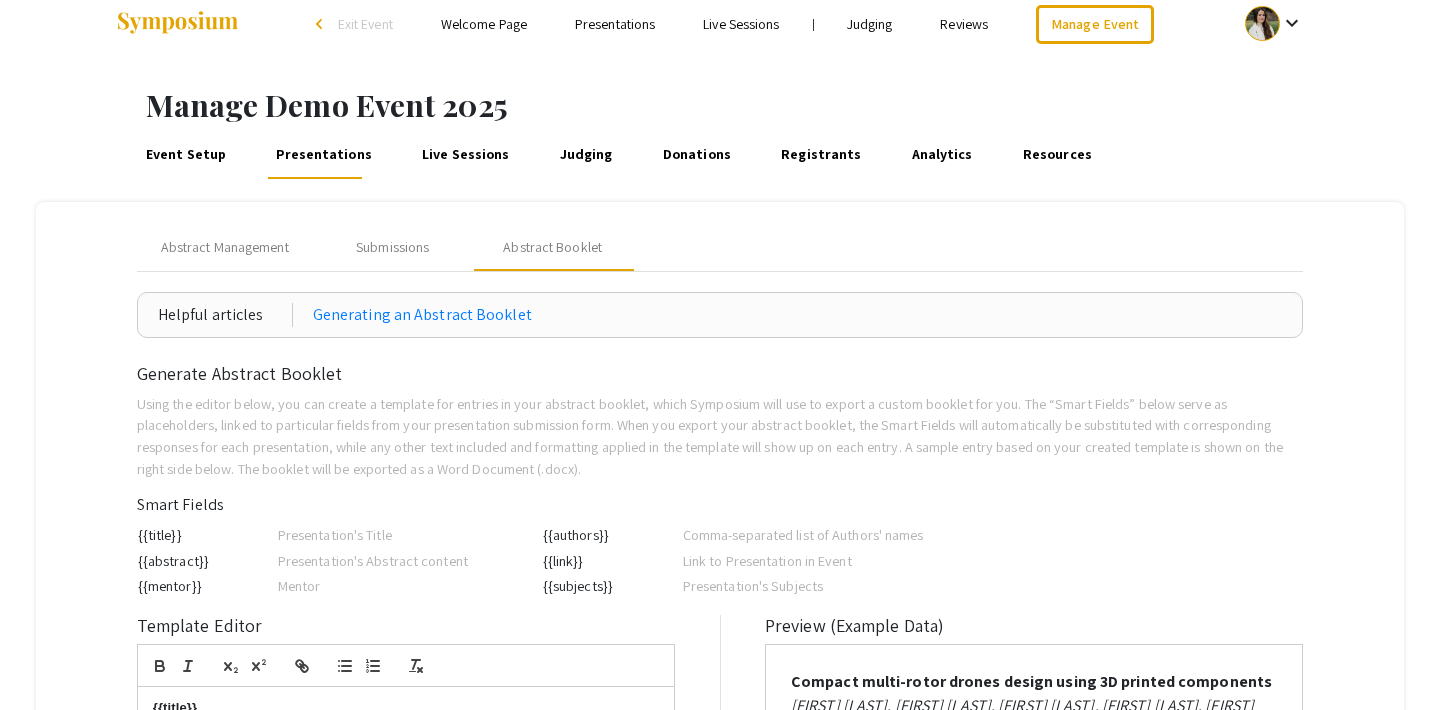scroll, scrollTop: 17, scrollLeft: 0, axis: vertical 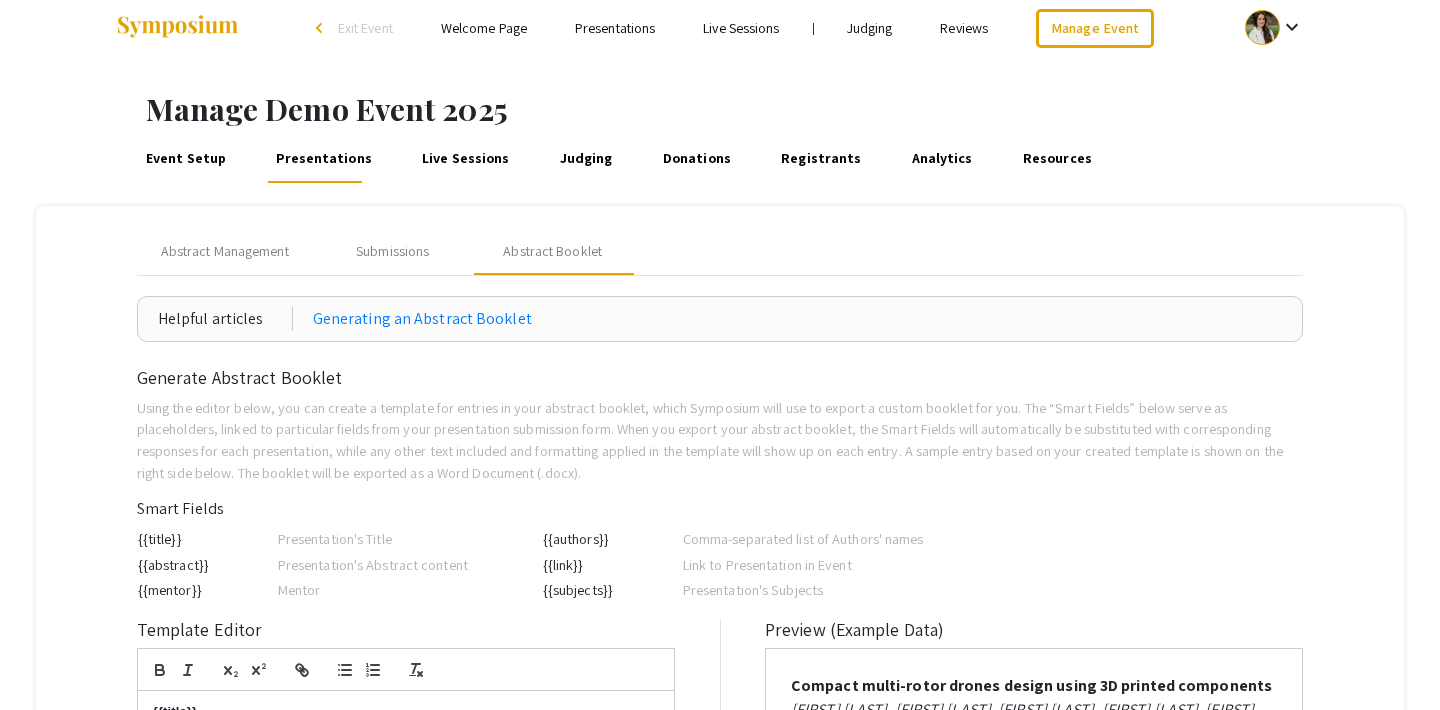 click on "Live Sessions" at bounding box center [466, 159] 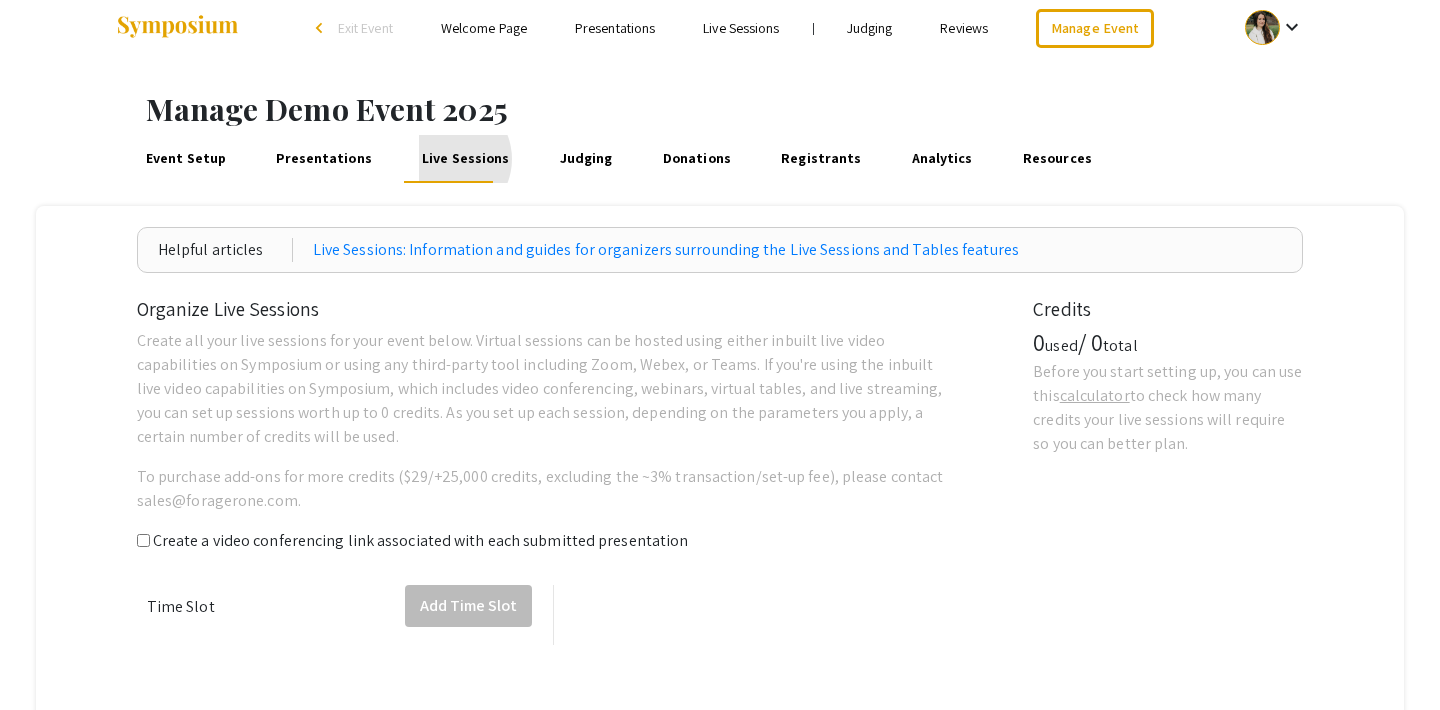 scroll, scrollTop: 0, scrollLeft: 0, axis: both 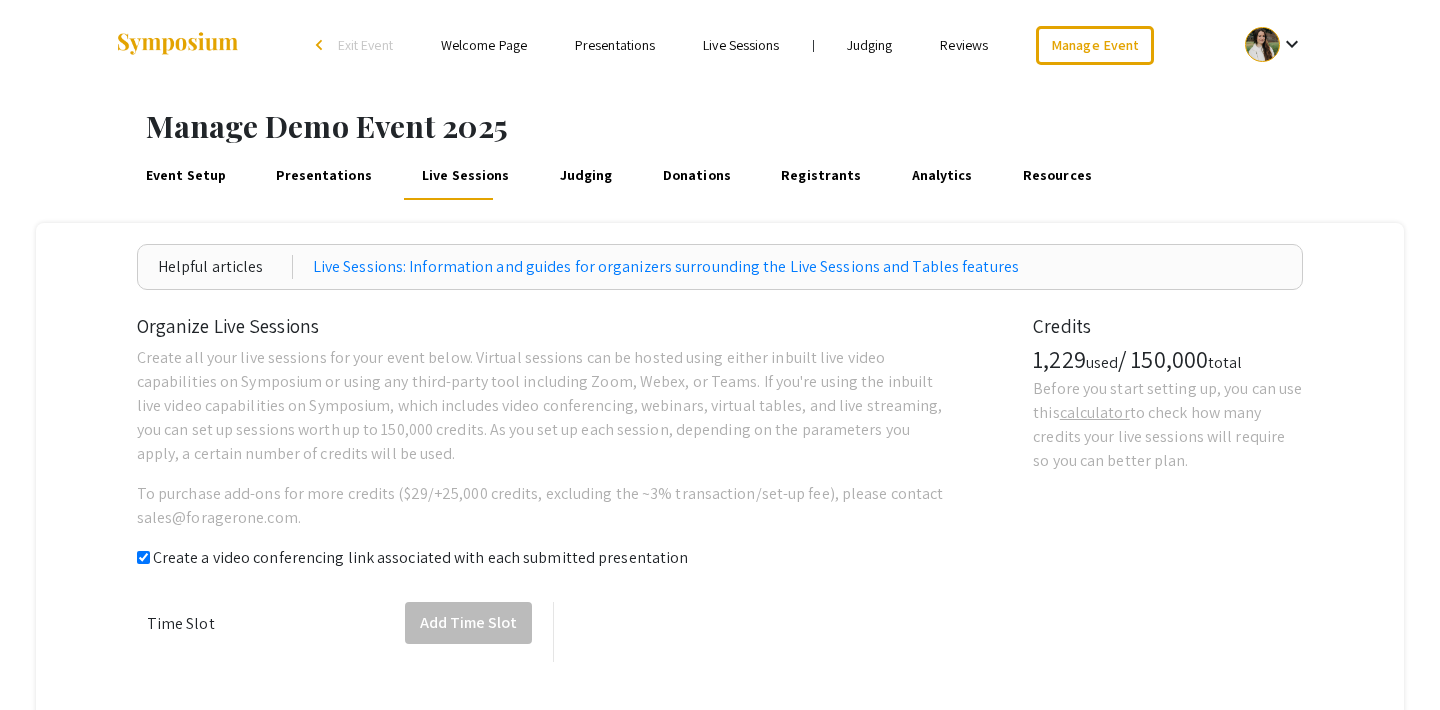 checkbox on "true" 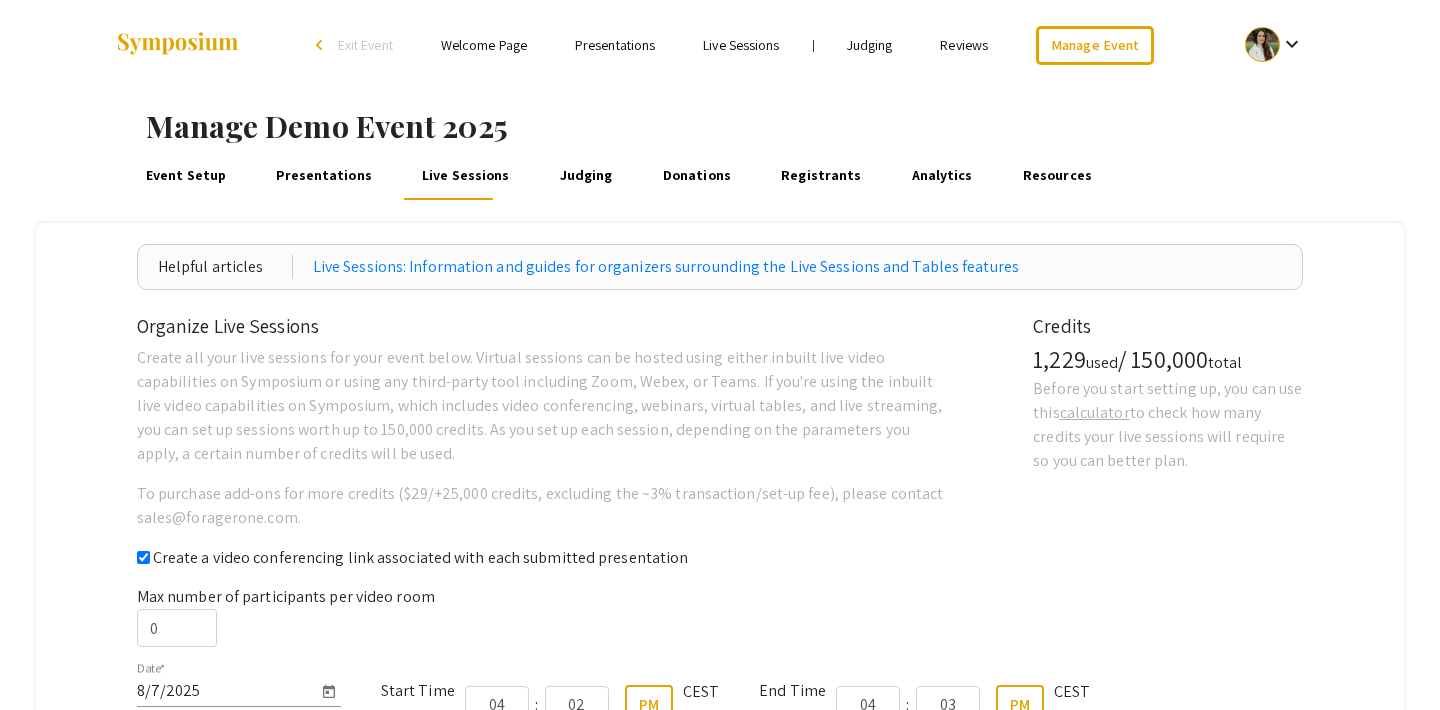 scroll, scrollTop: 4, scrollLeft: 0, axis: vertical 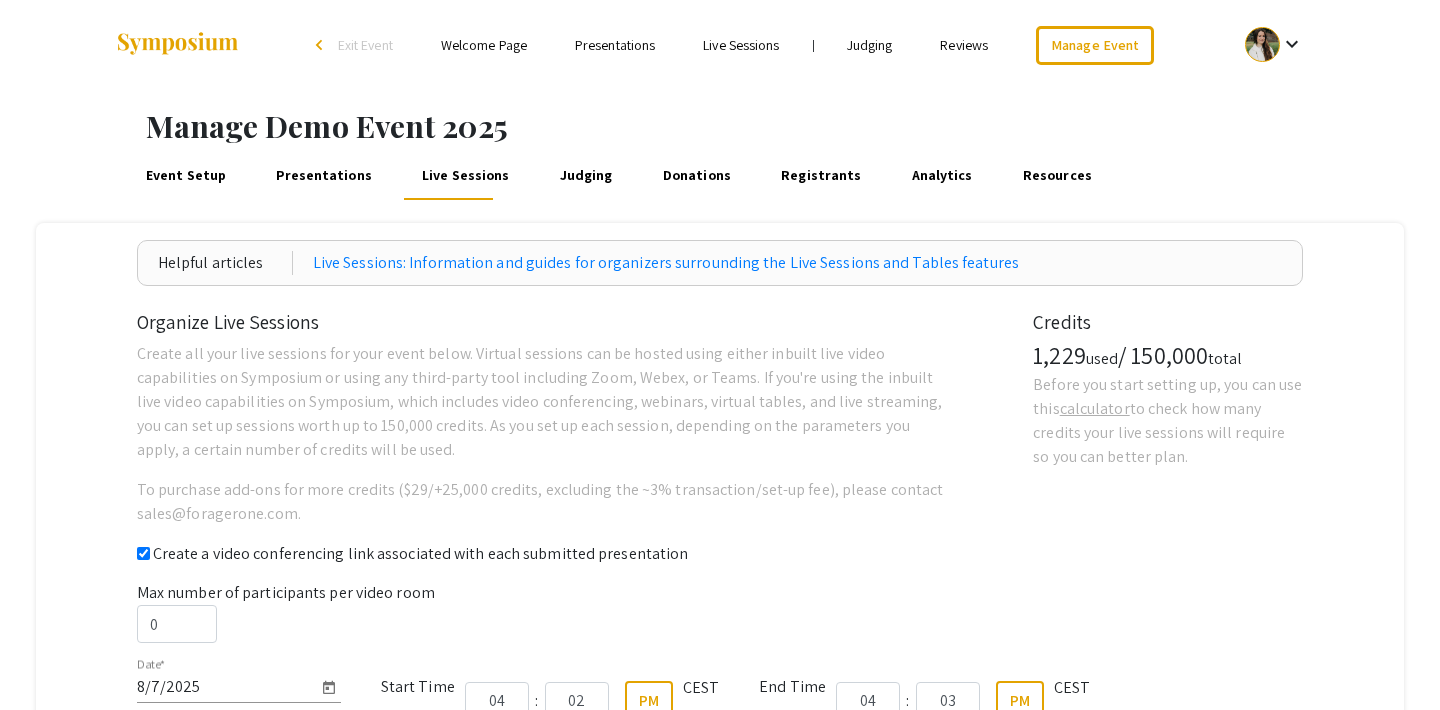 click on "calculator" 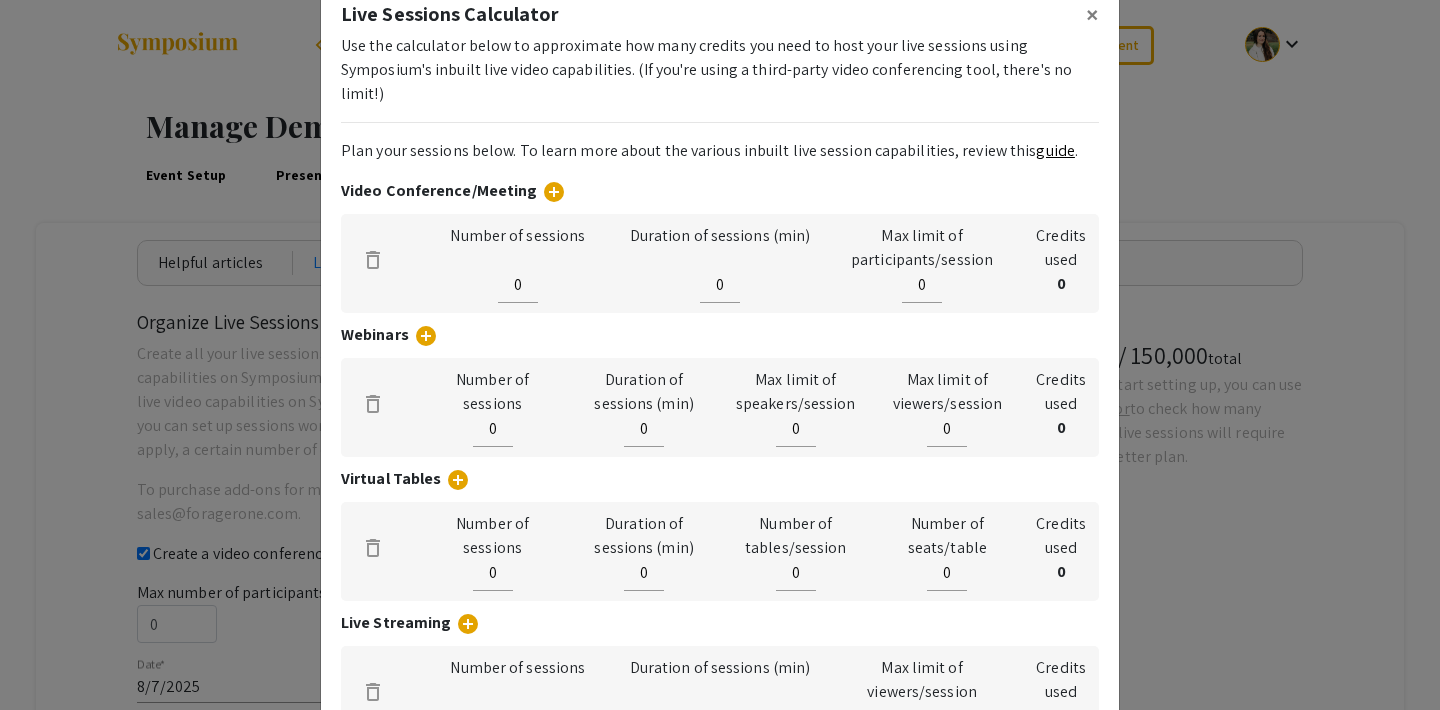 scroll, scrollTop: 37, scrollLeft: 0, axis: vertical 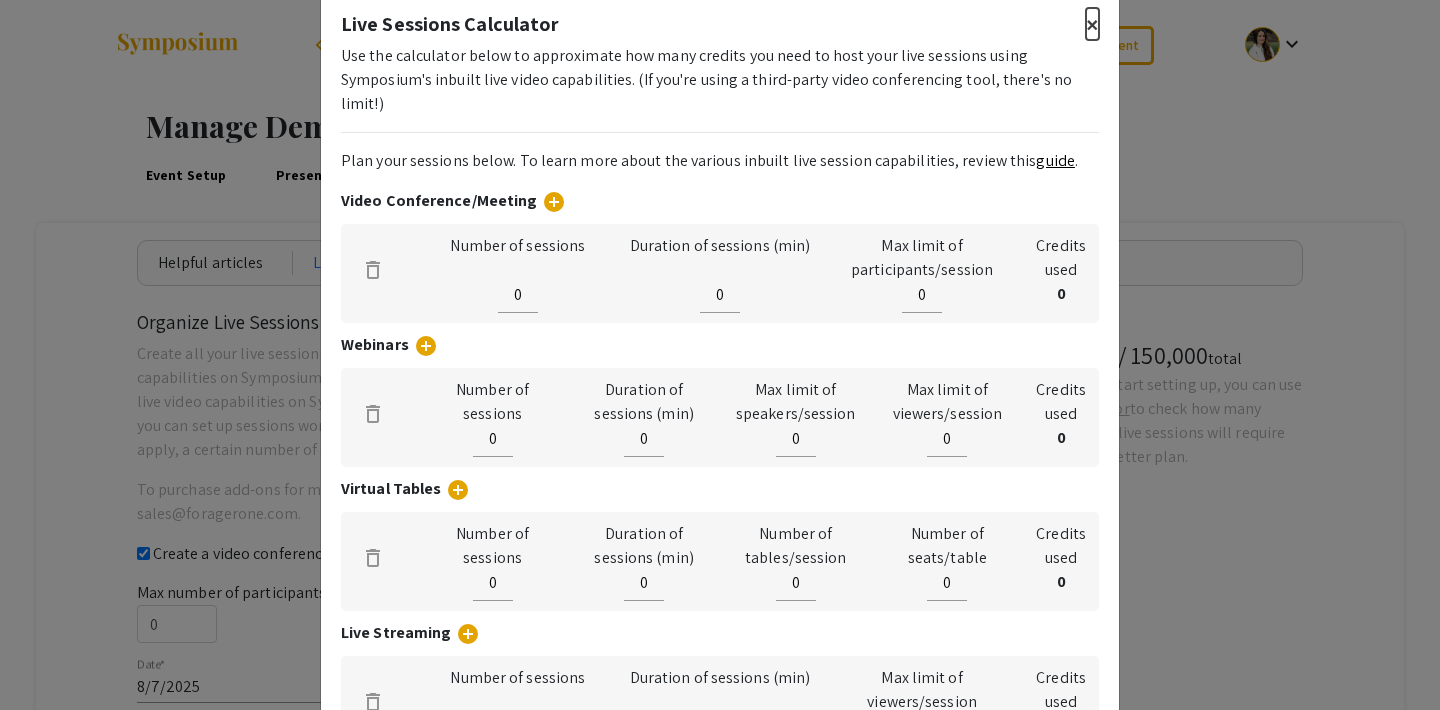 click on "×" 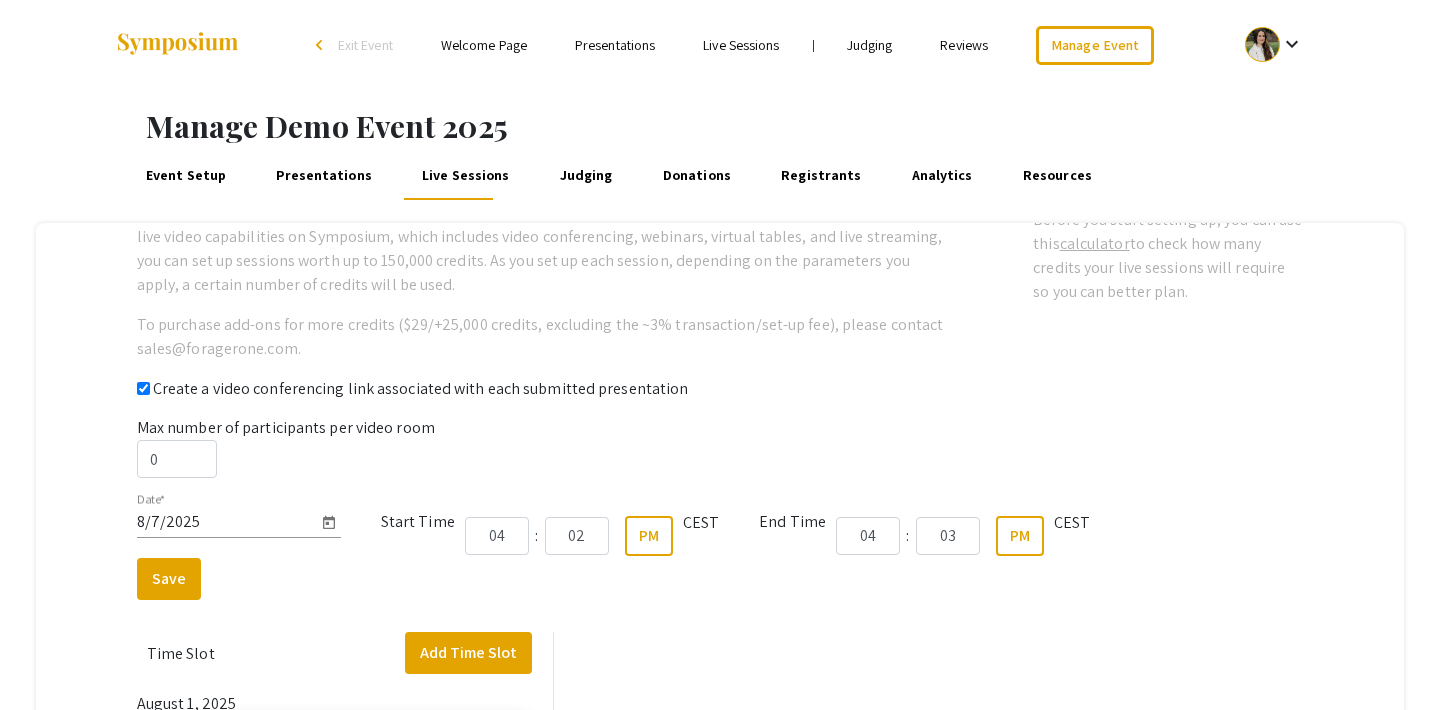 scroll, scrollTop: 278, scrollLeft: 0, axis: vertical 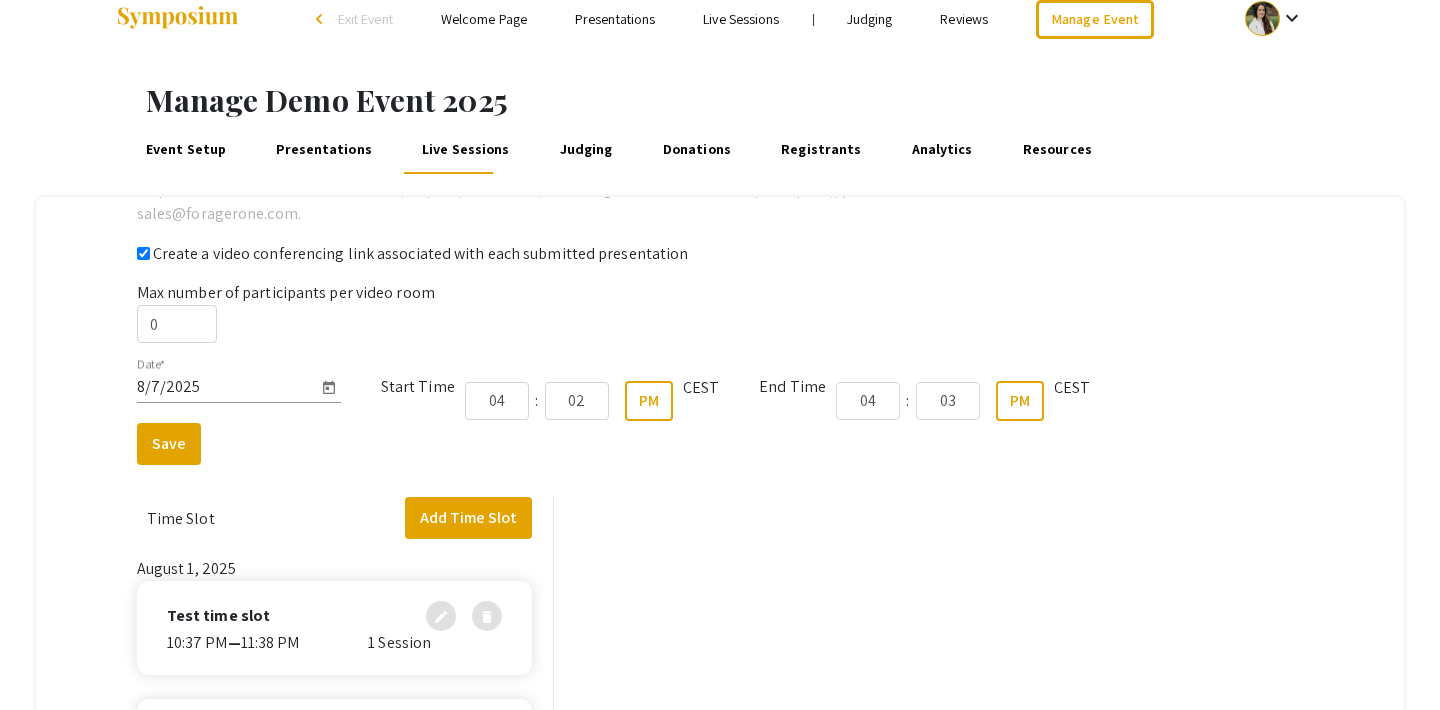 click on "Judging" at bounding box center (586, 150) 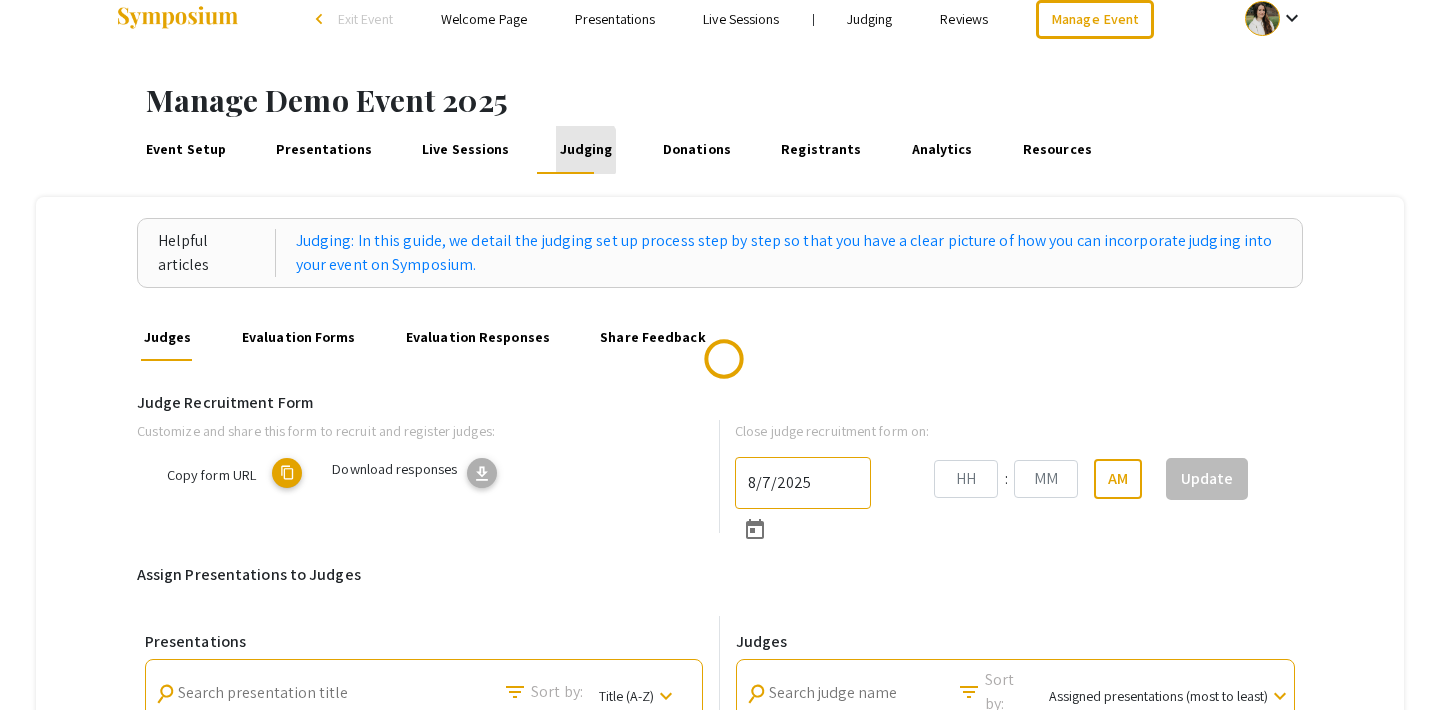 scroll, scrollTop: 0, scrollLeft: 0, axis: both 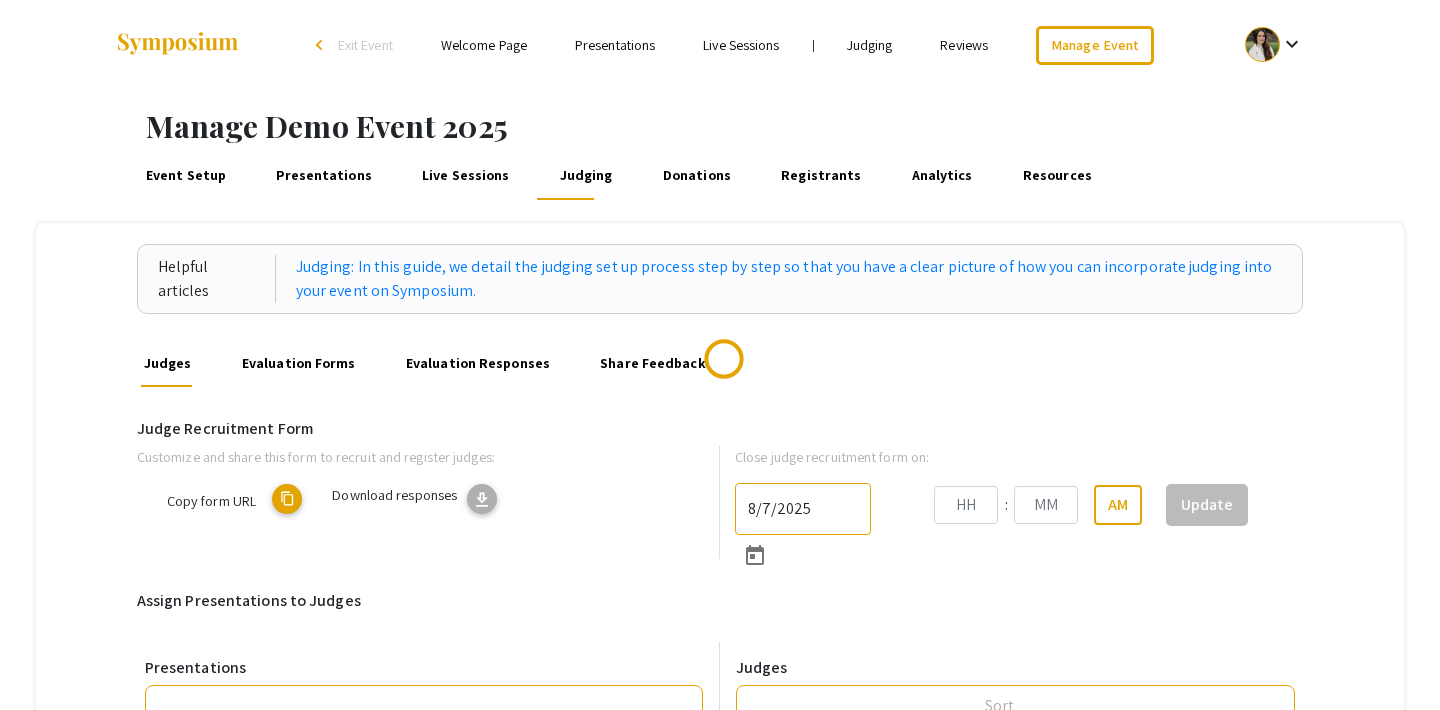 type on "8/31/2025" 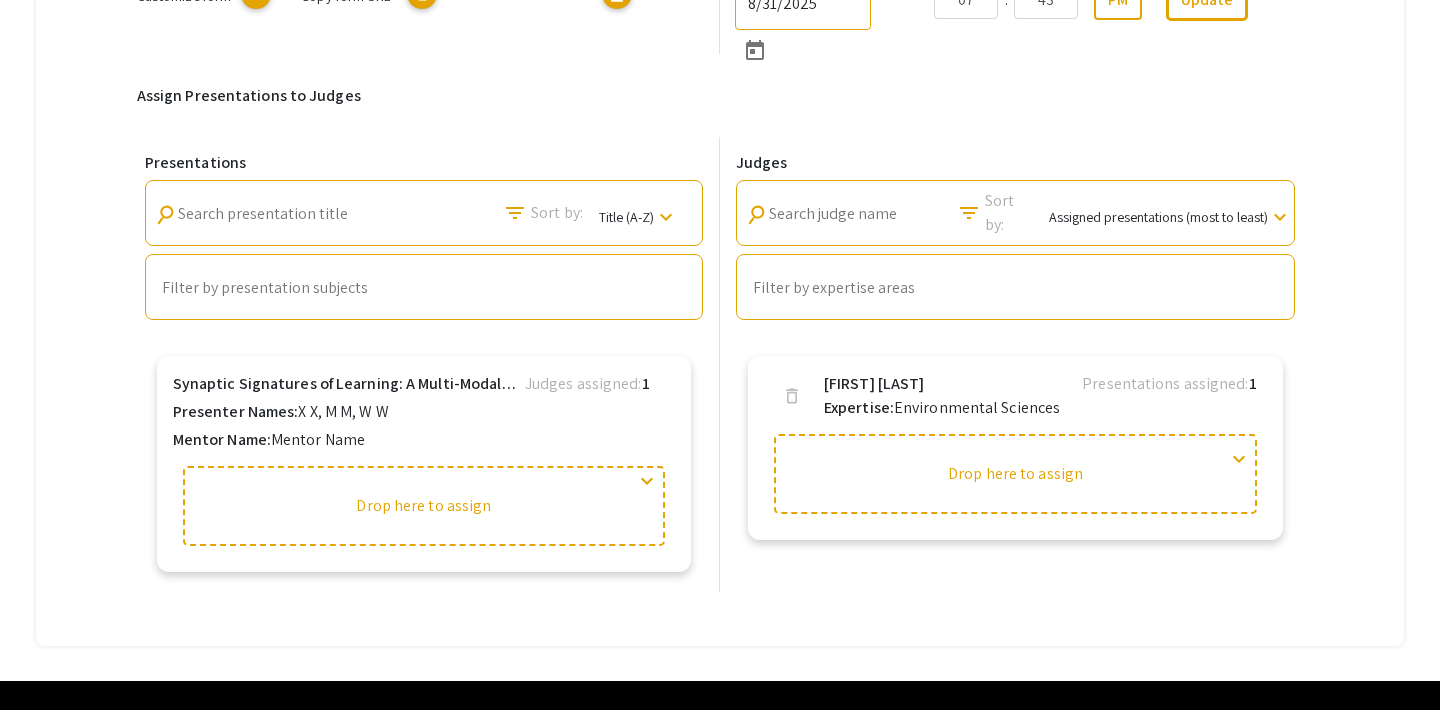 scroll, scrollTop: 487, scrollLeft: 0, axis: vertical 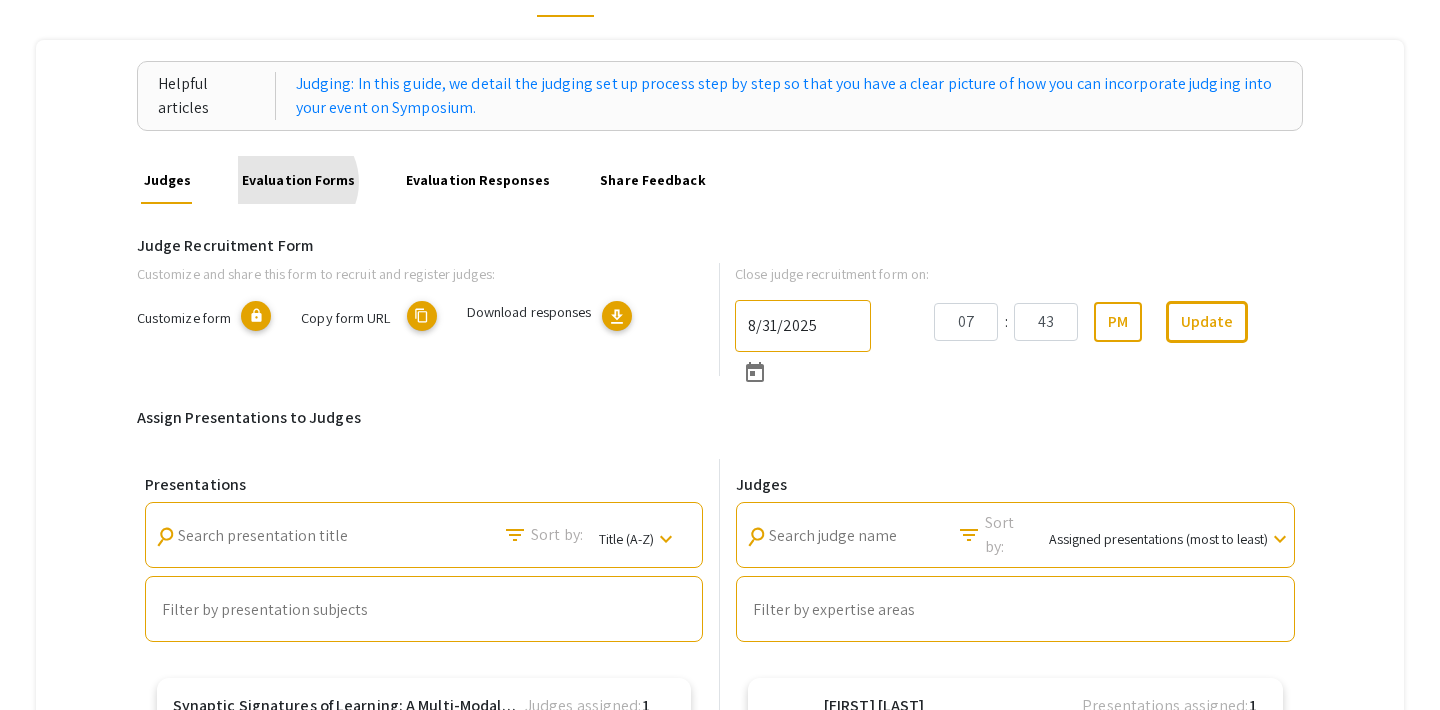 click on "Evaluation Forms" at bounding box center [298, 180] 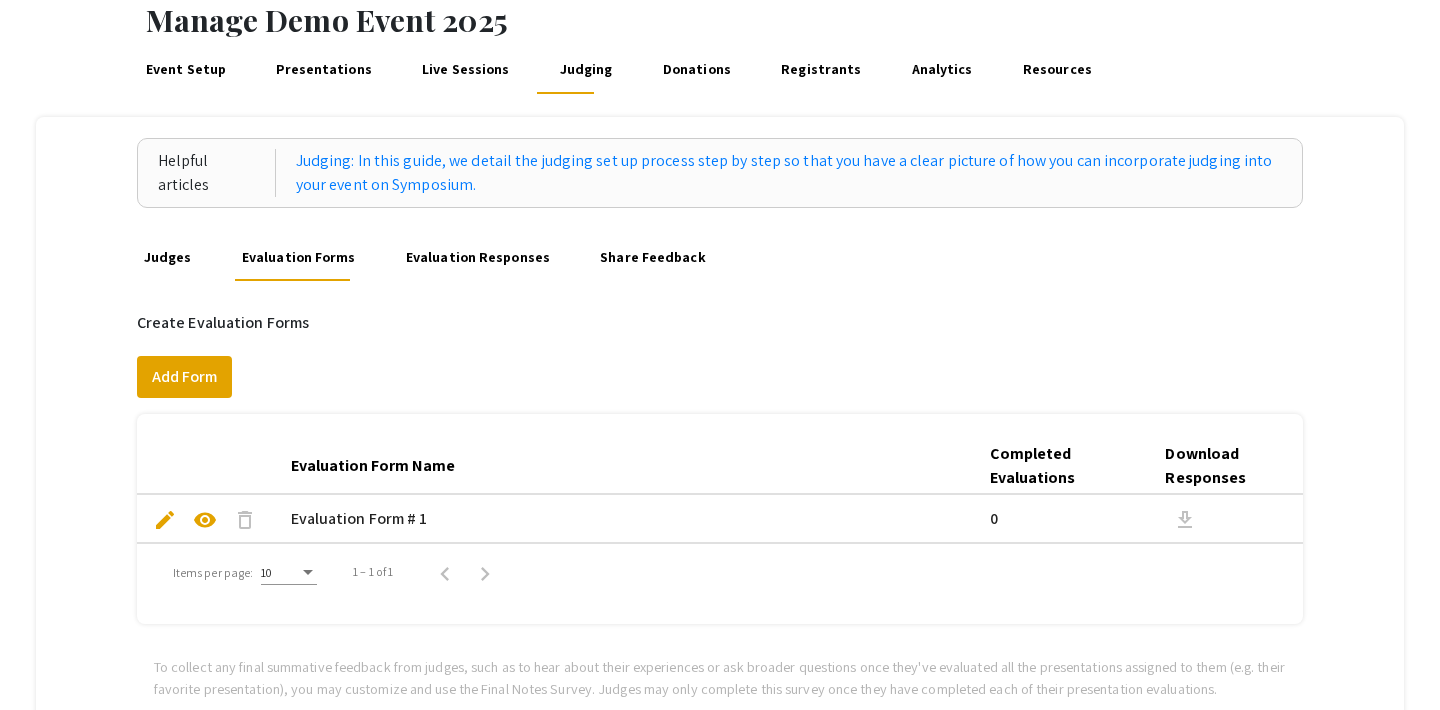 scroll, scrollTop: 0, scrollLeft: 0, axis: both 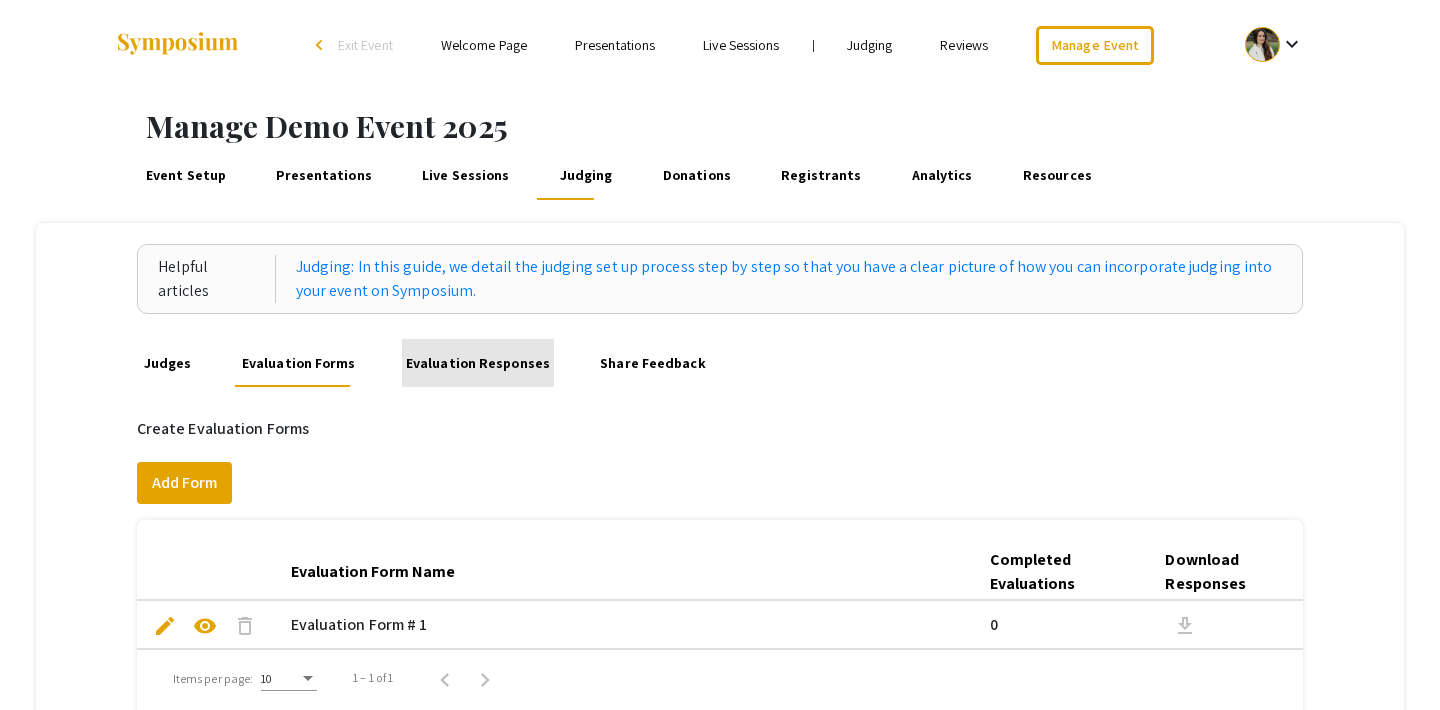 click on "Evaluation Responses" at bounding box center [477, 363] 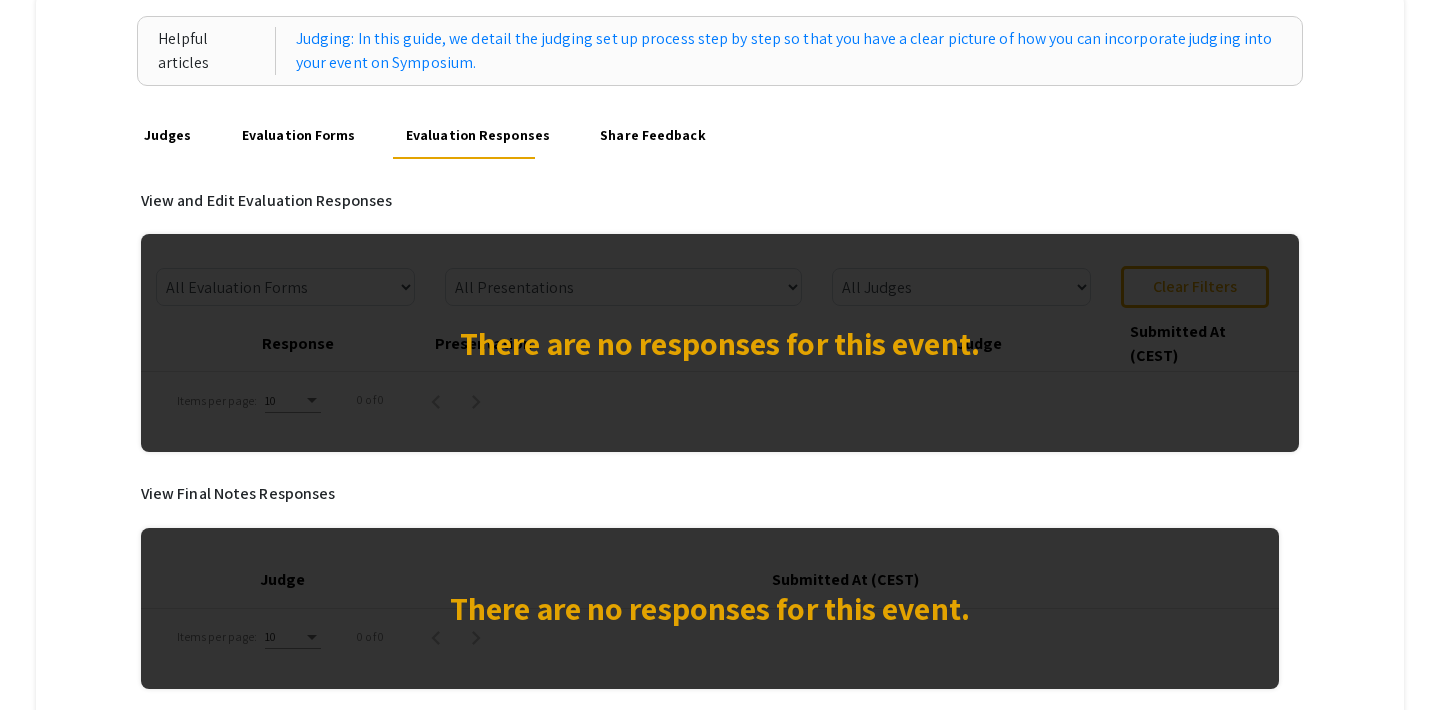scroll, scrollTop: 241, scrollLeft: 0, axis: vertical 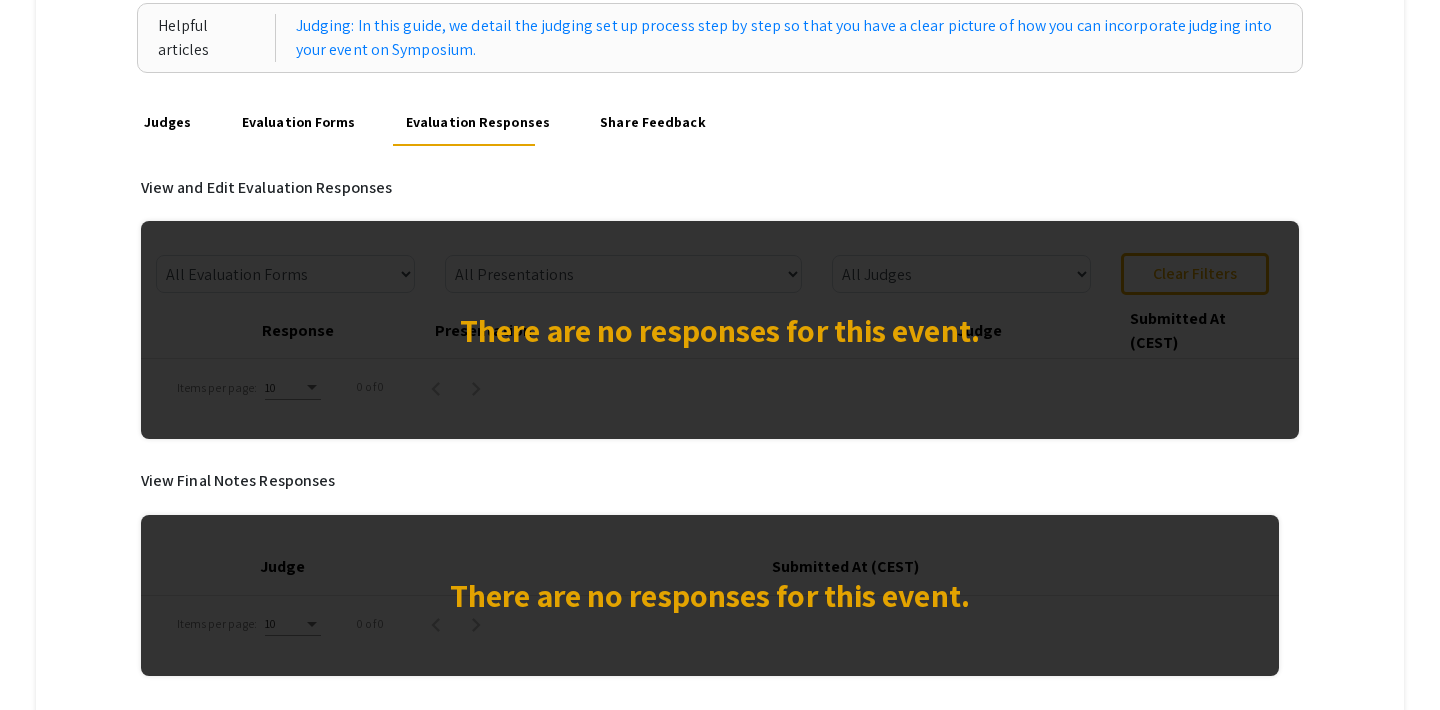 click on "Share Feedback" at bounding box center (653, 122) 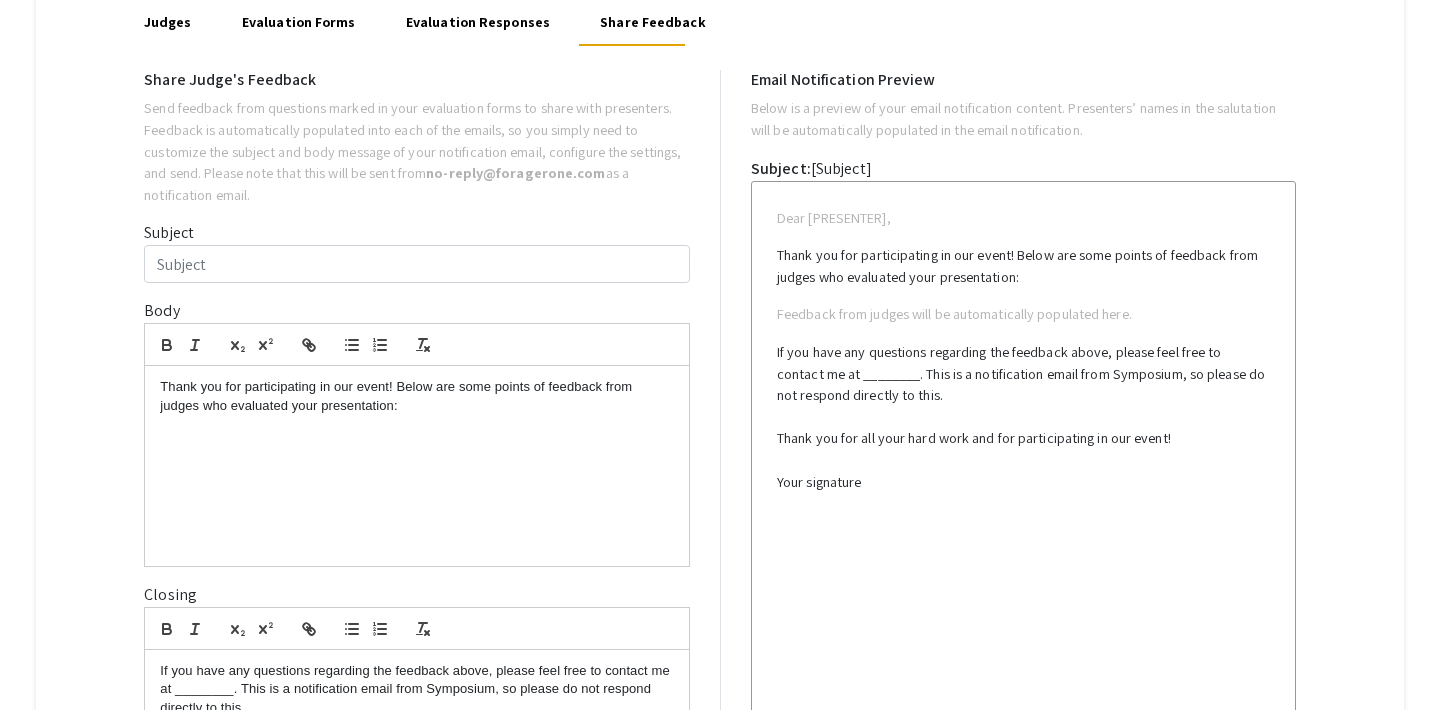 scroll, scrollTop: 382, scrollLeft: 0, axis: vertical 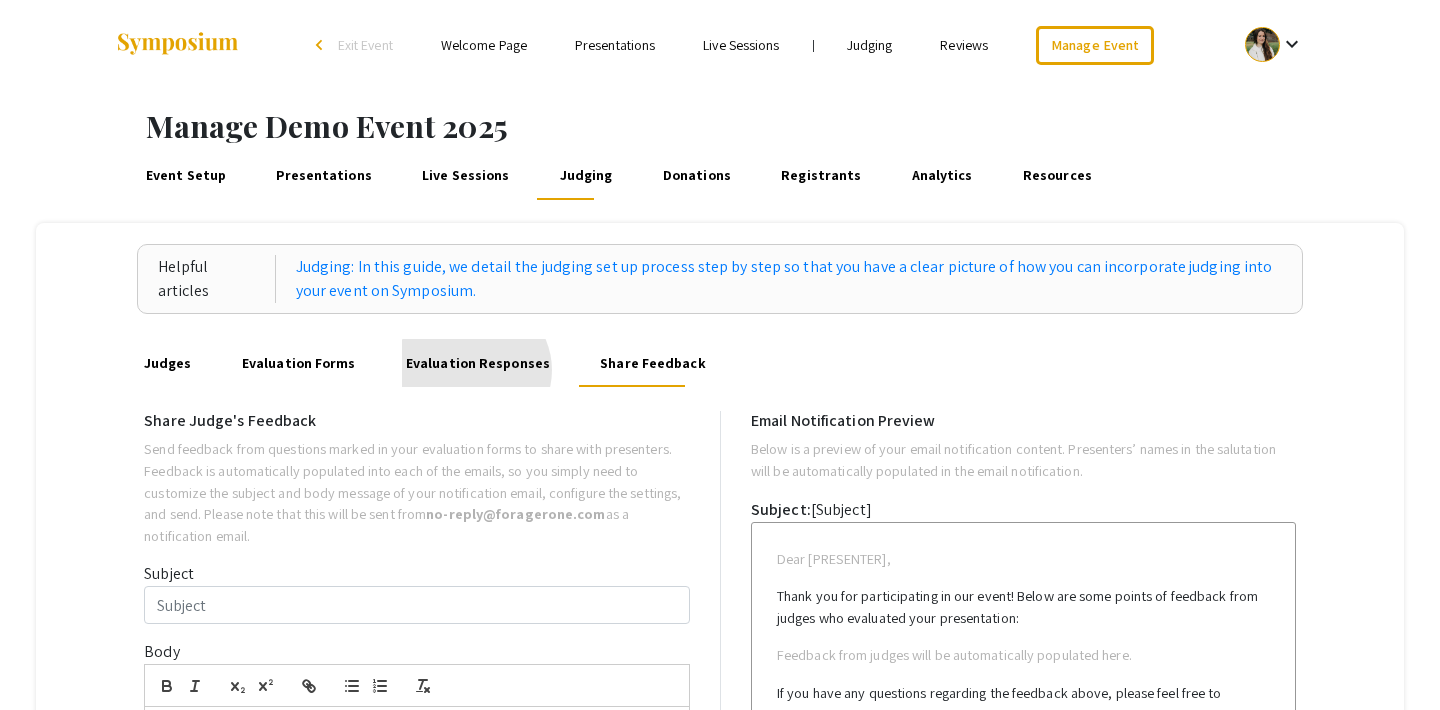 click on "Evaluation Responses" at bounding box center (477, 363) 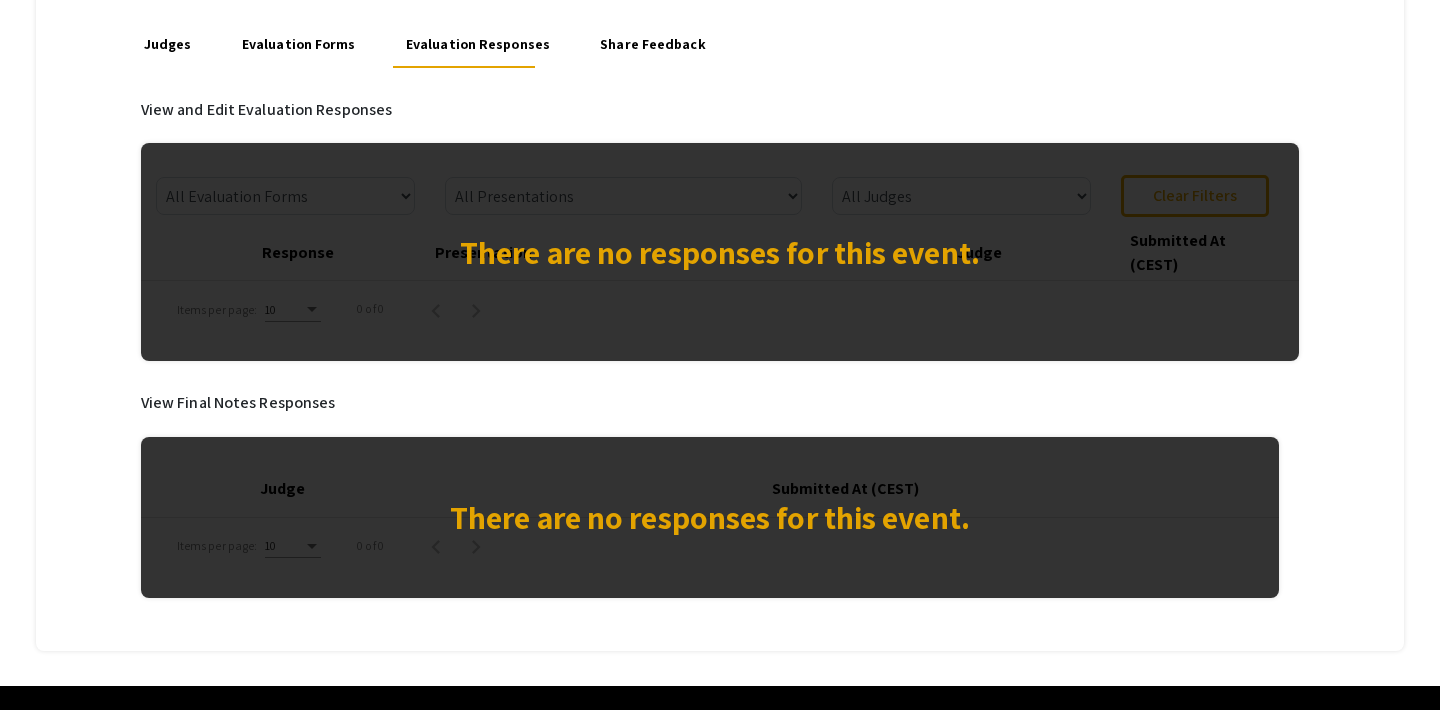 scroll, scrollTop: 318, scrollLeft: 0, axis: vertical 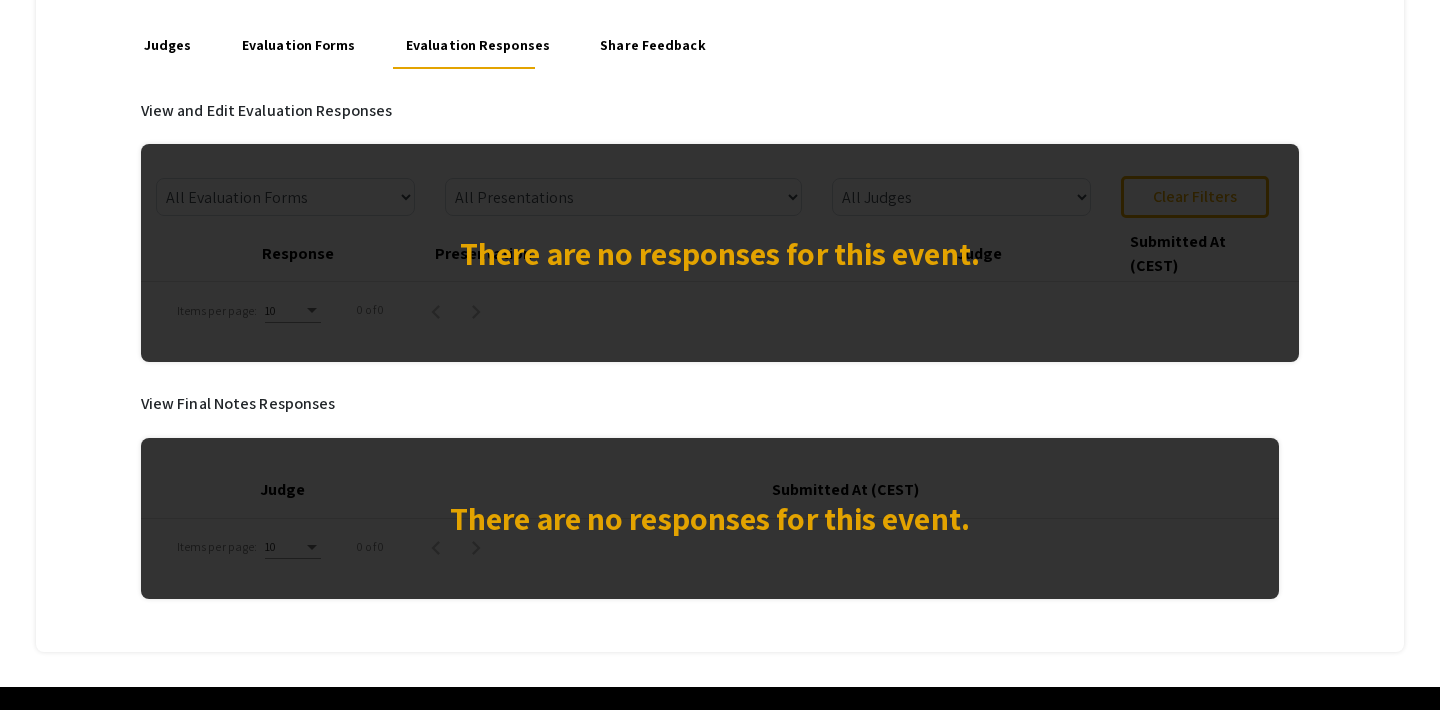 click on "Share Feedback" at bounding box center [653, 45] 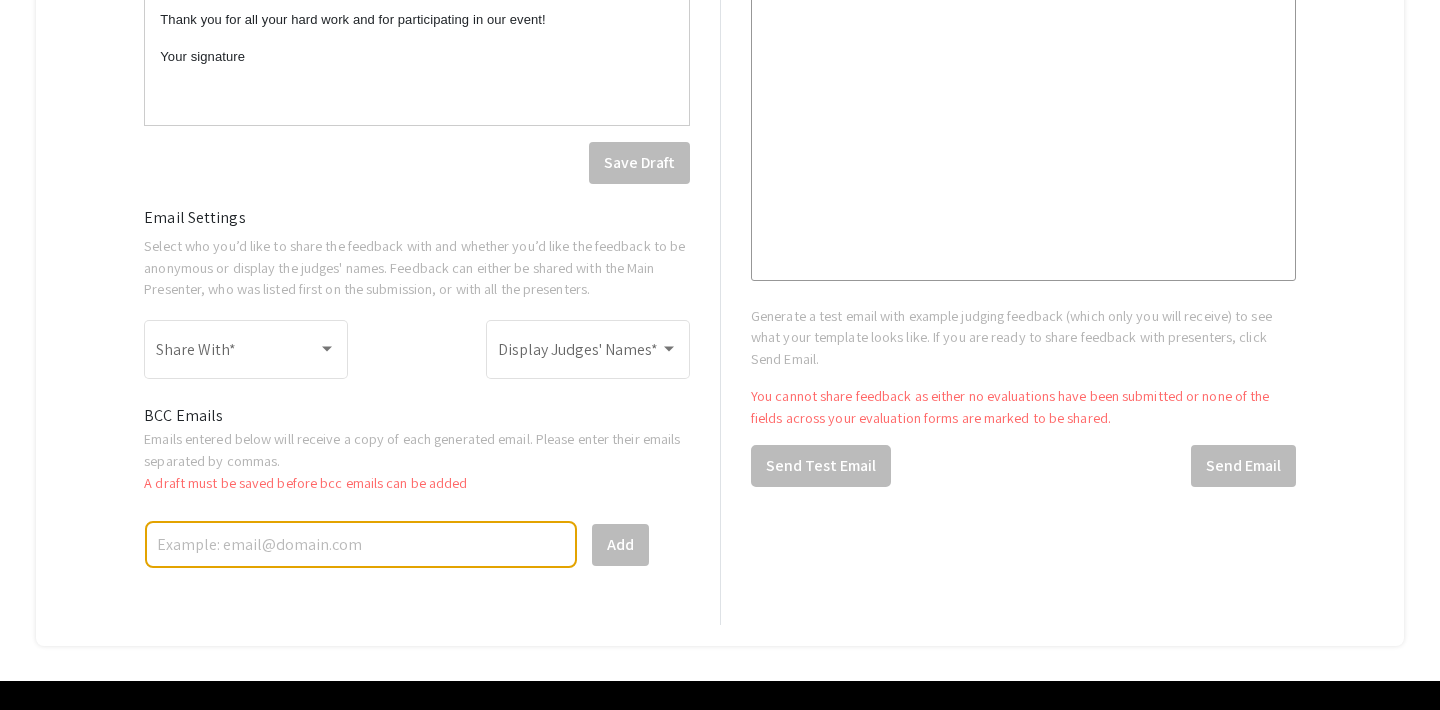scroll, scrollTop: 1085, scrollLeft: 0, axis: vertical 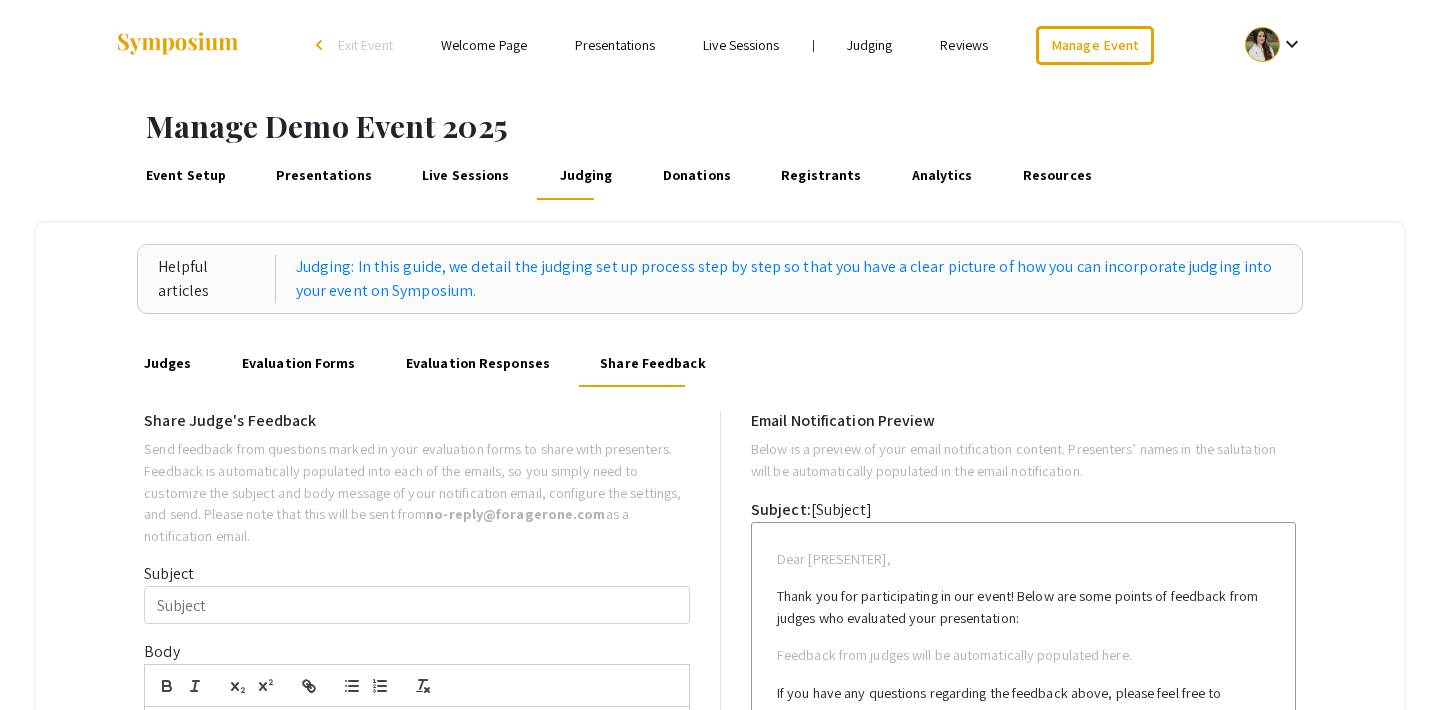 click on "Donations" at bounding box center [696, 176] 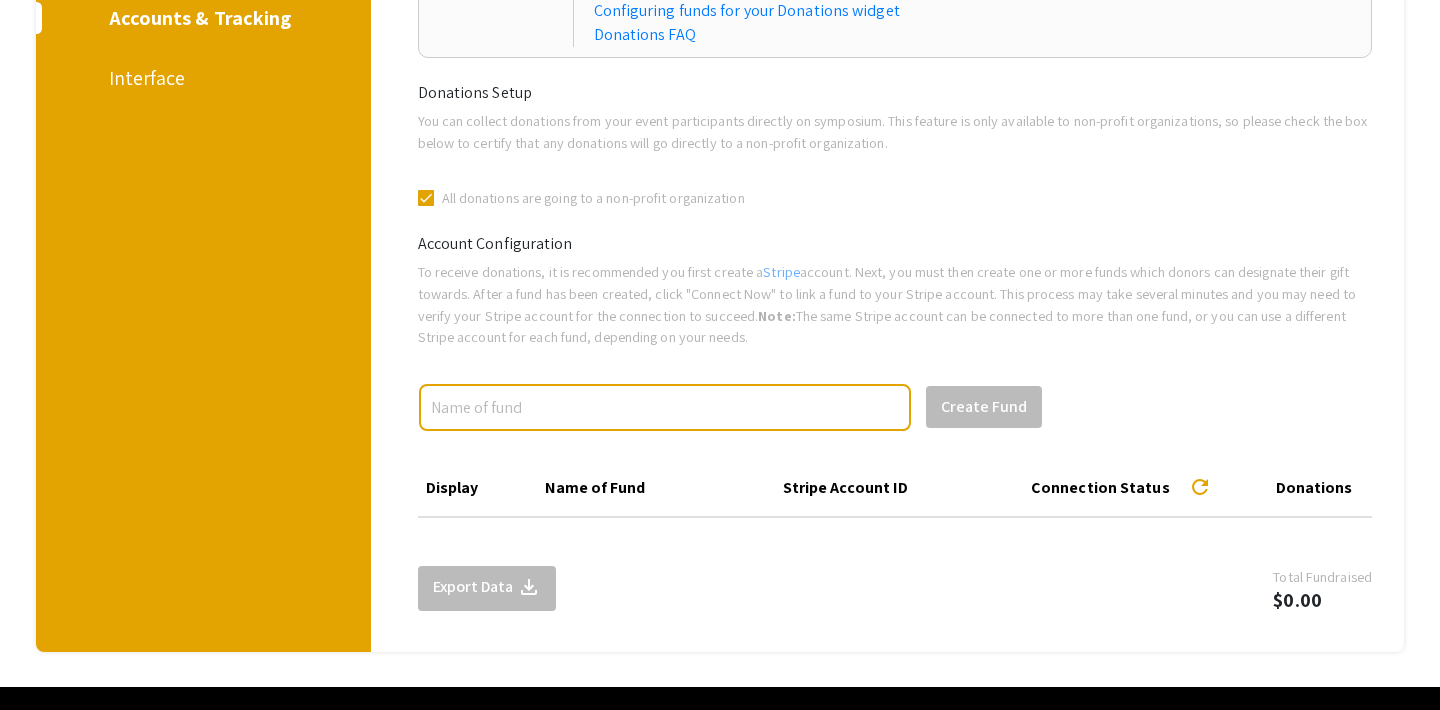 scroll, scrollTop: 293, scrollLeft: 0, axis: vertical 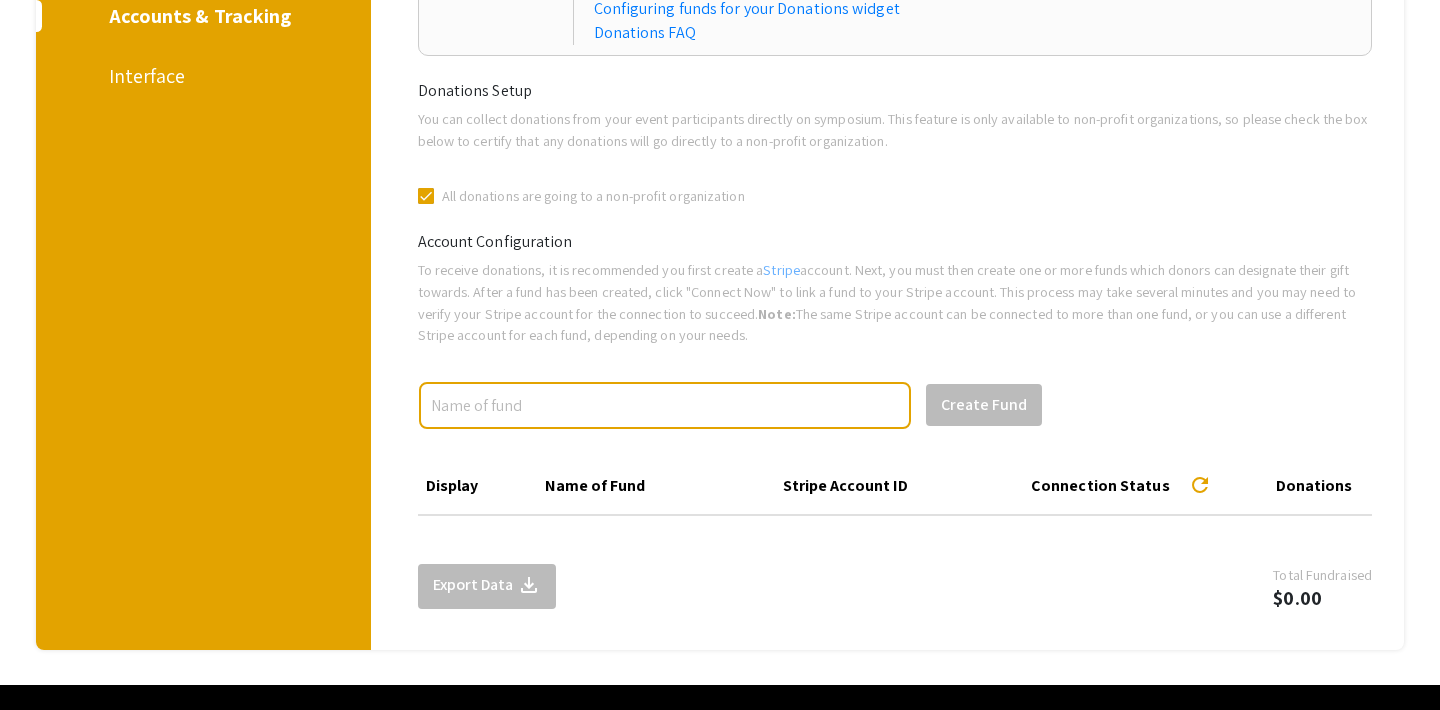 click 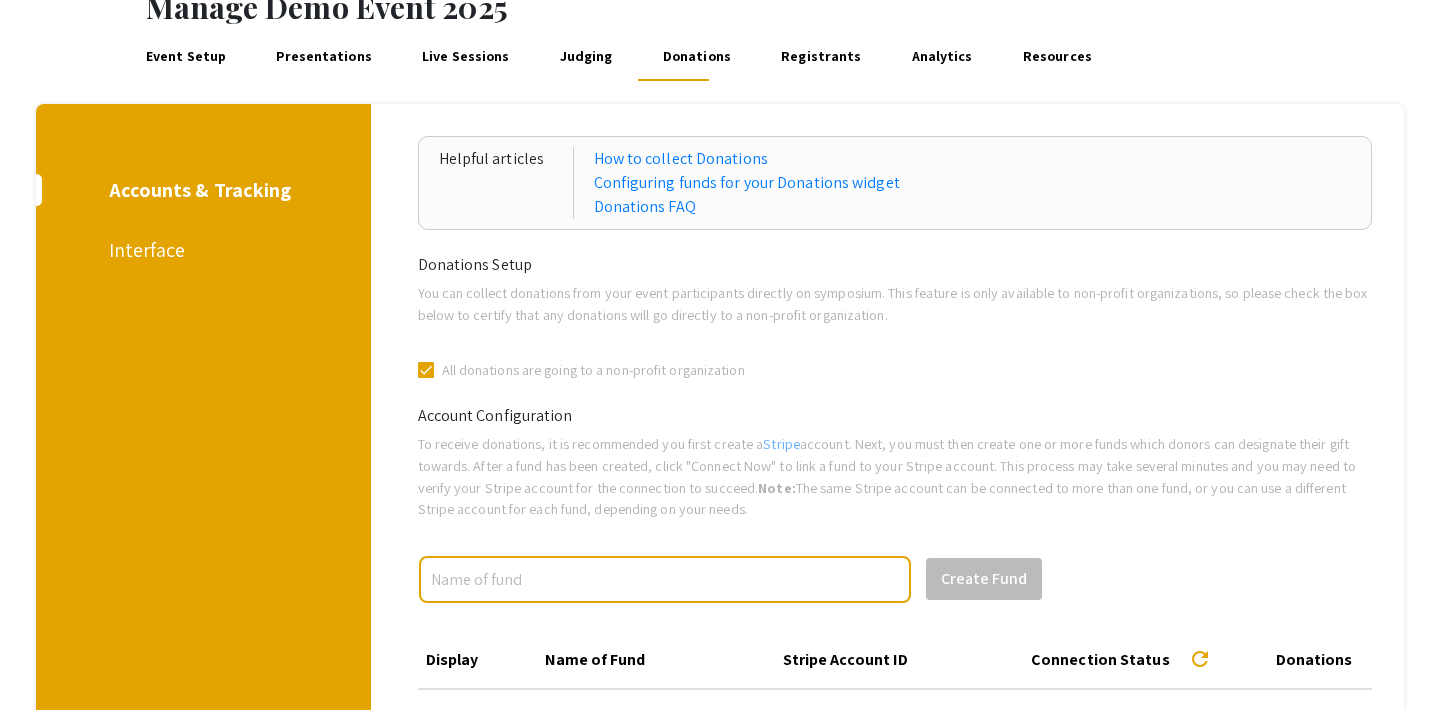 scroll, scrollTop: 121, scrollLeft: 0, axis: vertical 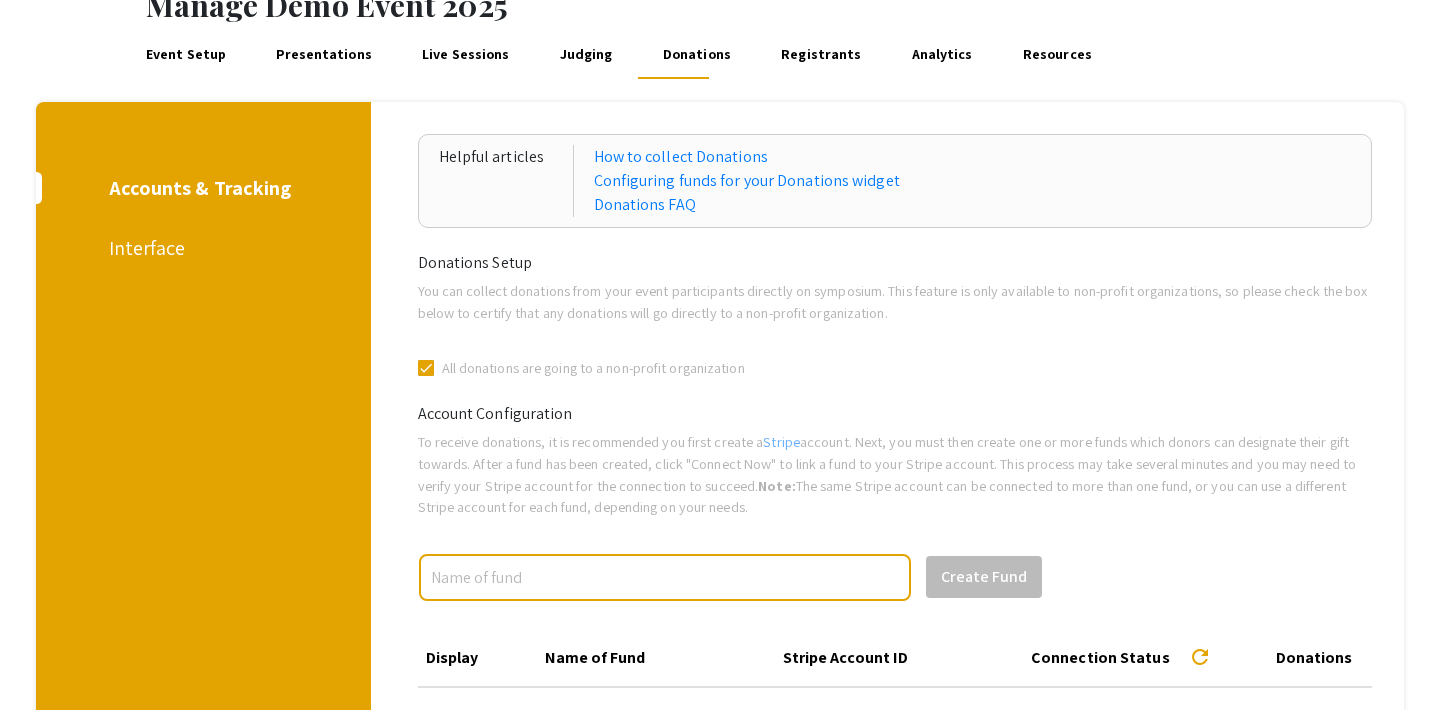 click on "Interface" at bounding box center [200, 248] 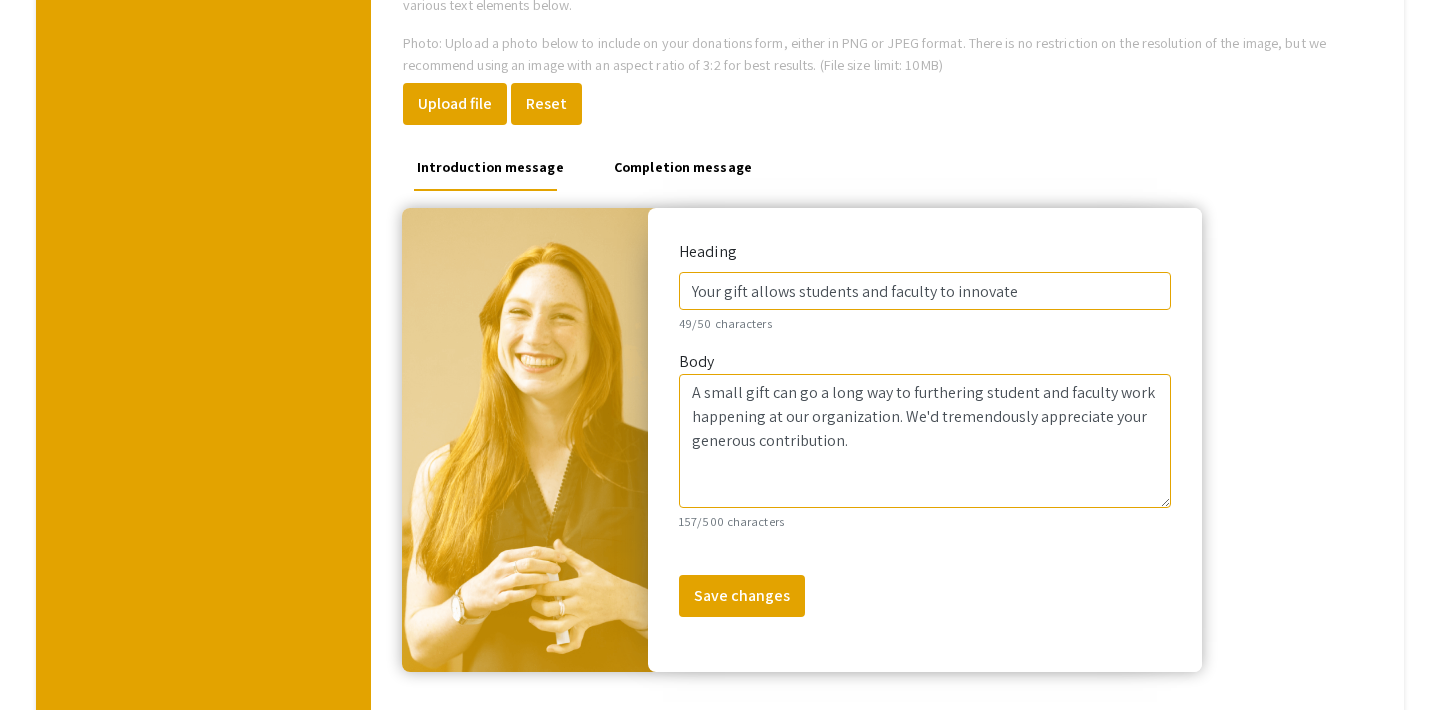 scroll, scrollTop: 729, scrollLeft: 0, axis: vertical 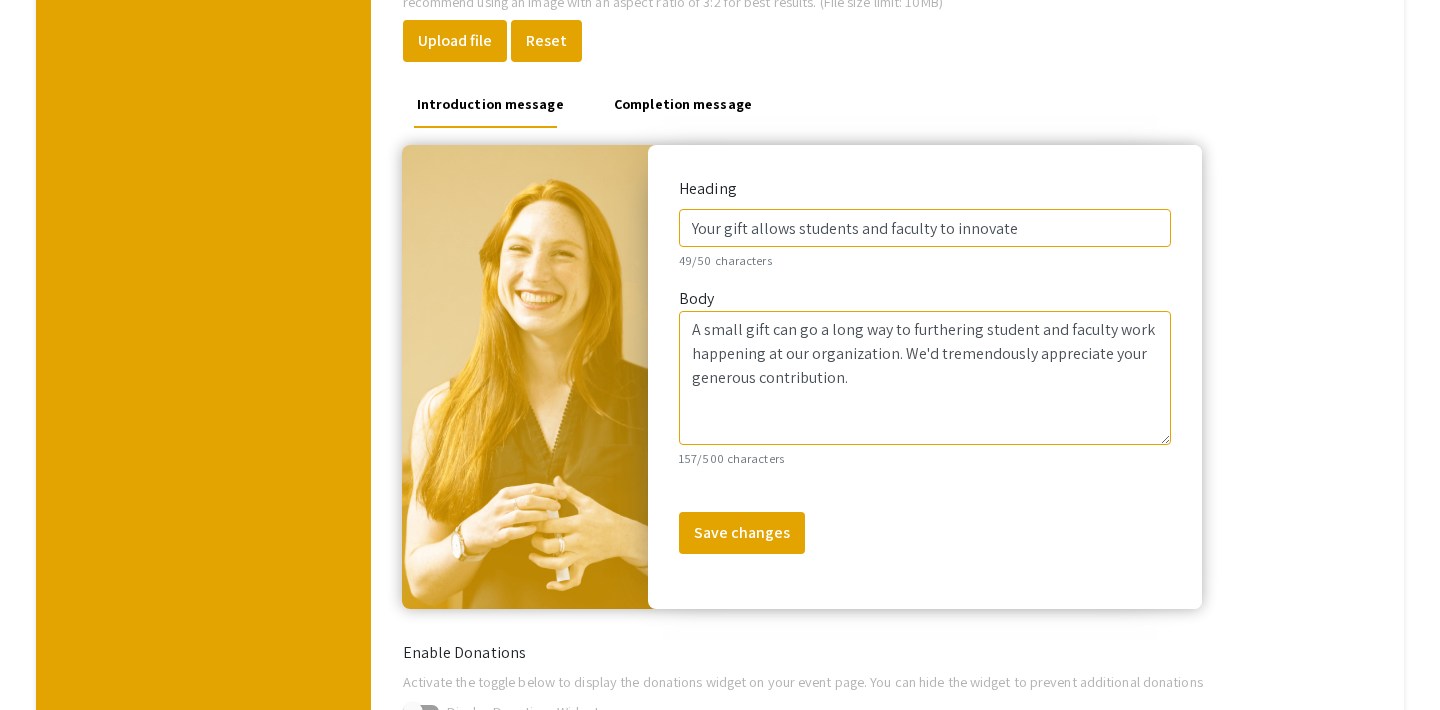 click on "Completion message" at bounding box center [682, 104] 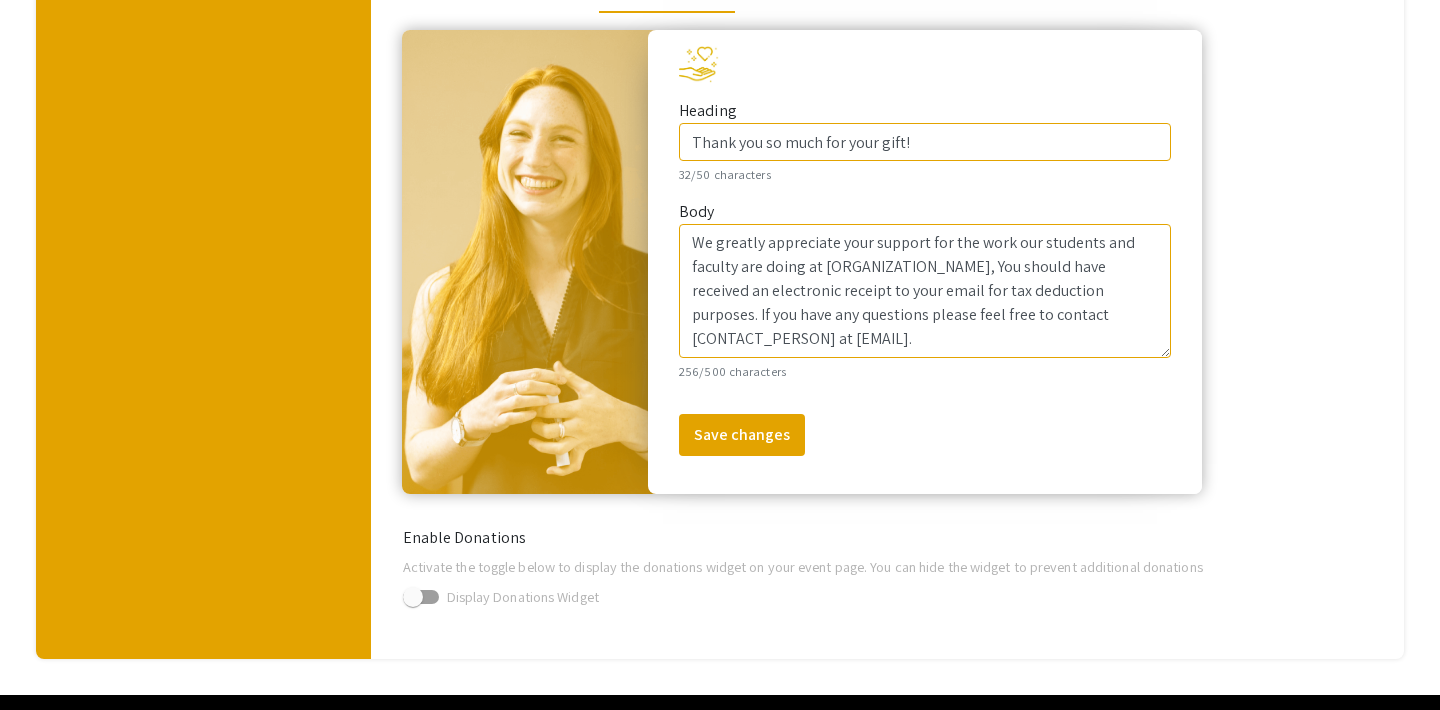 scroll, scrollTop: 843, scrollLeft: 0, axis: vertical 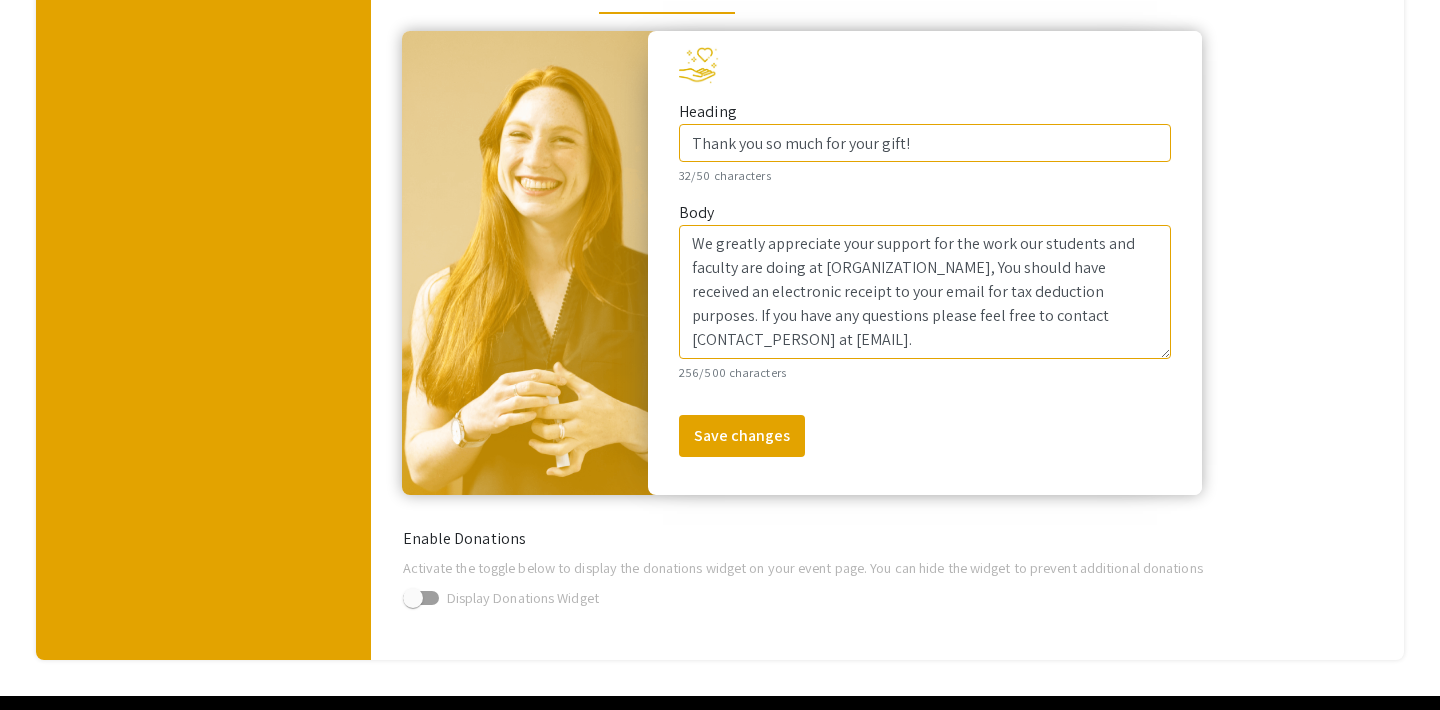 click at bounding box center [421, 598] 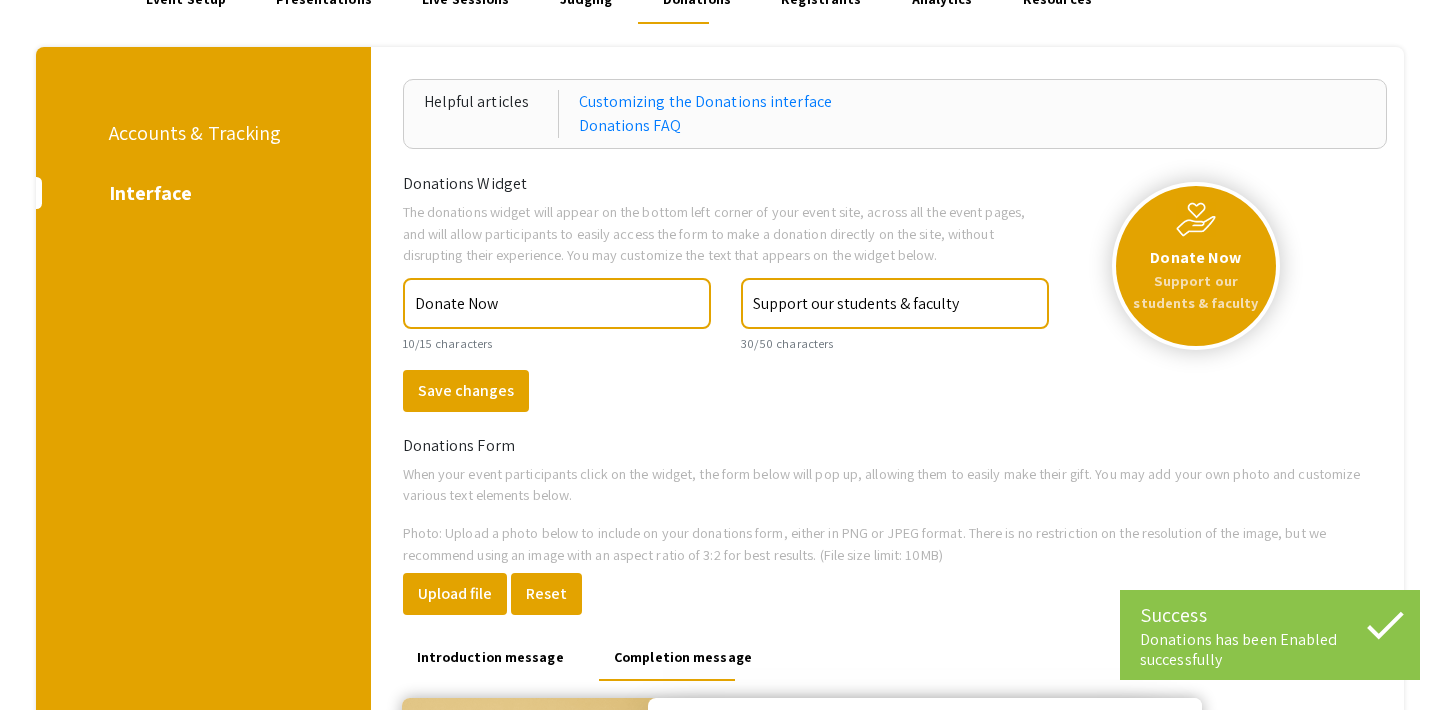 scroll, scrollTop: 0, scrollLeft: 0, axis: both 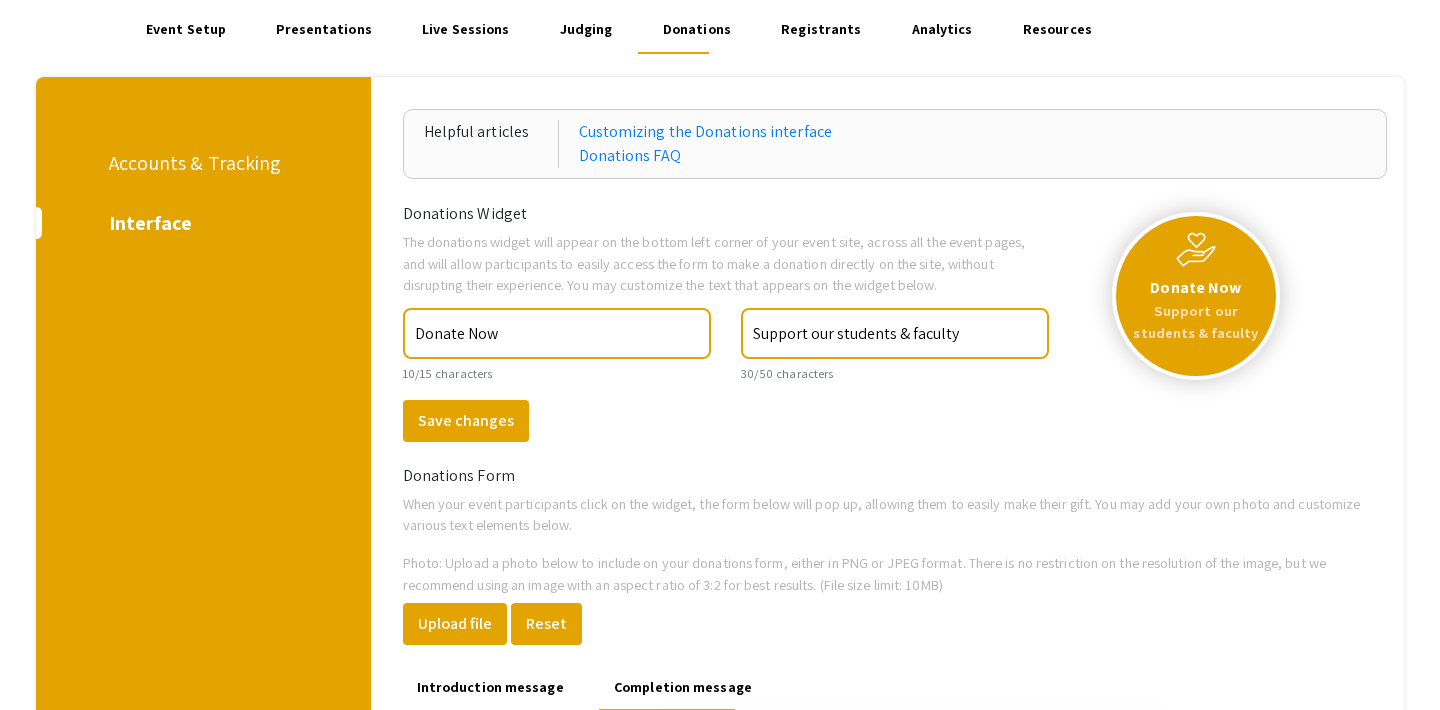 click on "Registrants" at bounding box center (821, 30) 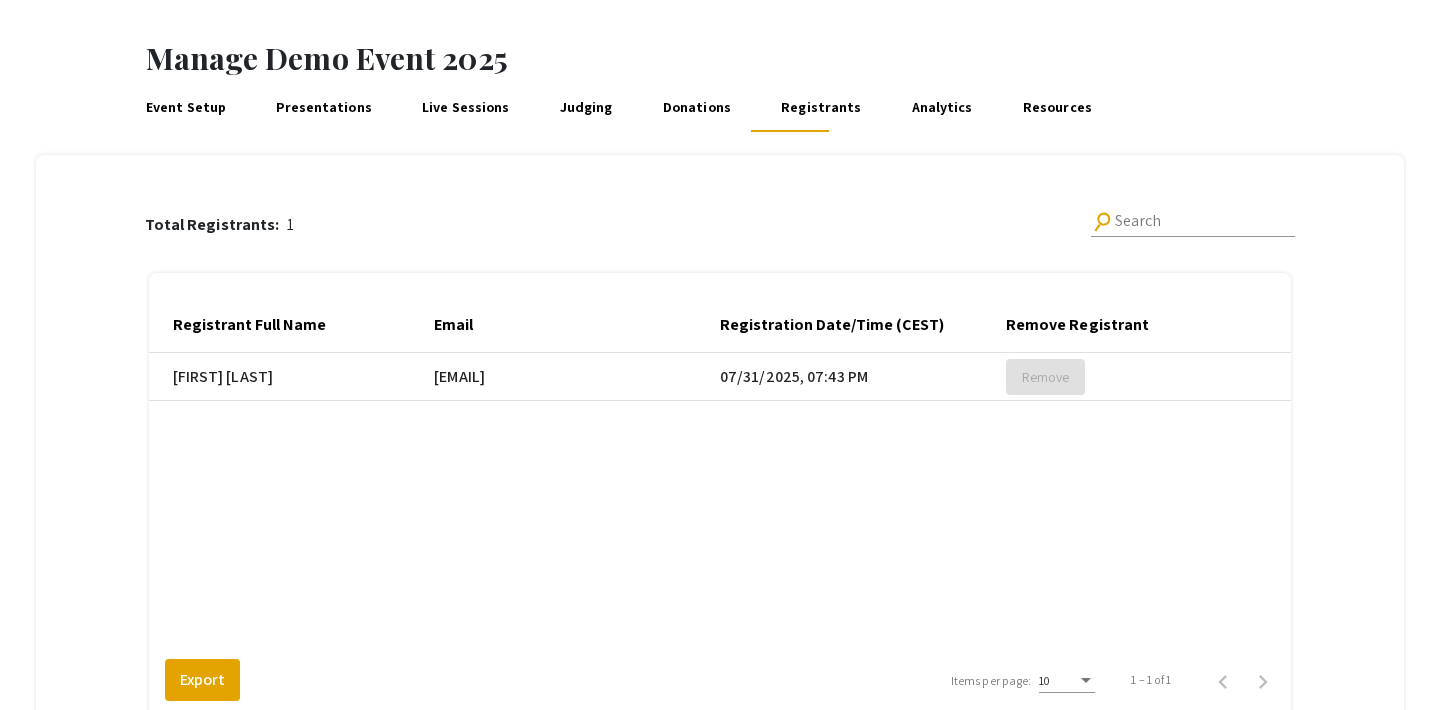 scroll, scrollTop: 75, scrollLeft: 0, axis: vertical 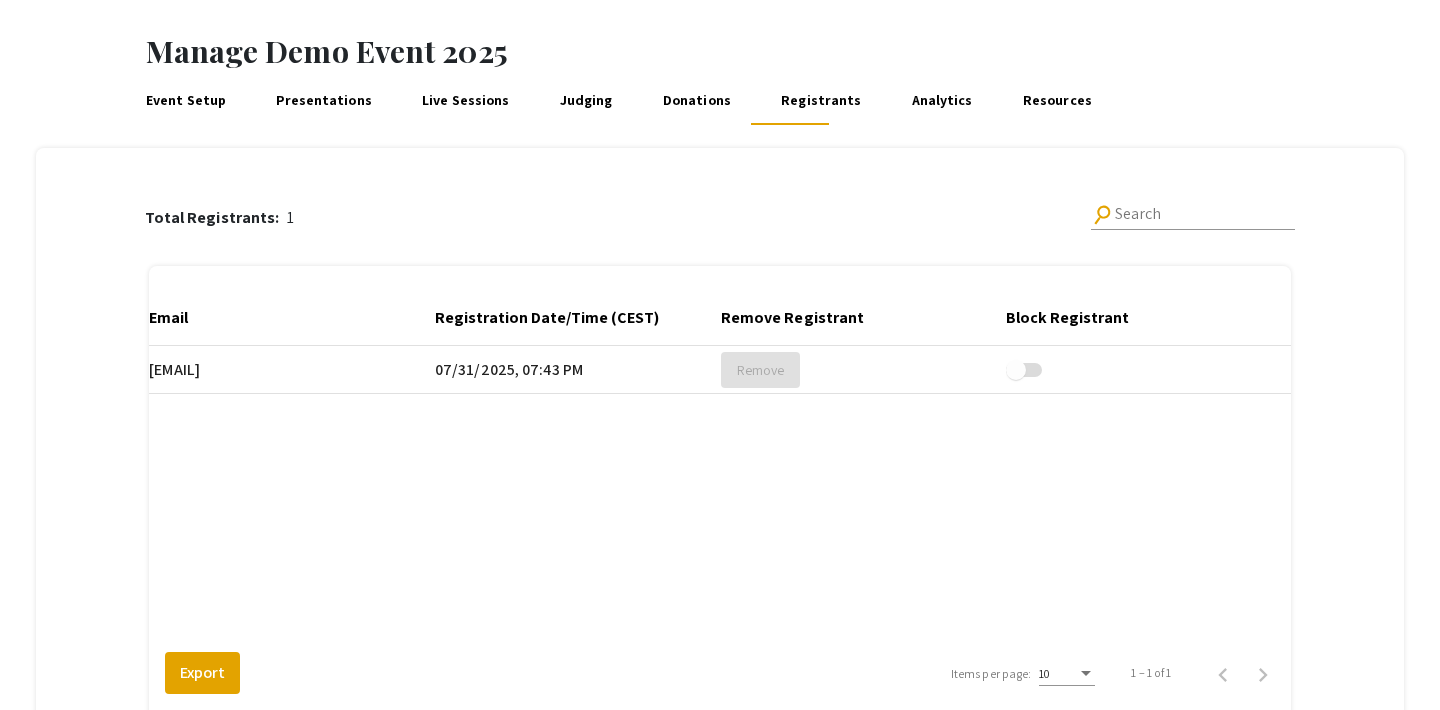 click on "Analytics" at bounding box center [942, 101] 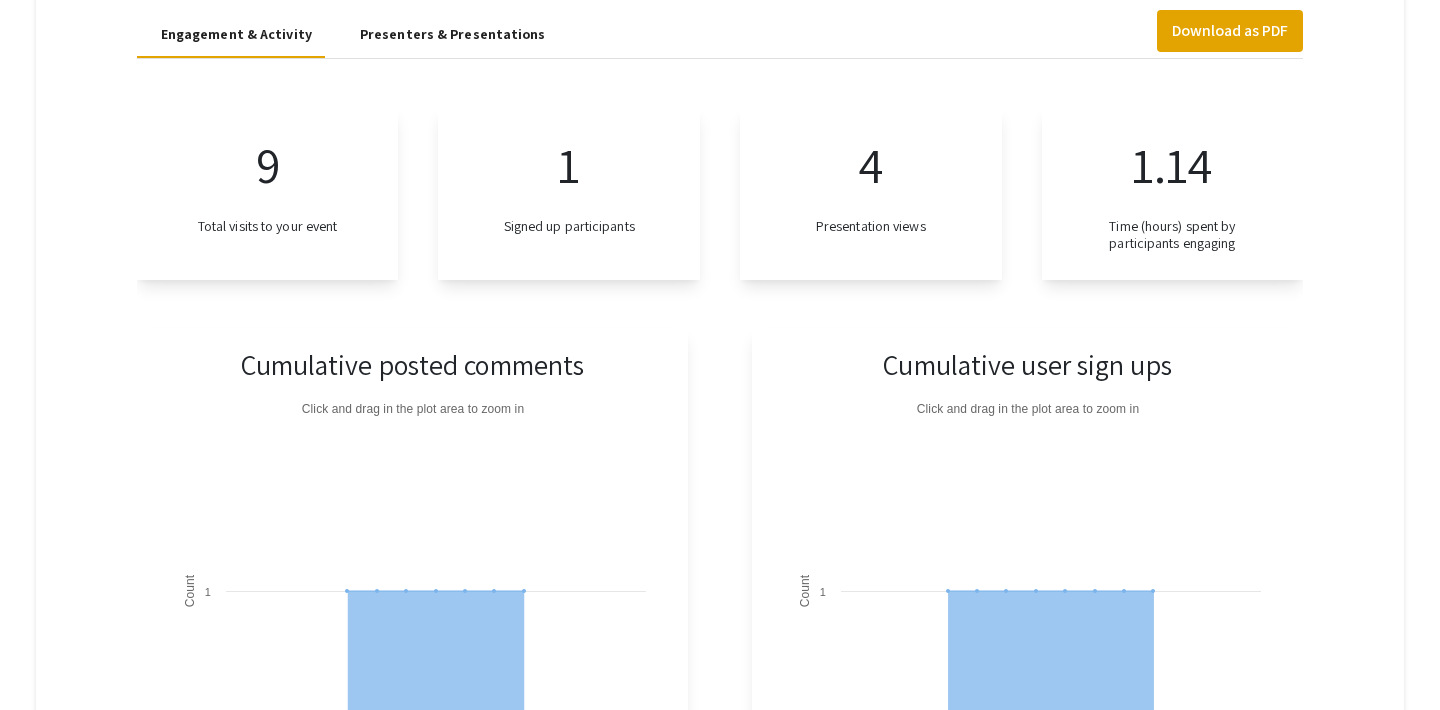 scroll, scrollTop: 307, scrollLeft: 0, axis: vertical 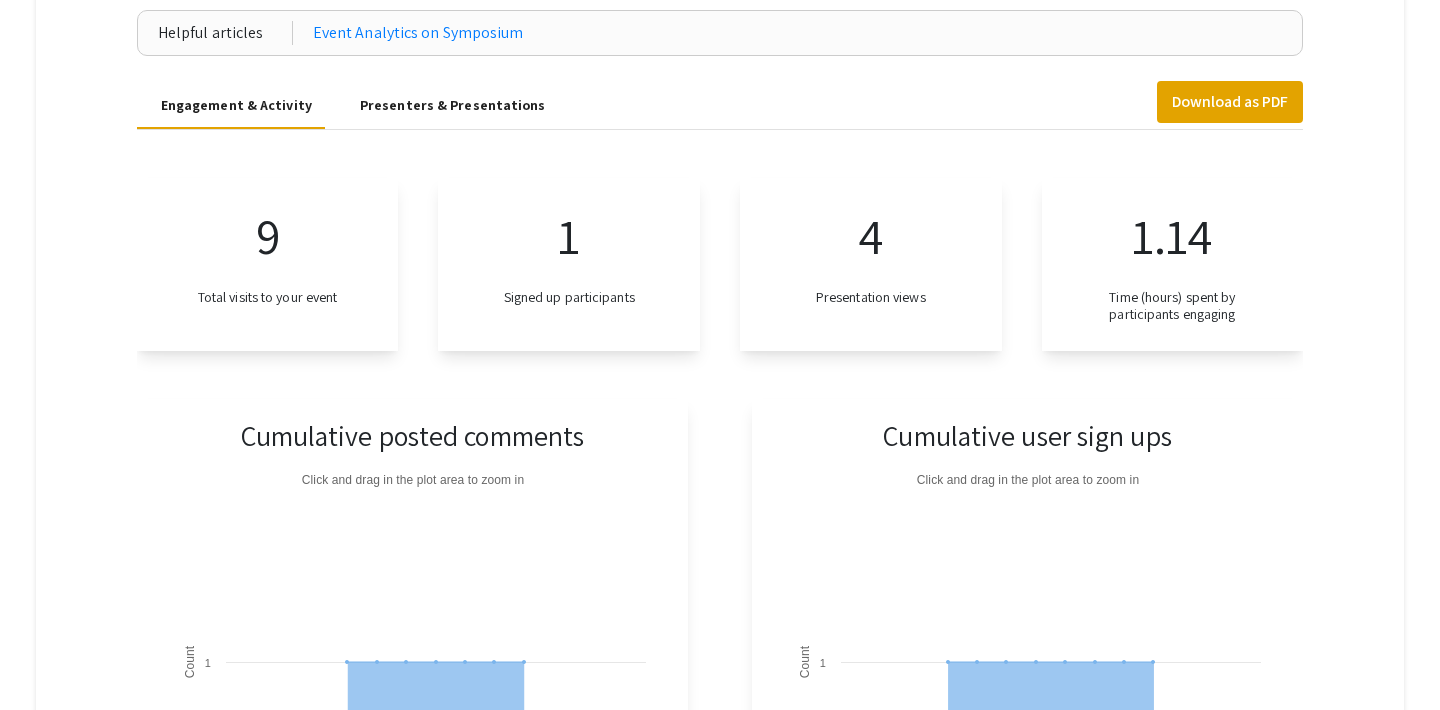 click on "Presenters & Presentations" at bounding box center [453, 105] 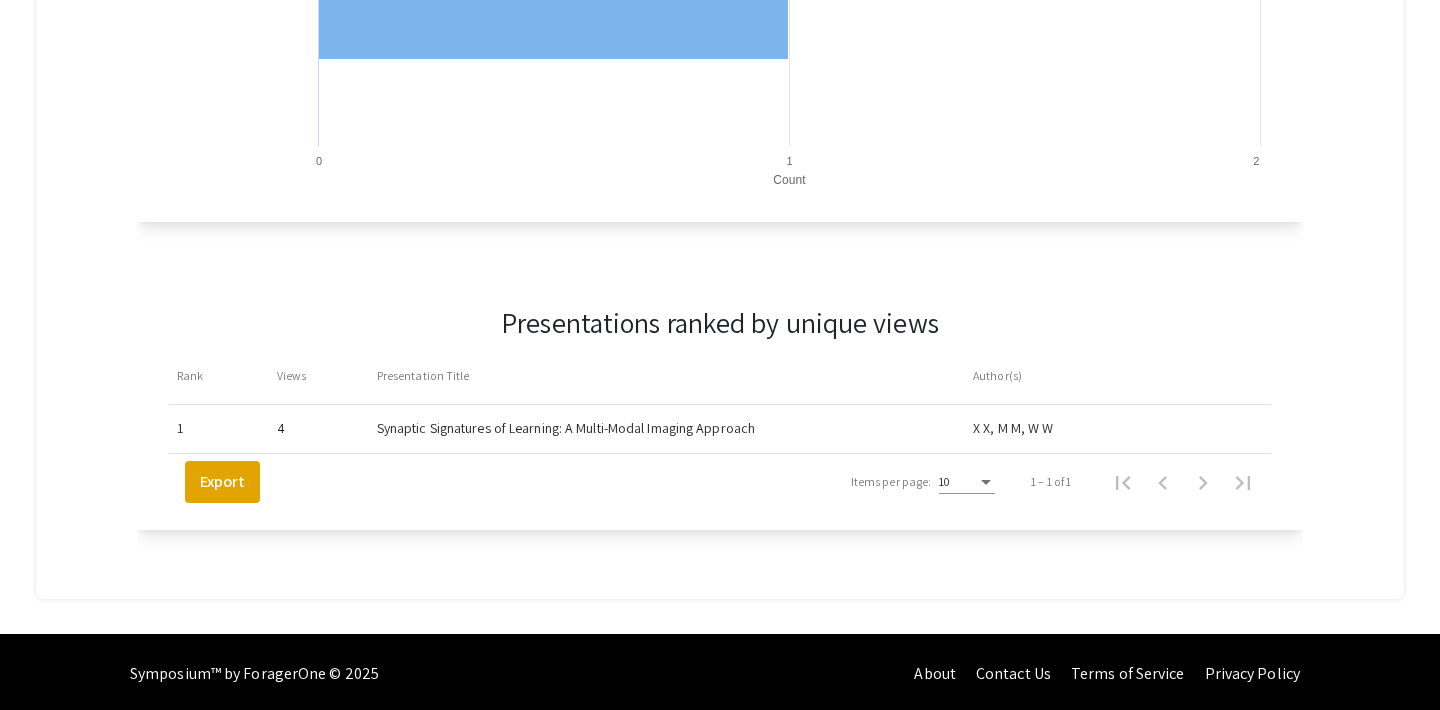 scroll, scrollTop: 1442, scrollLeft: 0, axis: vertical 